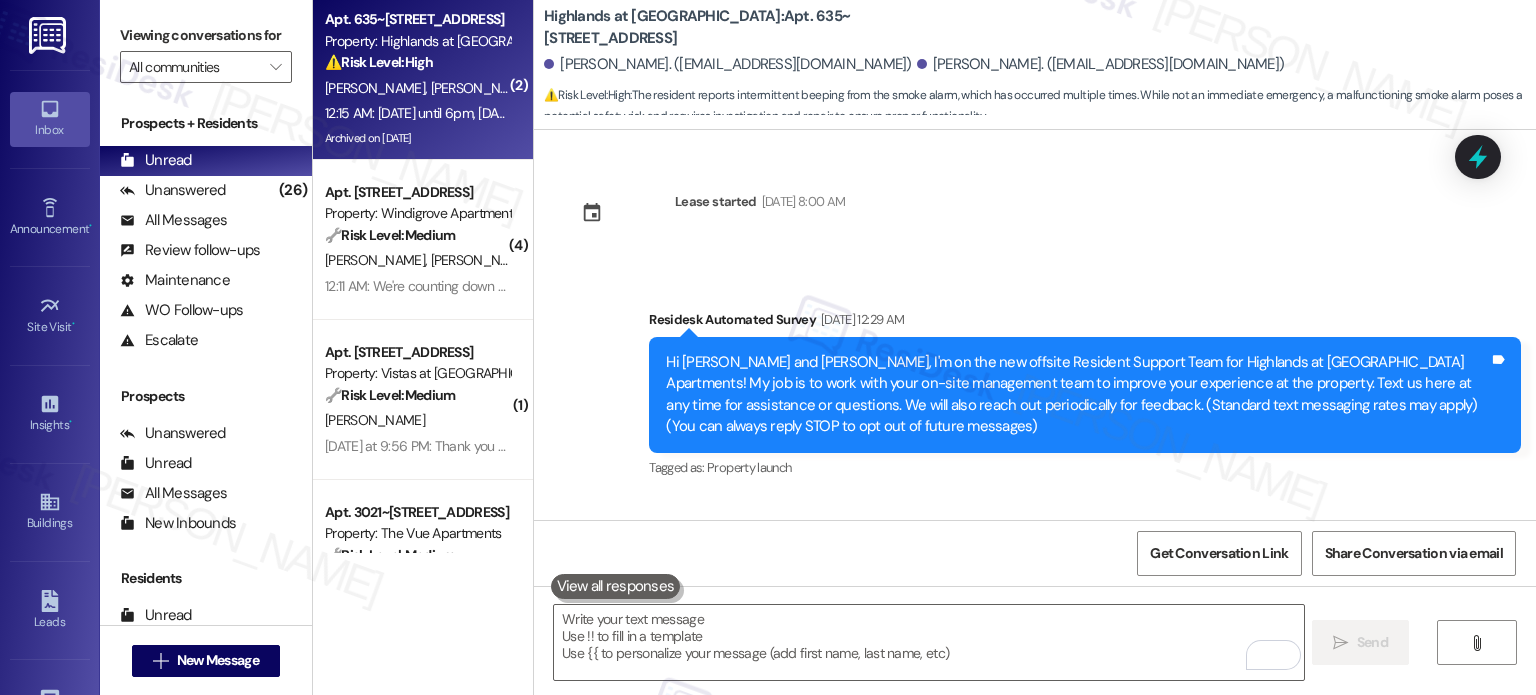 scroll, scrollTop: 0, scrollLeft: 0, axis: both 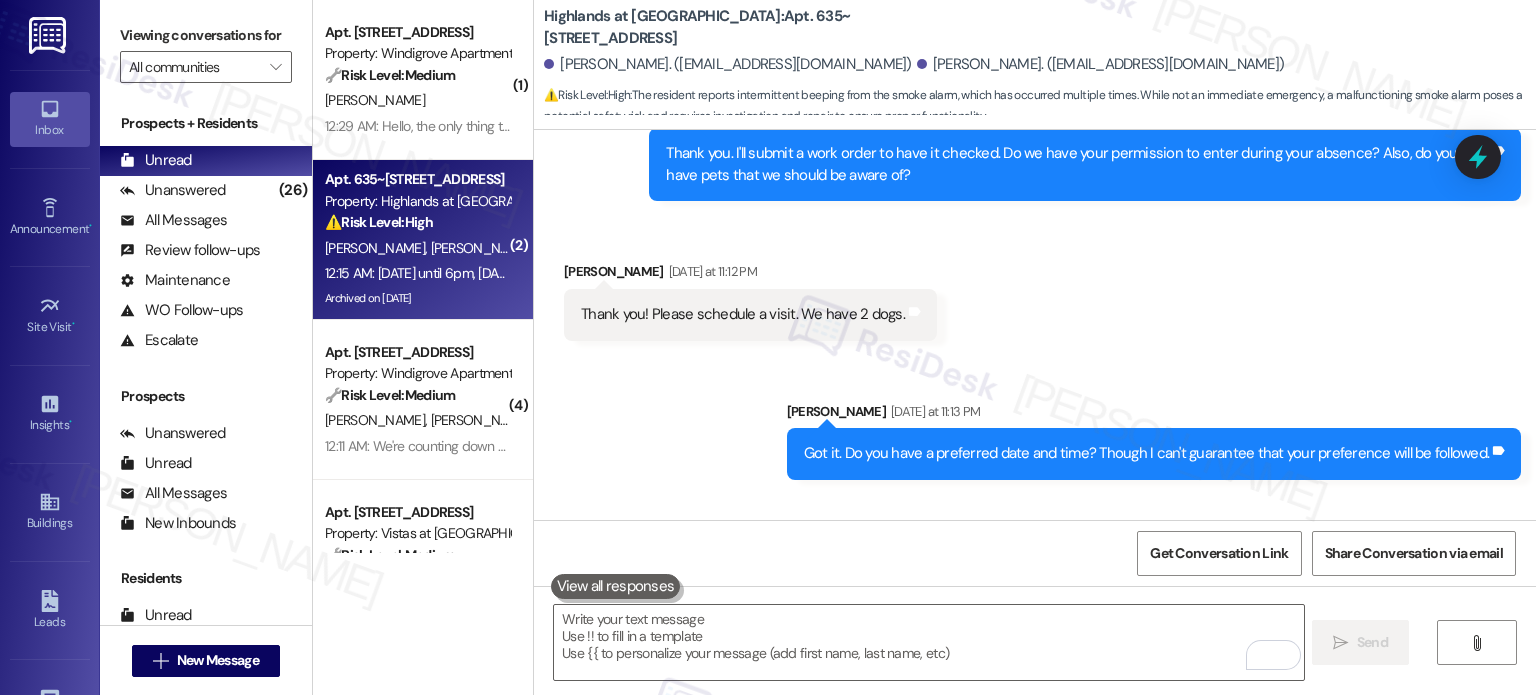 click on "Today until 6pm, Monday or Tuesday of next week." at bounding box center [727, 593] 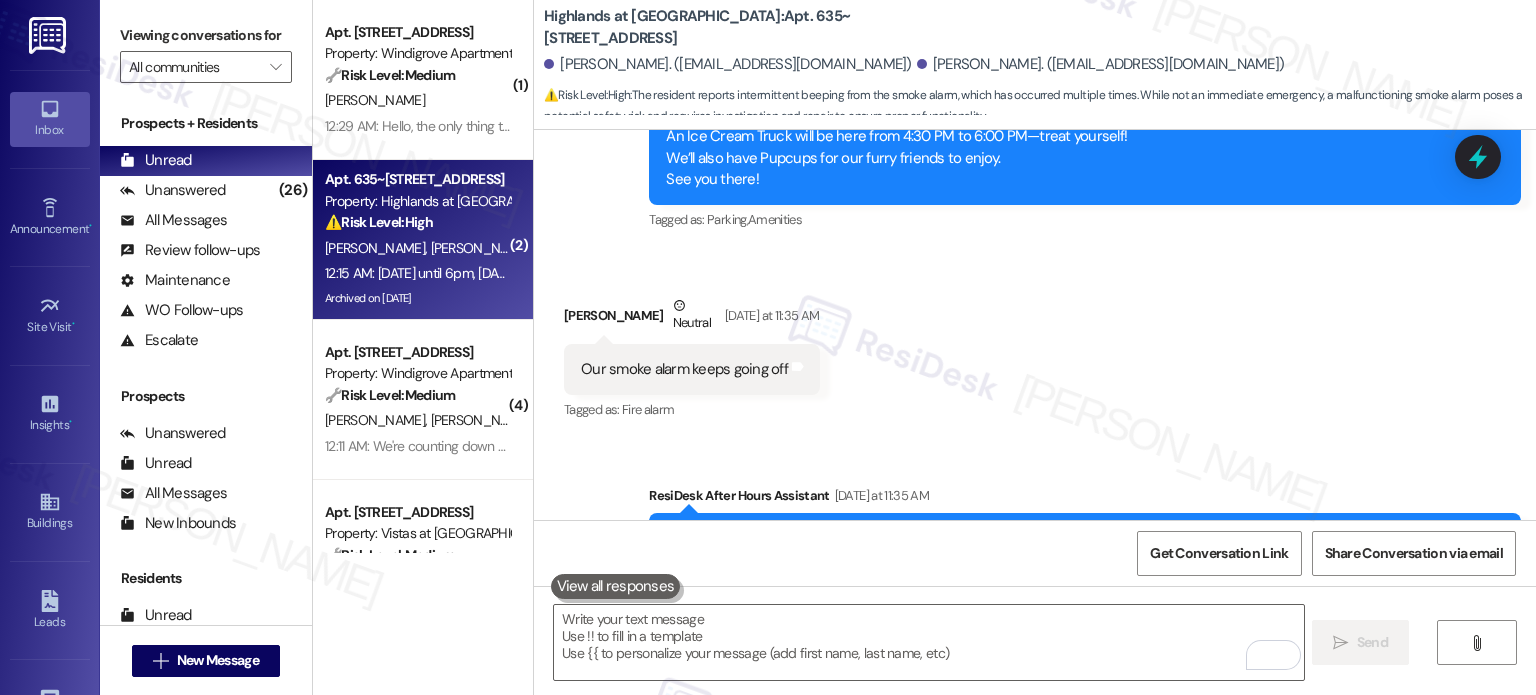 scroll, scrollTop: 29032, scrollLeft: 0, axis: vertical 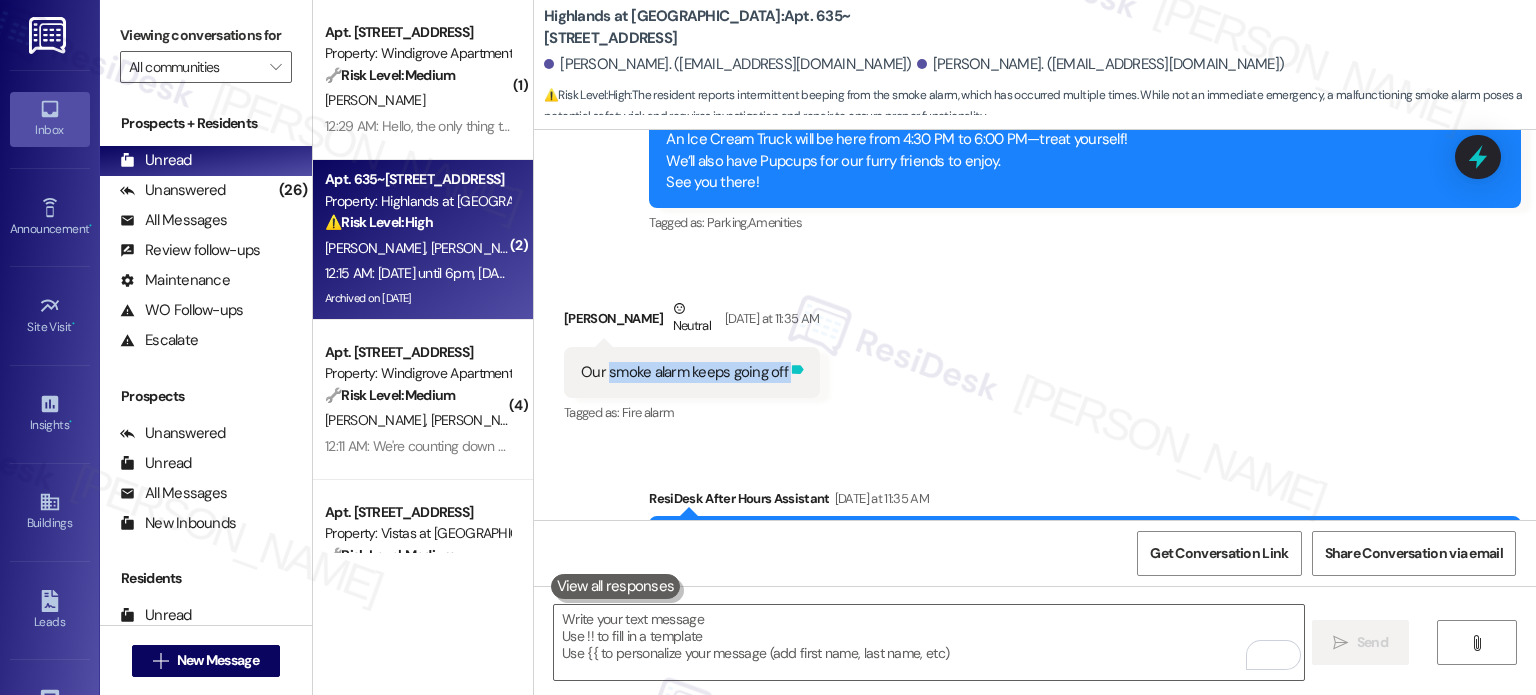 drag, startPoint x: 597, startPoint y: 275, endPoint x: 788, endPoint y: 284, distance: 191.21193 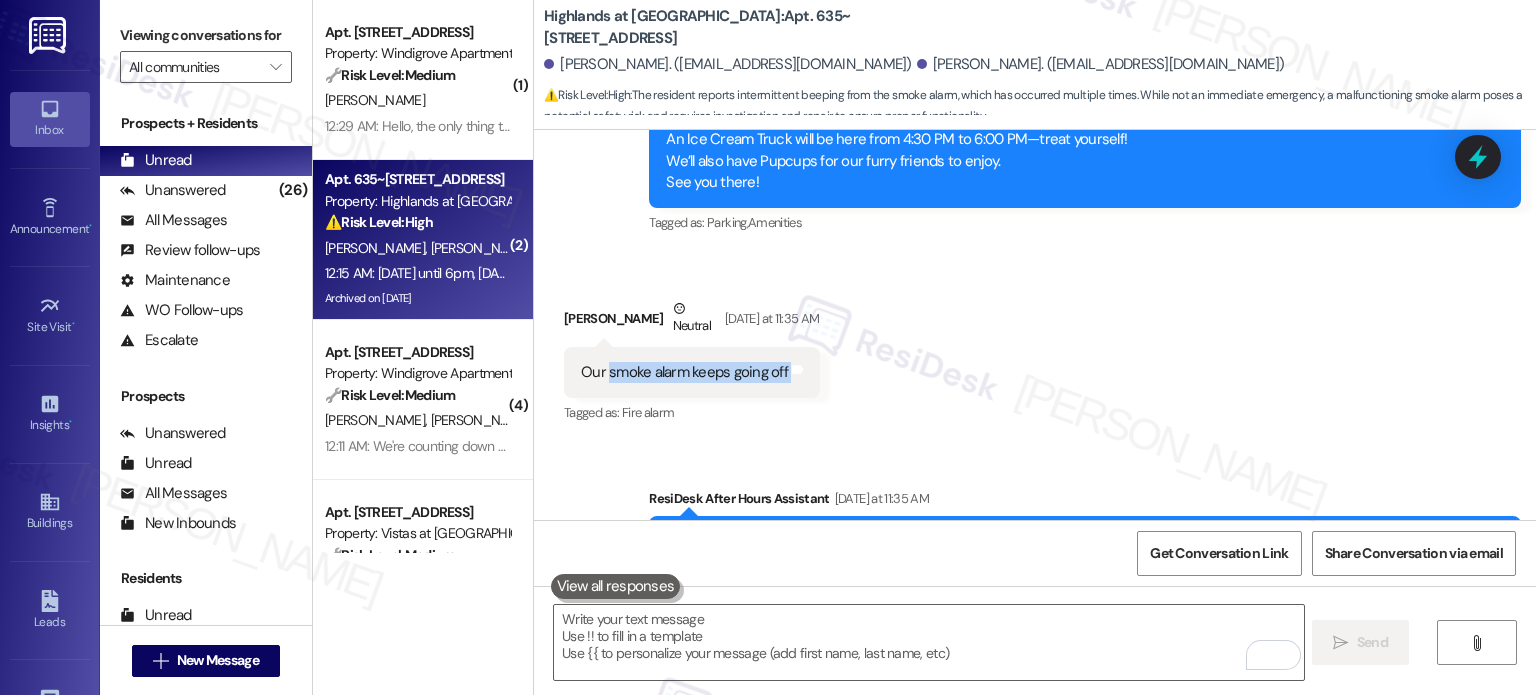 copy on "smoke alarm keeps going off Tags and notes" 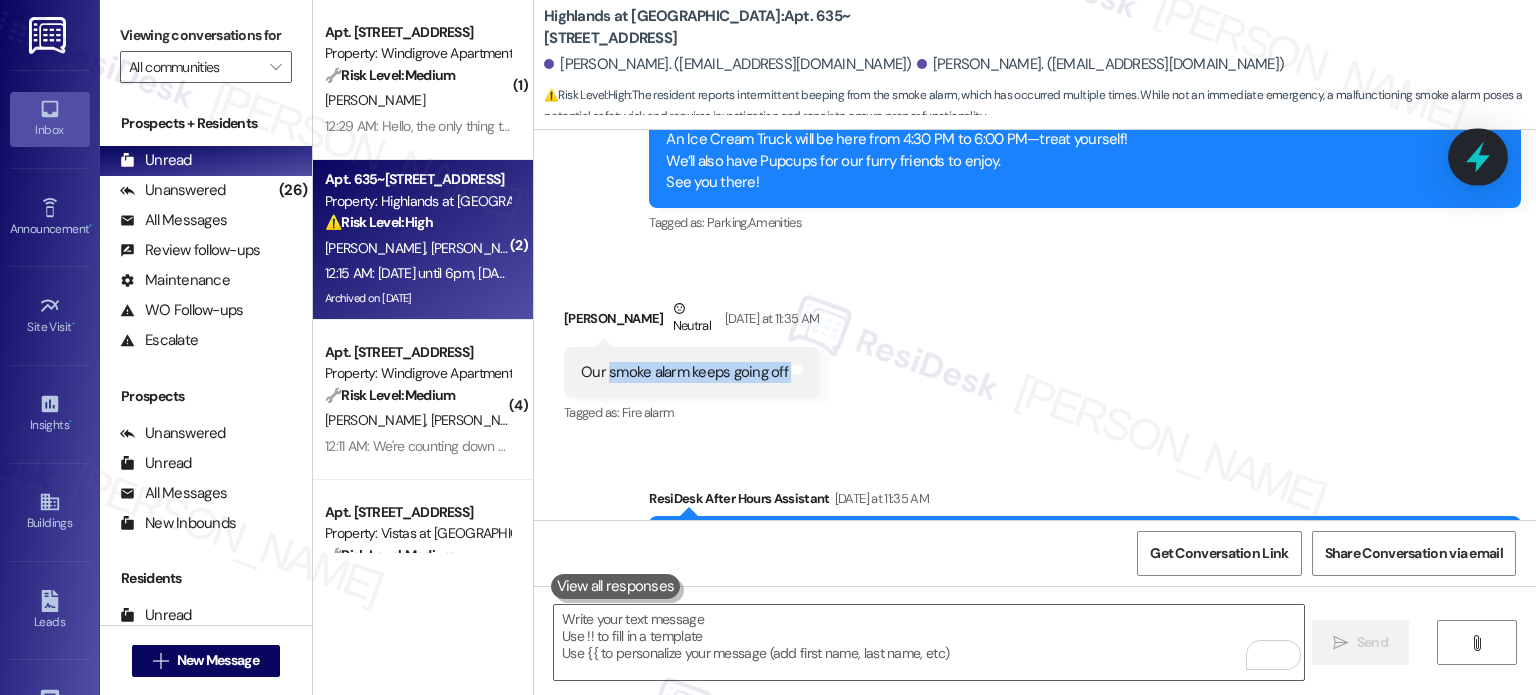 click 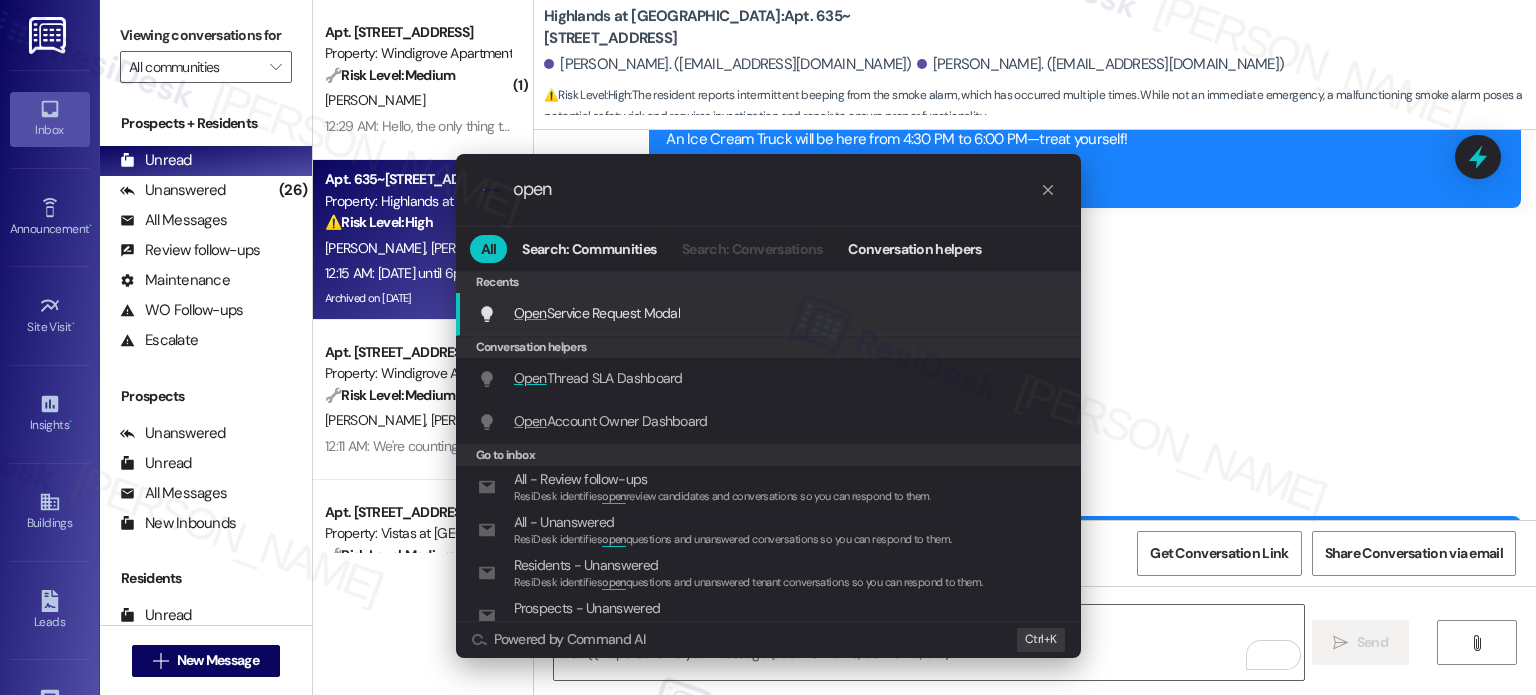 click on "Open  Service Request Modal" at bounding box center [597, 313] 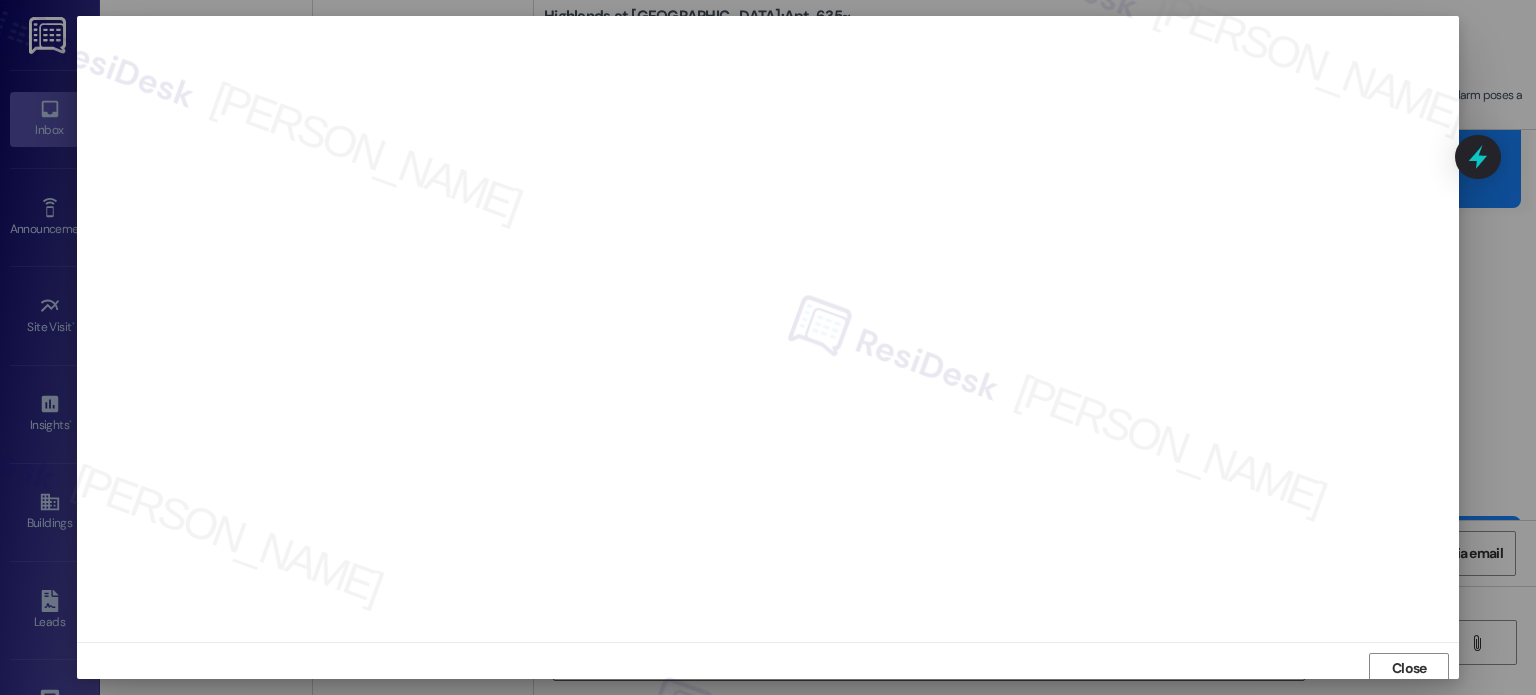 scroll, scrollTop: 5, scrollLeft: 0, axis: vertical 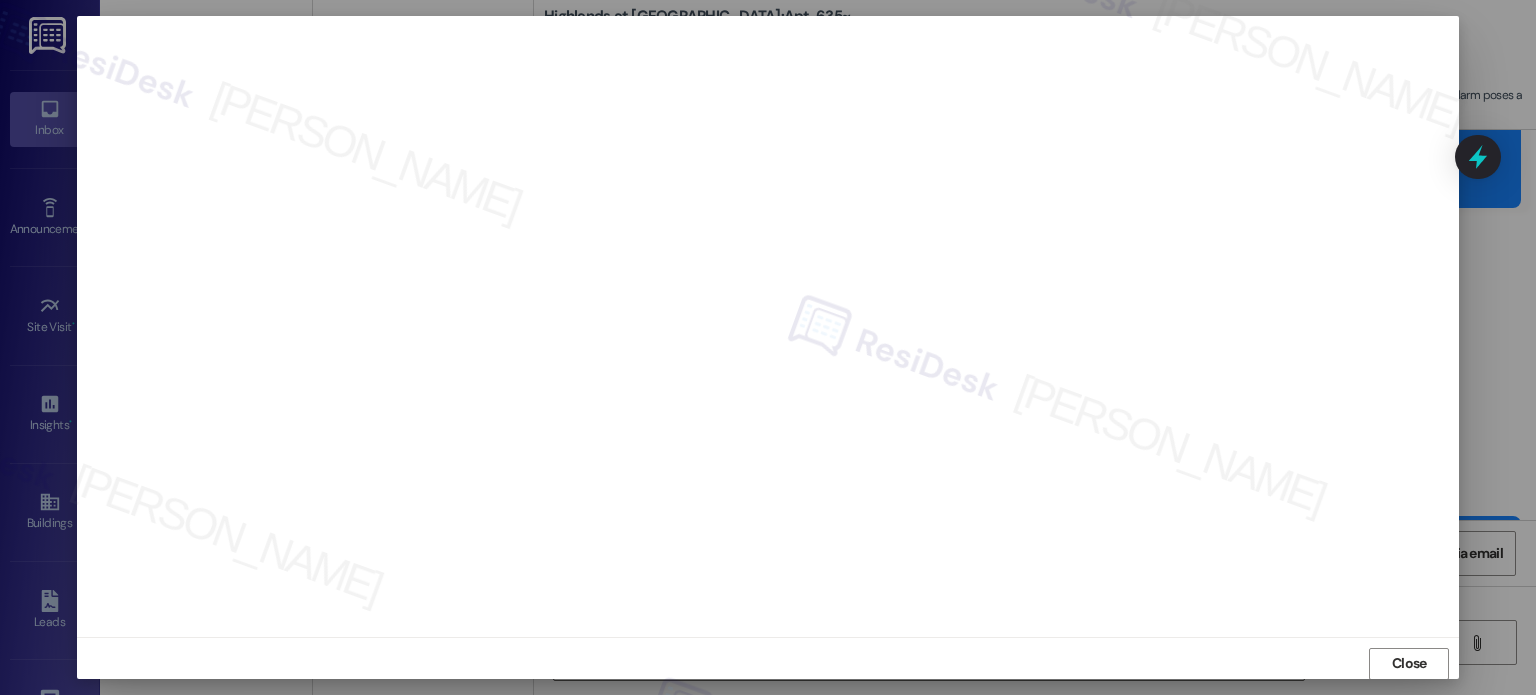 drag, startPoint x: 1420, startPoint y: 659, endPoint x: 1432, endPoint y: 644, distance: 19.209373 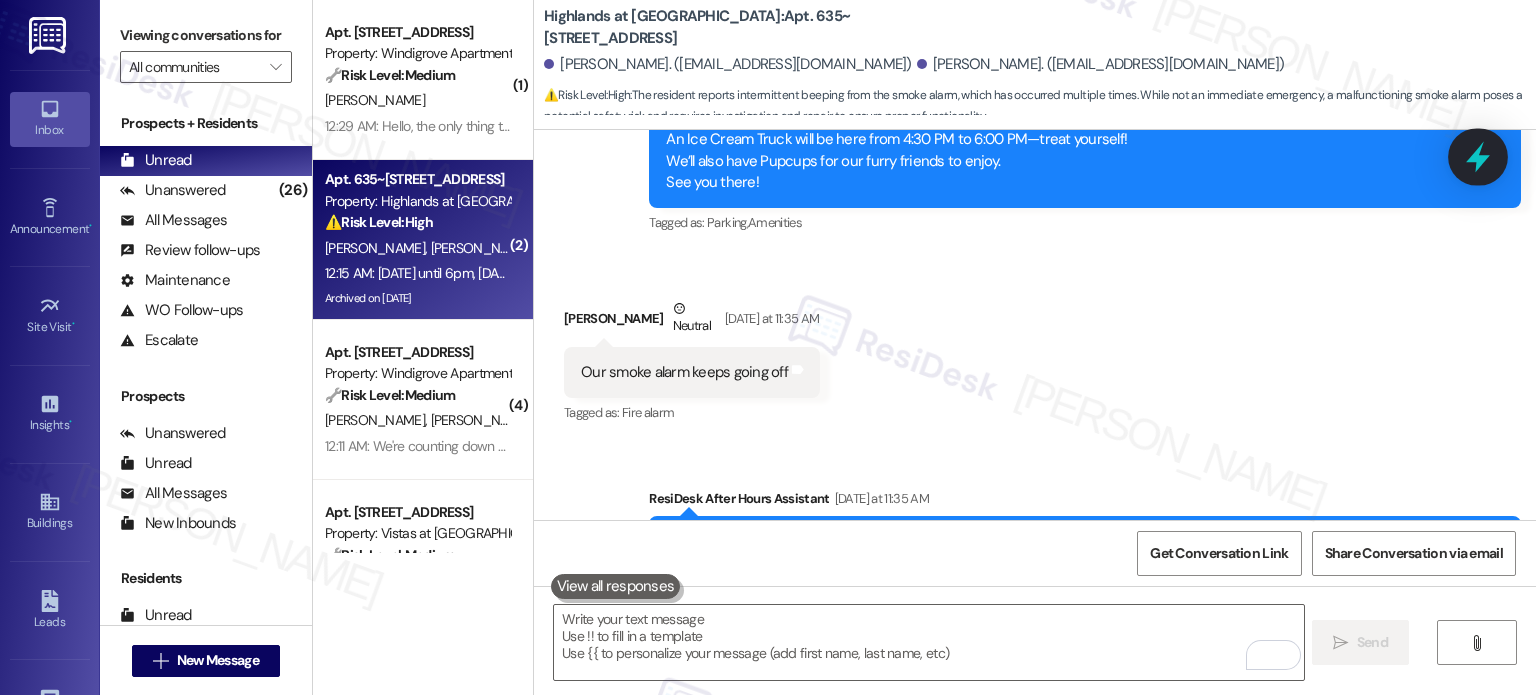 click 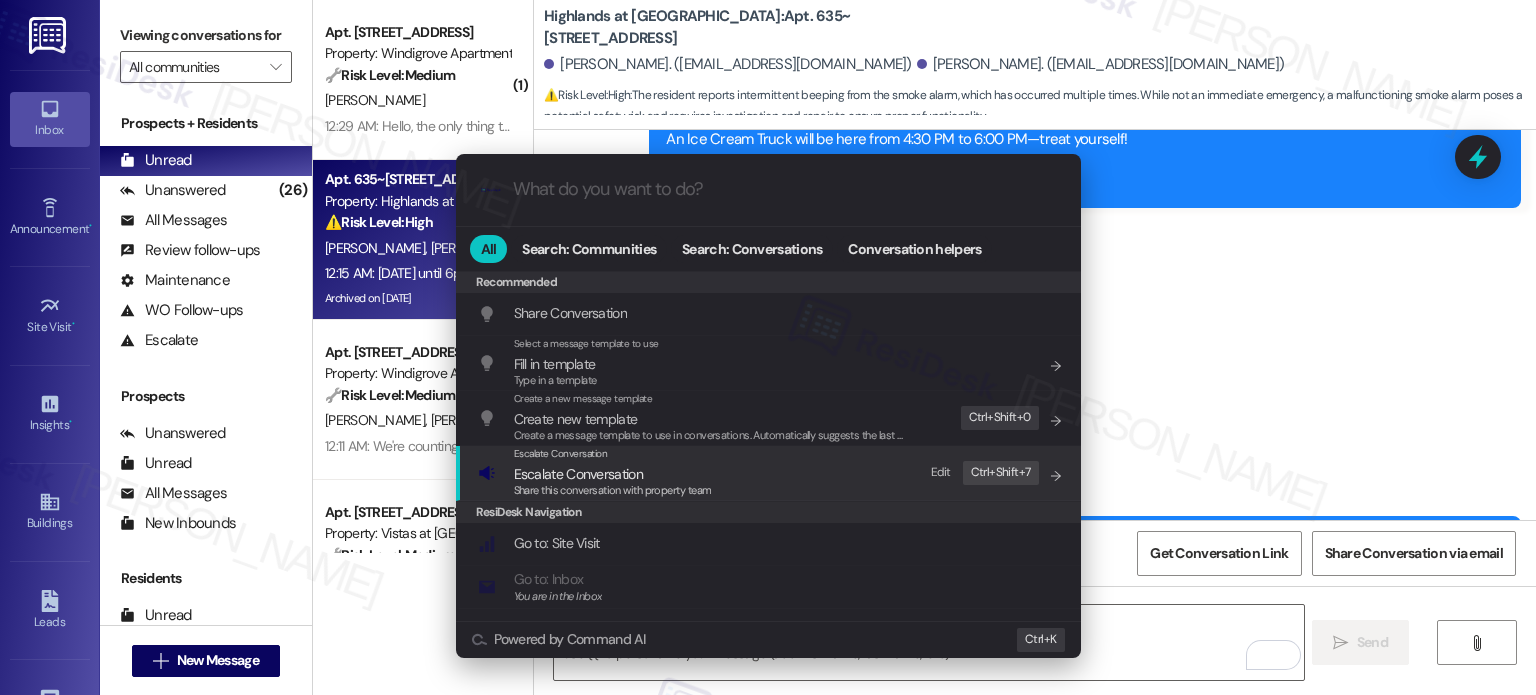 click on "Share this conversation with property team" at bounding box center (613, 490) 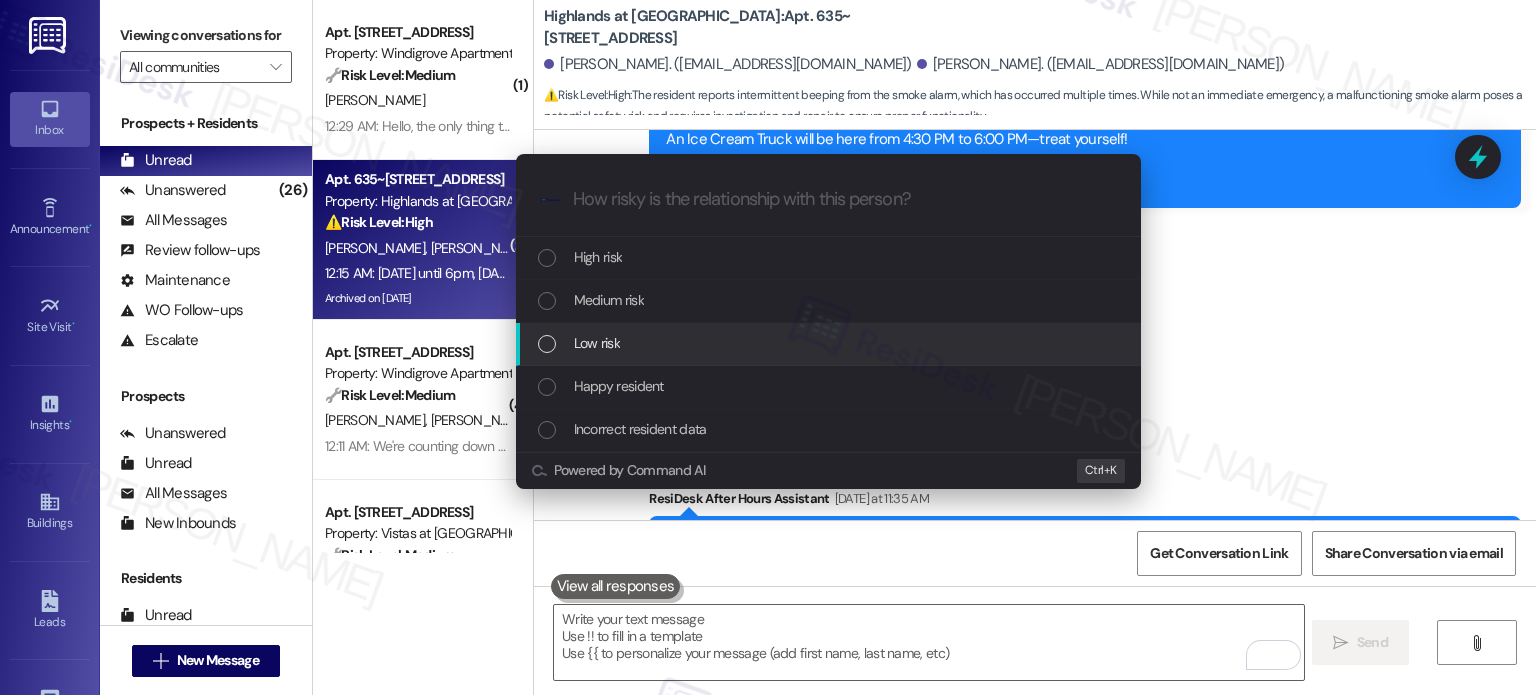 click on "Low risk" at bounding box center (597, 343) 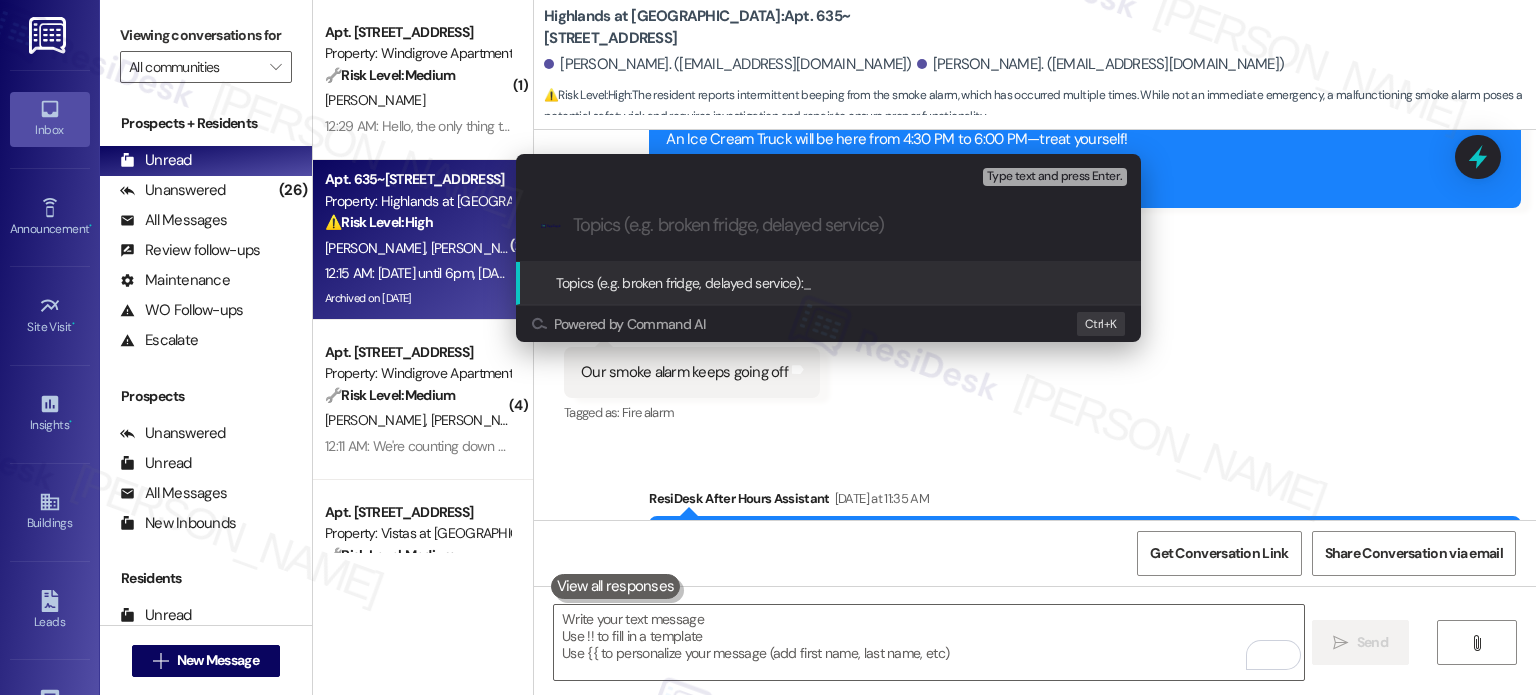 paste on "WO#373056 created by Residesk -smoke detectro issue" 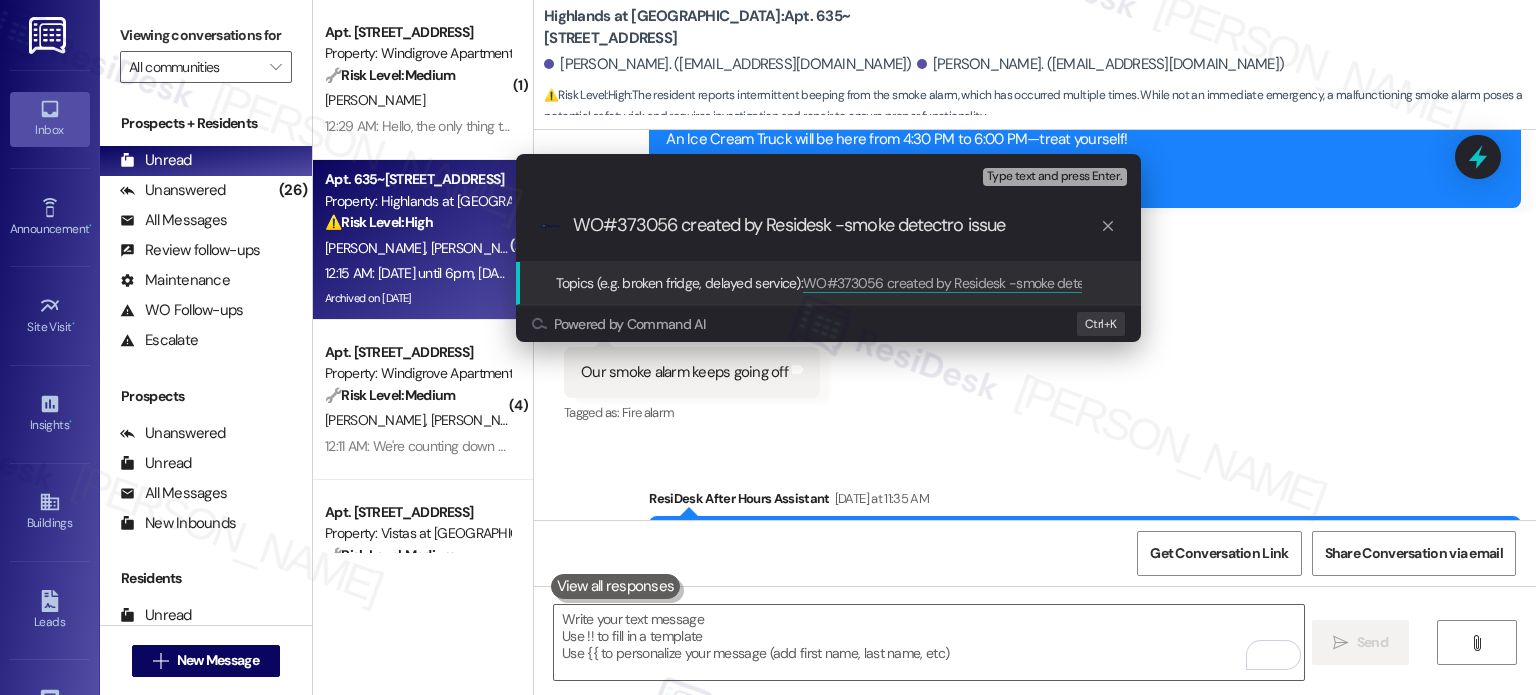 type 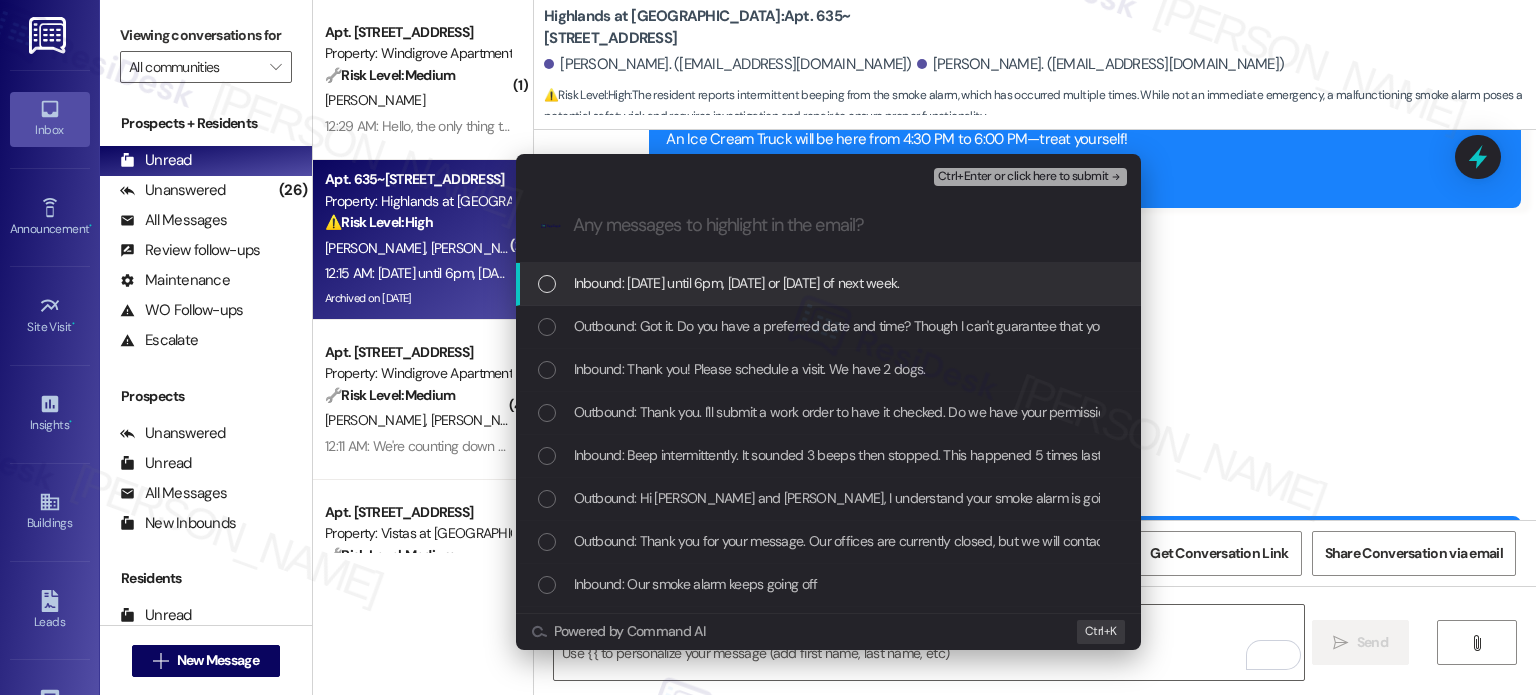 click on "Inbound: Today until 6pm, Monday or Tuesday of next week." at bounding box center [737, 283] 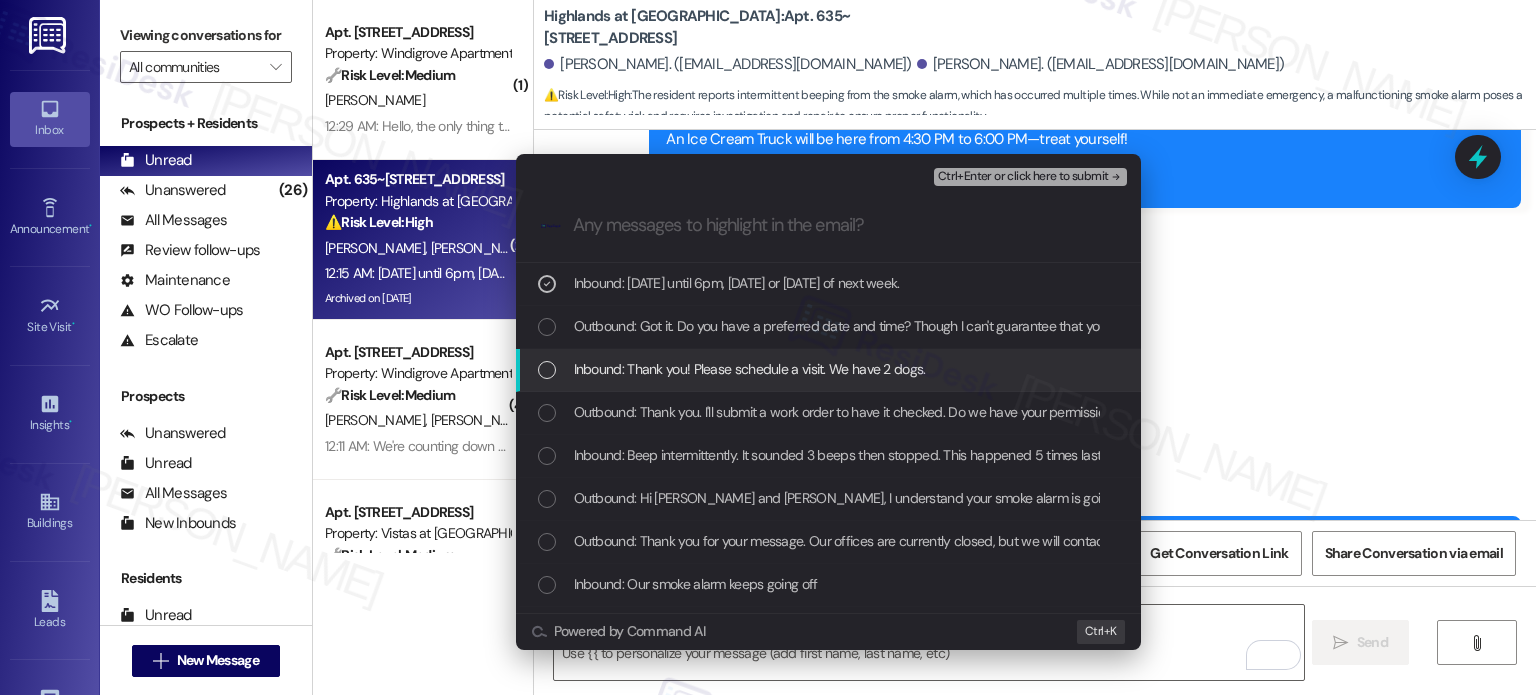 click on "Inbound: Thank you! Please schedule a visit. We have 2 dogs." at bounding box center (750, 369) 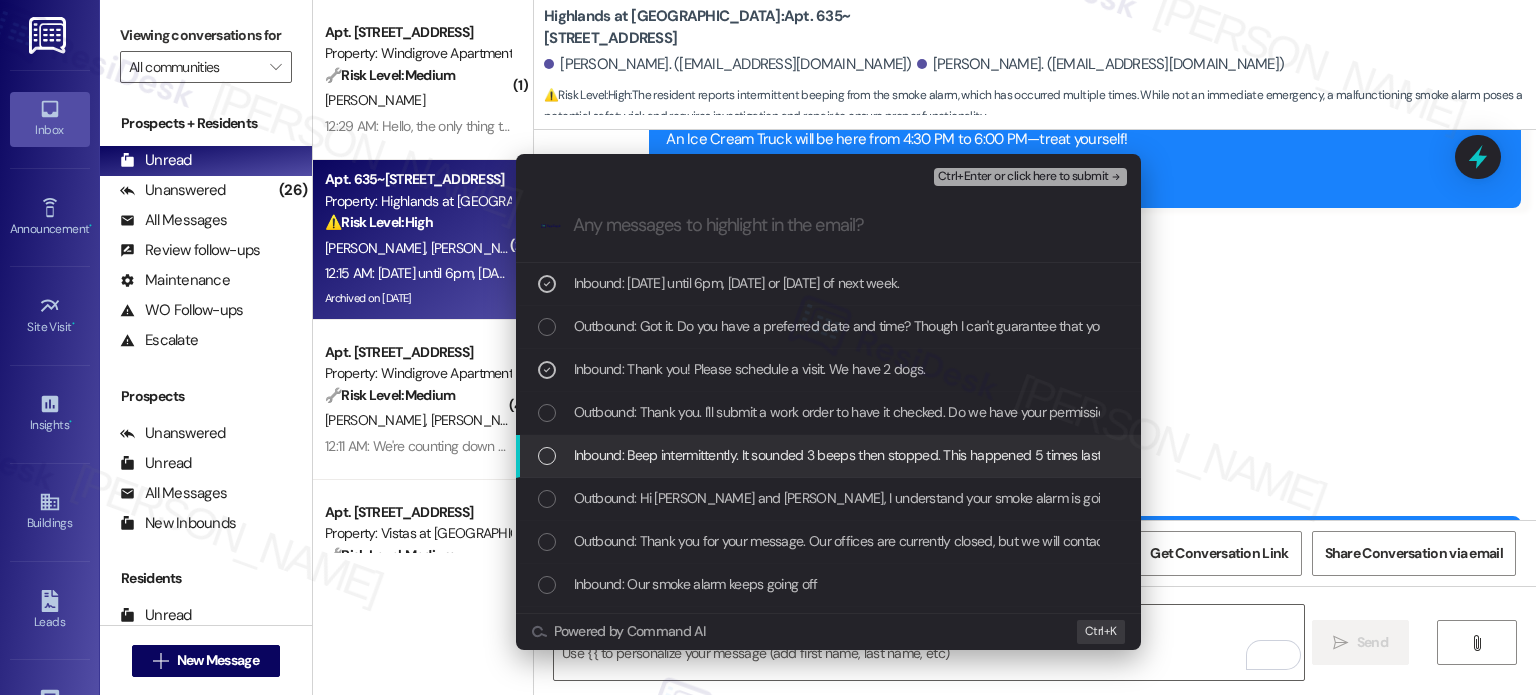 click on "Inbound: Beep intermittently. It sounded 3 beeps then stopped. This happened 5 times last night between 9pm - 11pm. This is not the first time this has happened." at bounding box center [1043, 455] 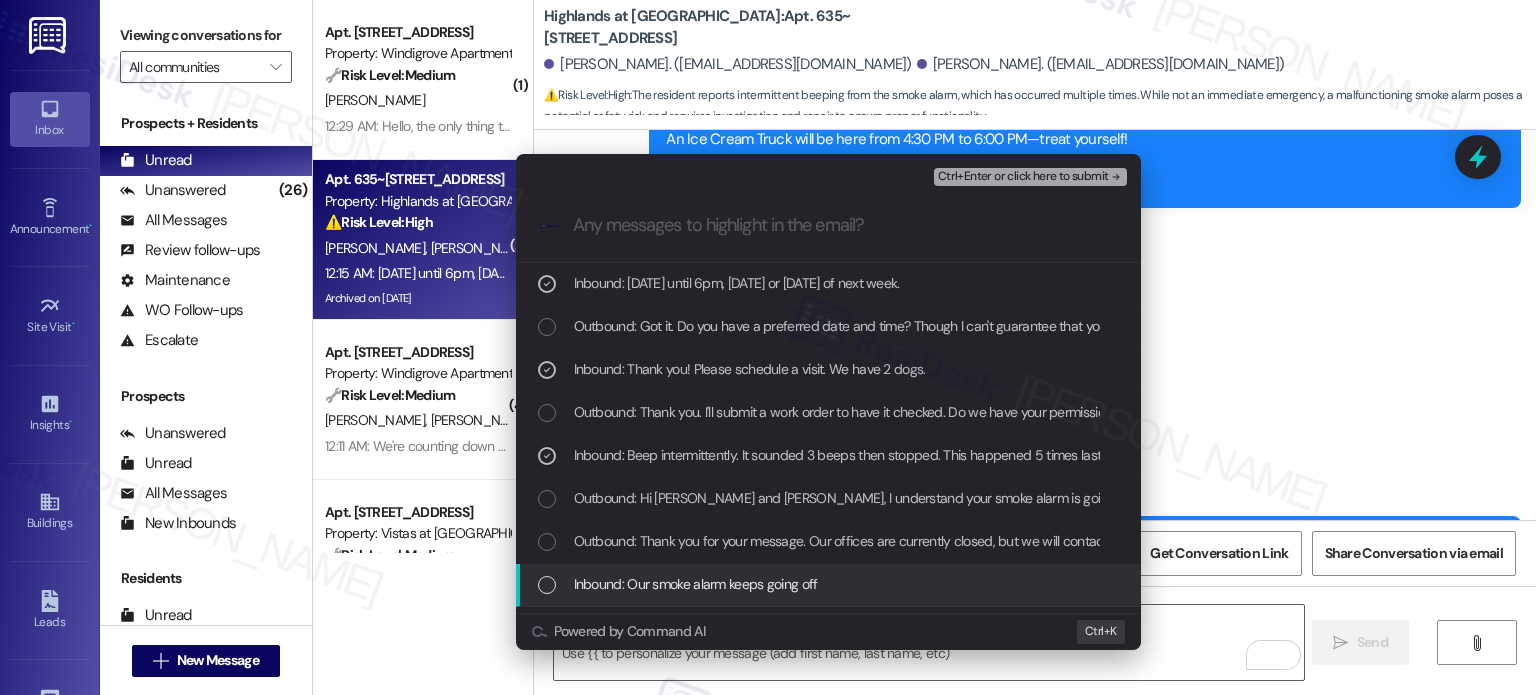 click on "Inbound: Our smoke alarm keeps going off" at bounding box center [828, 585] 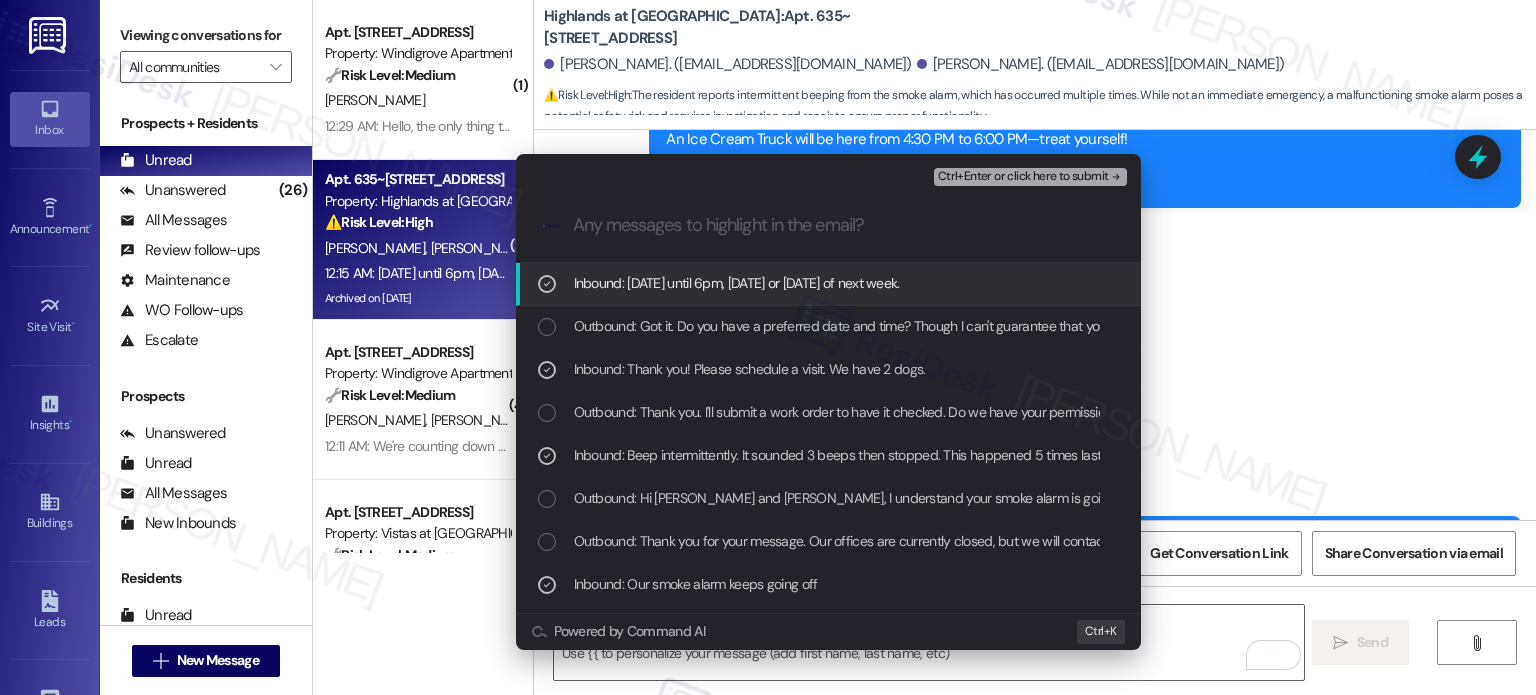click on "Ctrl+Enter or click here to submit" at bounding box center (1023, 177) 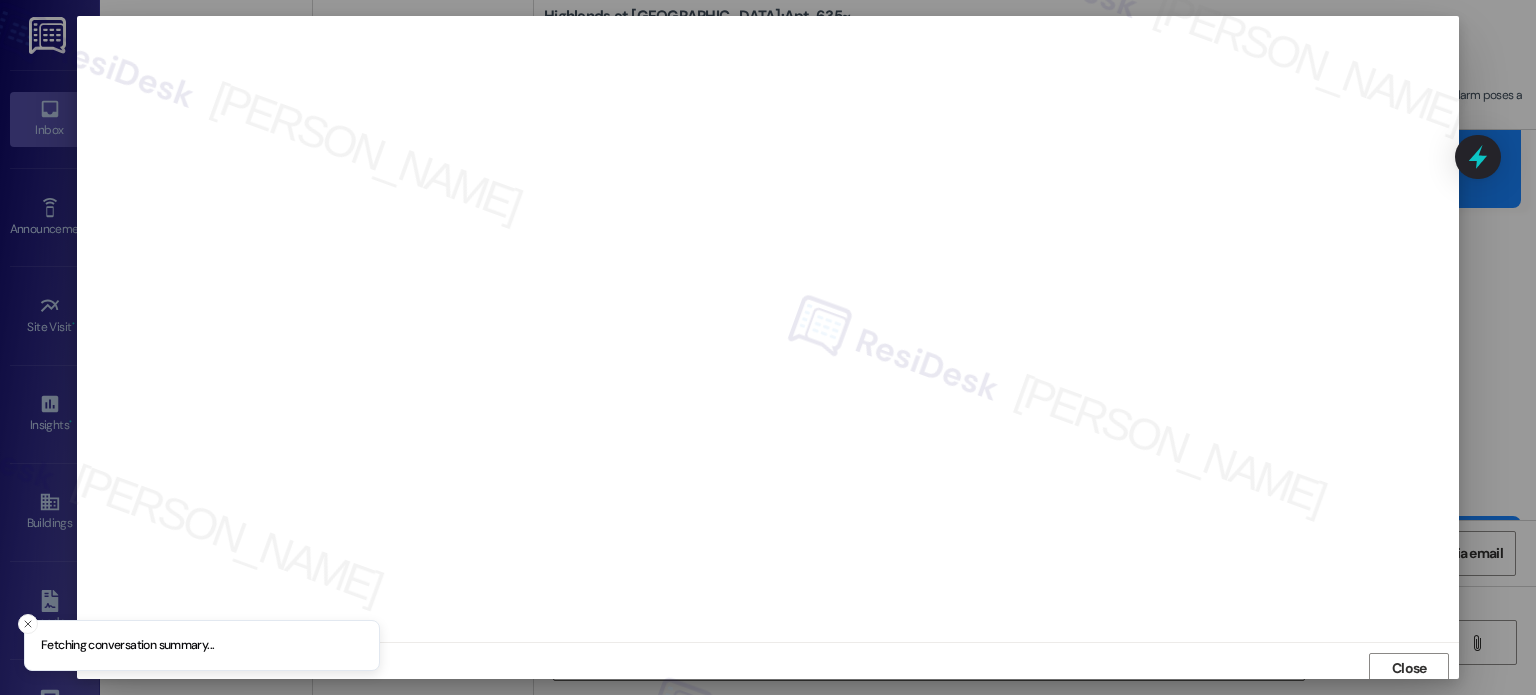 scroll, scrollTop: 5, scrollLeft: 0, axis: vertical 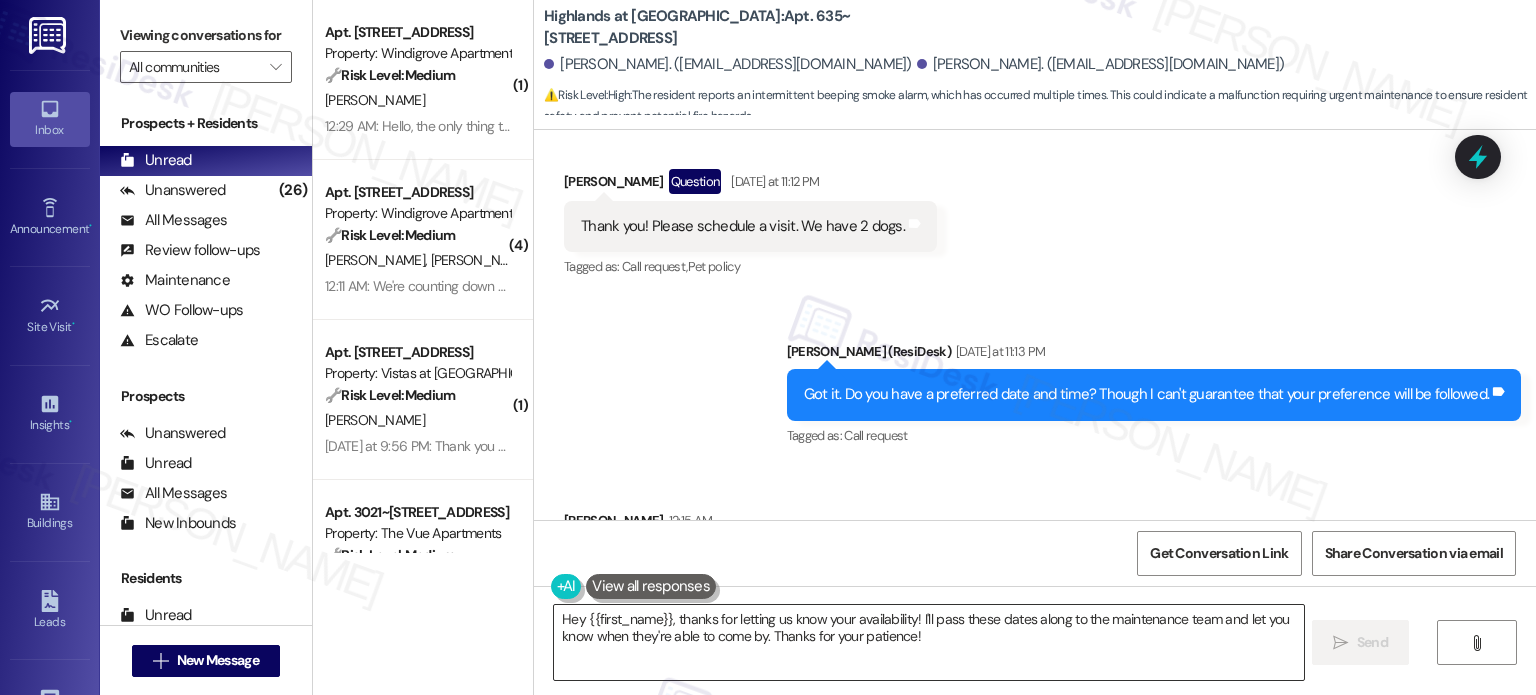 click on "Hey {{first_name}}, thanks for letting us know your availability! I'll pass these dates along to the maintenance team and let you know when they're able to come by. Thanks for your patience!" at bounding box center (928, 642) 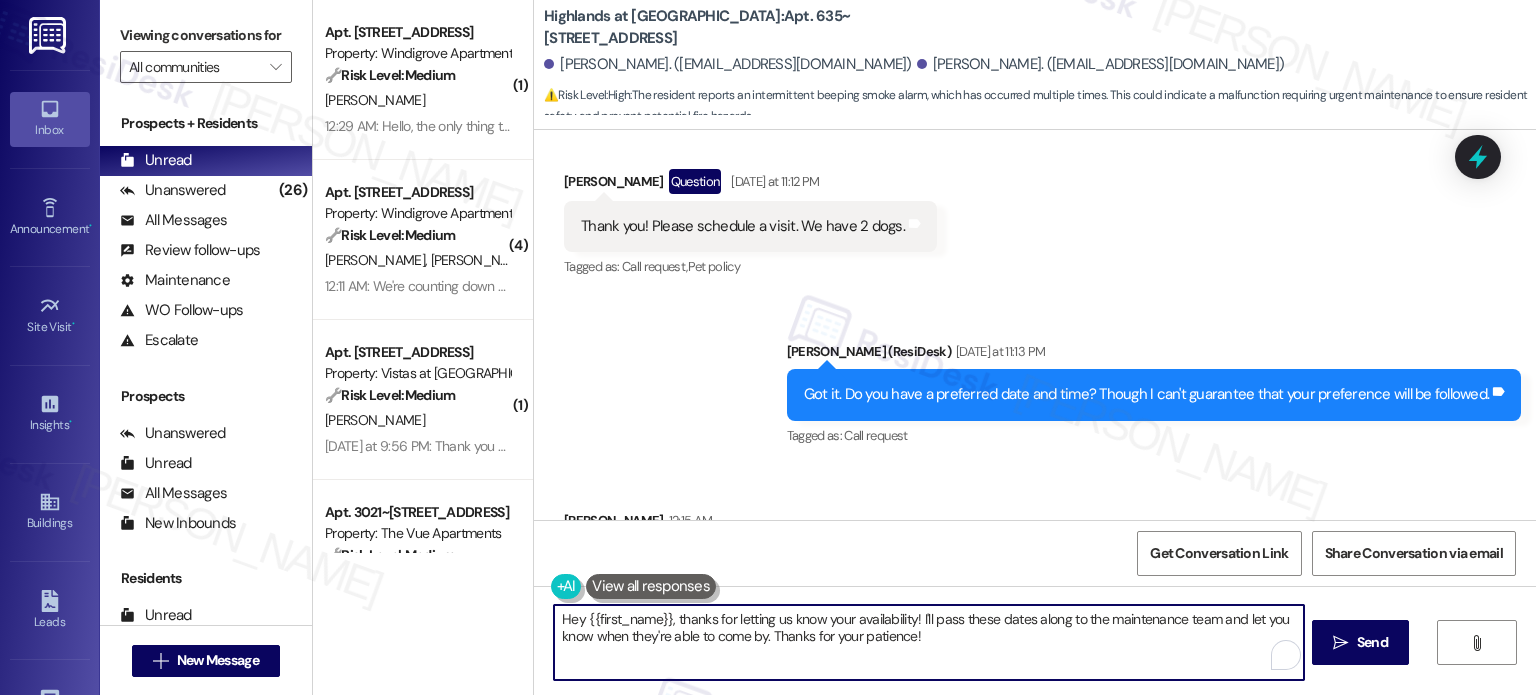 click on "Hey {{first_name}}, thanks for letting us know your availability! I'll pass these dates along to the maintenance team and let you know when they're able to come by. Thanks for your patience!" at bounding box center [928, 642] 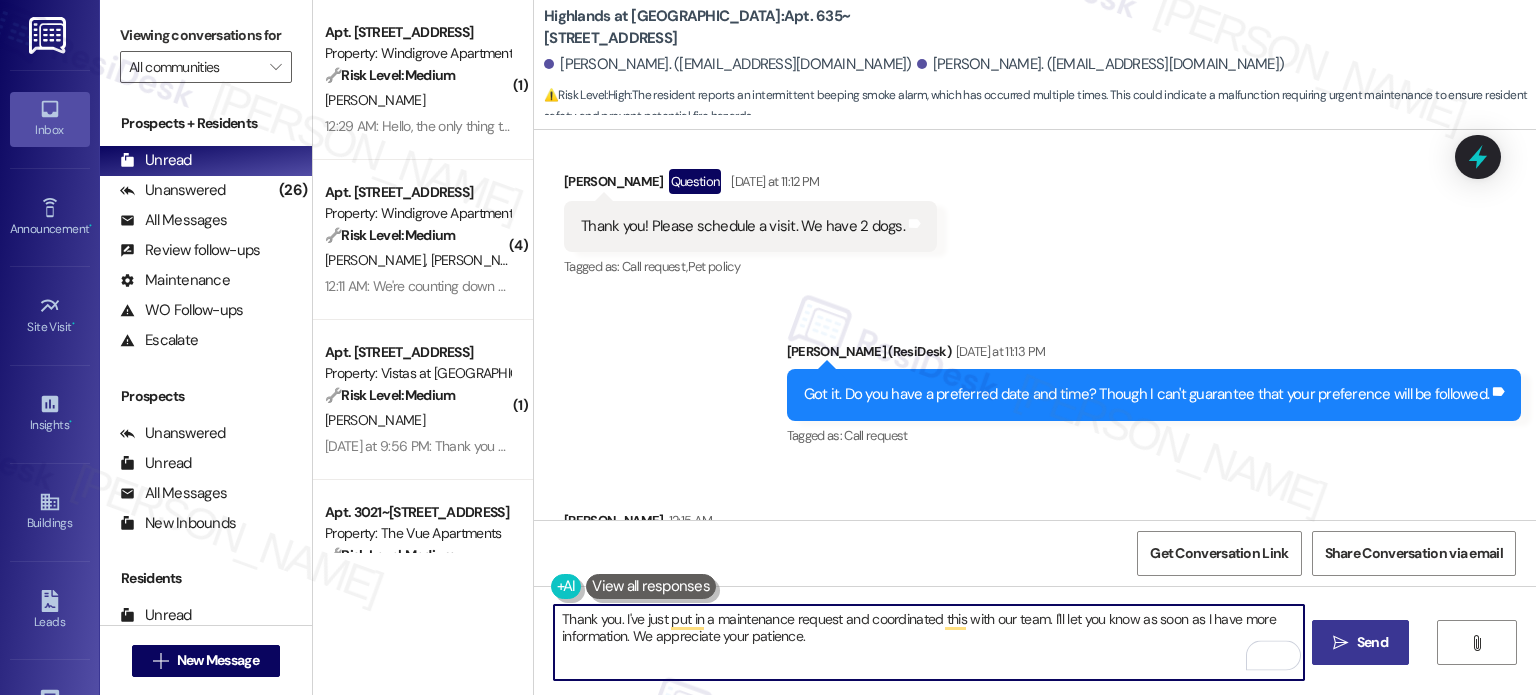type on "Thank you. I've just put in a maintenance request and coordinated this with our team. I'll let you know as soon as I have more information. We appreciate your patience." 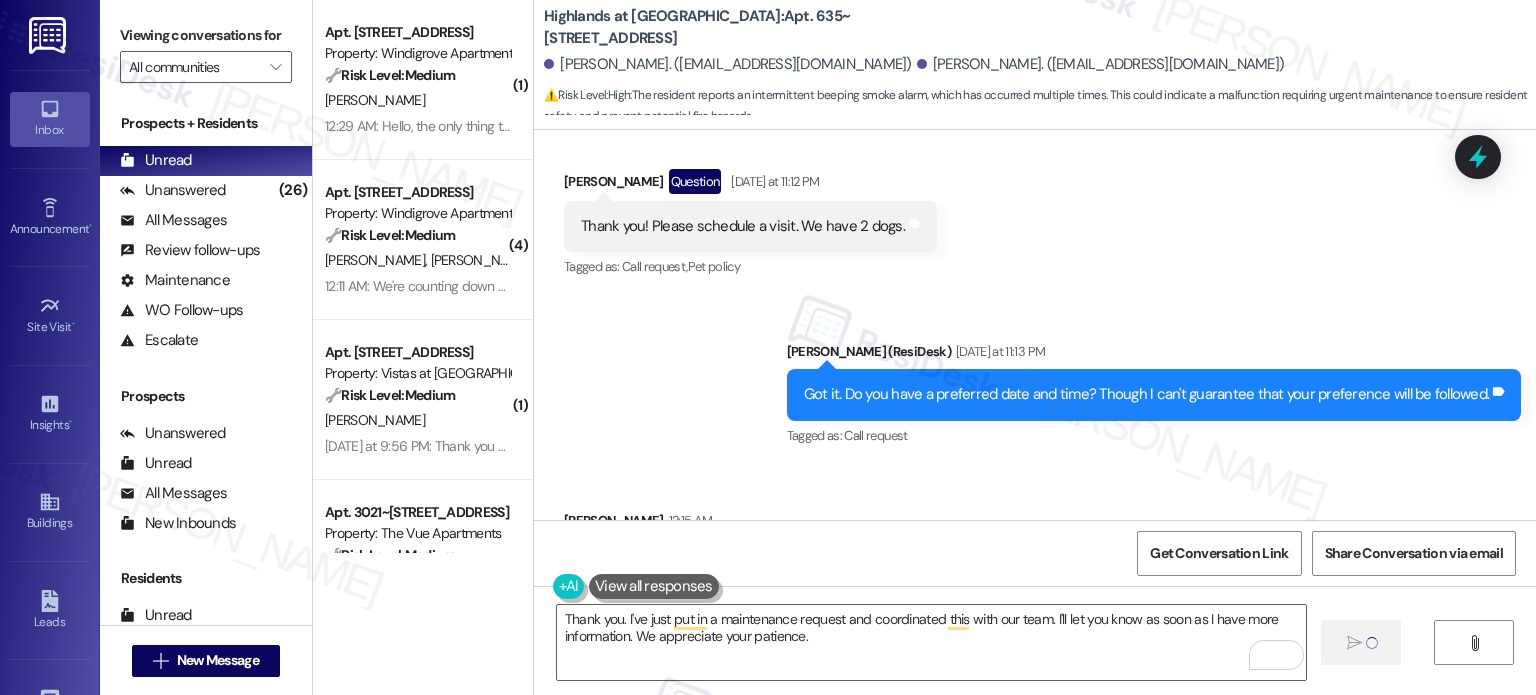type 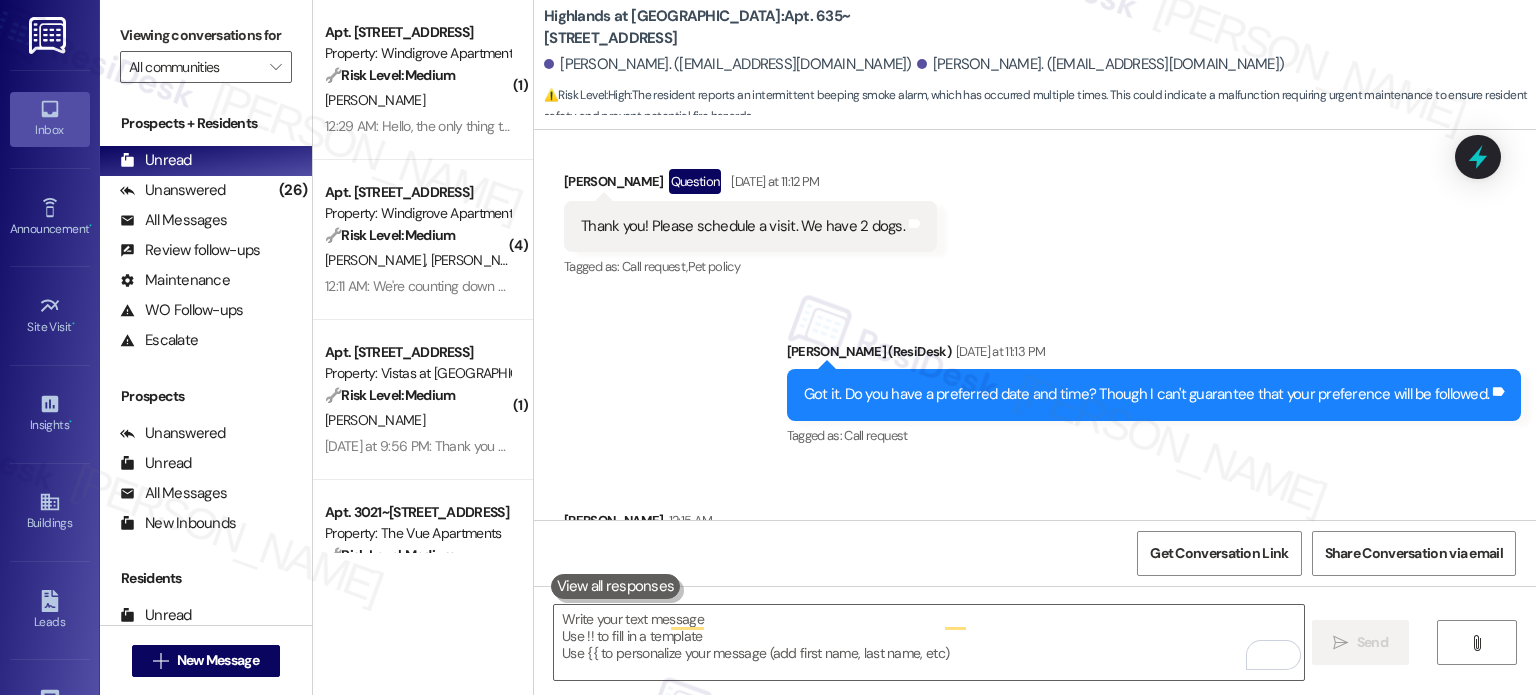 scroll, scrollTop: 30375, scrollLeft: 0, axis: vertical 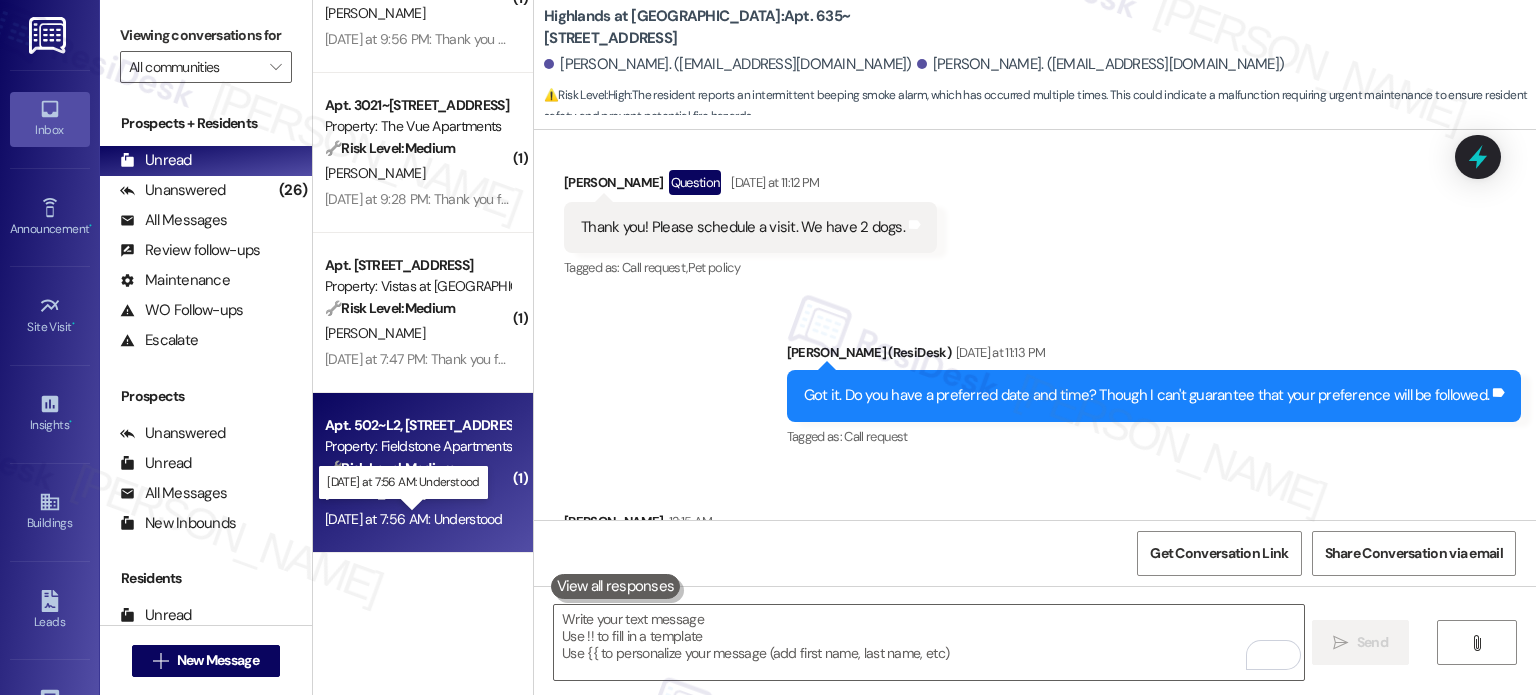 click on "Yesterday at 7:56 AM: Understood  Yesterday at 7:56 AM: Understood" at bounding box center [414, 519] 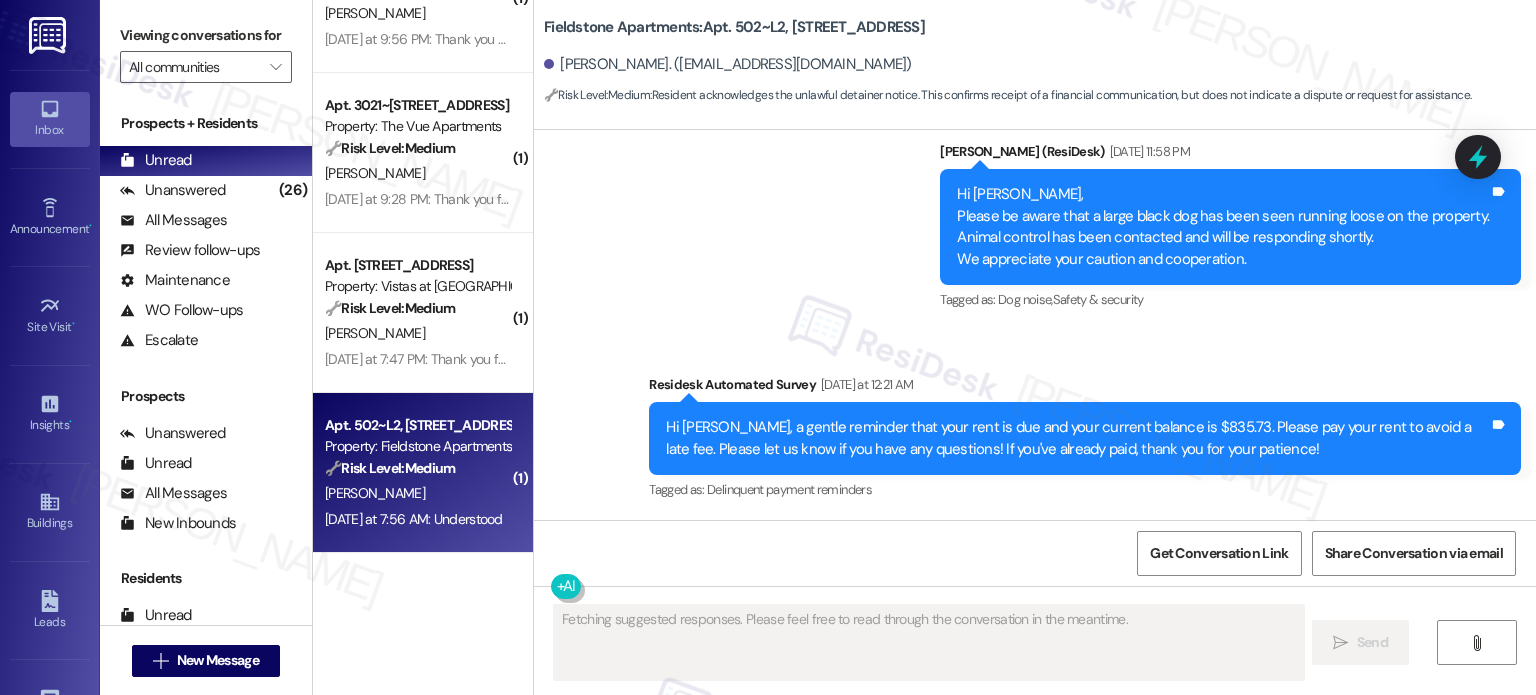 scroll, scrollTop: 7017, scrollLeft: 0, axis: vertical 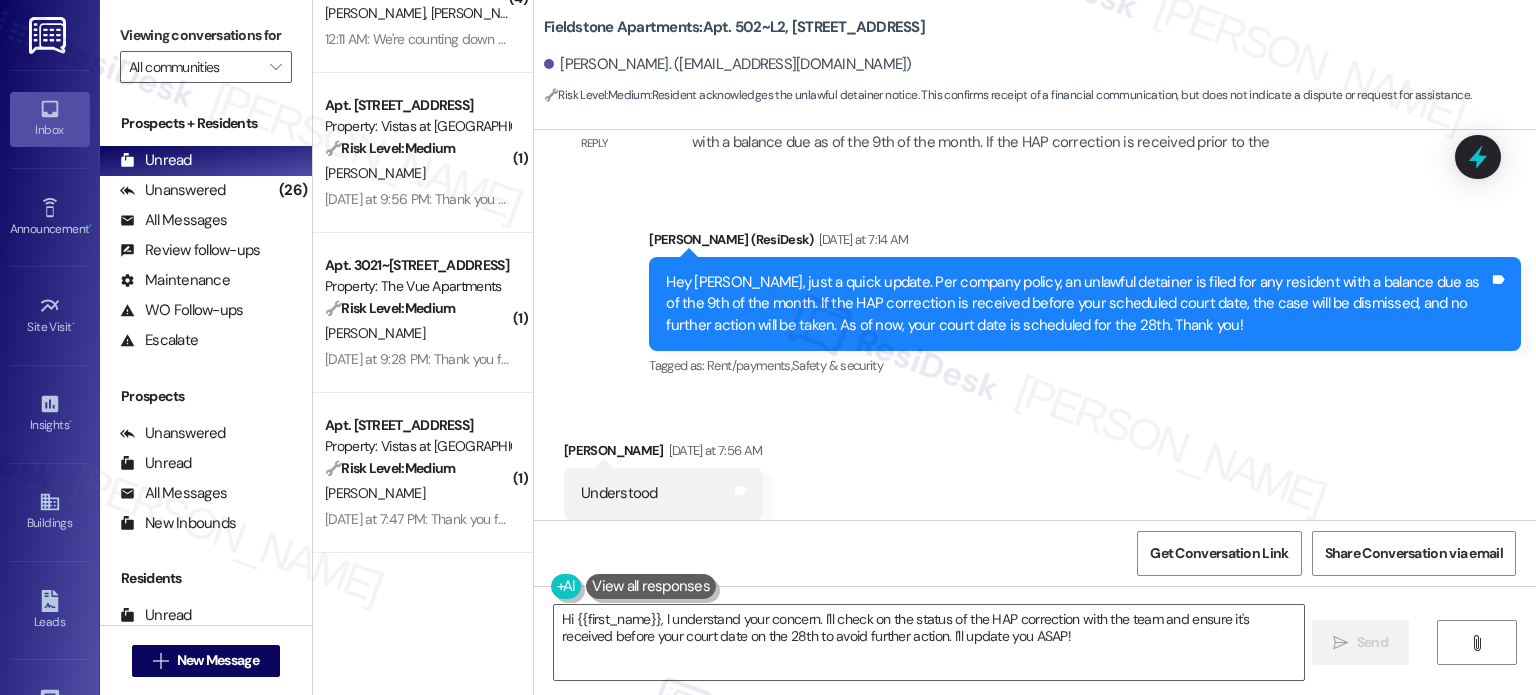 click on "Sent via SMS Sarah   (ResiDesk) Yesterday at 7:14 AM Hey Joseph, just a quick update. Per company policy, an unlawful detainer is filed for any resident with a balance due as of the 9th of the month. If the HAP correction is received before your scheduled court date, the case will be dismissed, and no further action will be taken. As of now, your court date is scheduled for the 28th. Thank you! Tags and notes Tagged as:   Rent/payments ,  Click to highlight conversations about Rent/payments Safety & security Click to highlight conversations about Safety & security" at bounding box center (1035, 290) 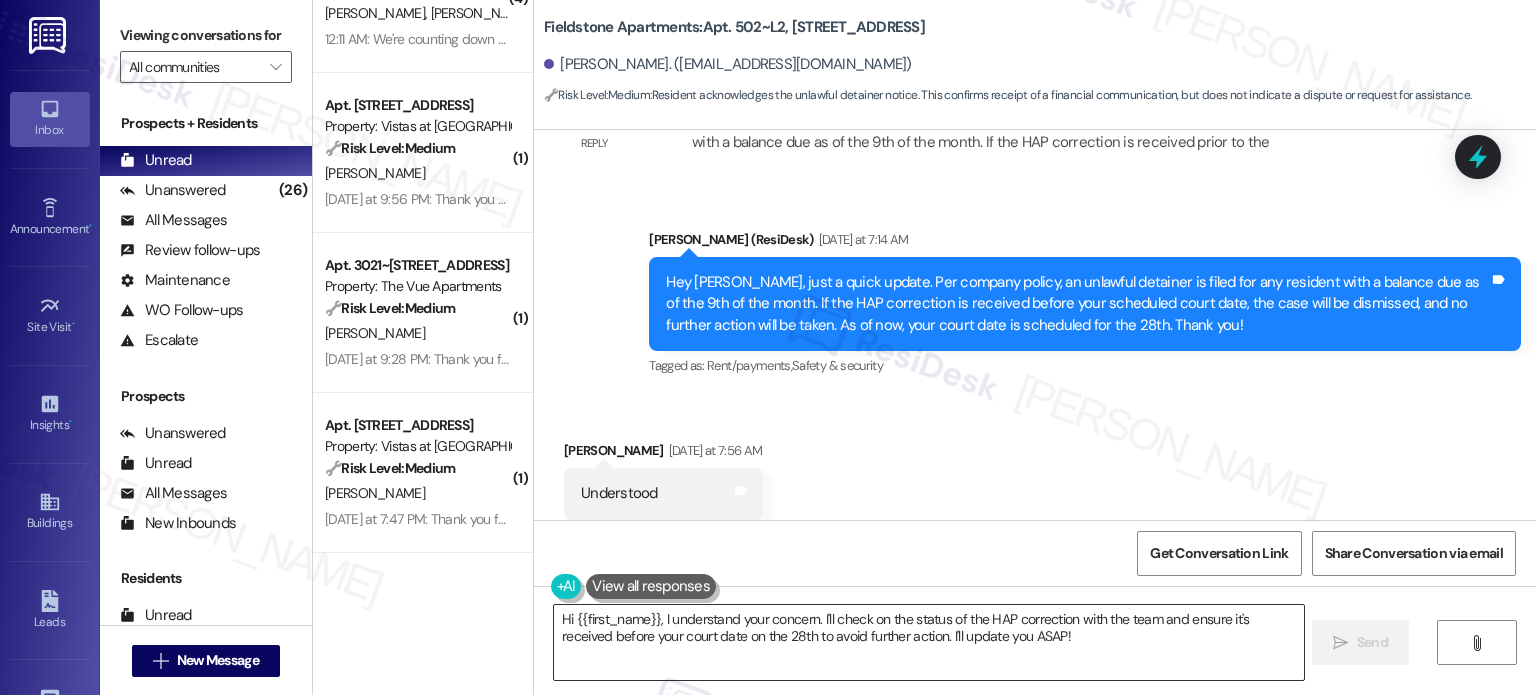 click on "Hi {{first_name}}, I understand your concern. I'll check on the status of the HAP correction with the team and ensure it's received before your court date on the 28th to avoid further action. I'll update you ASAP!" at bounding box center [928, 642] 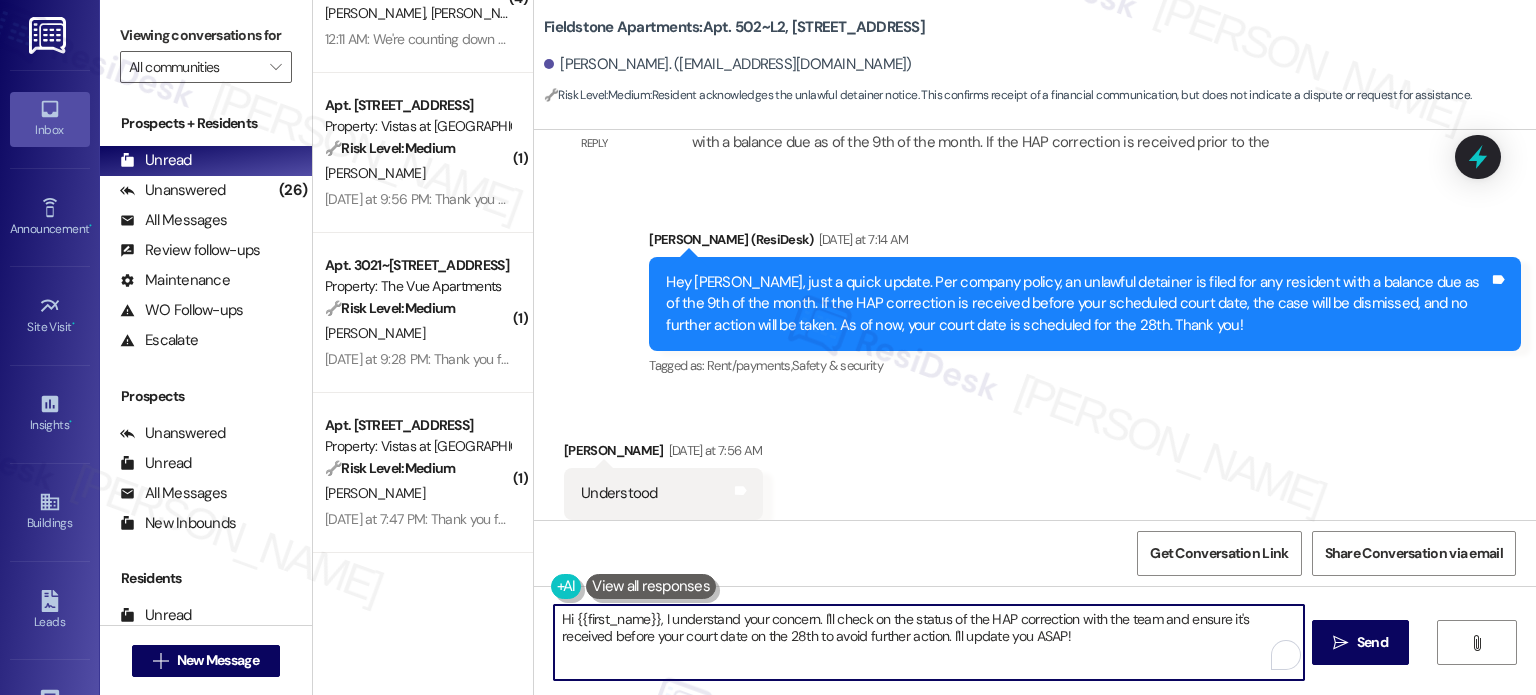 click on "Hi {{first_name}}, I understand your concern. I'll check on the status of the HAP correction with the team and ensure it's received before your court date on the 28th to avoid further action. I'll update you ASAP!" at bounding box center (928, 642) 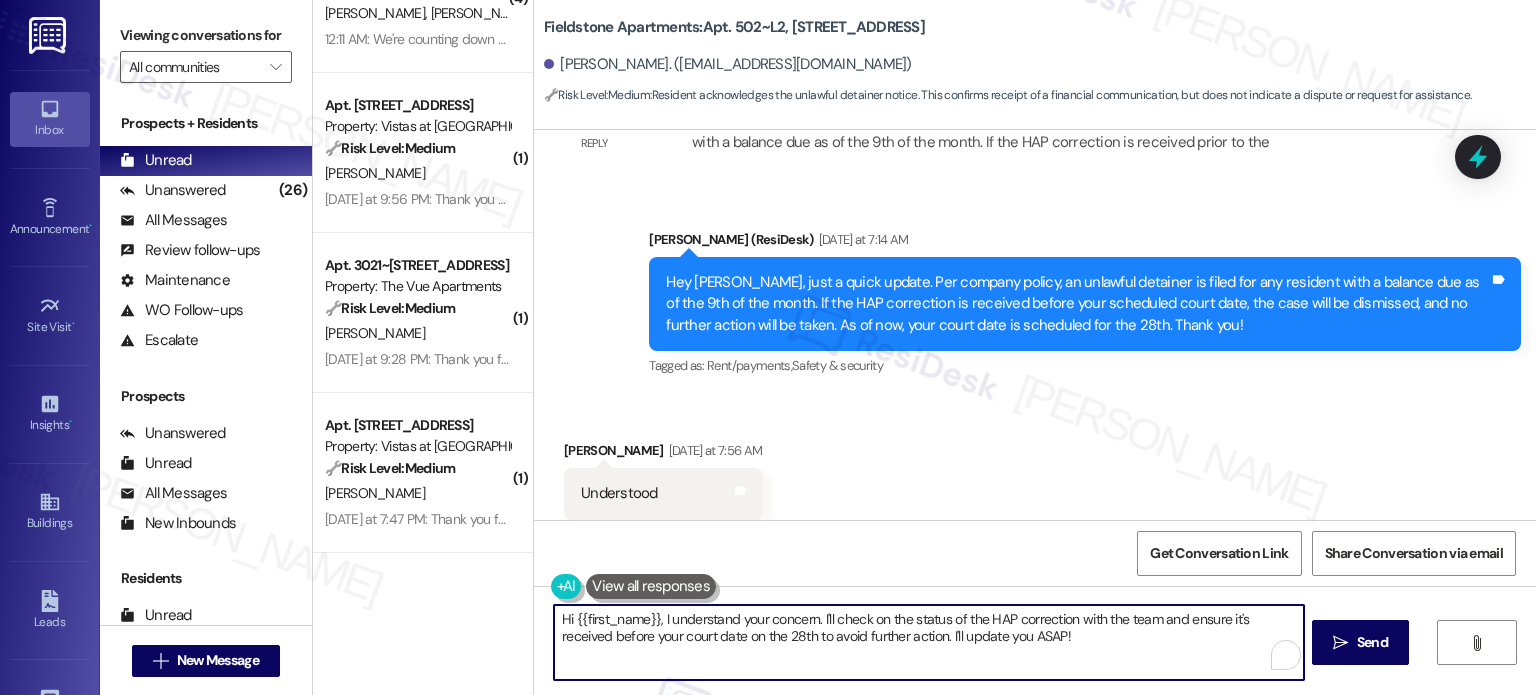 click on "Hi {{first_name}}, I understand your concern. I'll check on the status of the HAP correction with the team and ensure it's received before your court date on the 28th to avoid further action. I'll update you ASAP!" at bounding box center [928, 642] 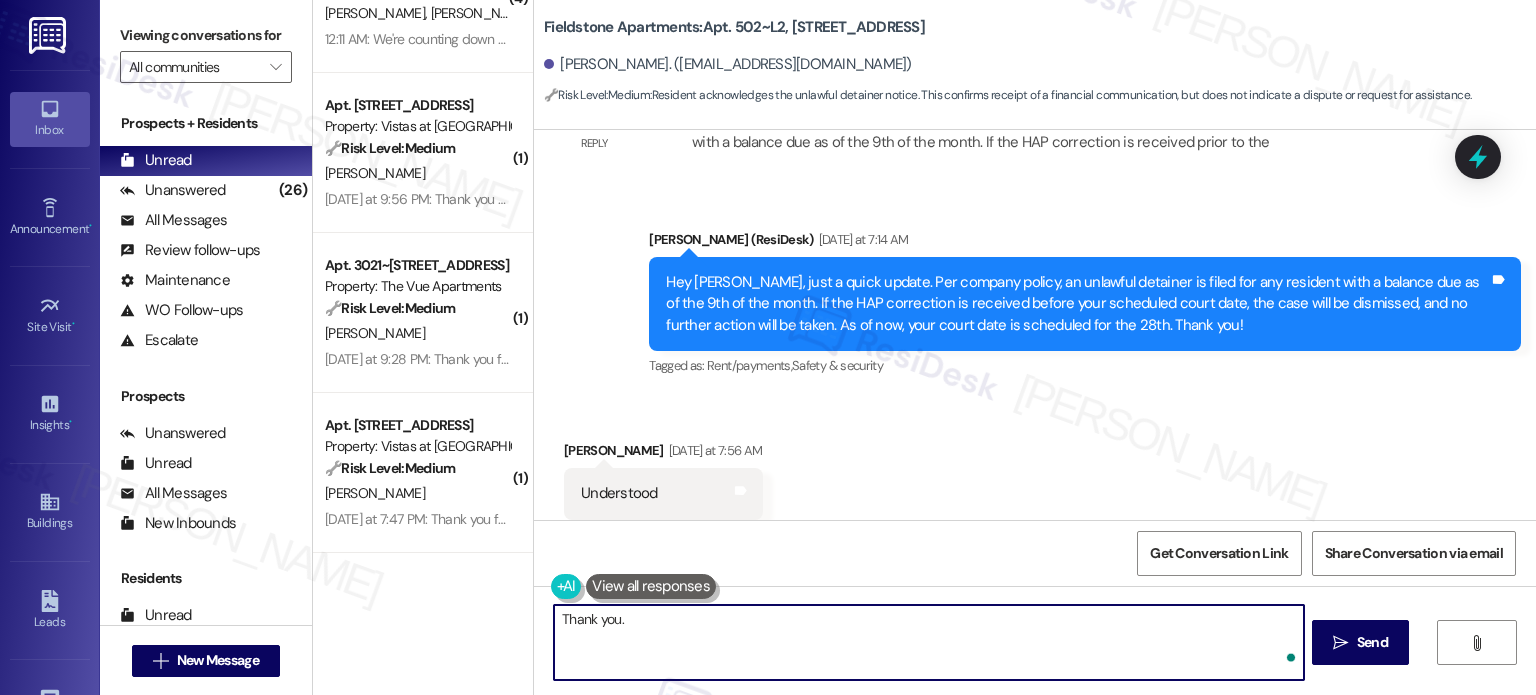 paste on "Feel free to contact me if anything pops up!" 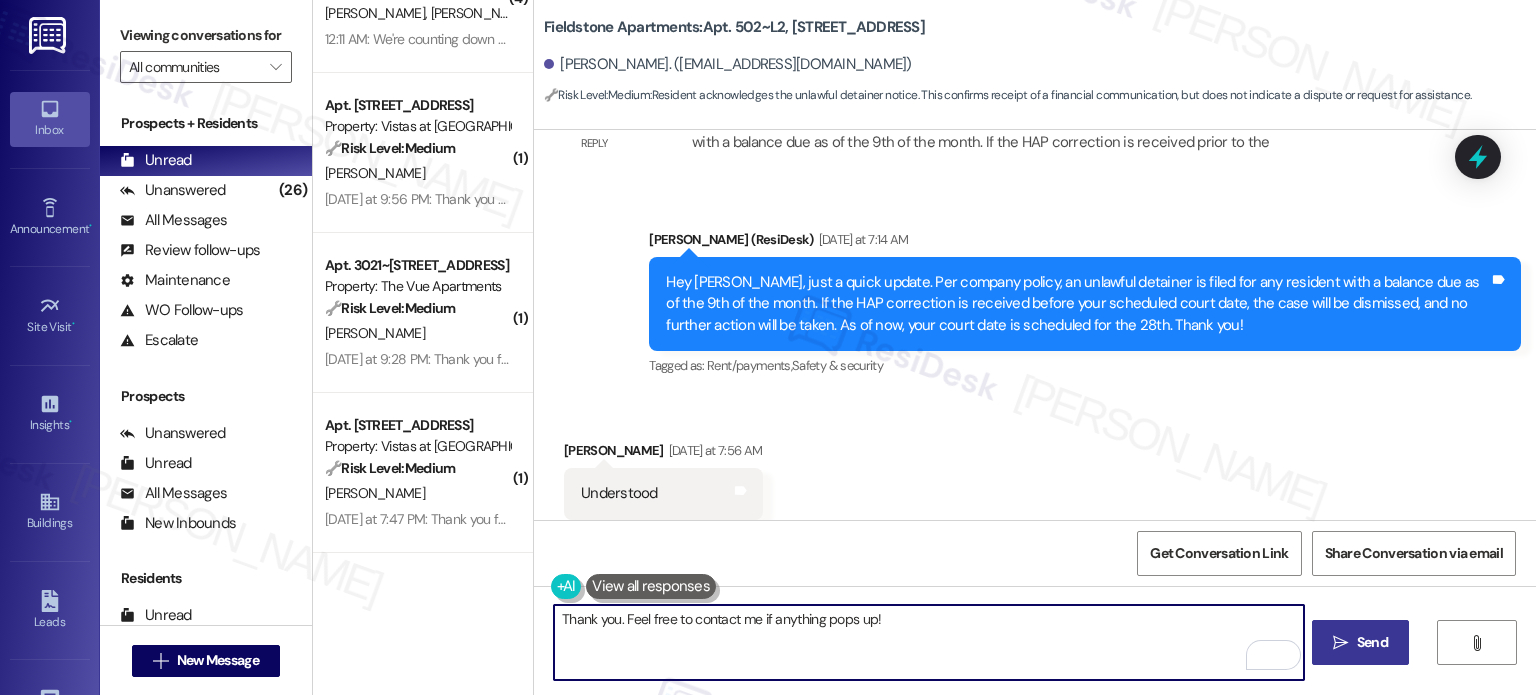 type on "Thank you. Feel free to contact me if anything pops up!" 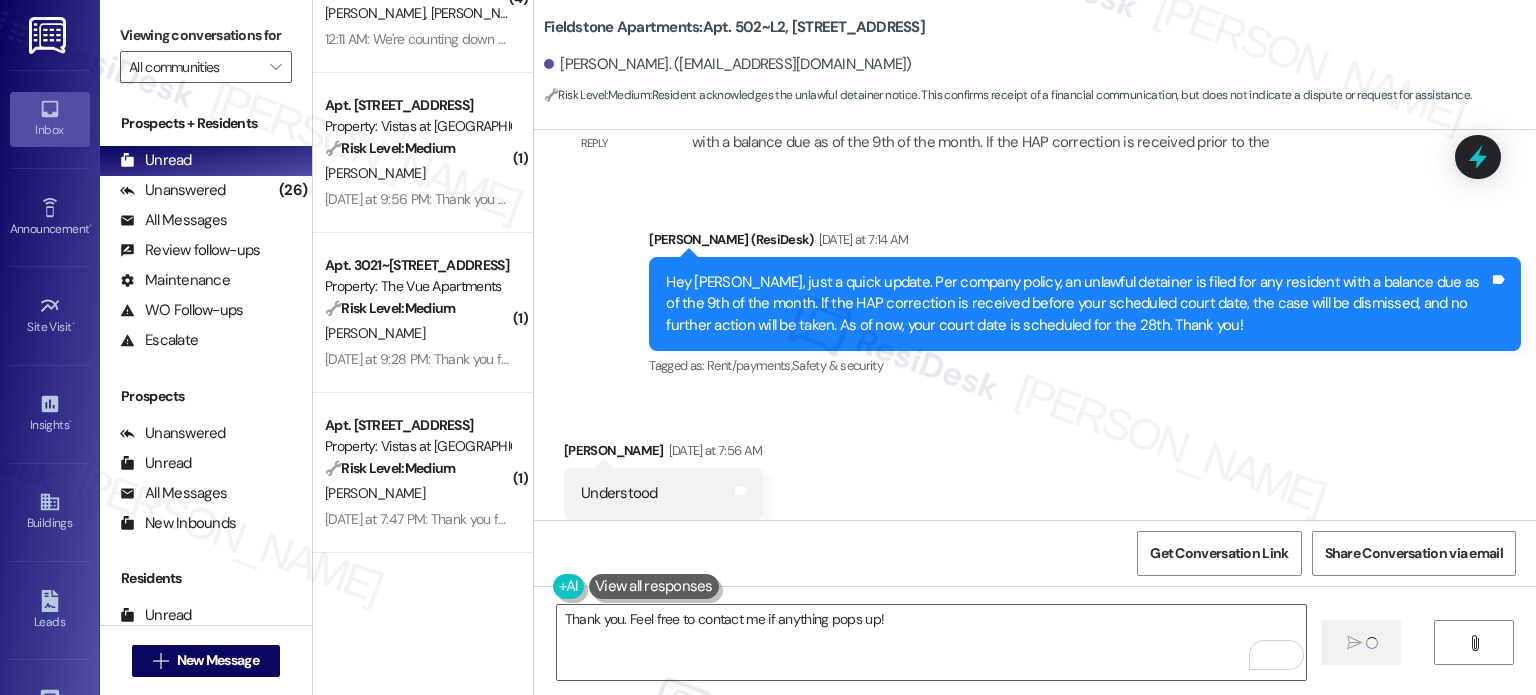 type 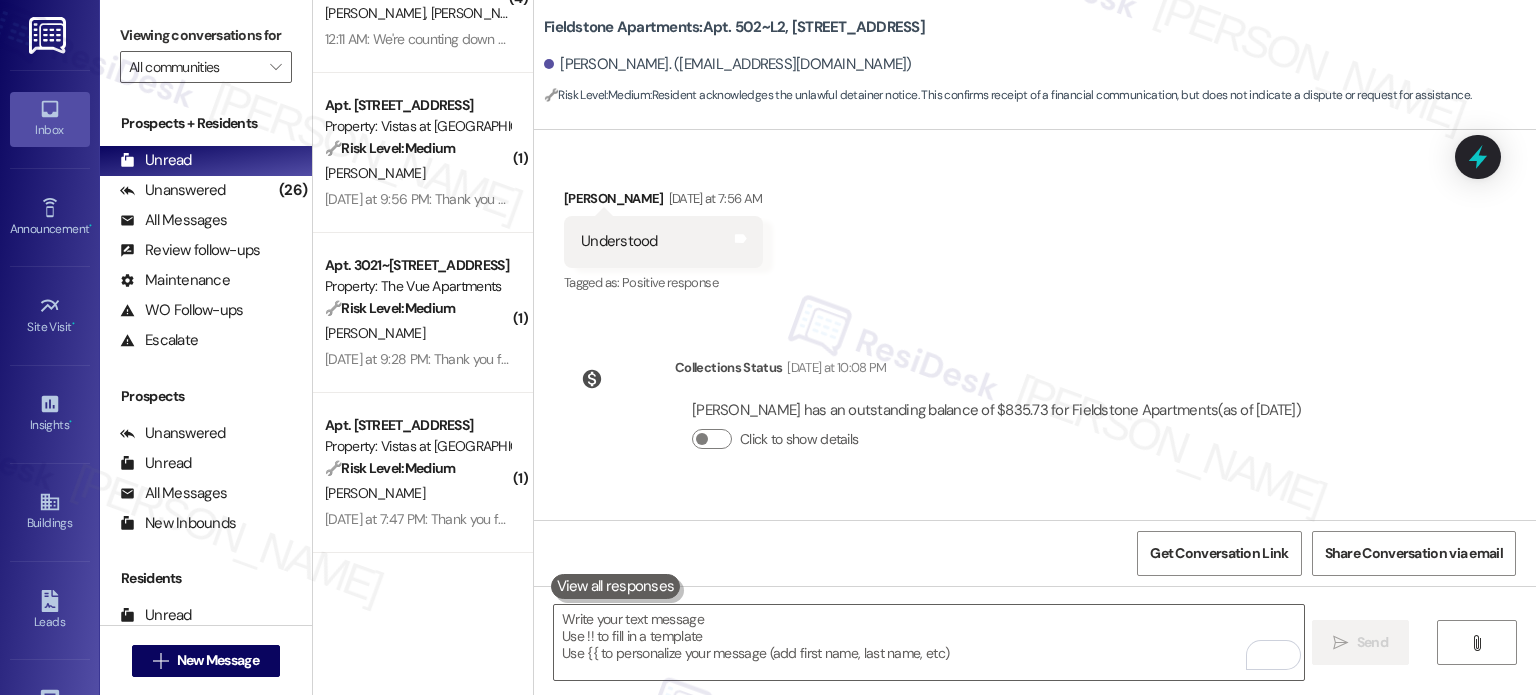 scroll, scrollTop: 7341, scrollLeft: 0, axis: vertical 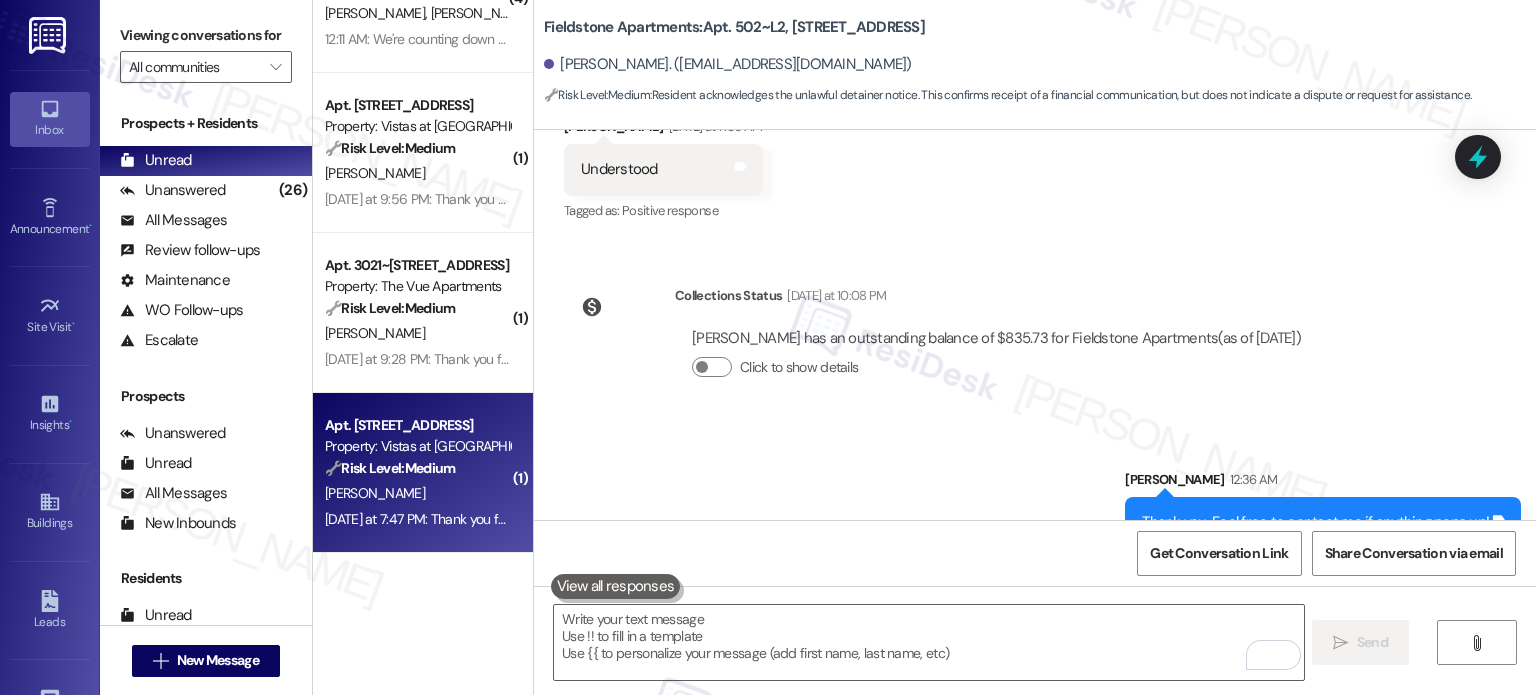 click on "Y. Penn" at bounding box center [417, 493] 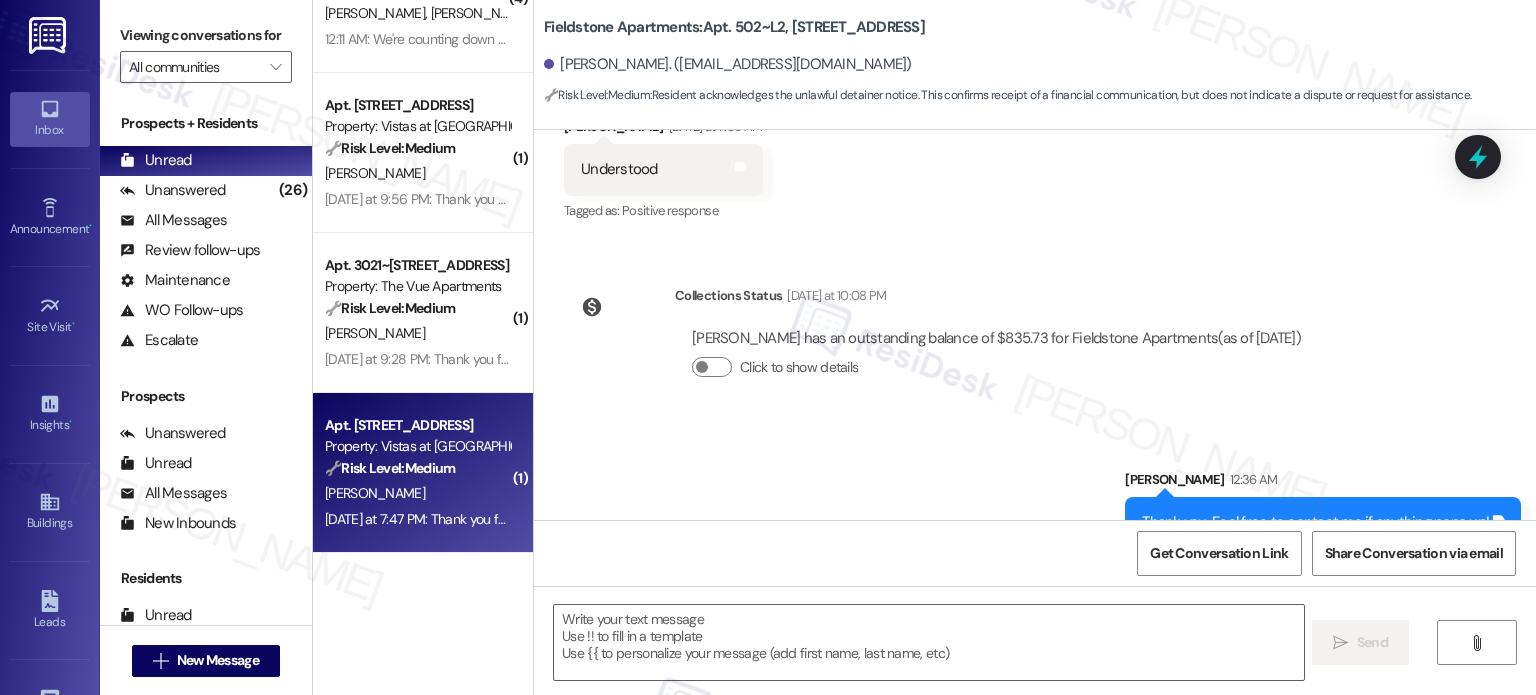 type on "Fetching suggested responses. Please feel free to read through the conversation in the meantime." 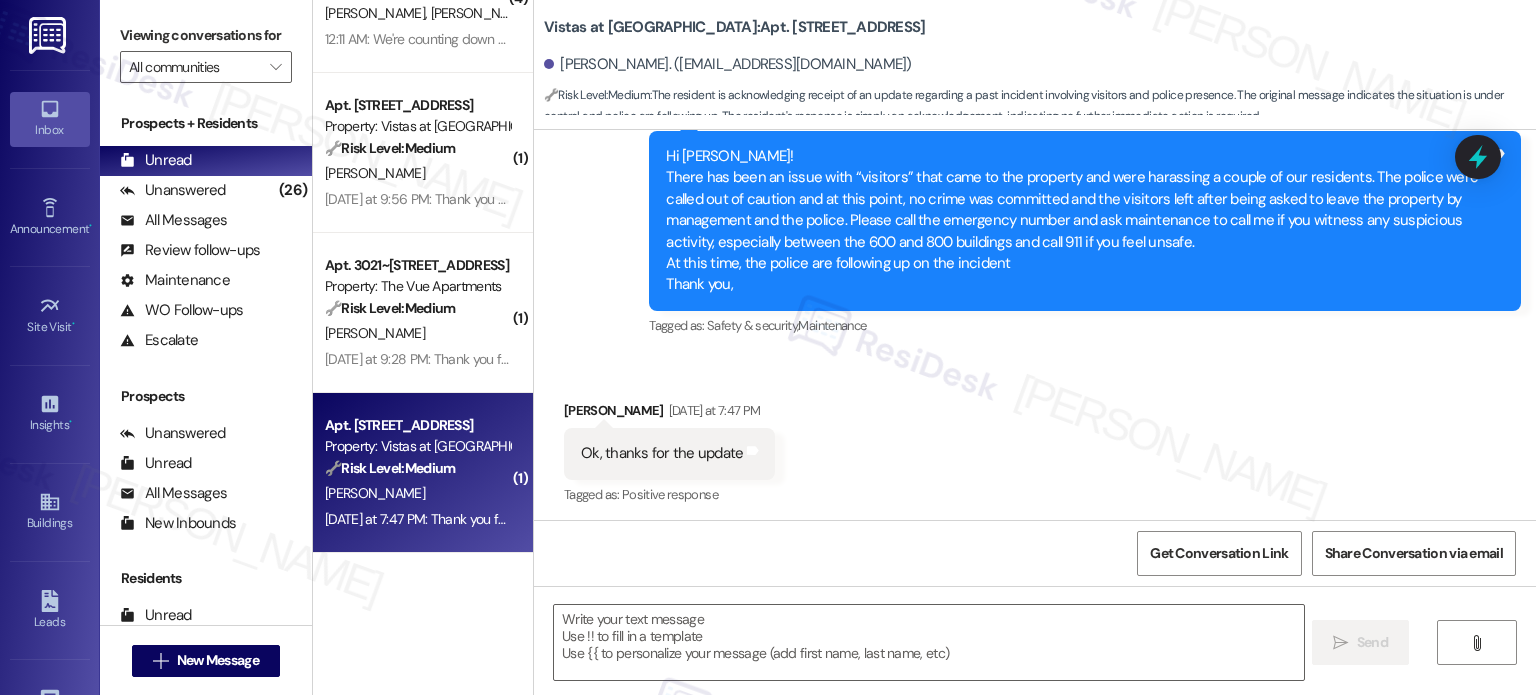scroll, scrollTop: 443, scrollLeft: 0, axis: vertical 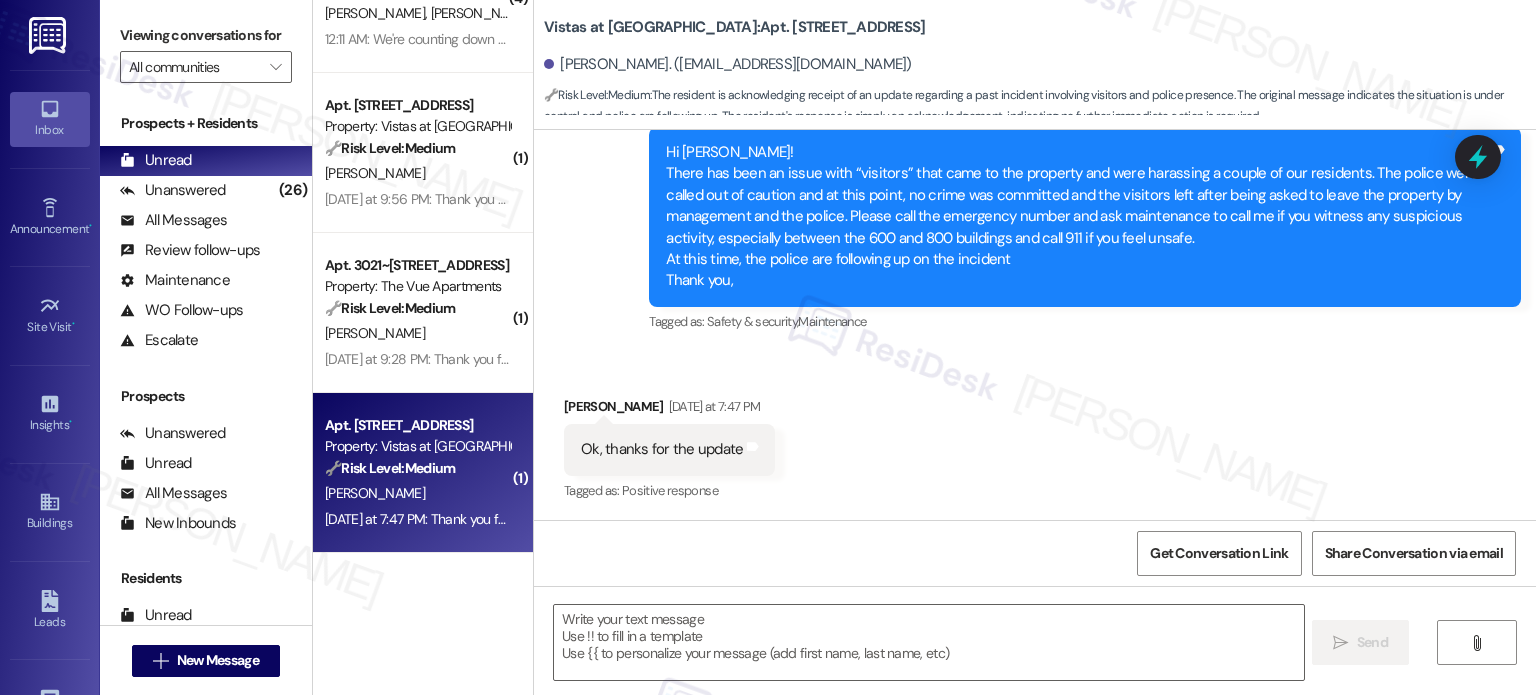 type on "Fetching suggested responses. Please feel free to read through the conversation in the meantime." 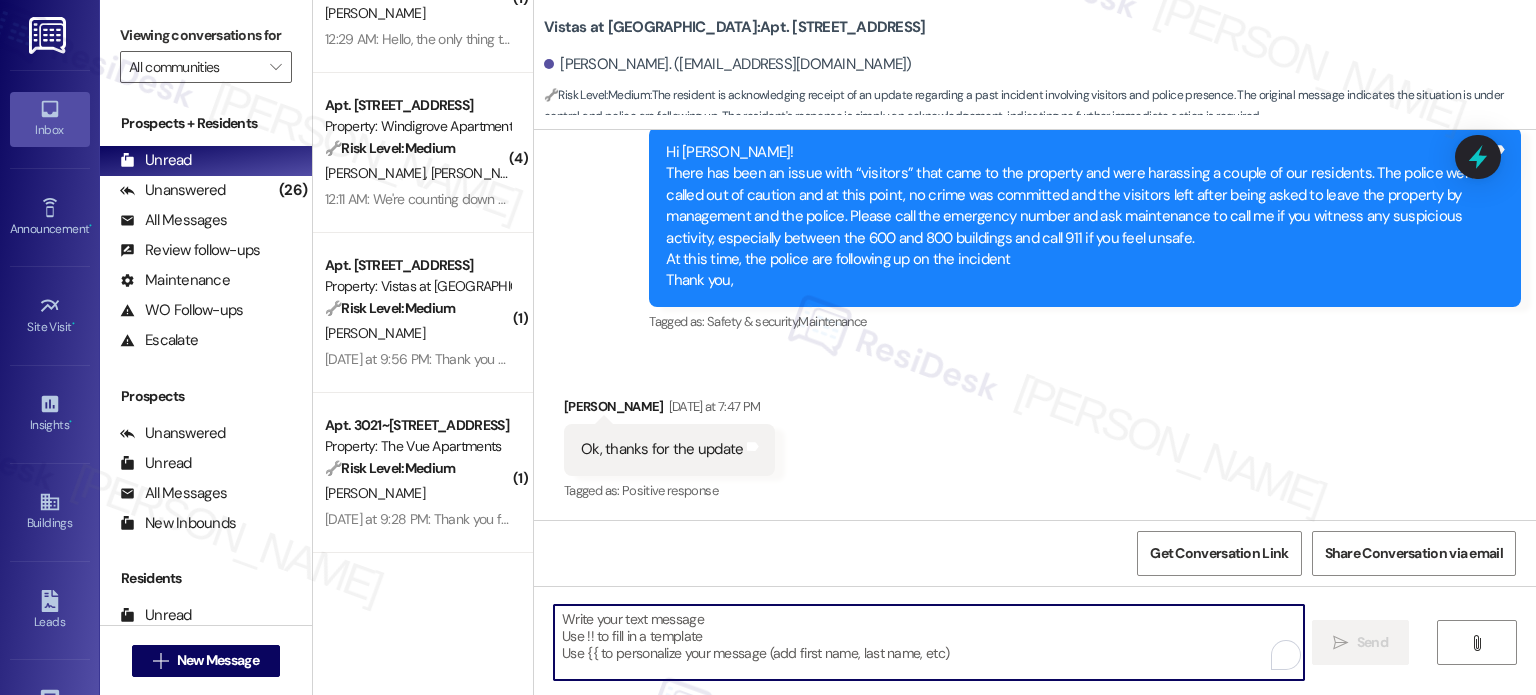 click at bounding box center [928, 642] 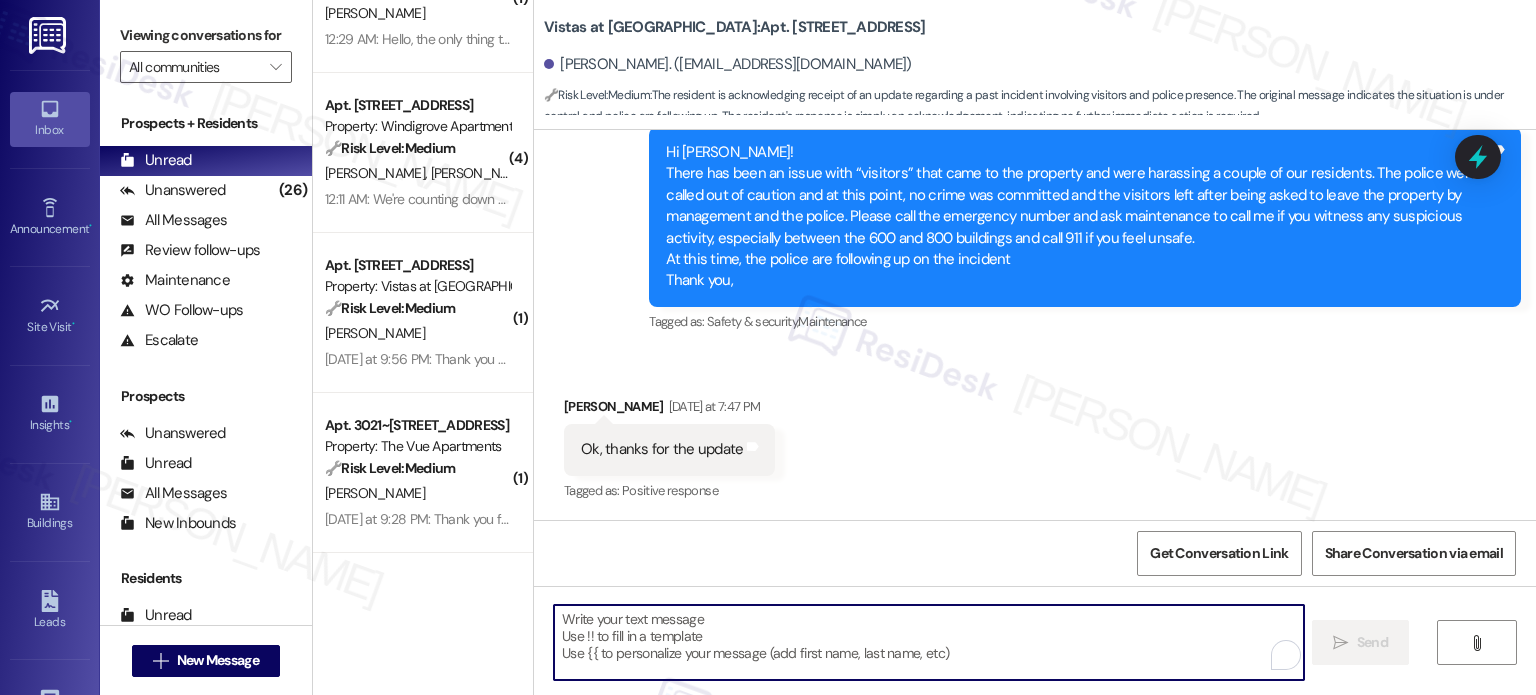 paste on "You're welcome! Feel free to contact me if anything pops up!" 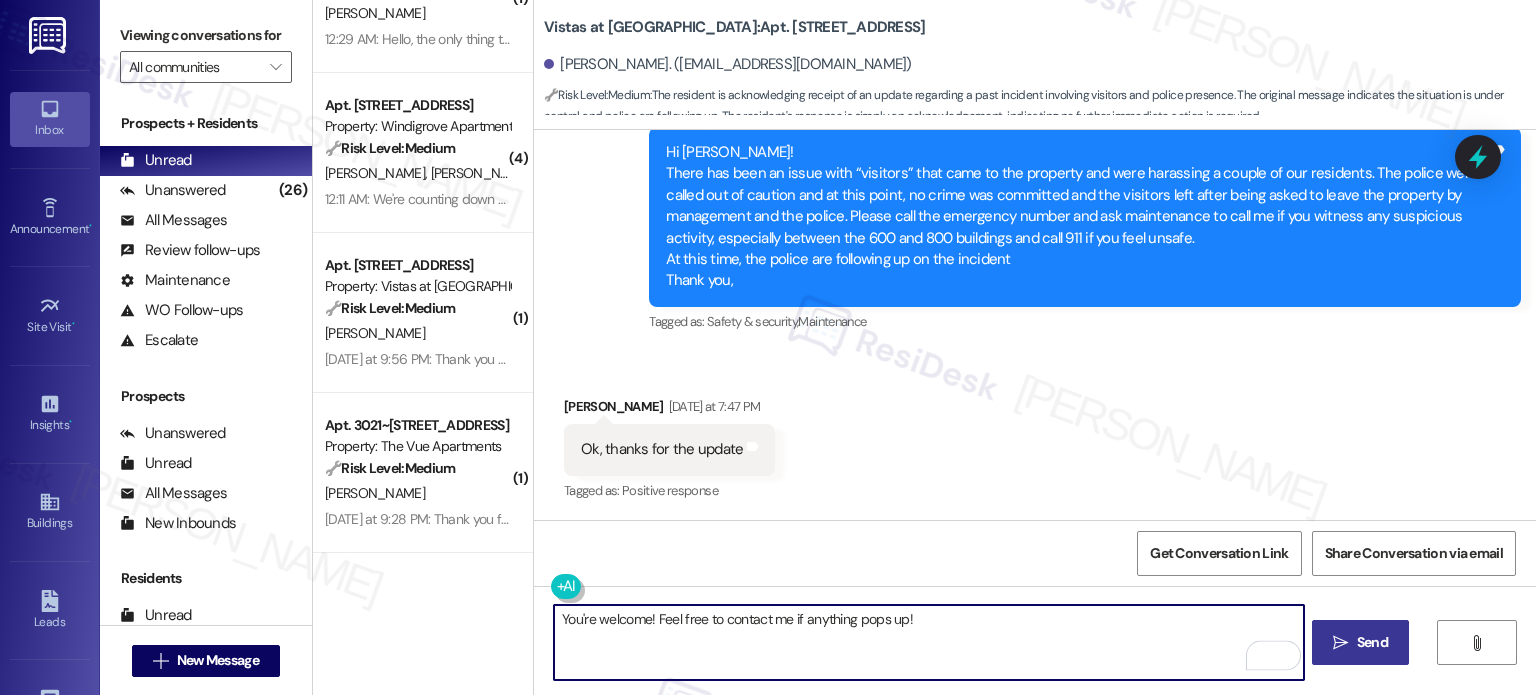 type on "You're welcome! Feel free to contact me if anything pops up!" 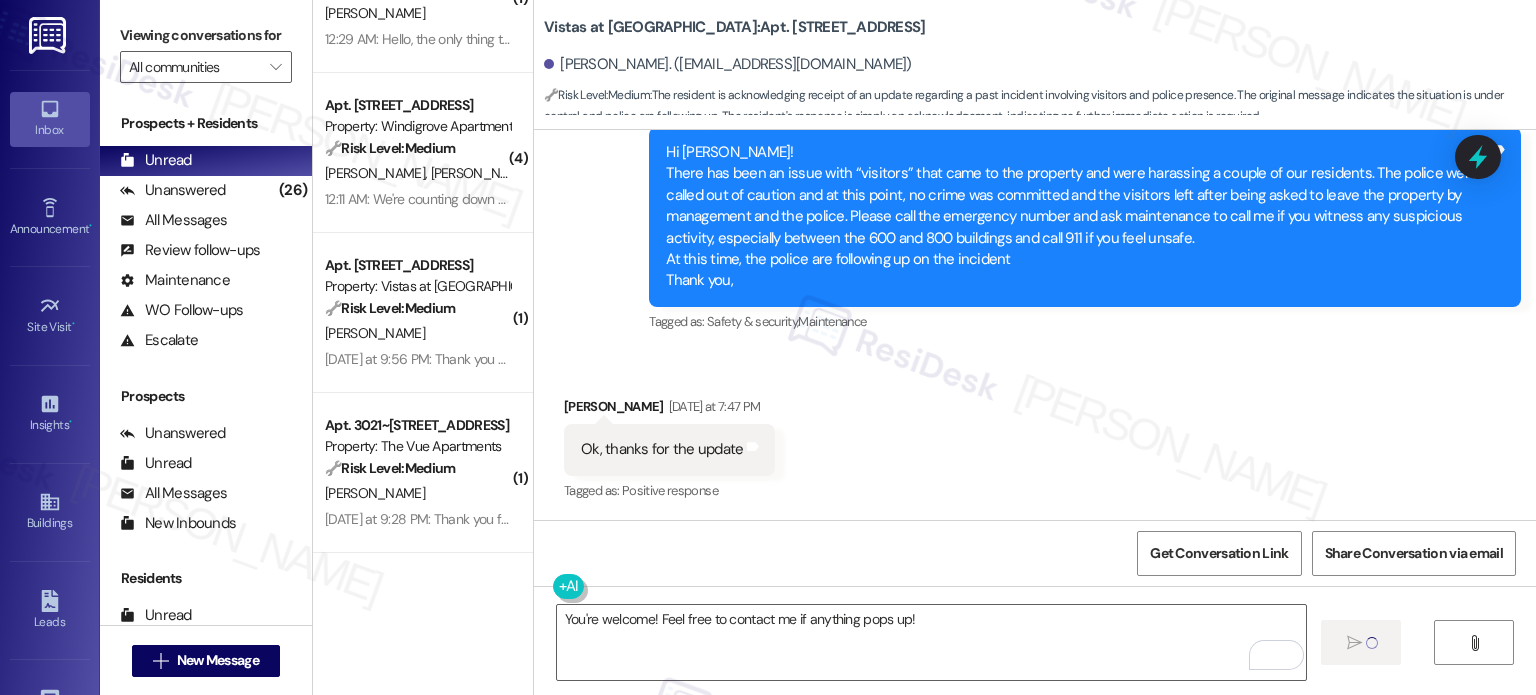 type 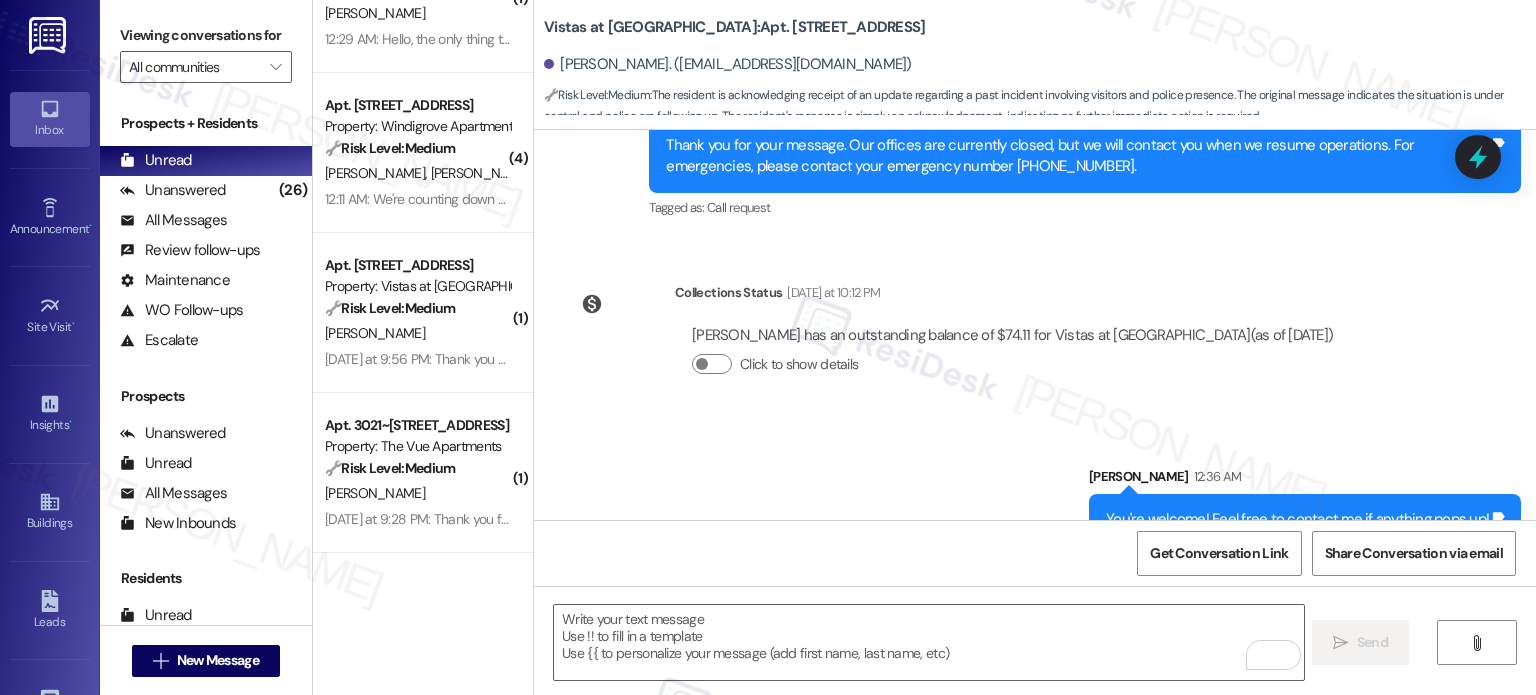 scroll, scrollTop: 956, scrollLeft: 0, axis: vertical 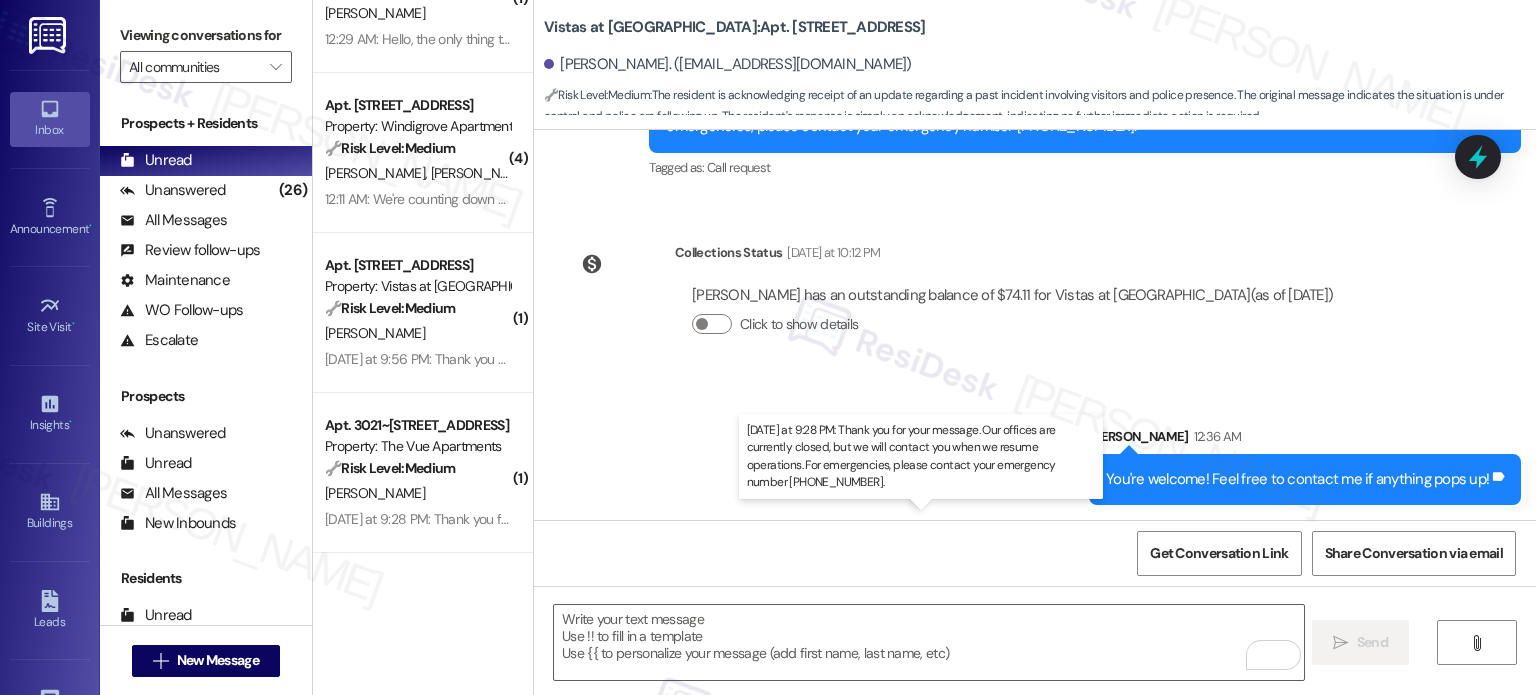 click on "Yesterday at 9:28 PM: Thank you for your message. Our offices are currently closed, but we will contact you when we resume operations. For emergencies, please contact your emergency number (434) 282-4511. Yesterday at 9:28 PM: Thank you for your message. Our offices are currently closed, but we will contact you when we resume operations. For emergencies, please contact your emergency number (434) 282-4511." at bounding box center [938, 519] 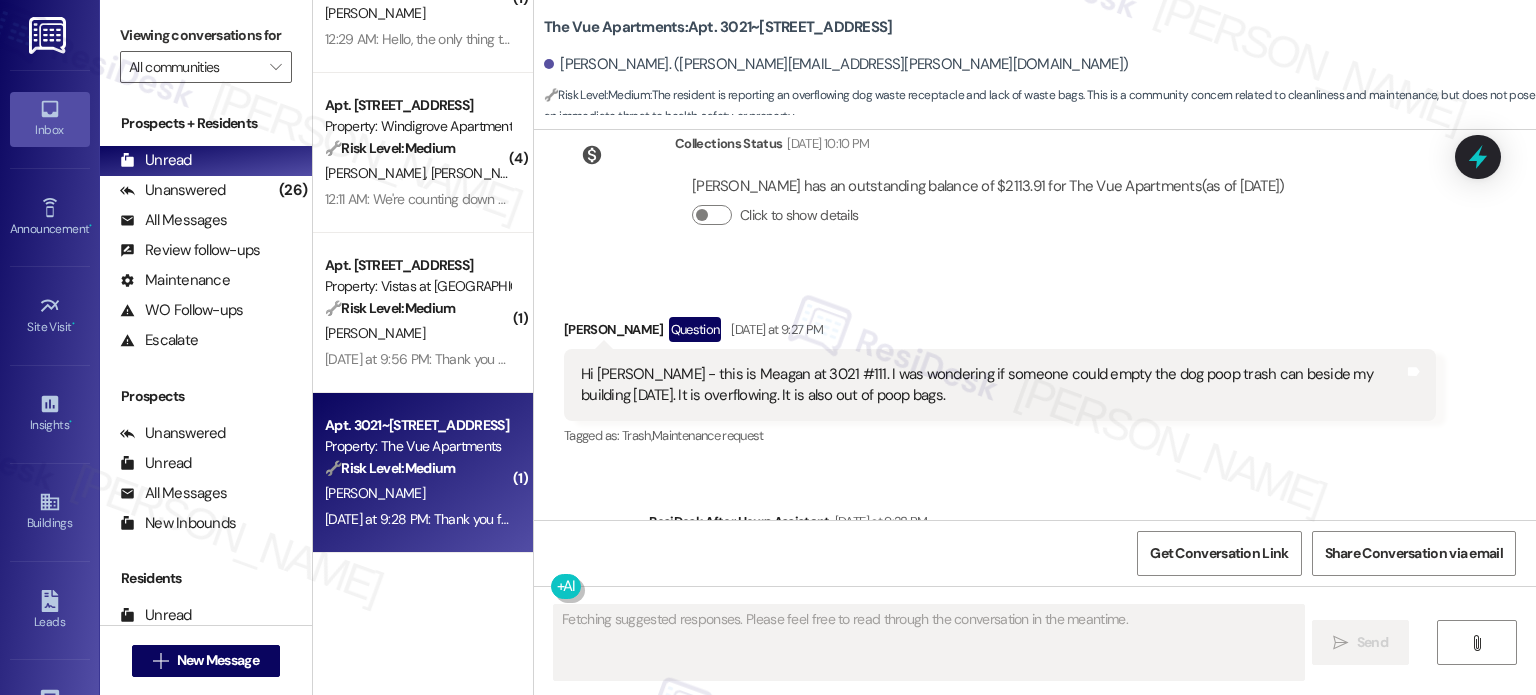 scroll, scrollTop: 524, scrollLeft: 0, axis: vertical 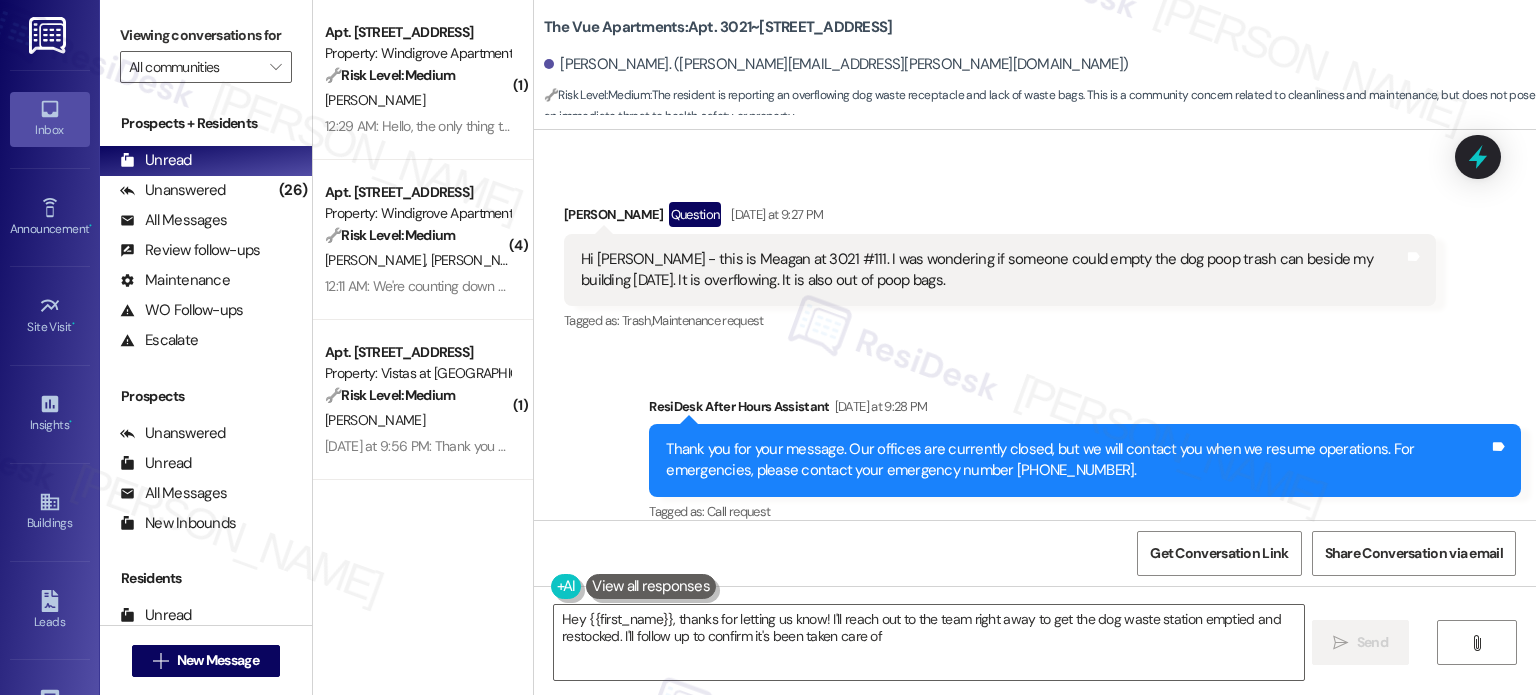 type on "Hey {{first_name}}, thanks for letting us know! I'll reach out to the team right away to get the dog waste station emptied and restocked. I'll follow up to confirm it's been taken care of!" 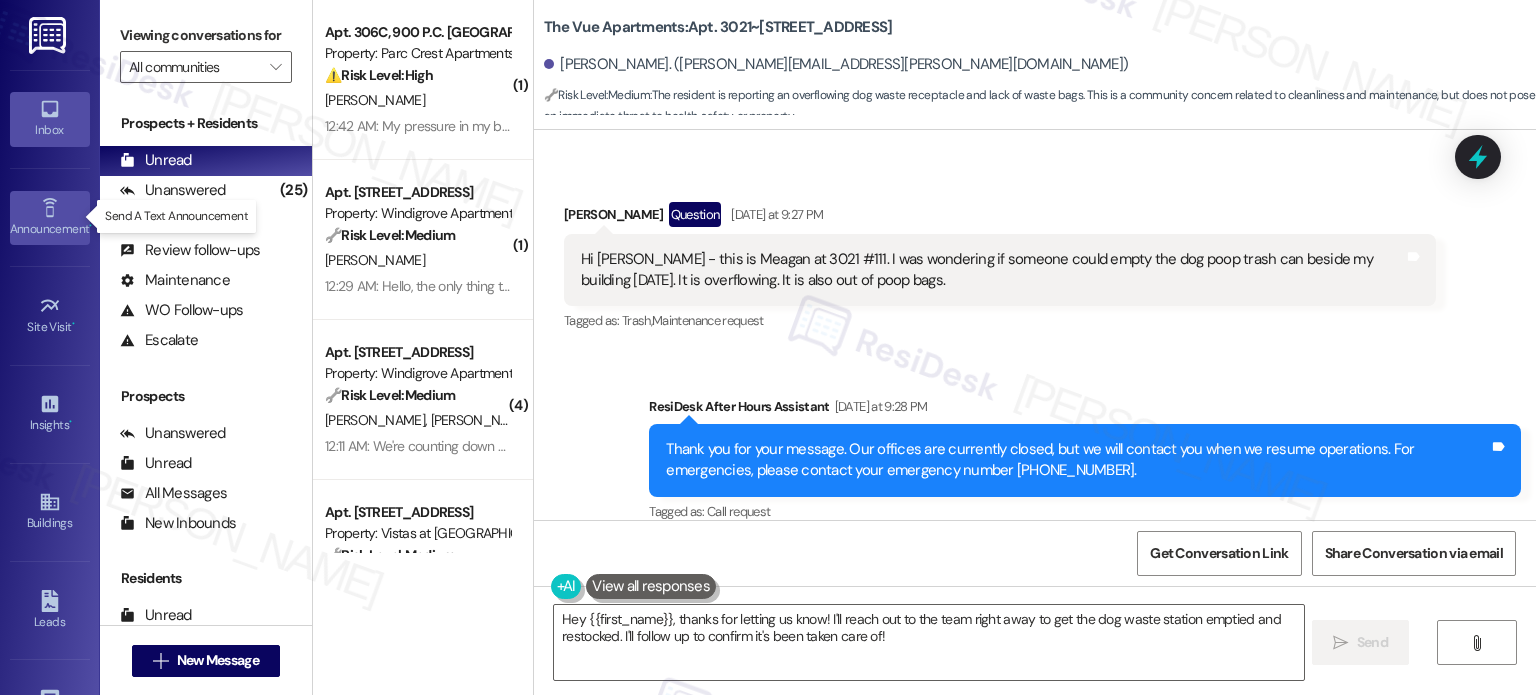 click on "Announcement   •" at bounding box center [50, 229] 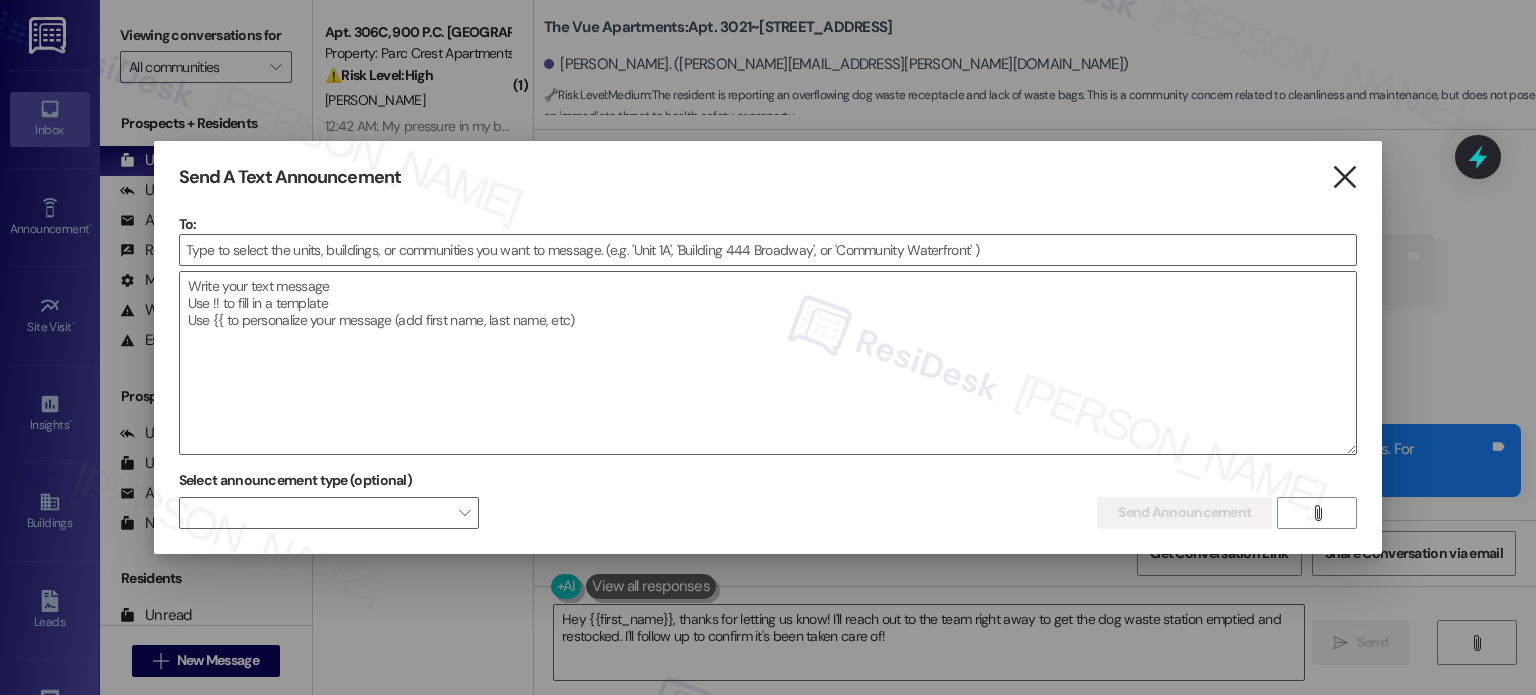 click on "" at bounding box center [1344, 177] 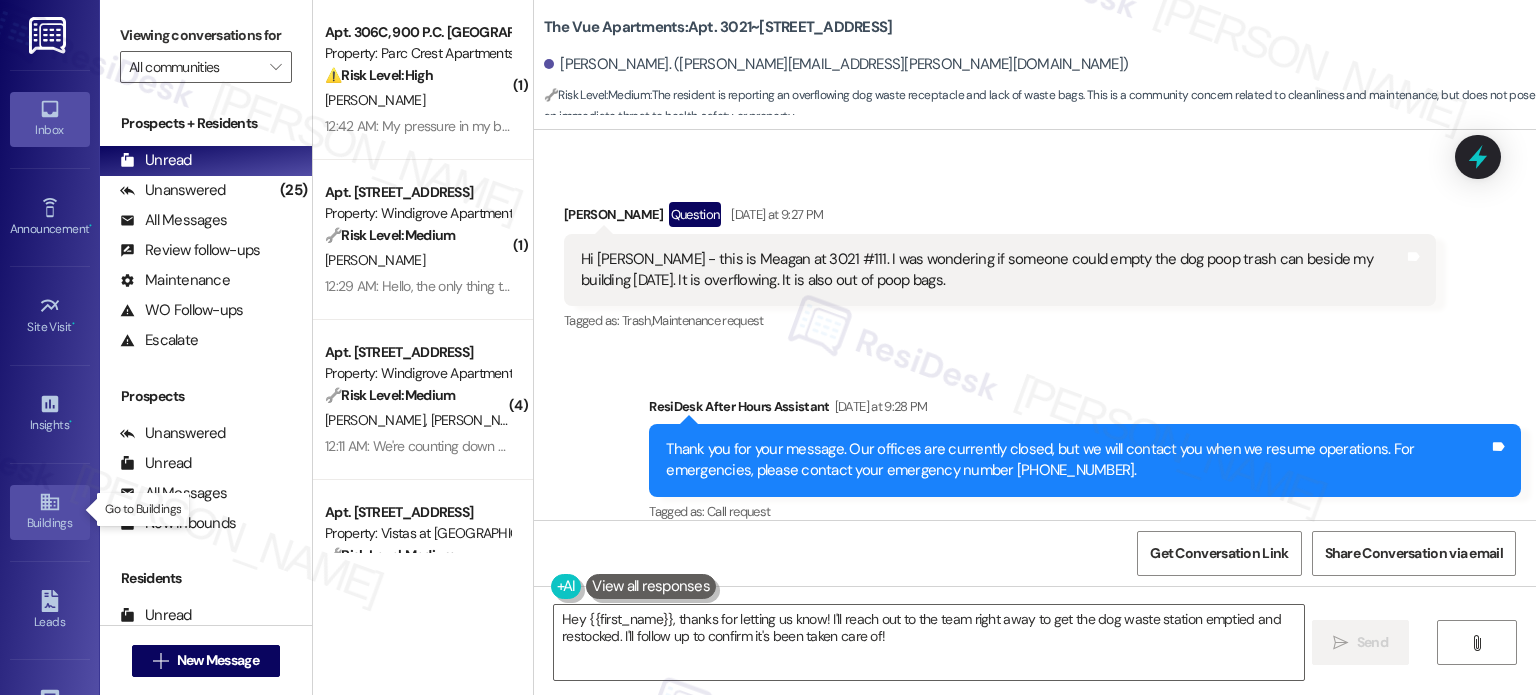 click 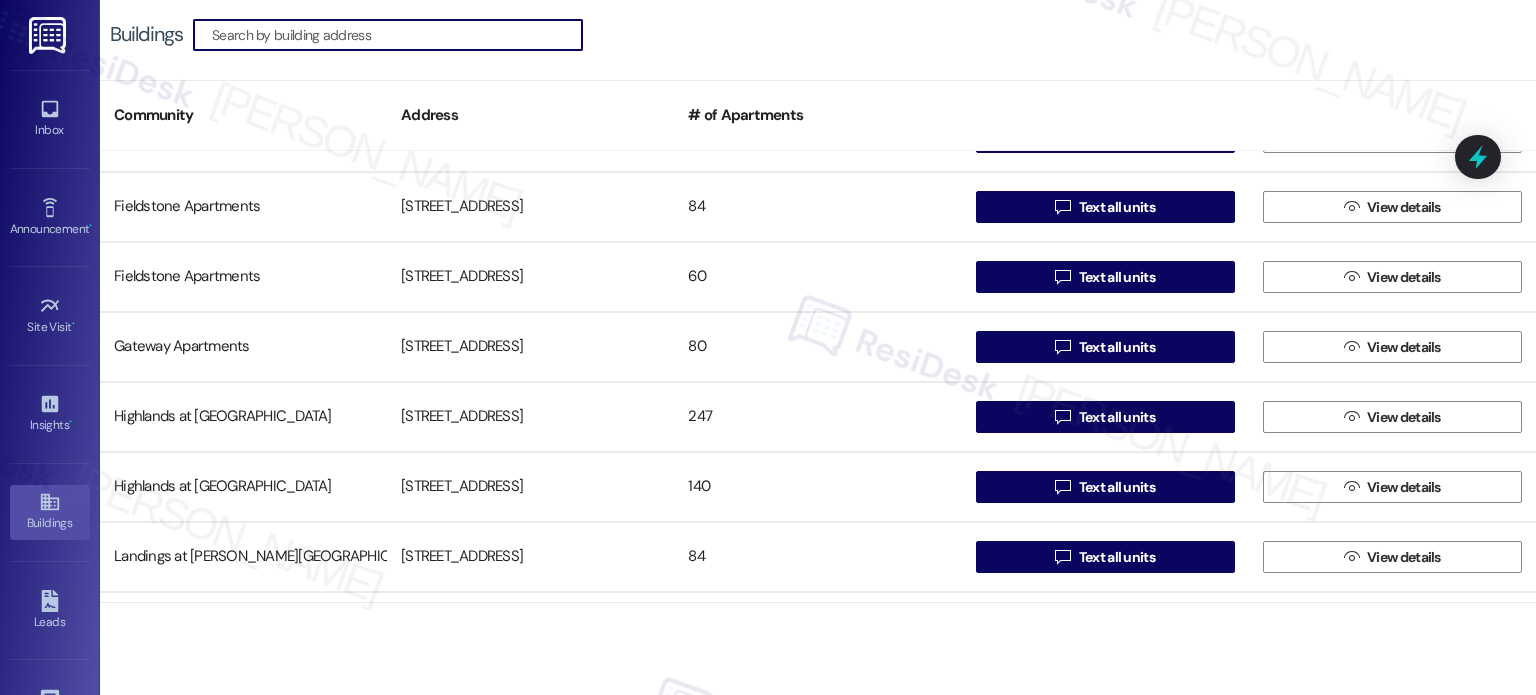 scroll, scrollTop: 400, scrollLeft: 0, axis: vertical 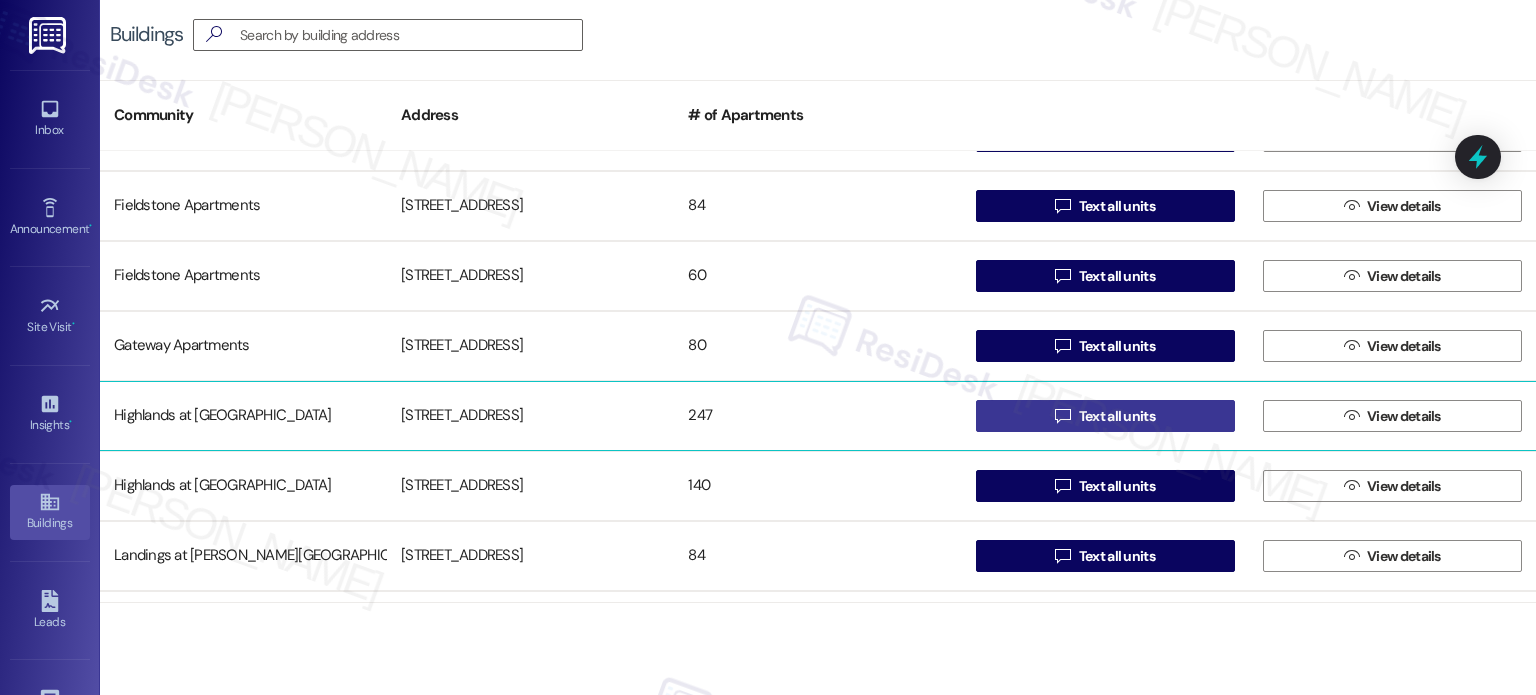 click on " Text all units" at bounding box center (1105, 416) 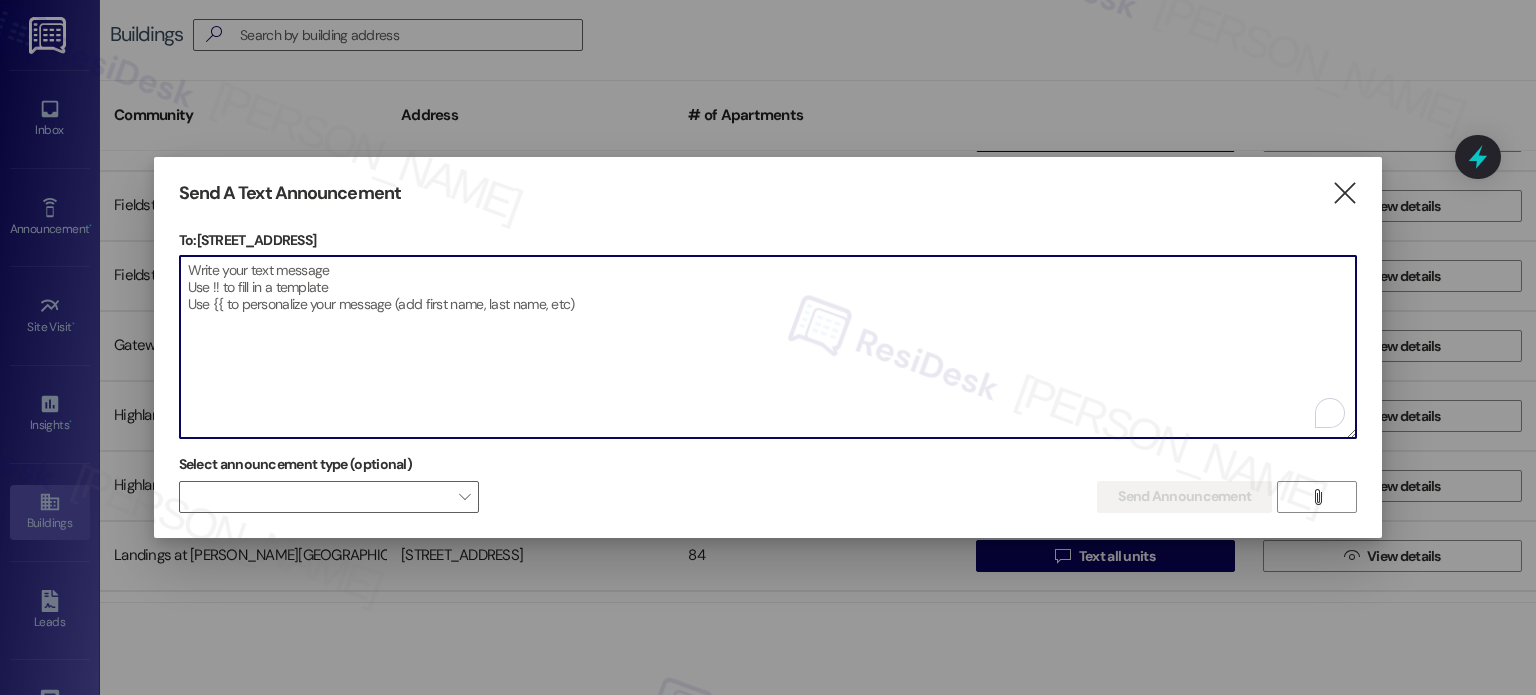 click at bounding box center (768, 347) 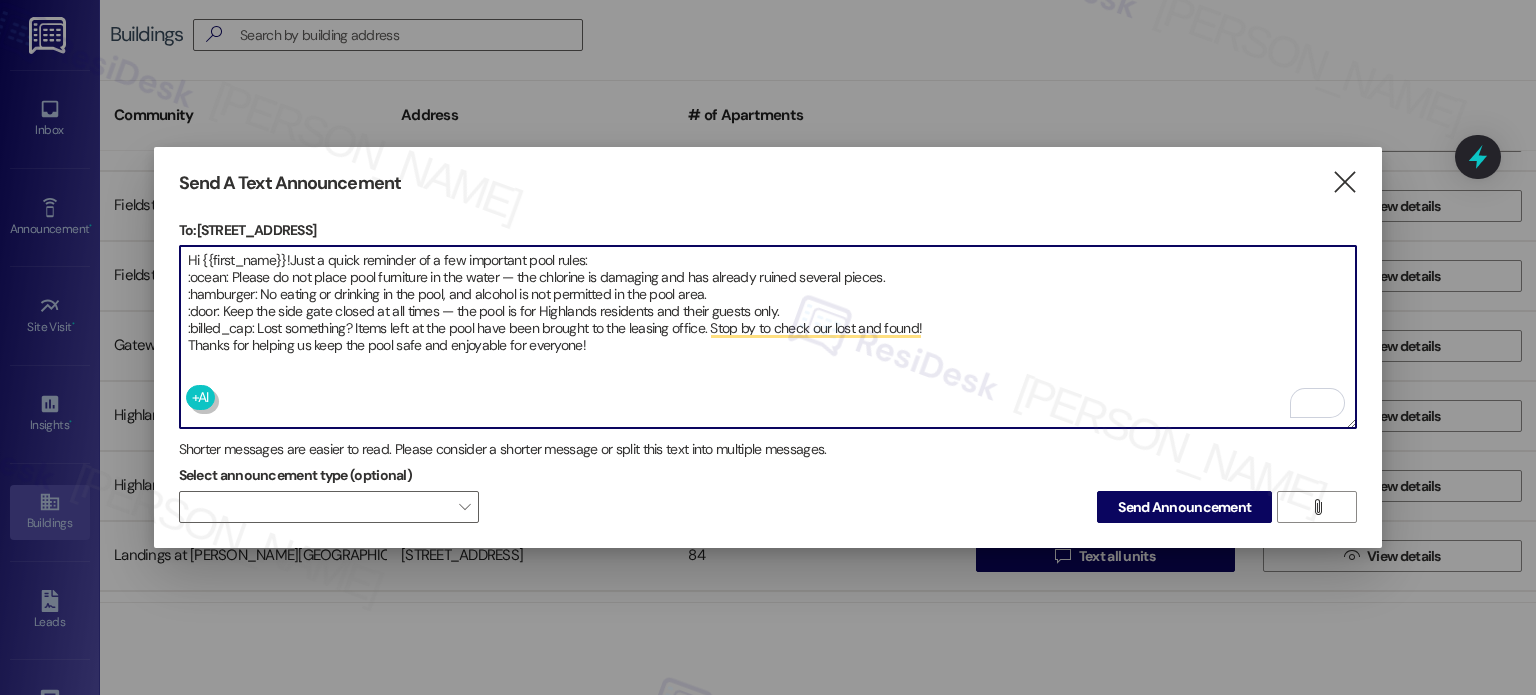type on "Hi {{first_name}}!Just a quick reminder of a few important pool rules:
:ocean: Please do not place pool furniture in the water — the chlorine is damaging and has already ruined several pieces.
:hamburger: No eating or drinking in the pool, and alcohol is not permitted in the pool area.
:door: Keep the side gate closed at all times — the pool is for Highlands residents and their guests only.
:billed_cap: Lost something? Items left at the pool have been brought to the leasing office. Stop by to check our lost and found!
Thanks for helping us keep the pool safe and enjoyable for everyone!" 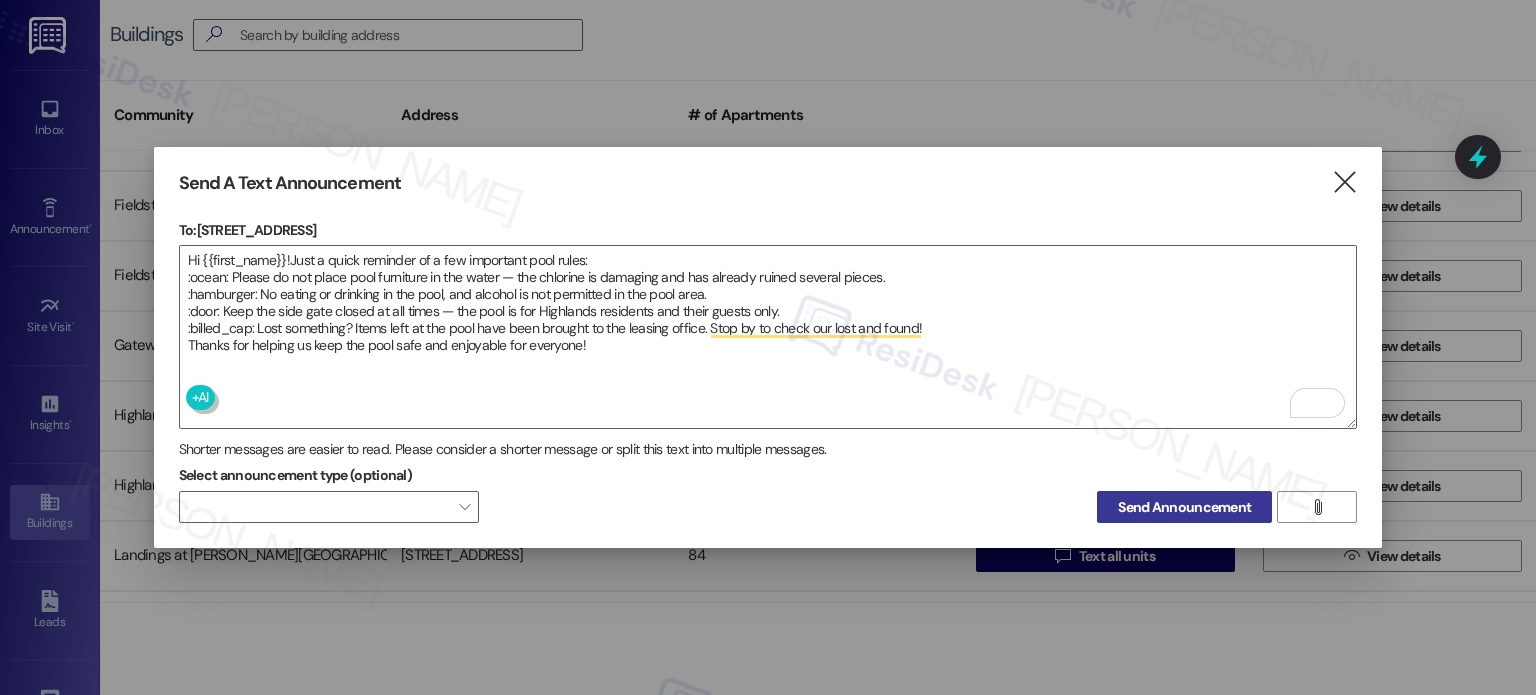 click on "Send Announcement" at bounding box center (1184, 507) 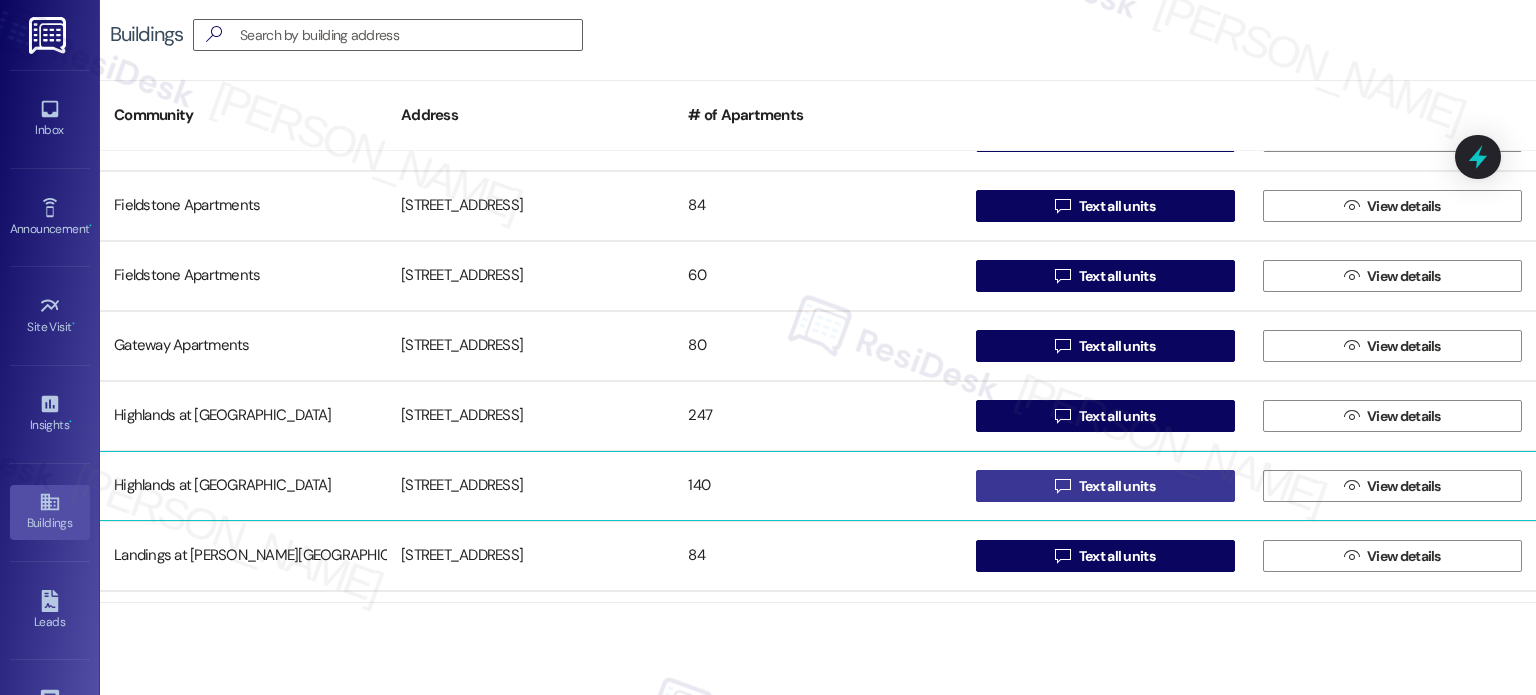 click on " Text all units" at bounding box center [1105, 486] 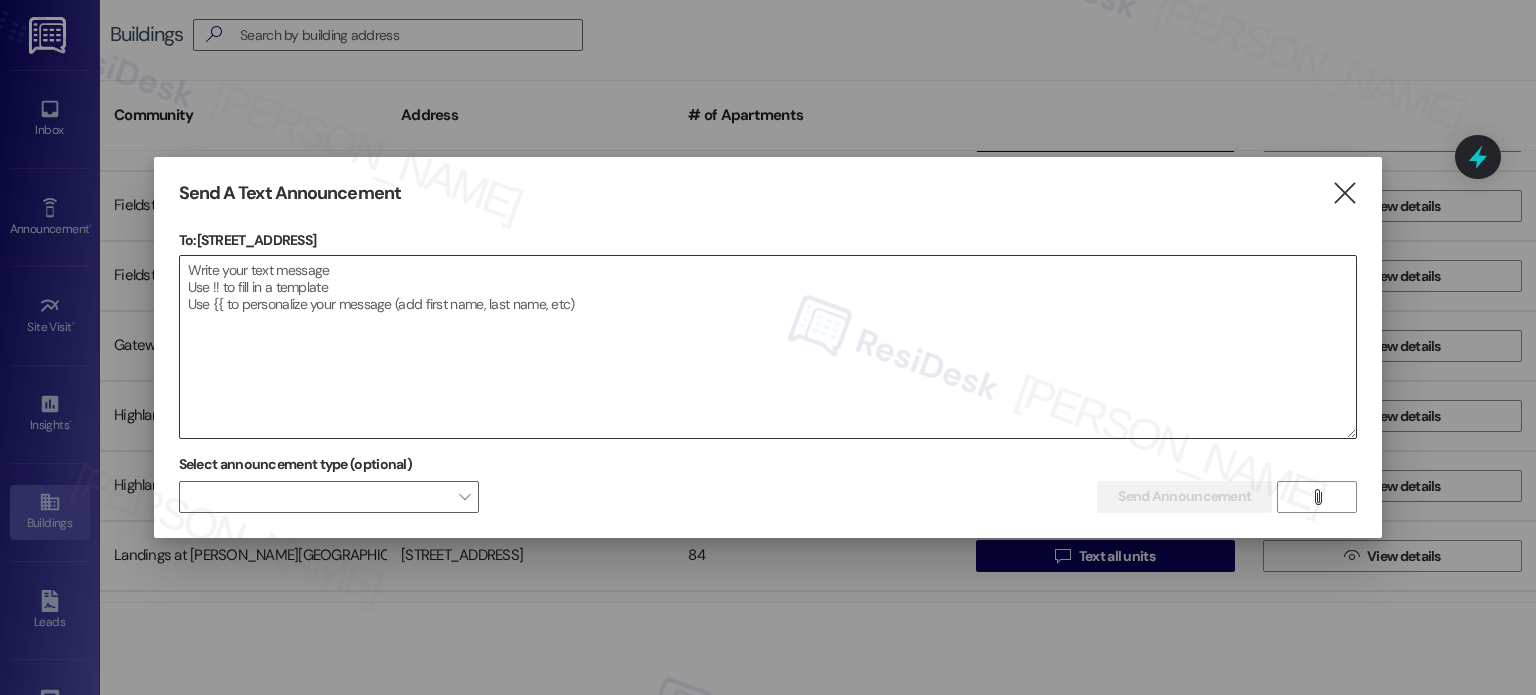 click at bounding box center (768, 347) 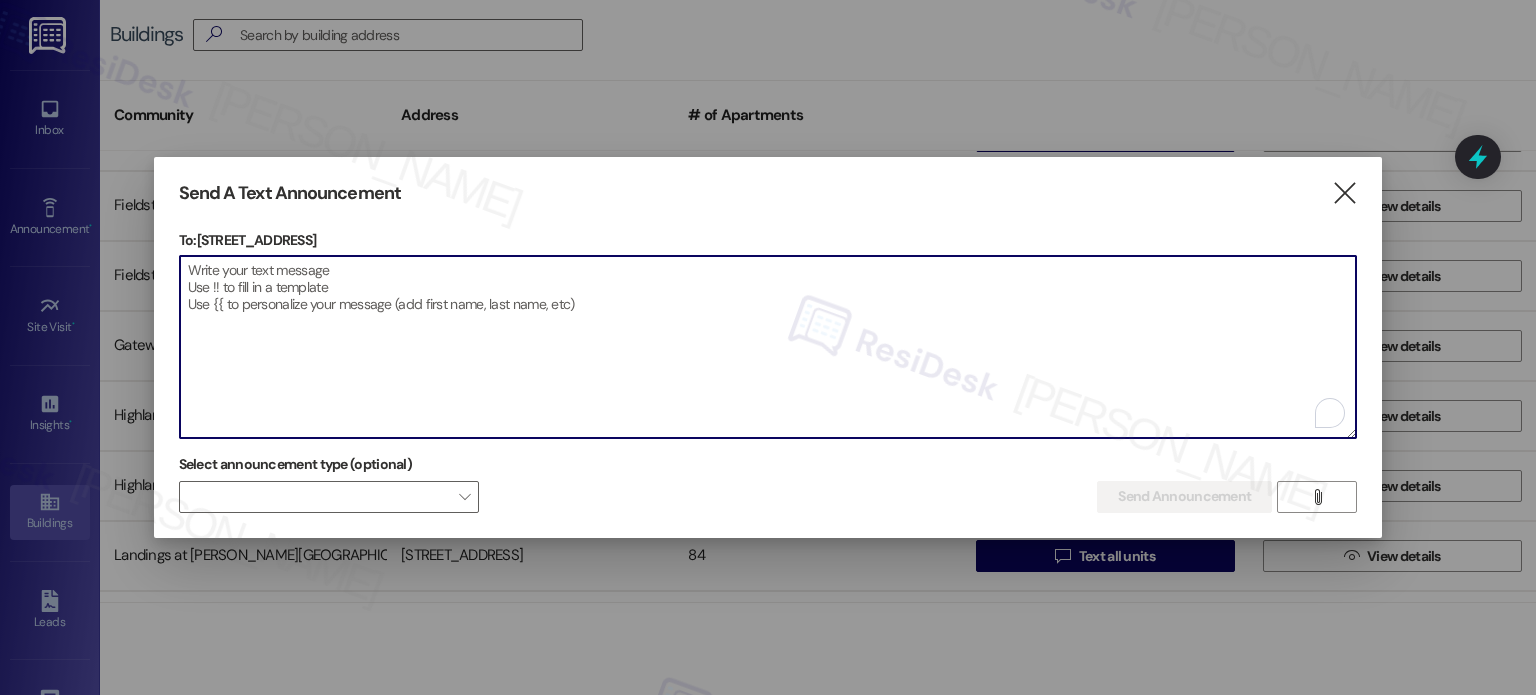 paste on "Hi {{first_name}}!Just a quick reminder of a few important pool rules:
:ocean: Please do not place pool furniture in the water — the chlorine is damaging and has already ruined several pieces.
:hamburger: No eating or drinking in the pool, and alcohol is not permitted in the pool area.
:door: Keep the side gate closed at all times — the pool is for Highlands residents and their guests only.
:billed_cap: Lost something? Items left at the pool have been brought to the leasing office. Stop by to check our lost and found!
Thanks for helping us keep the pool safe and enjoyable for everyone!" 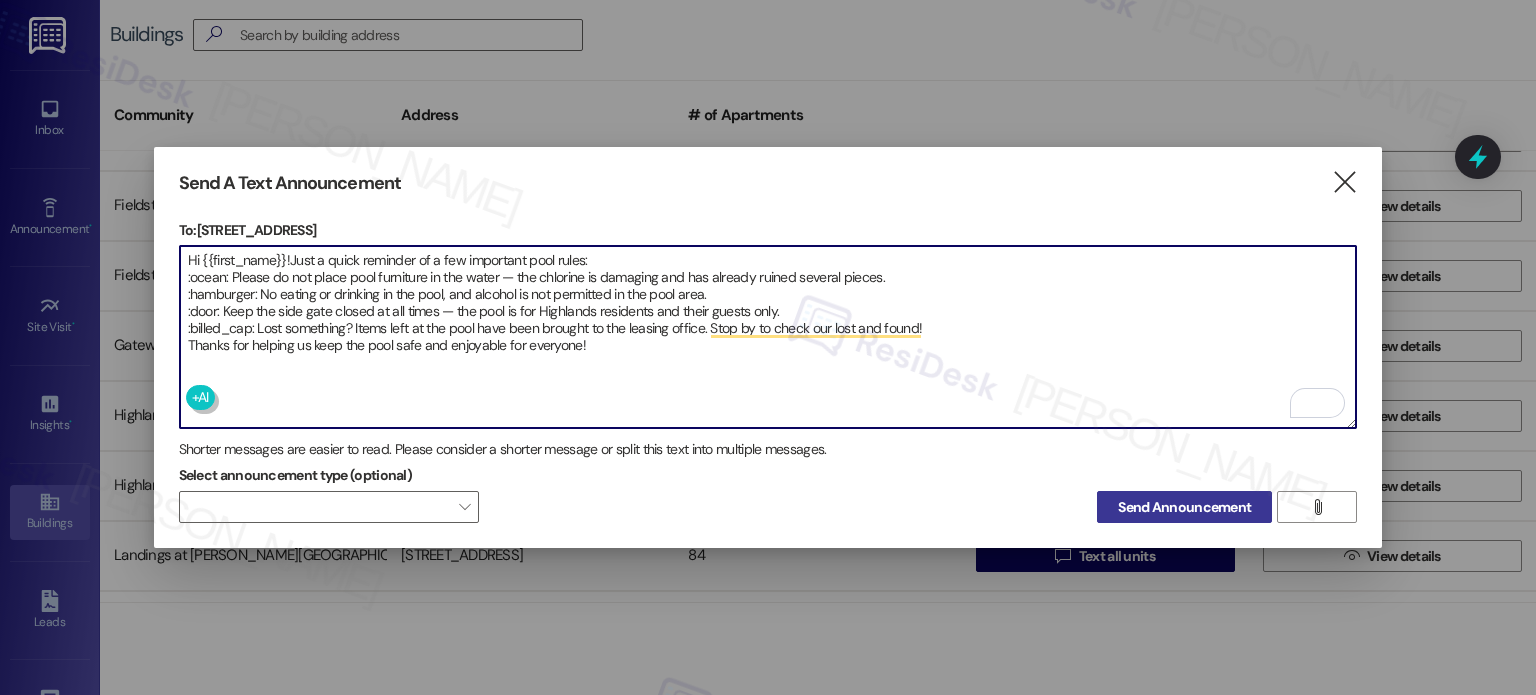 type on "Hi {{first_name}}!Just a quick reminder of a few important pool rules:
:ocean: Please do not place pool furniture in the water — the chlorine is damaging and has already ruined several pieces.
:hamburger: No eating or drinking in the pool, and alcohol is not permitted in the pool area.
:door: Keep the side gate closed at all times — the pool is for Highlands residents and their guests only.
:billed_cap: Lost something? Items left at the pool have been brought to the leasing office. Stop by to check our lost and found!
Thanks for helping us keep the pool safe and enjoyable for everyone!" 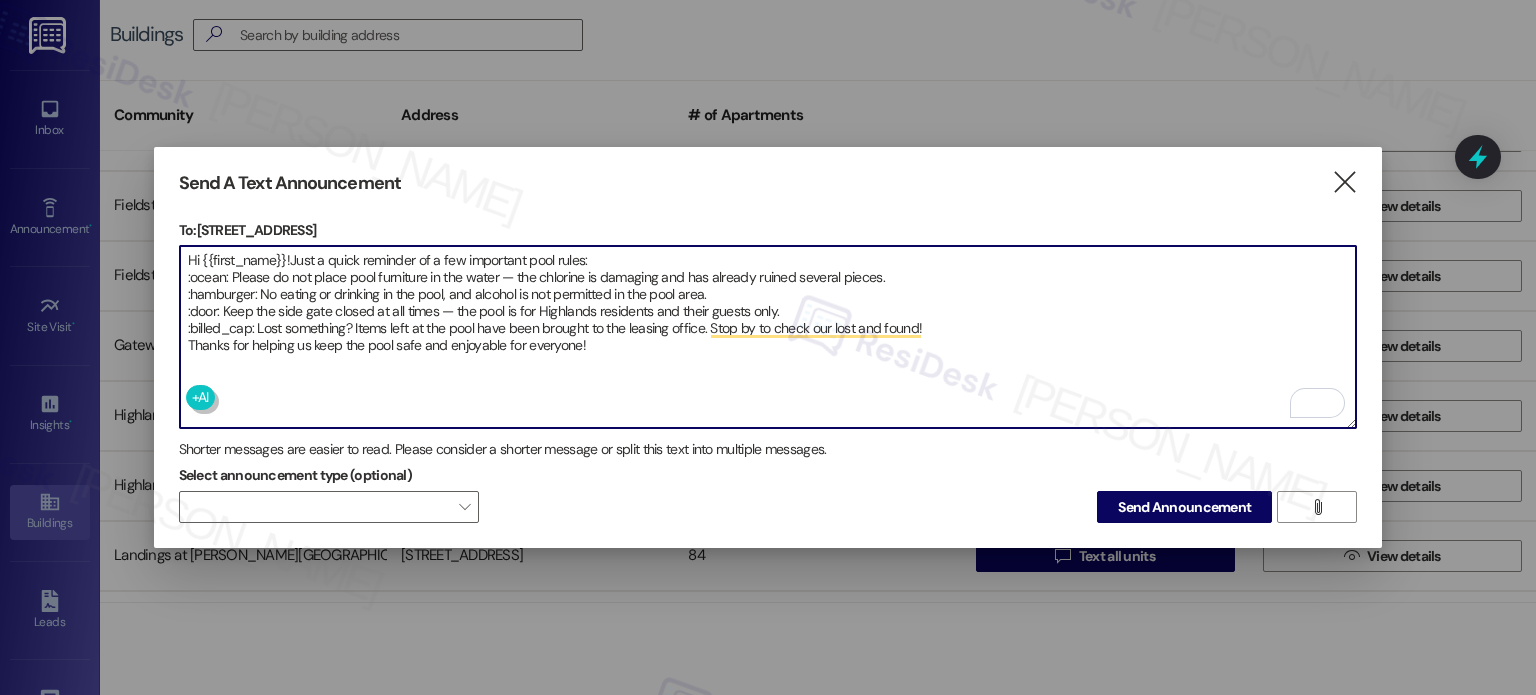click on "Send Announcement" at bounding box center (1184, 507) 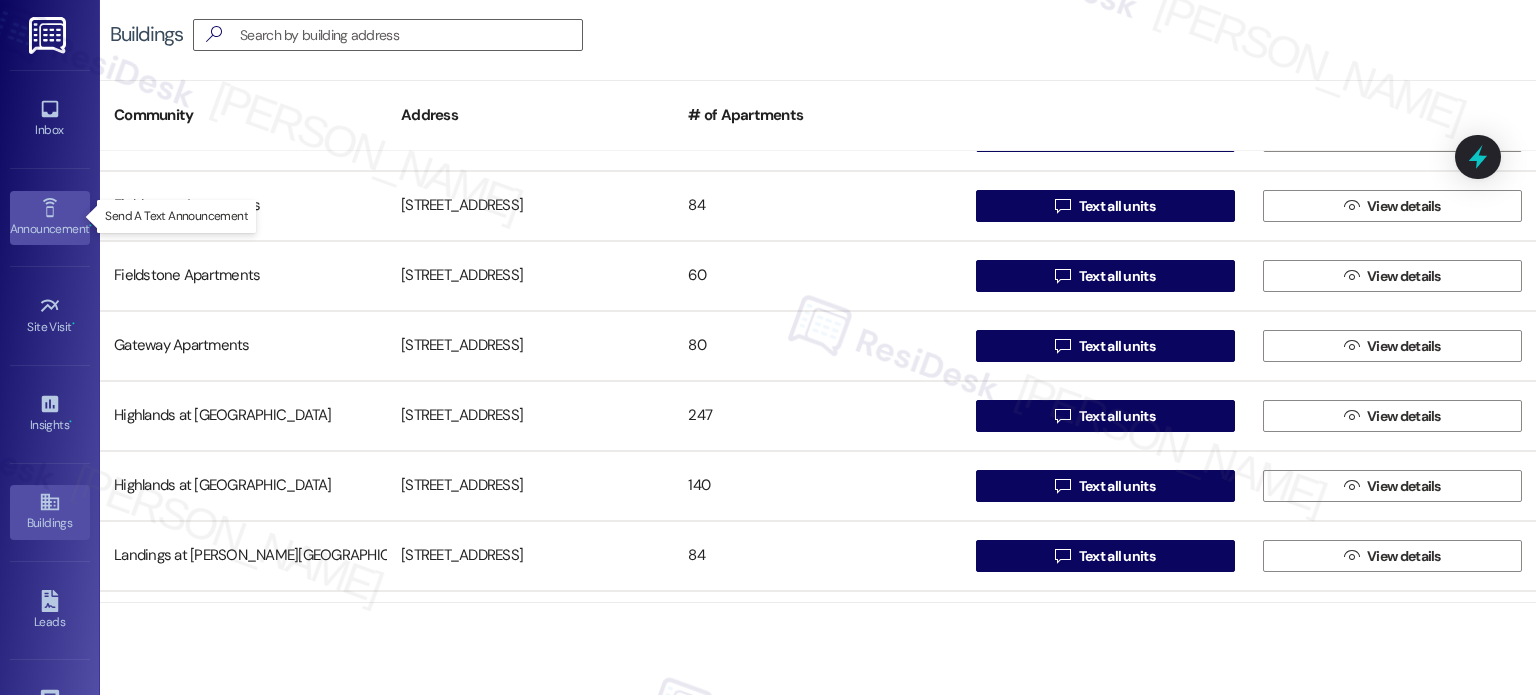 click on "Announcement   •" at bounding box center [50, 229] 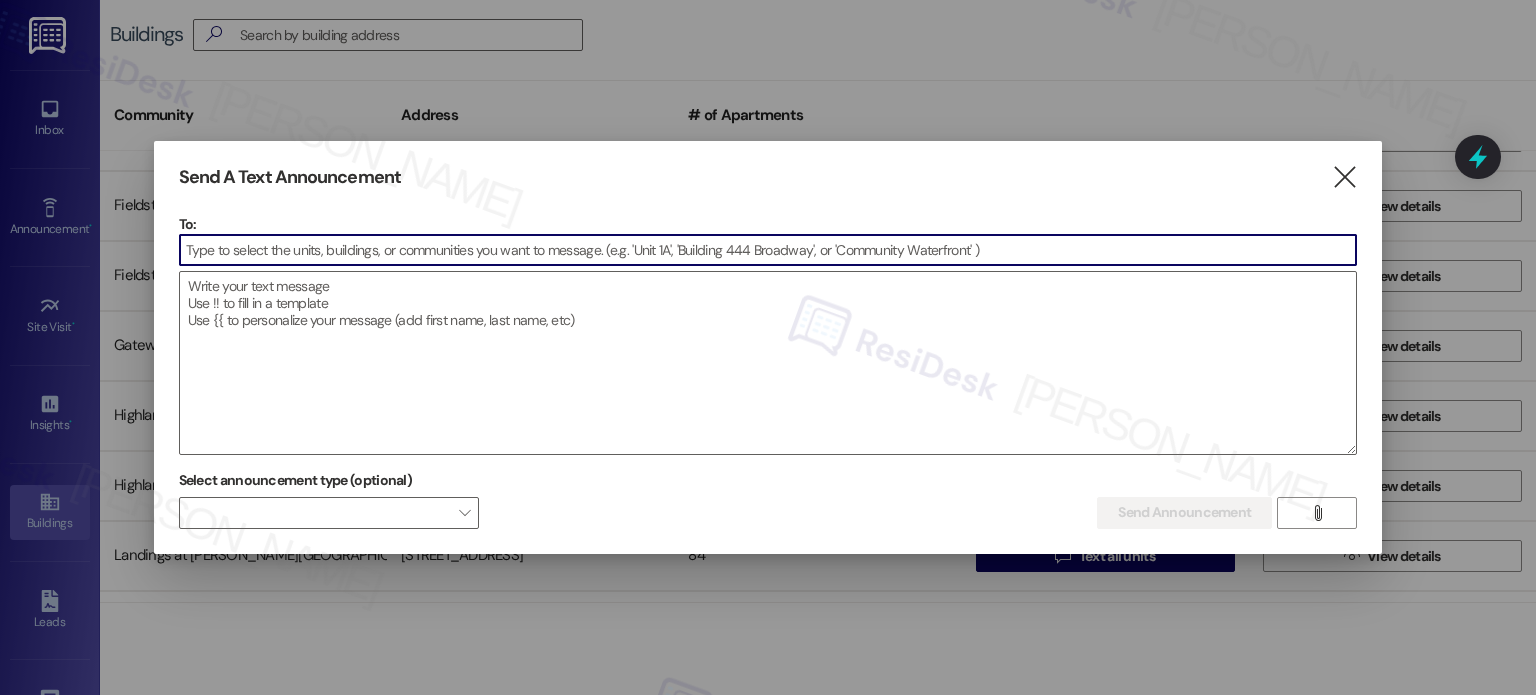 click at bounding box center (768, 250) 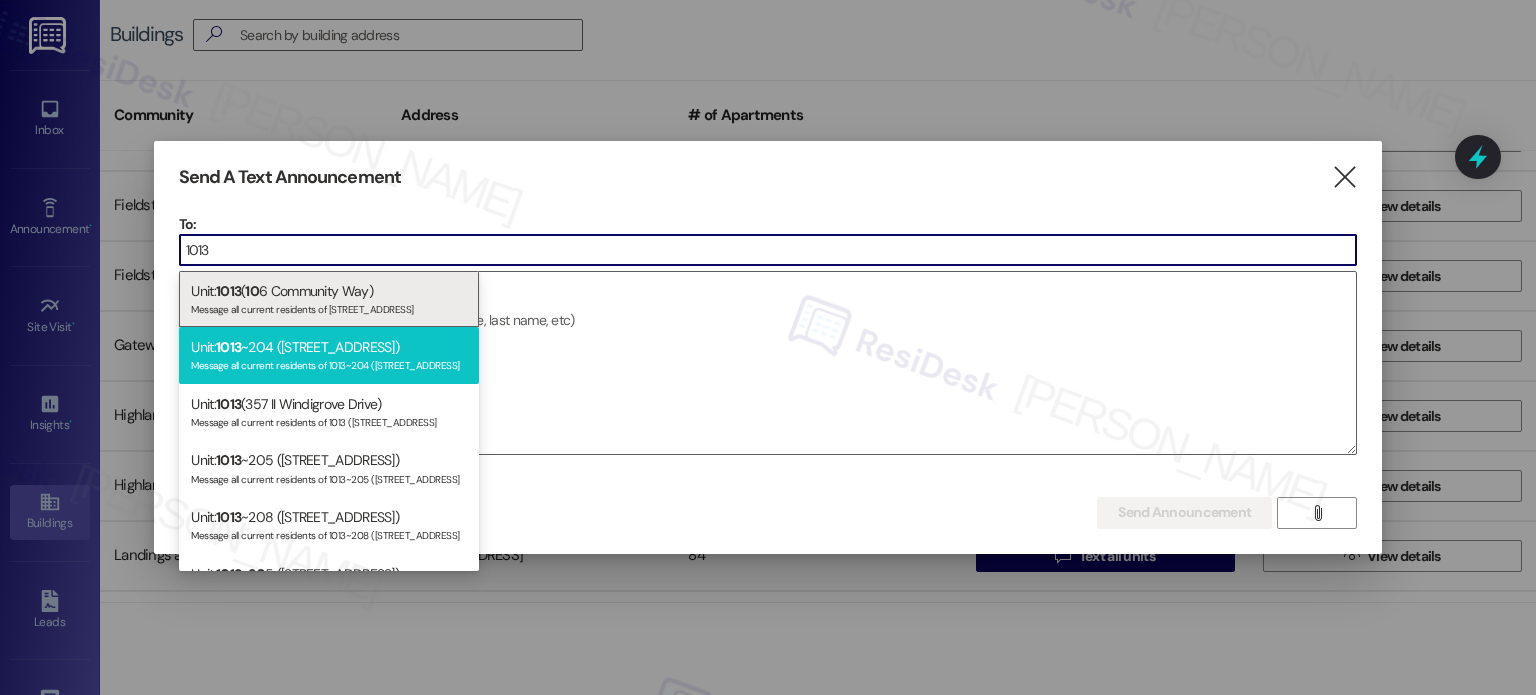 type on "1013" 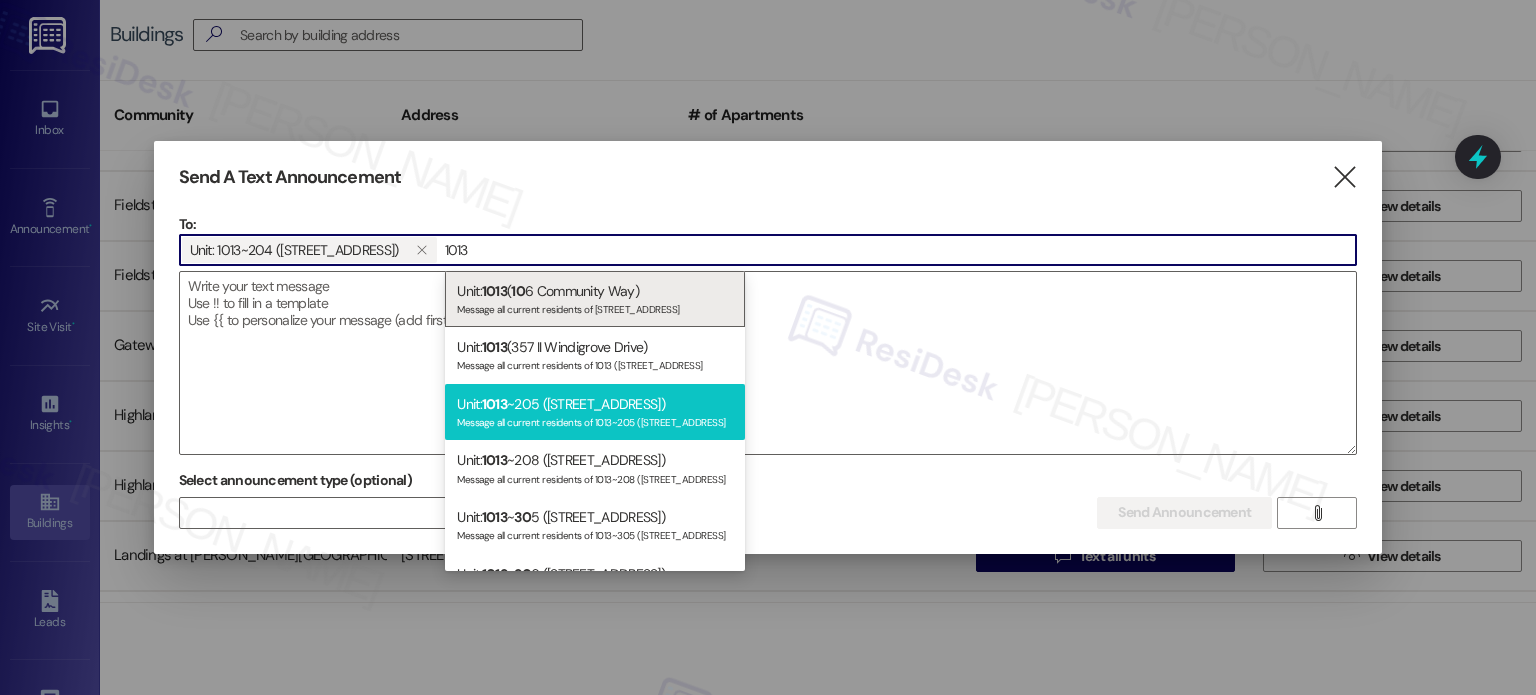 type on "1013" 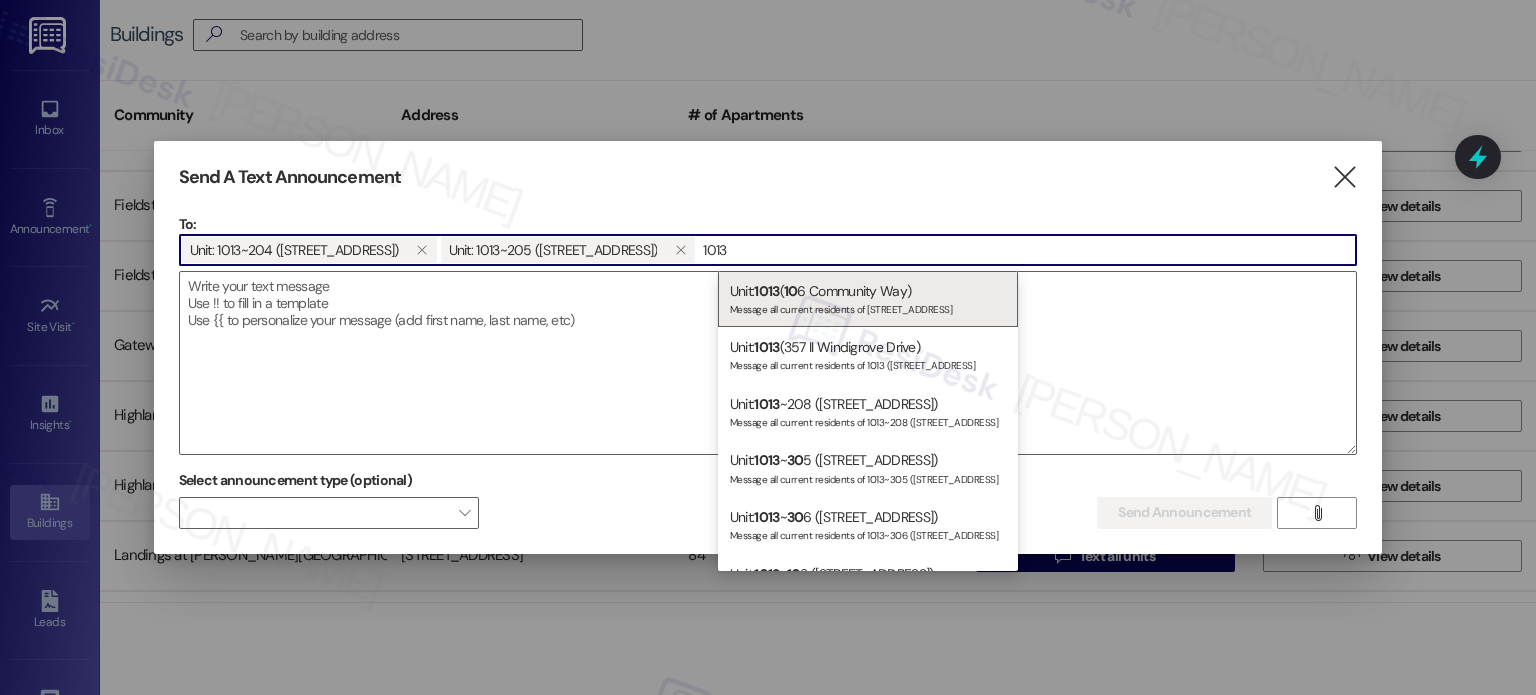 drag, startPoint x: 744, startPoint y: 250, endPoint x: 718, endPoint y: 245, distance: 26.476404 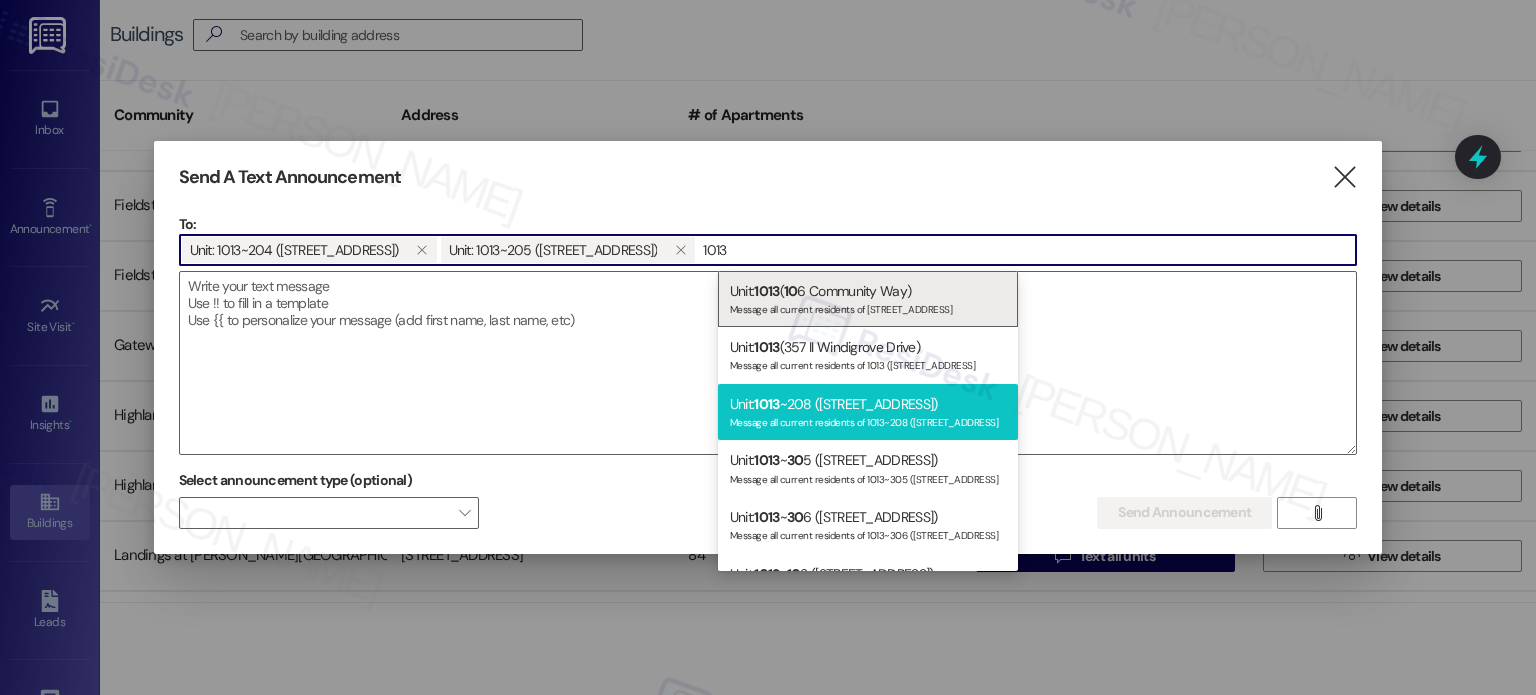 type on "1013" 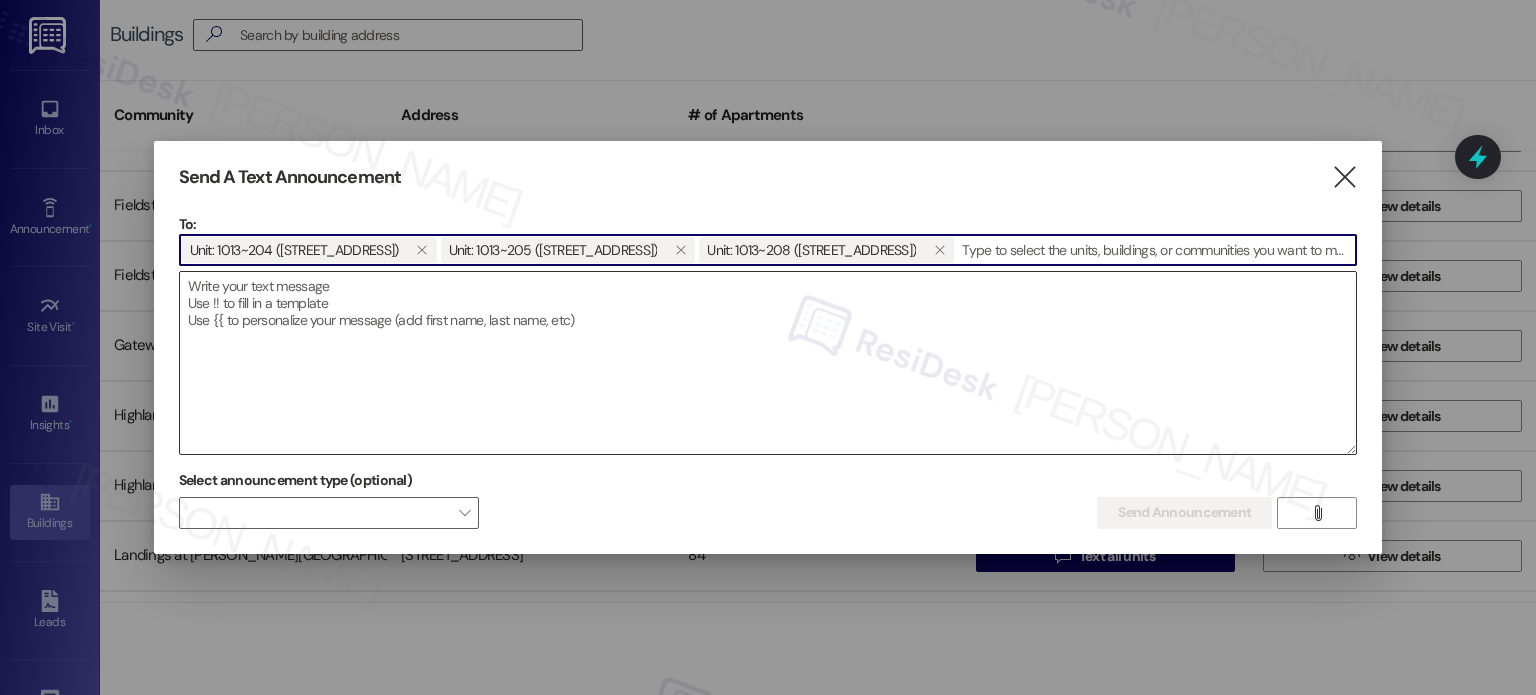 paste on "1013" 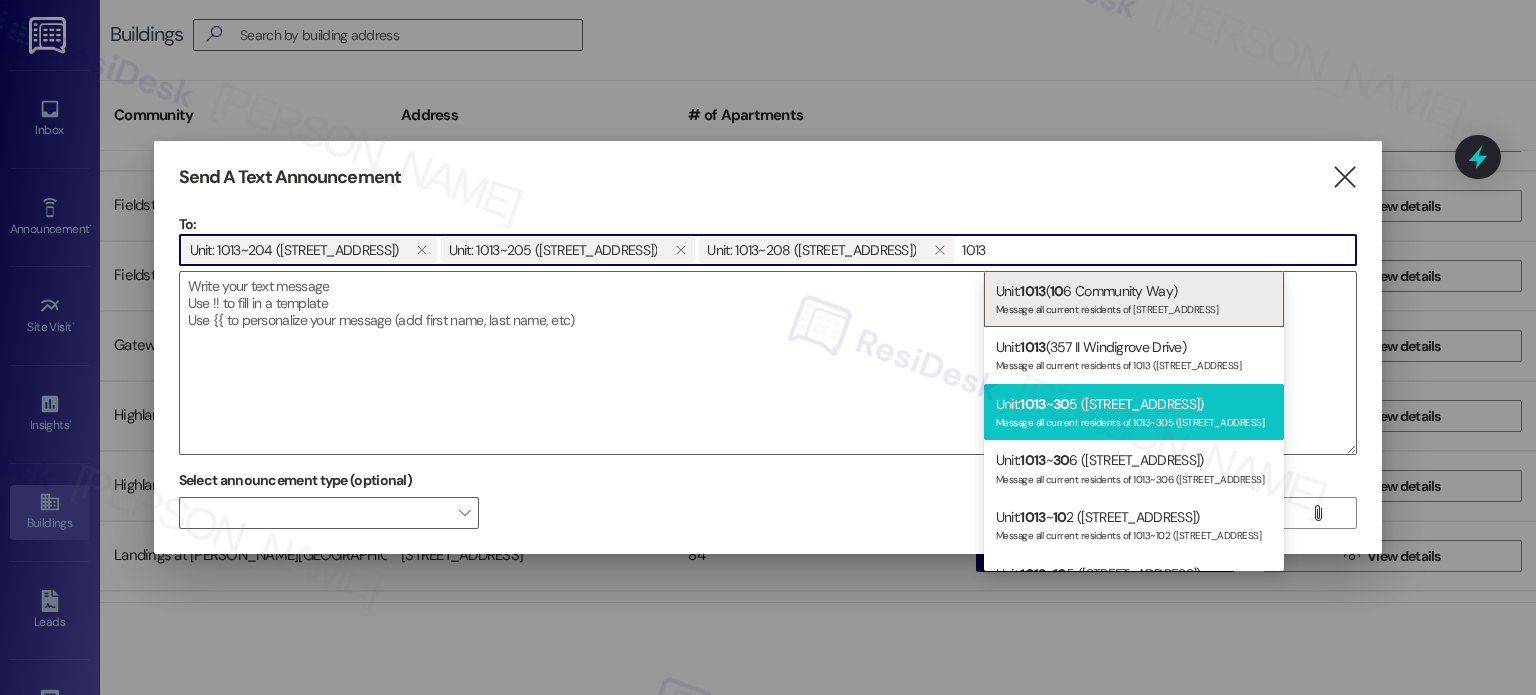type on "1013" 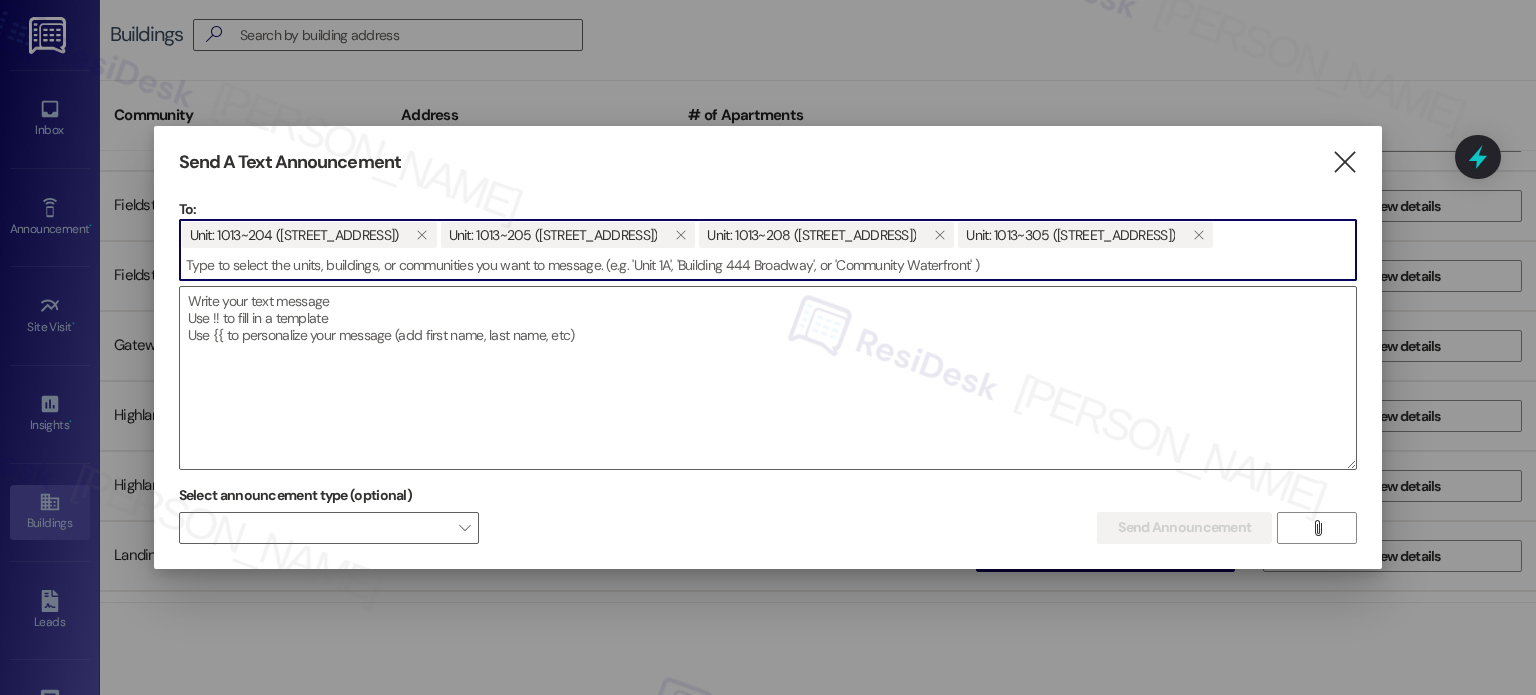 paste on "1013" 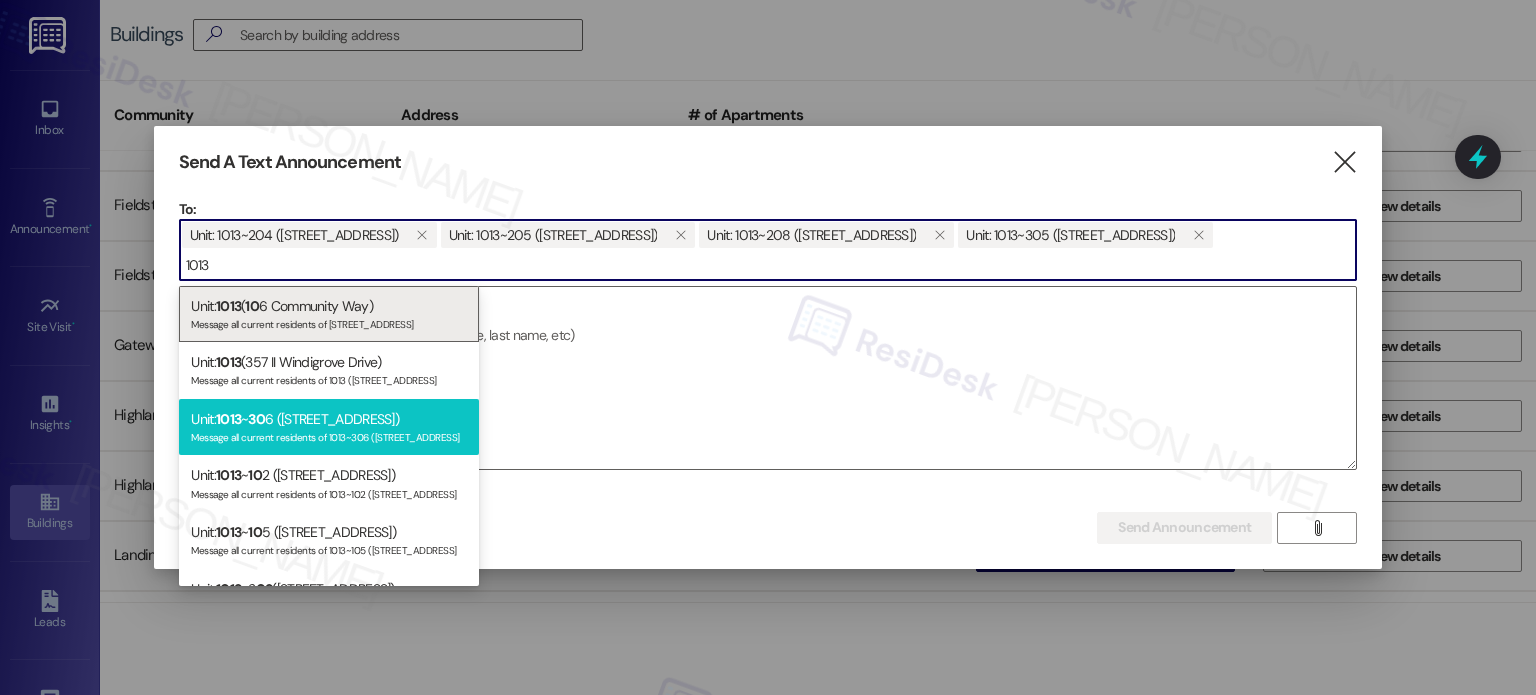 type on "1013" 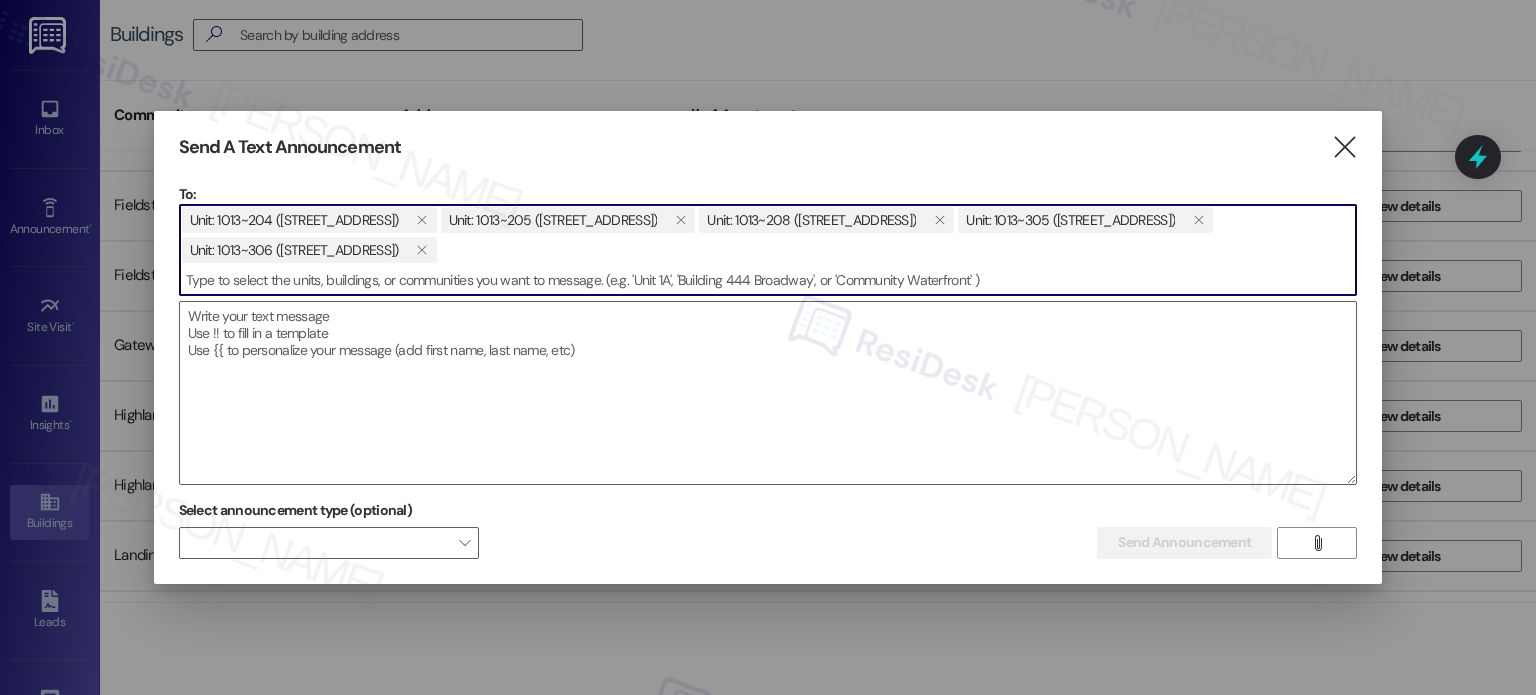 paste on "1013" 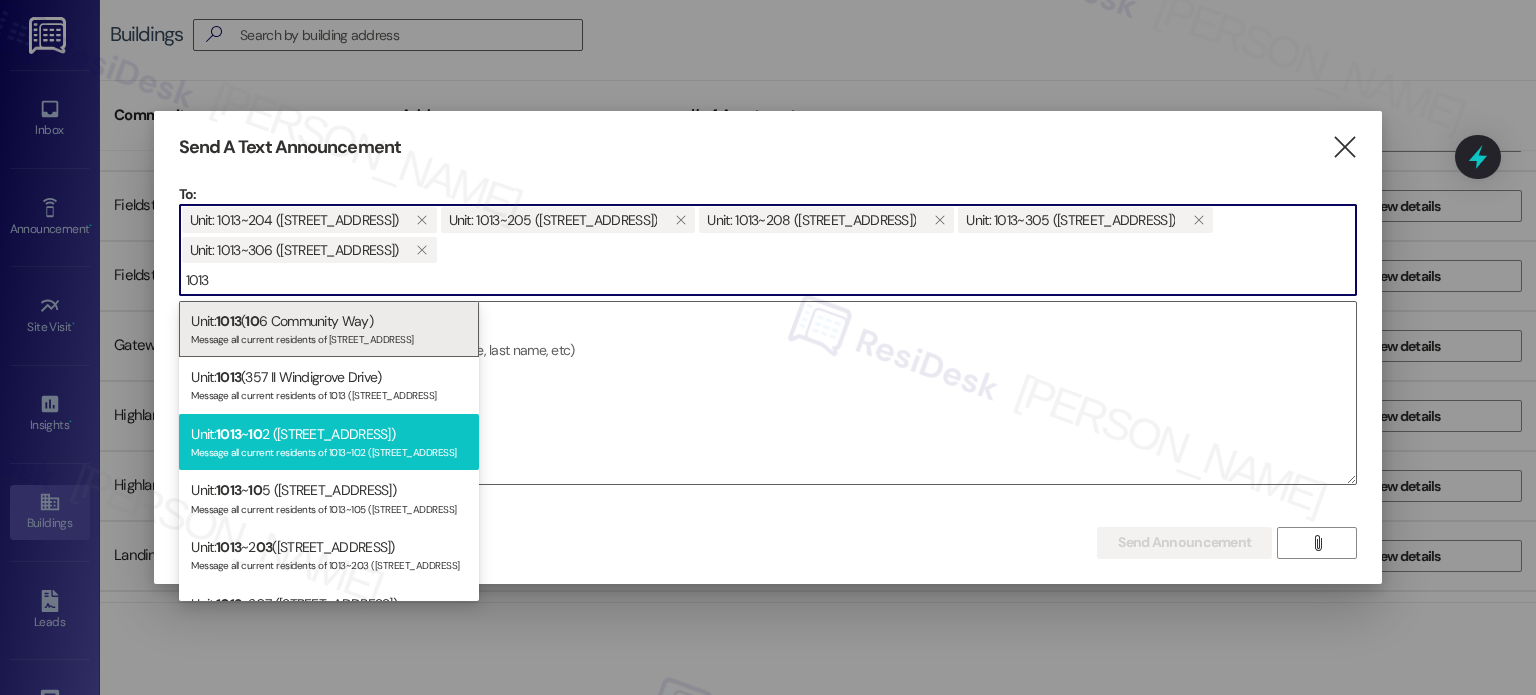 type on "1013" 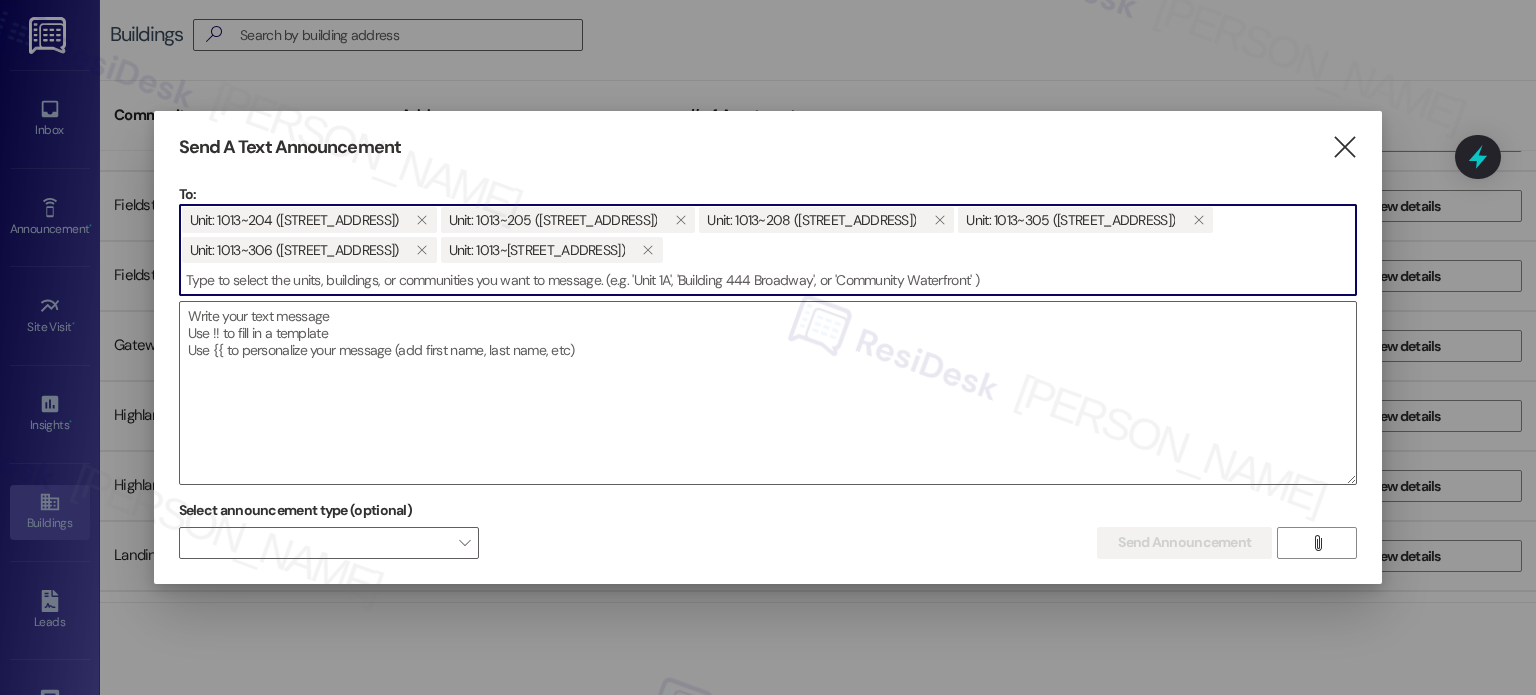 paste on "1013" 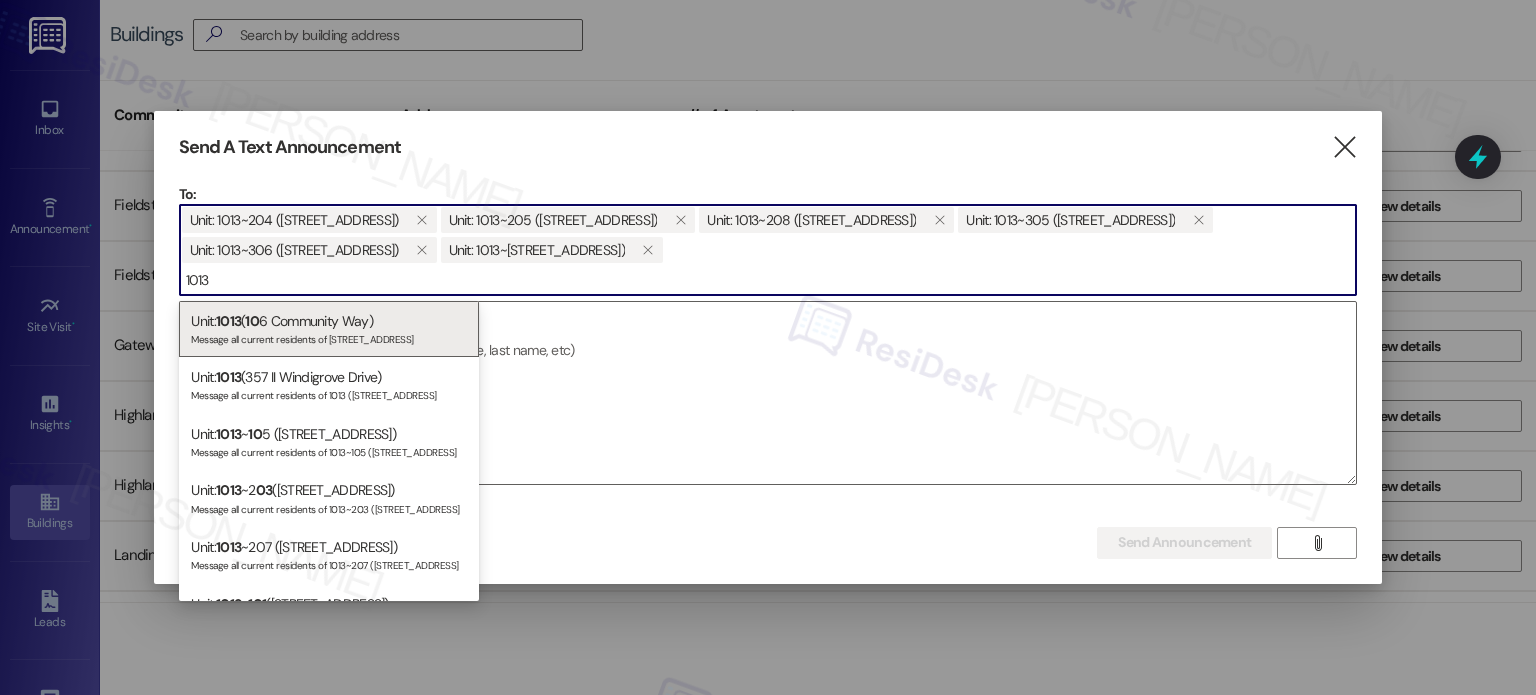 type on "1013" 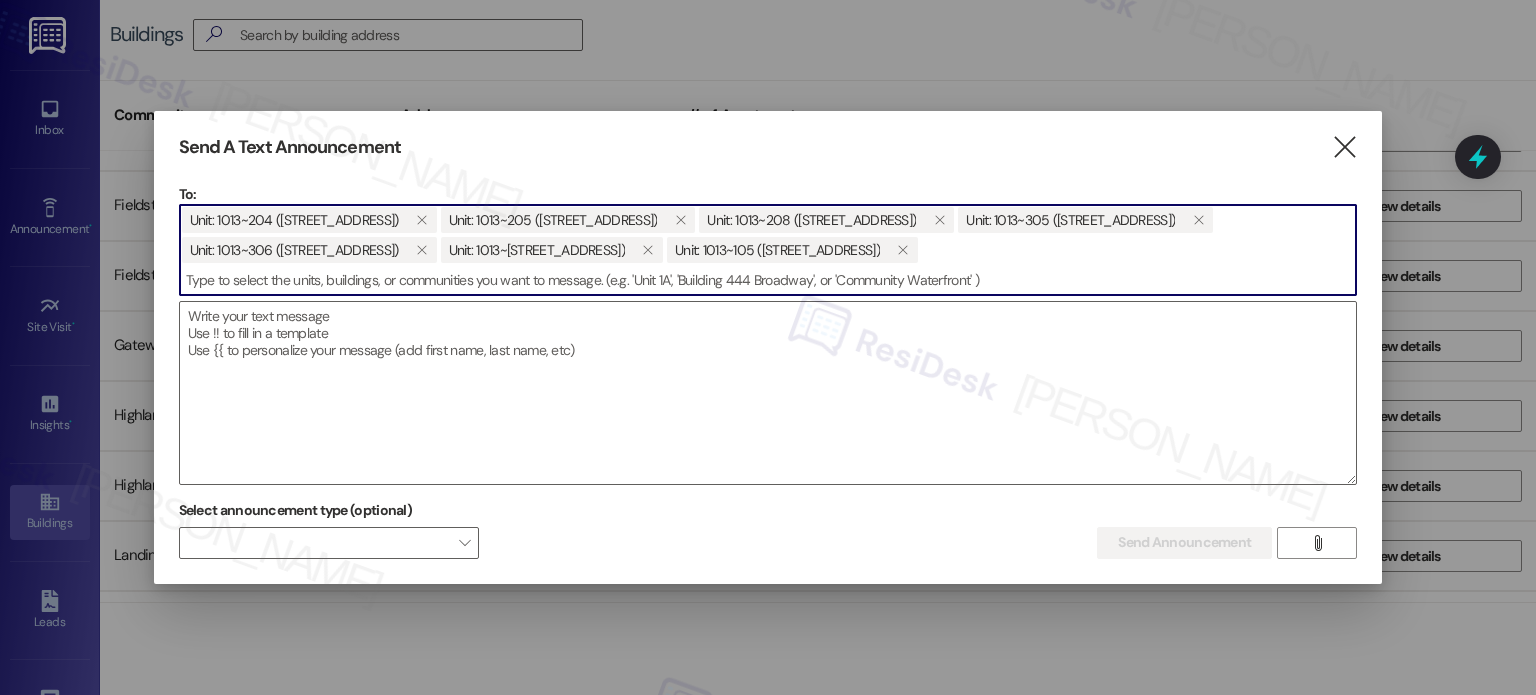 paste on "1013" 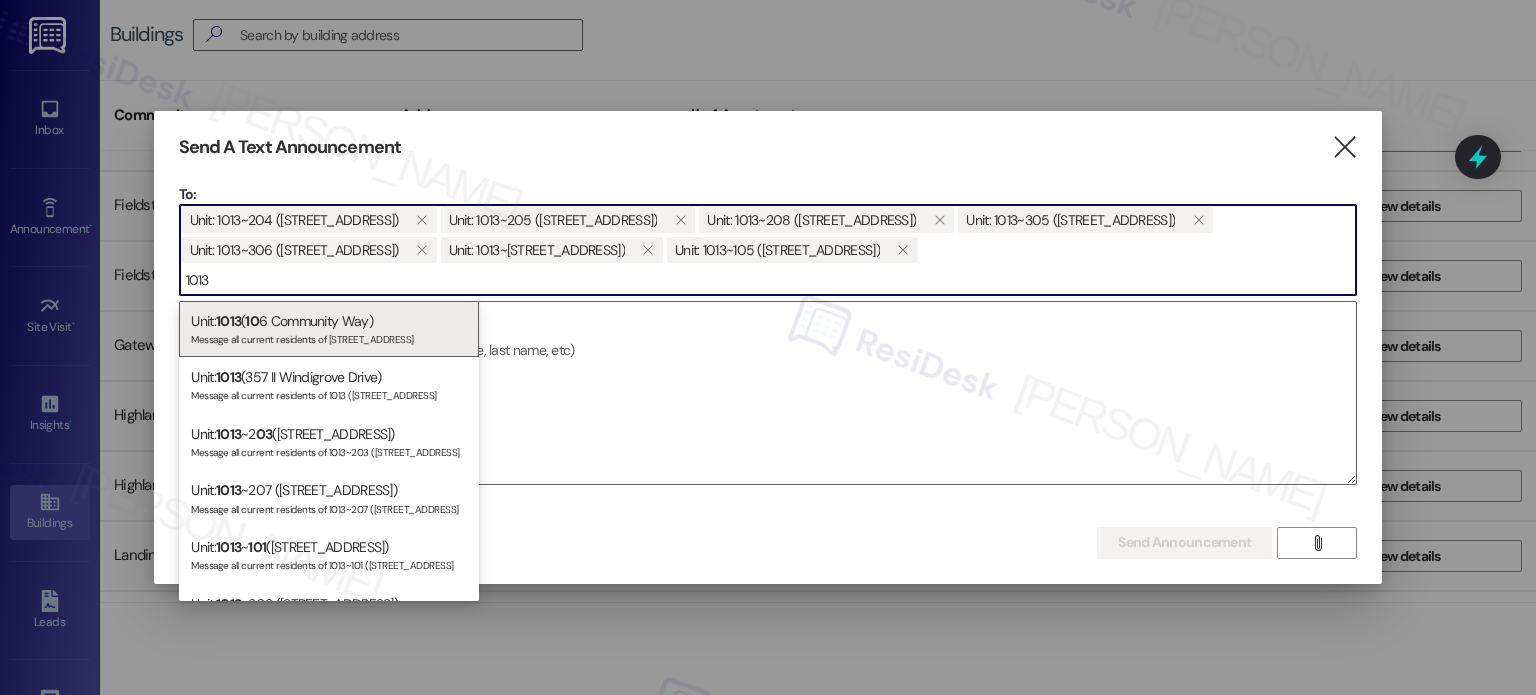 type on "1013" 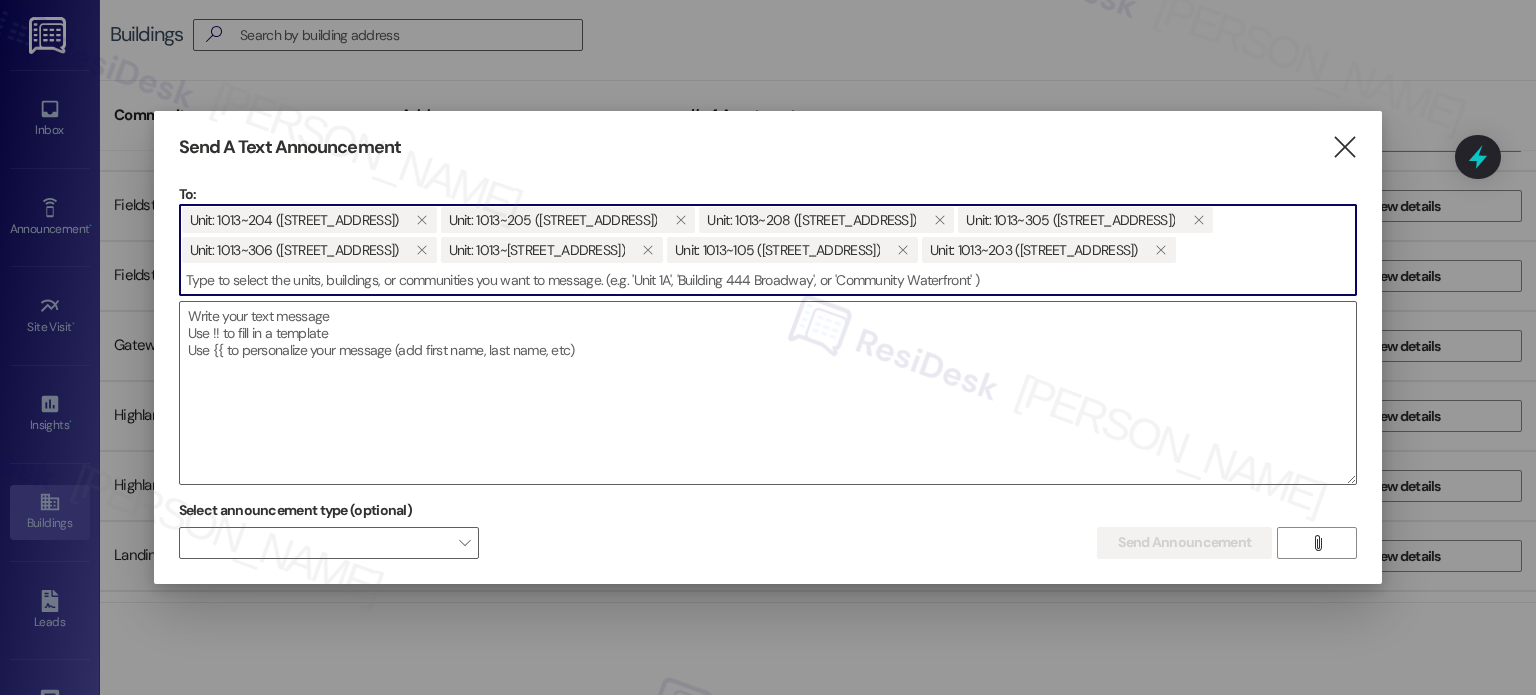 paste on "1013" 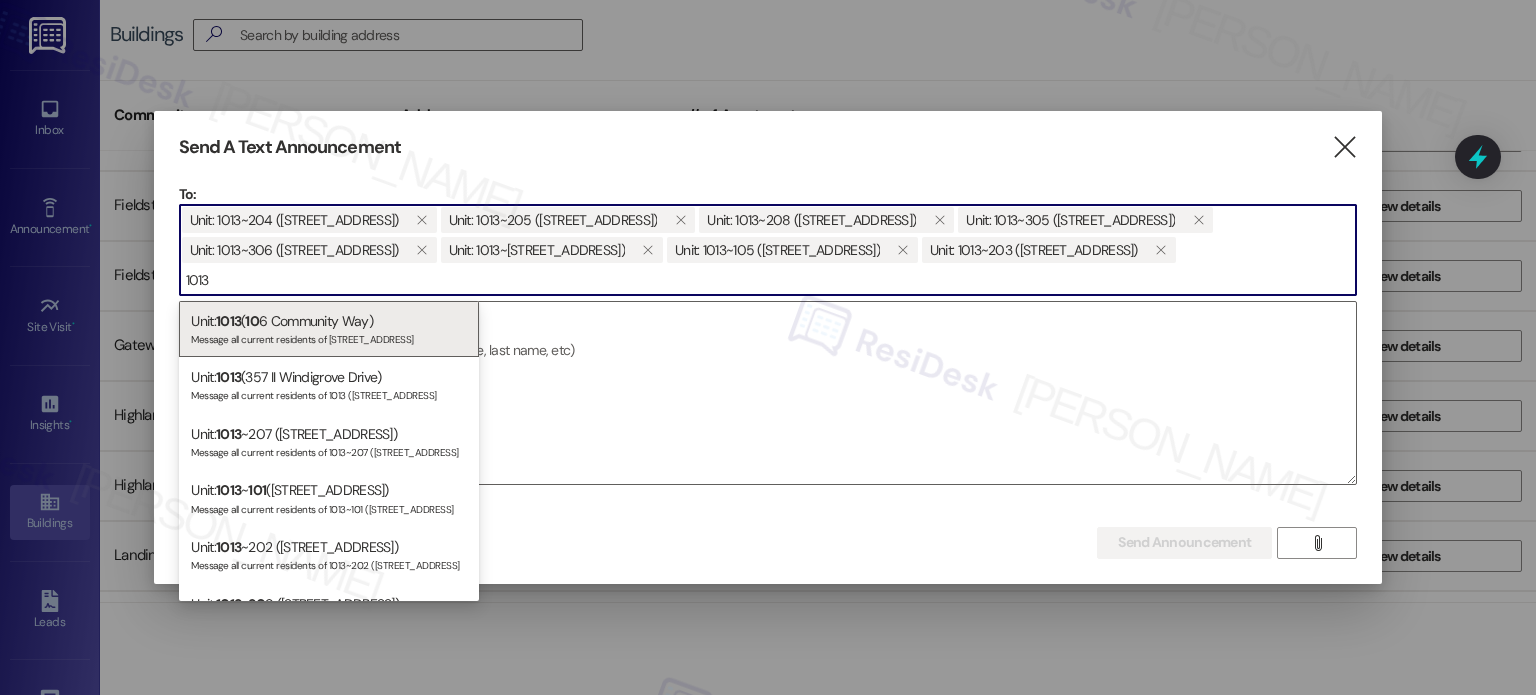 type on "1013" 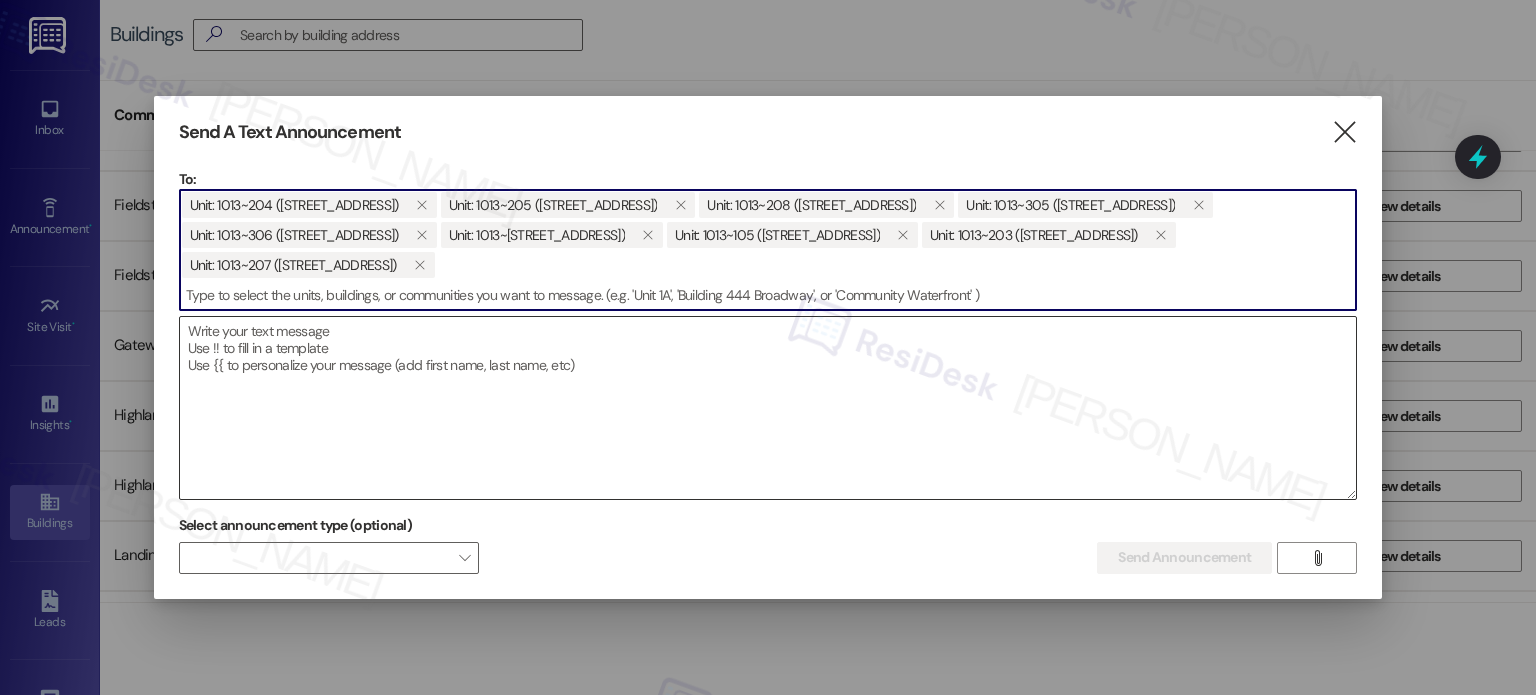 paste on "1013" 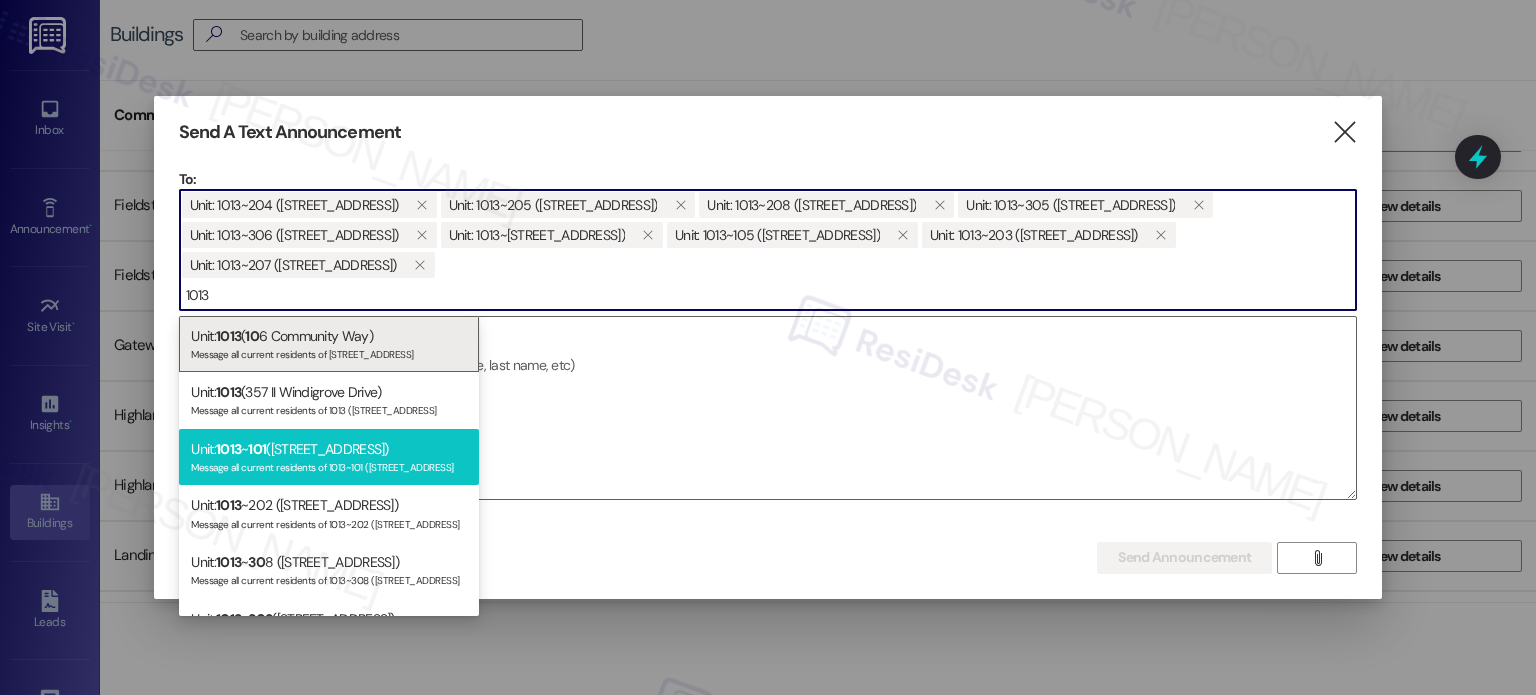type on "1013" 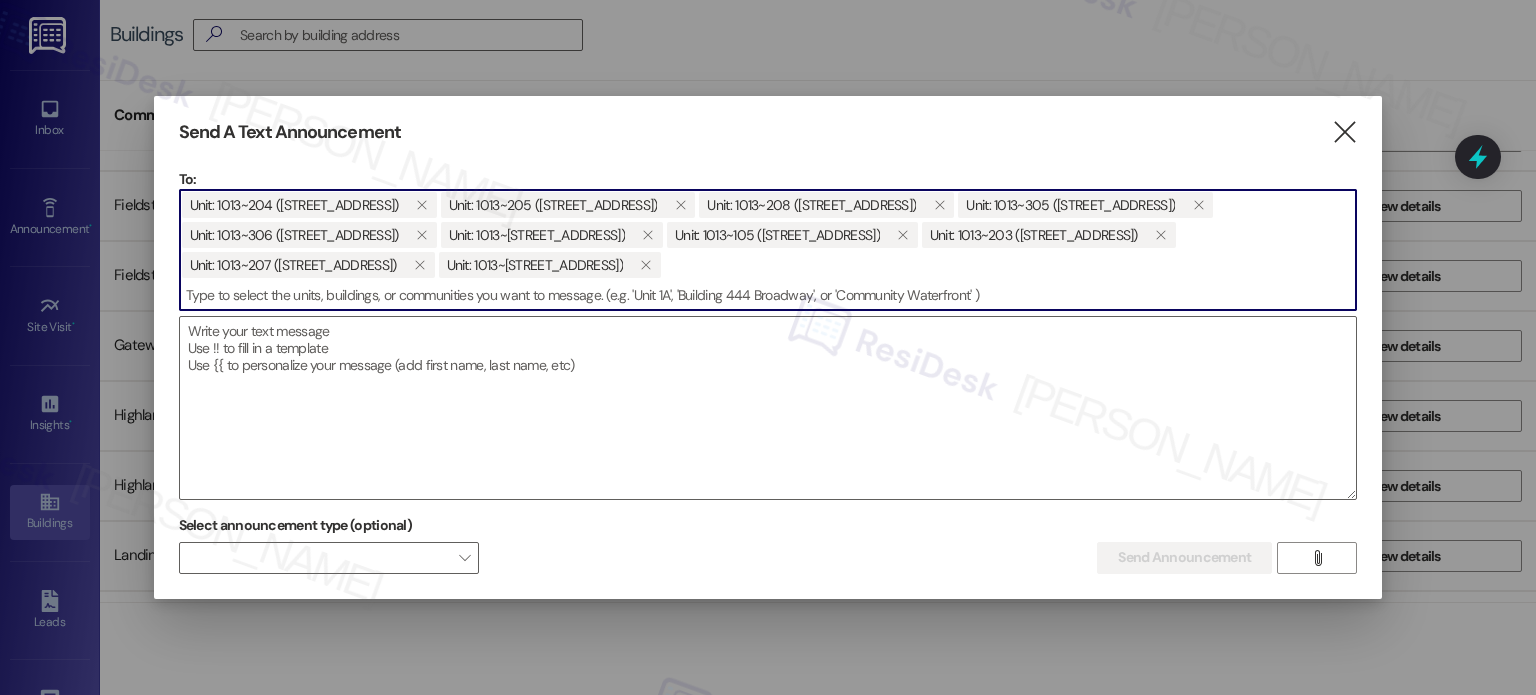 paste on "1013" 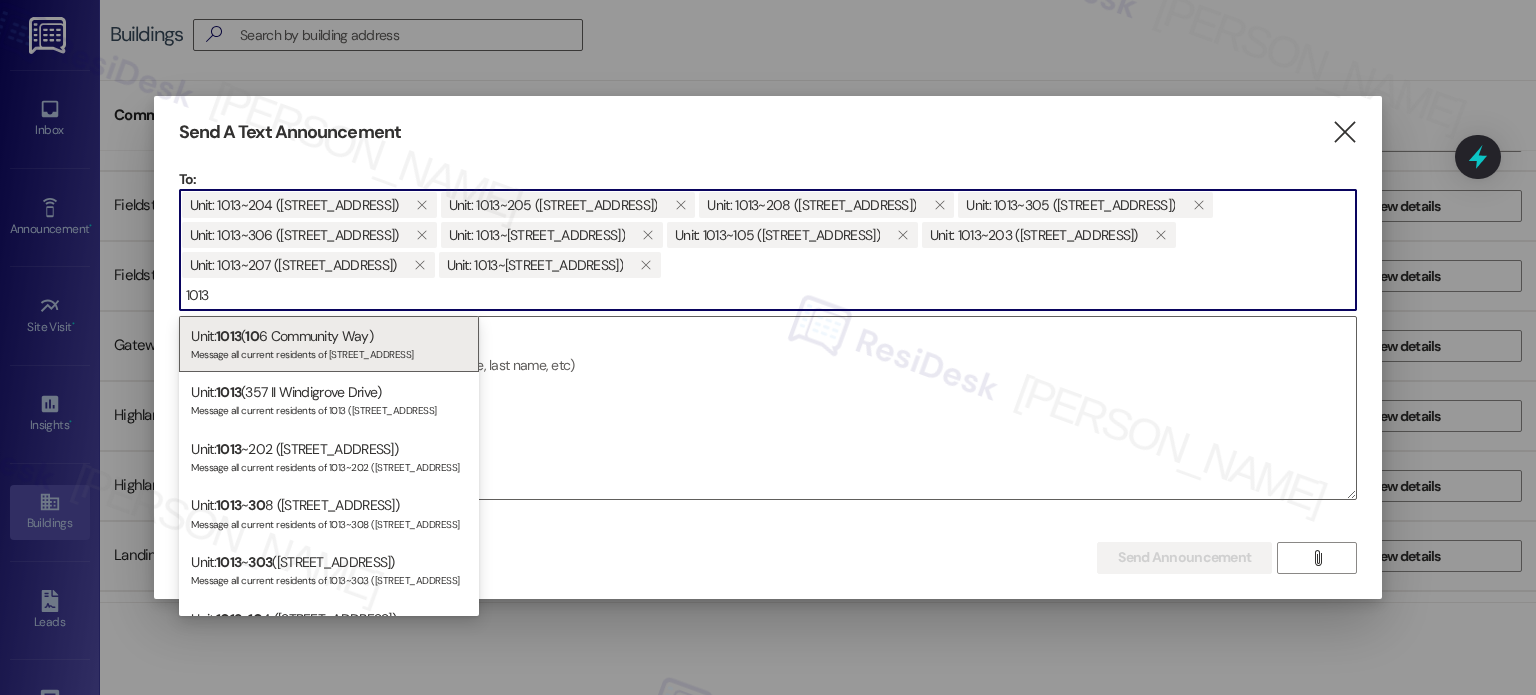 type on "1013" 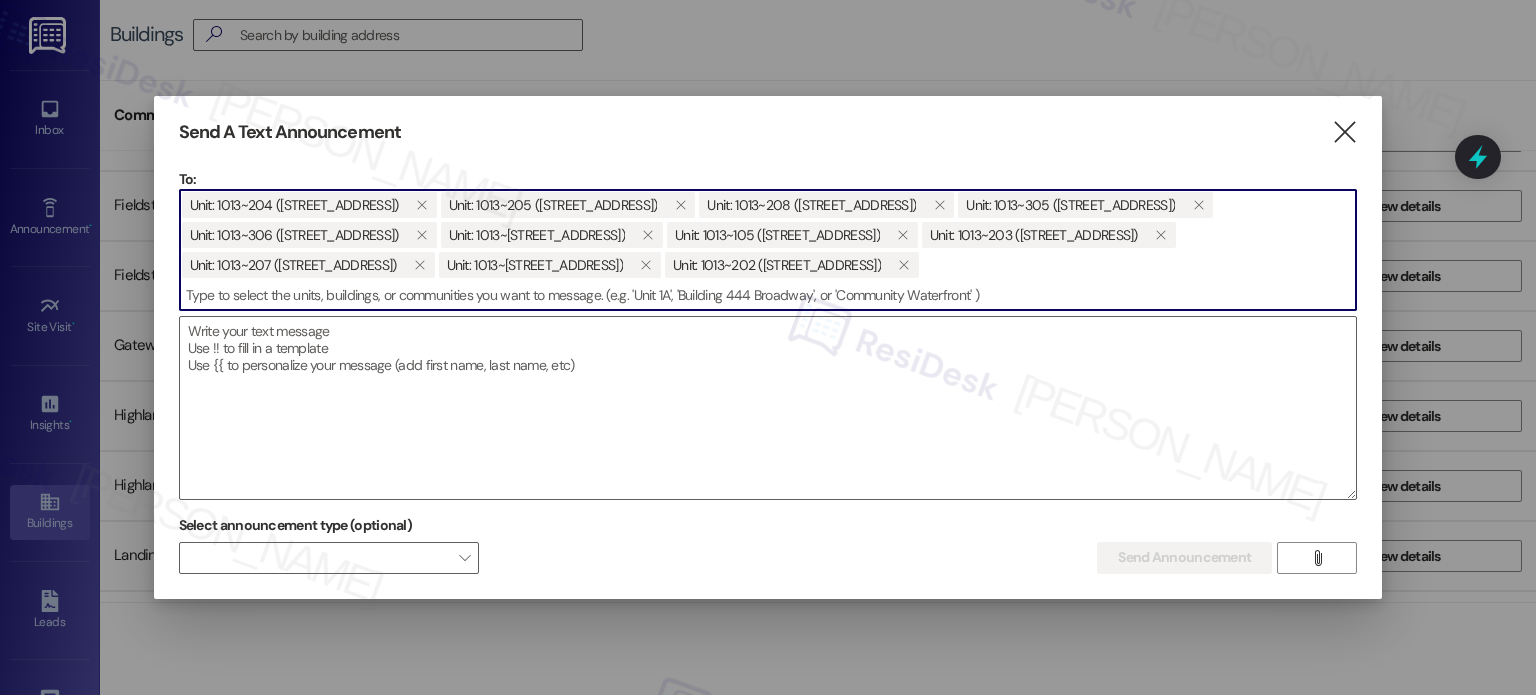 paste on "1013" 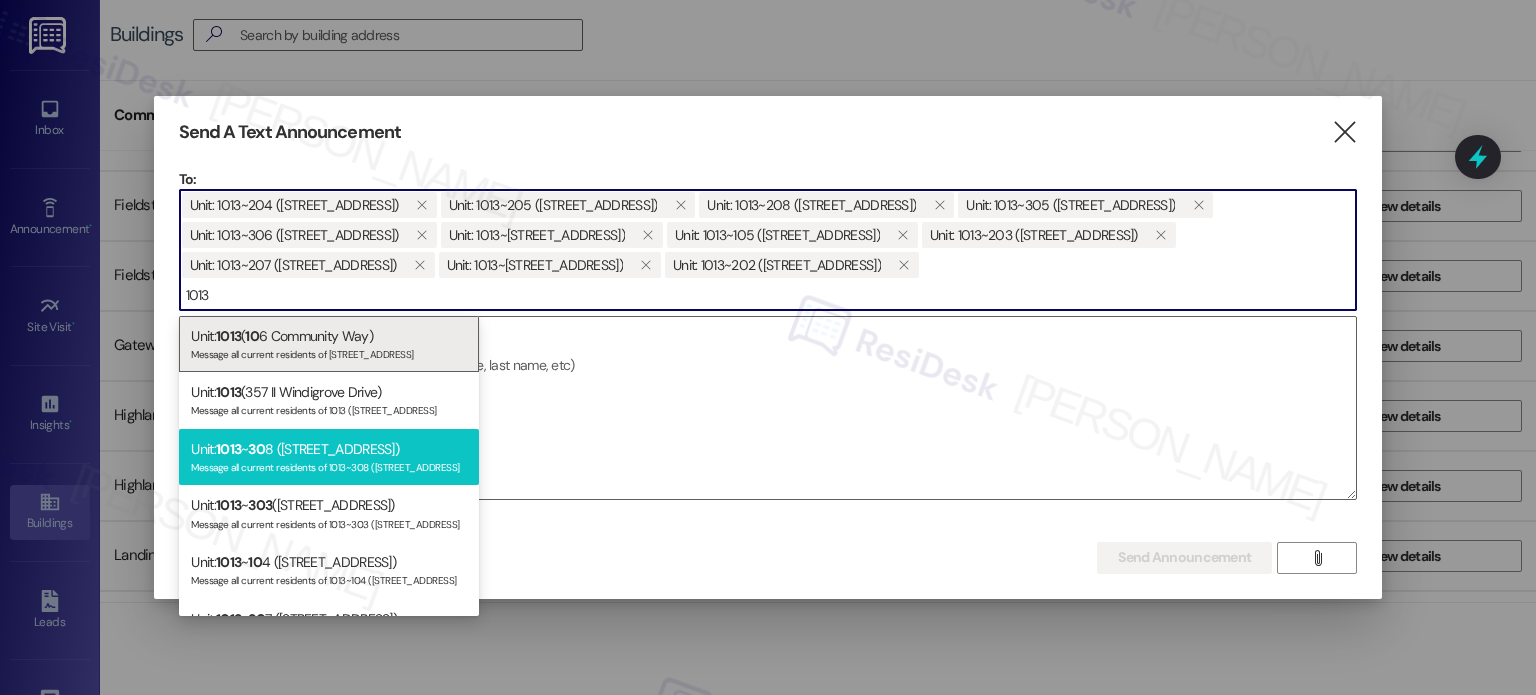 type on "1013" 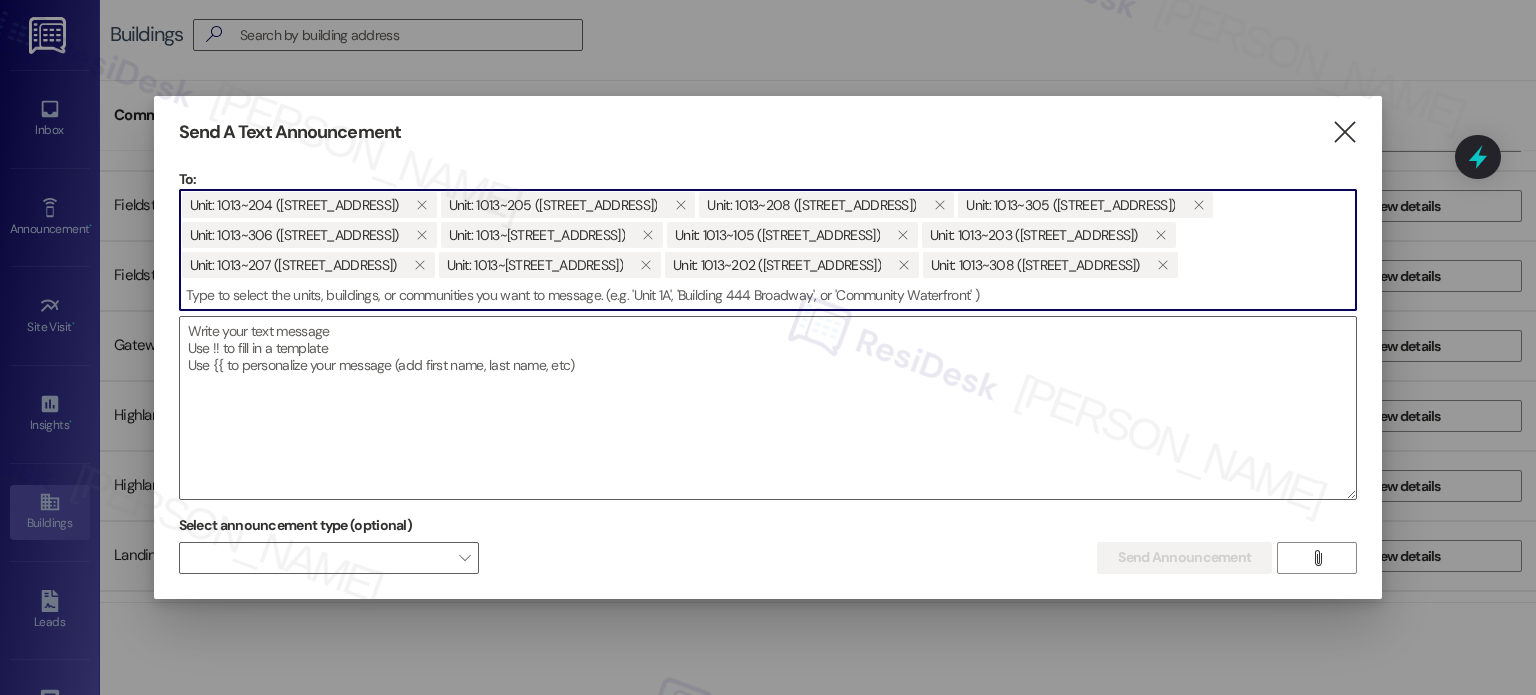 paste on "1013" 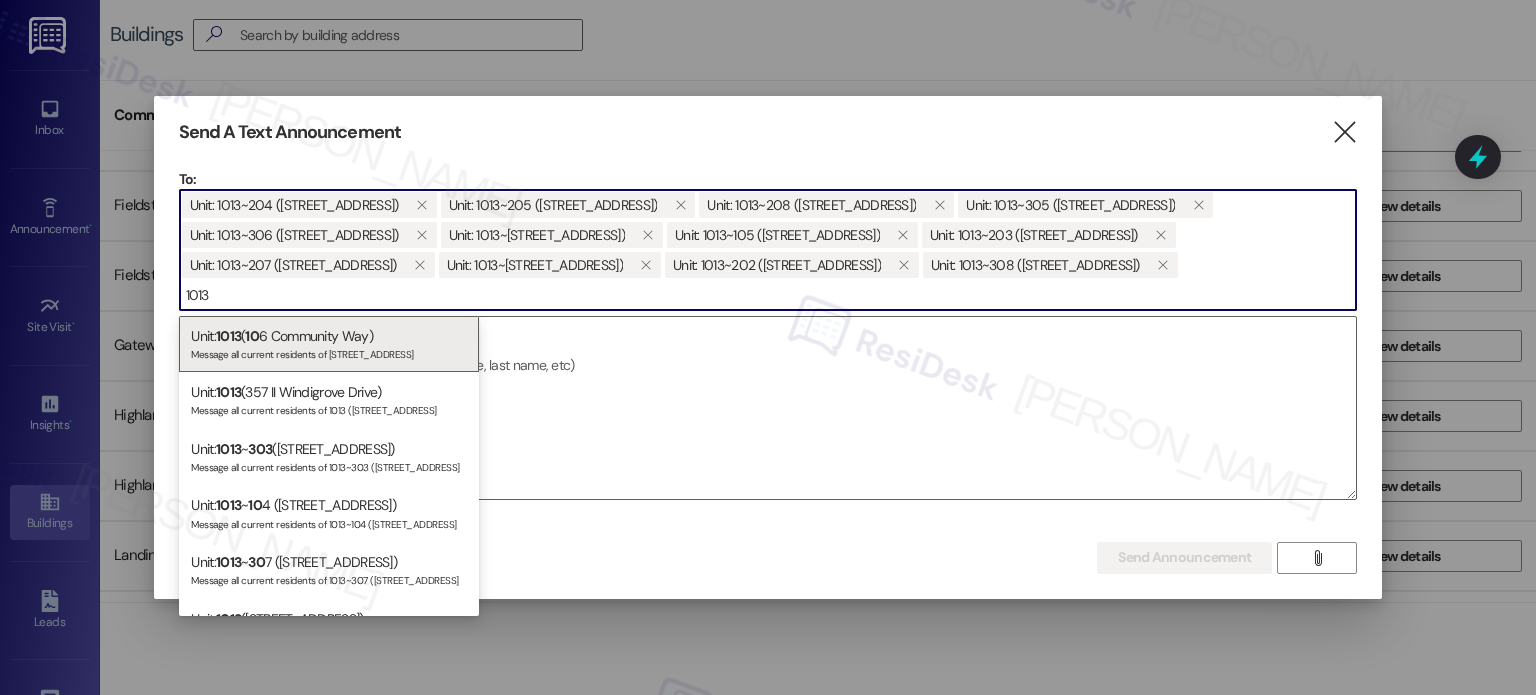 type on "1013" 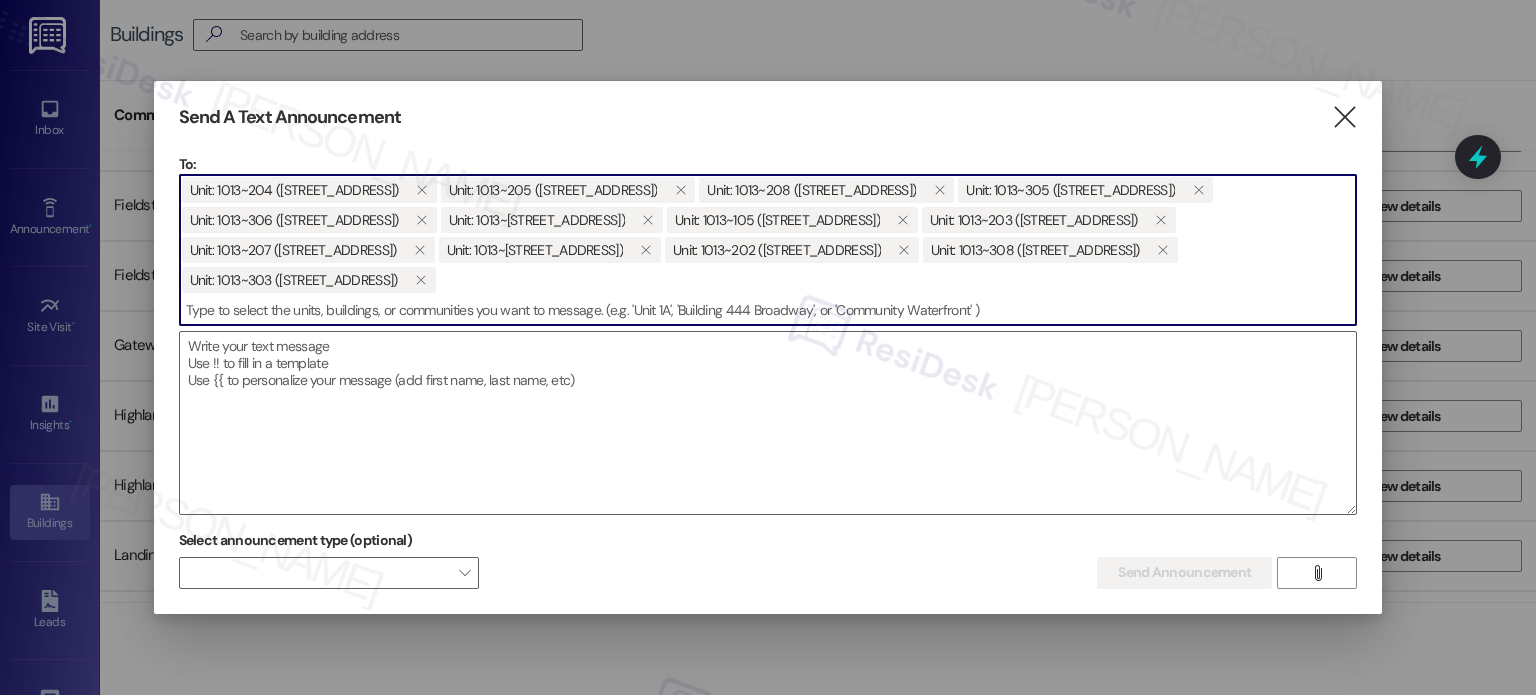 paste on "1013" 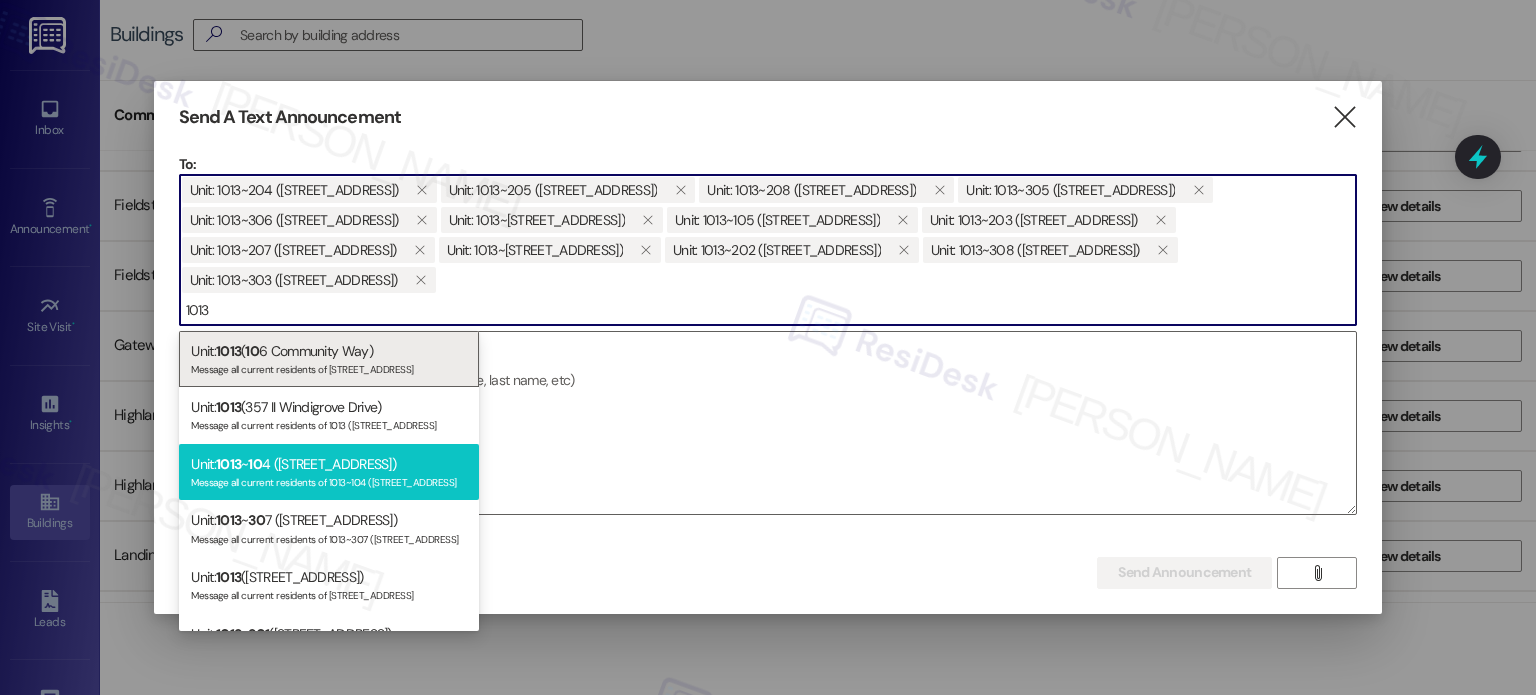 type on "1013" 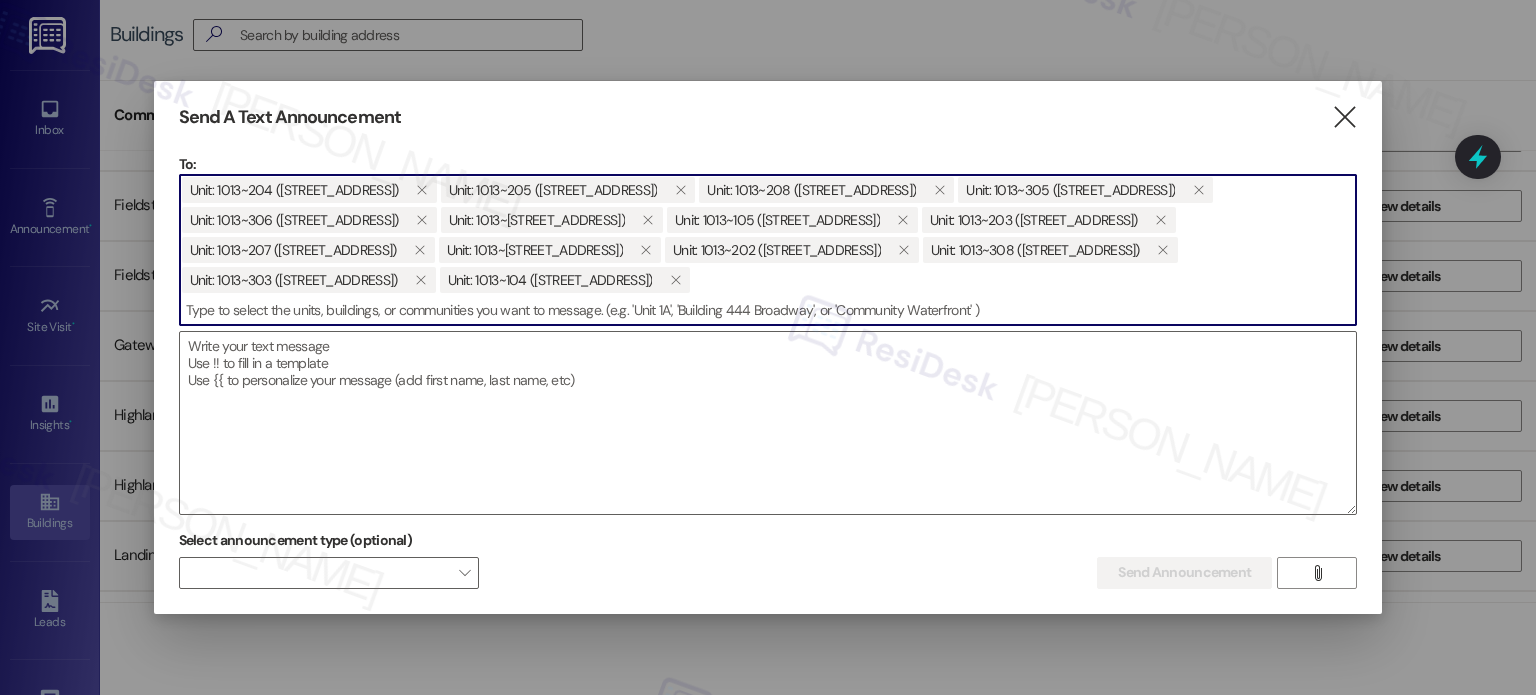 paste on "1013" 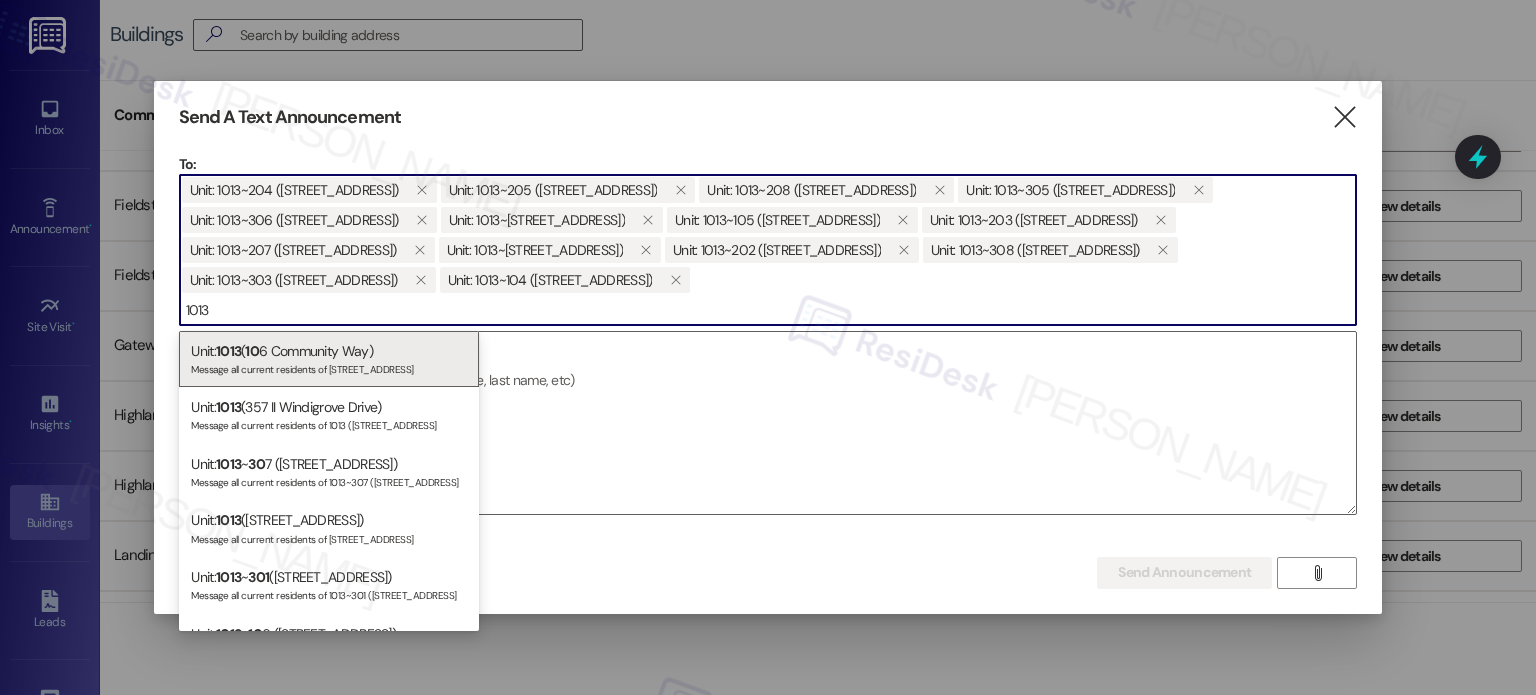 type on "1013" 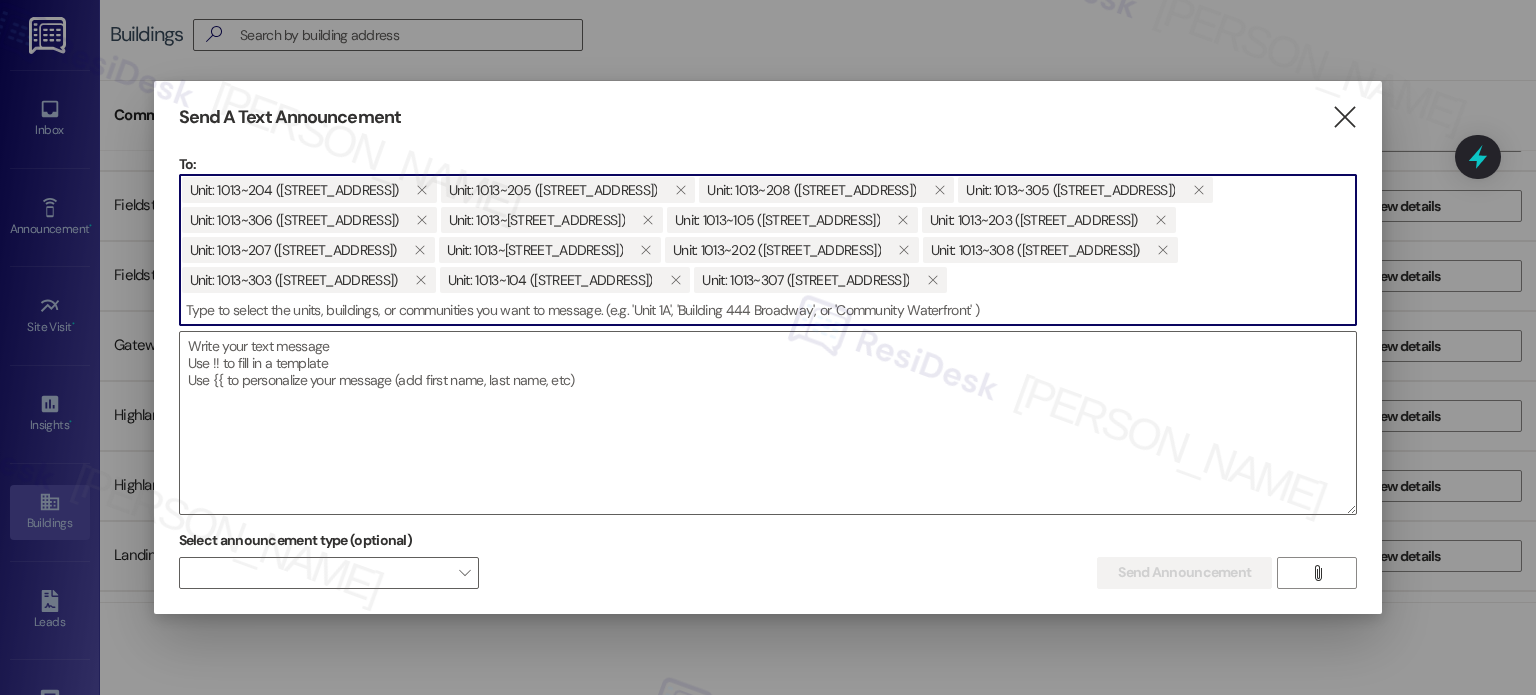 paste on "1013" 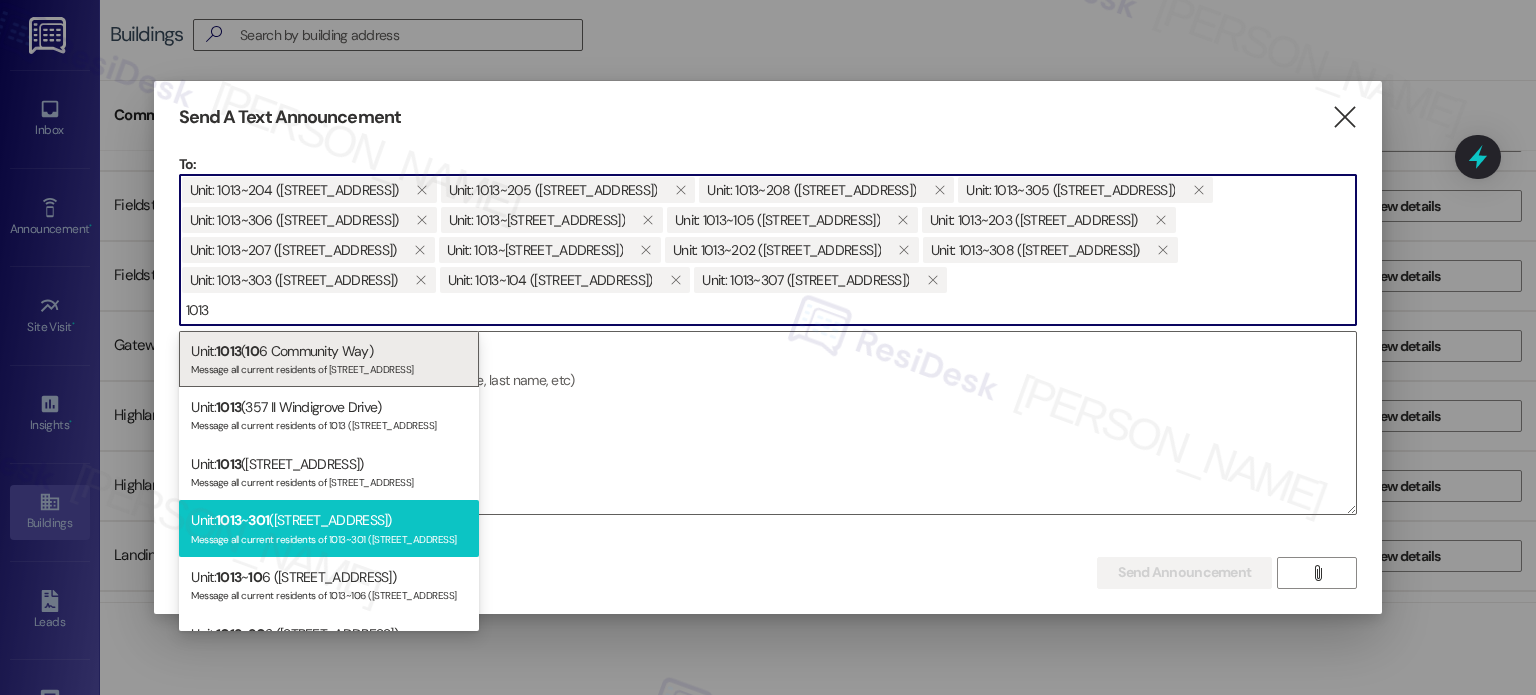 type on "1013" 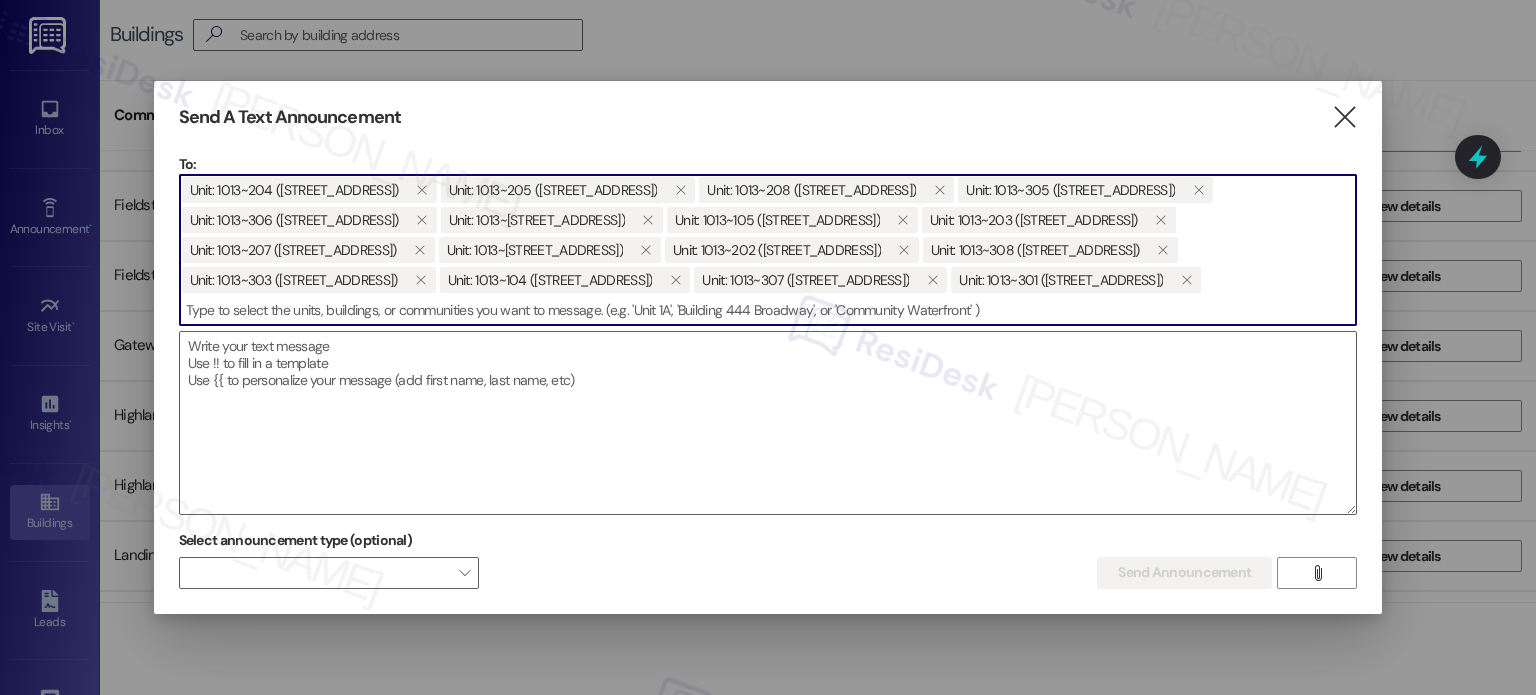 paste on "1013" 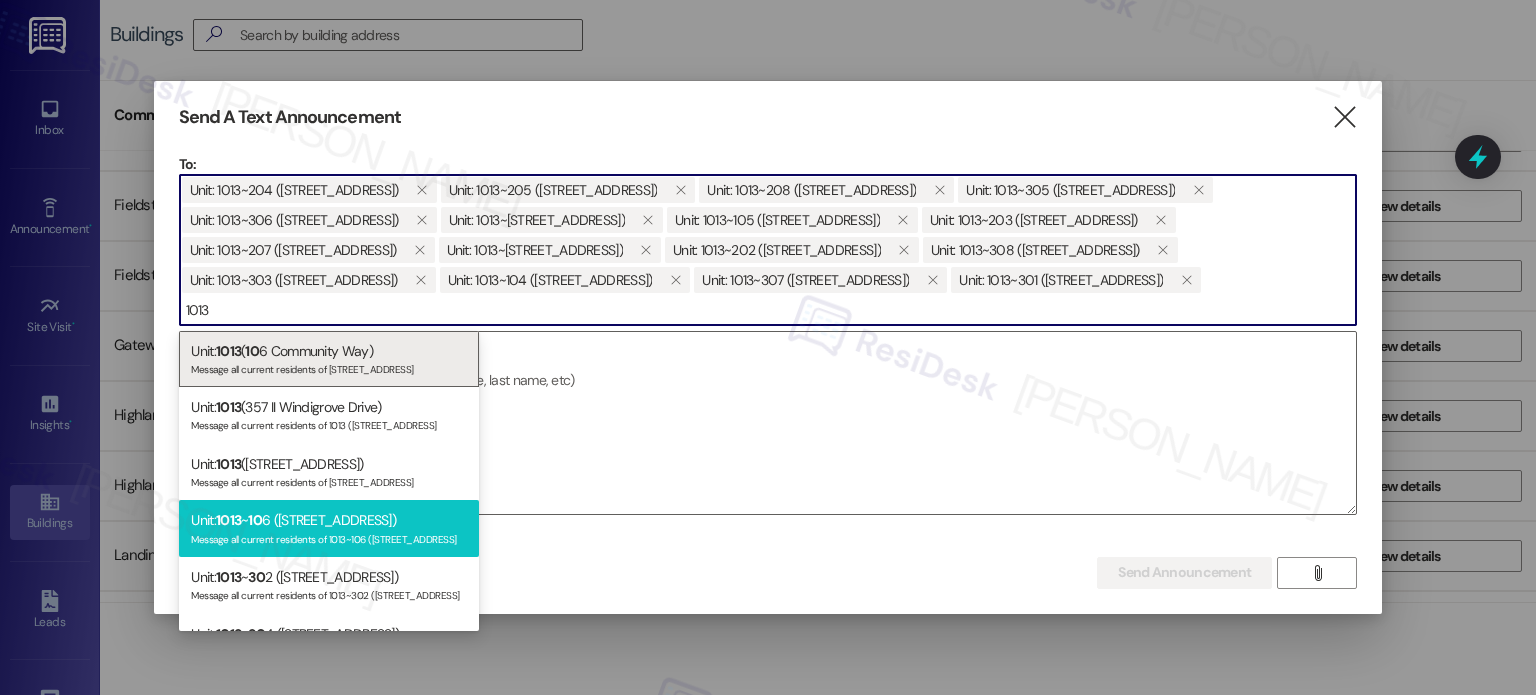 type on "1013" 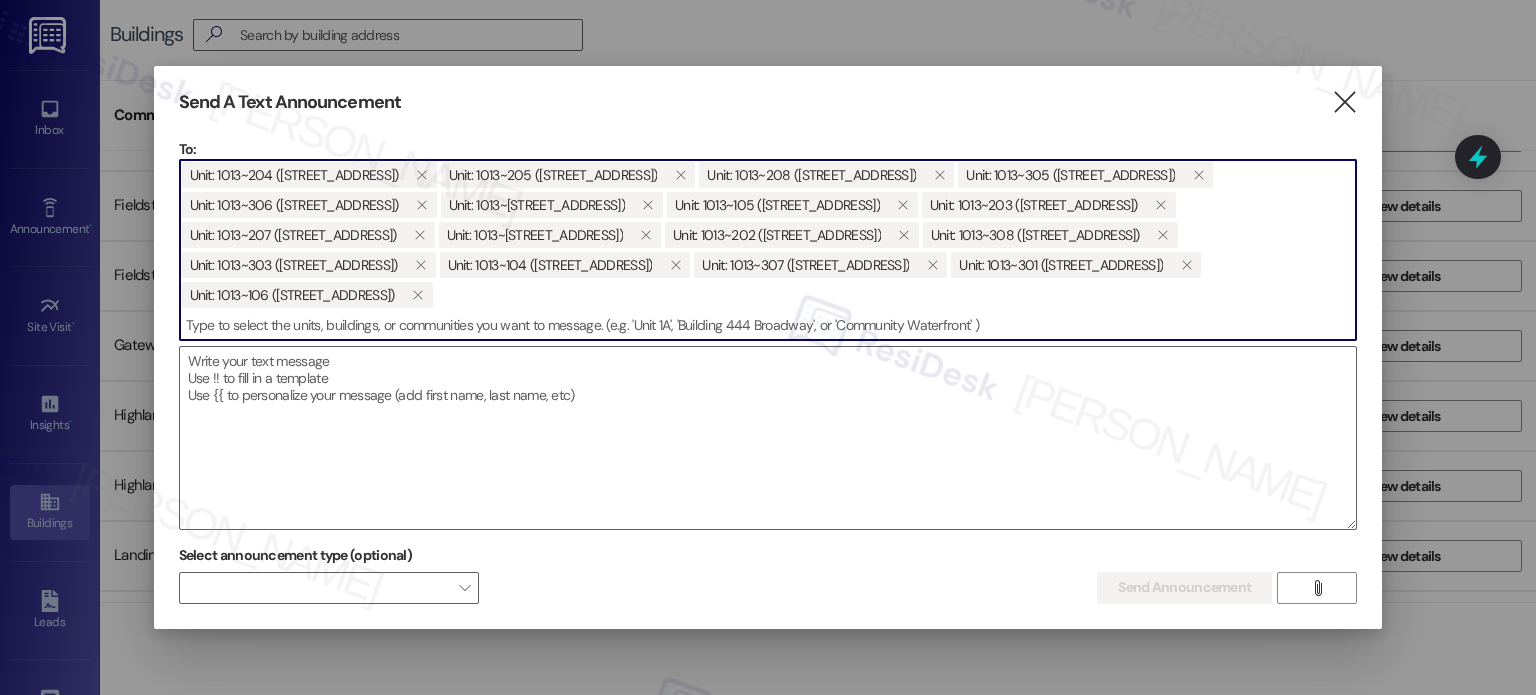 paste on "1013" 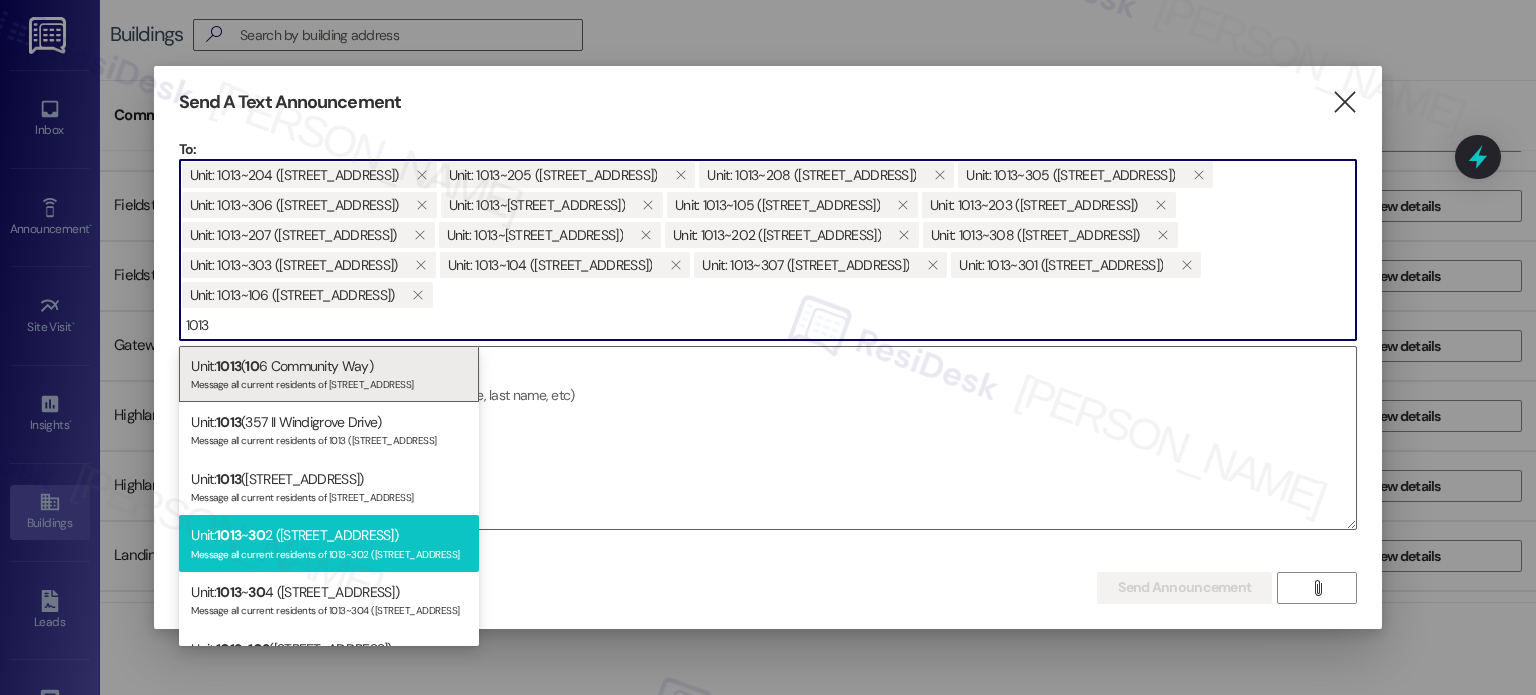 type on "1013" 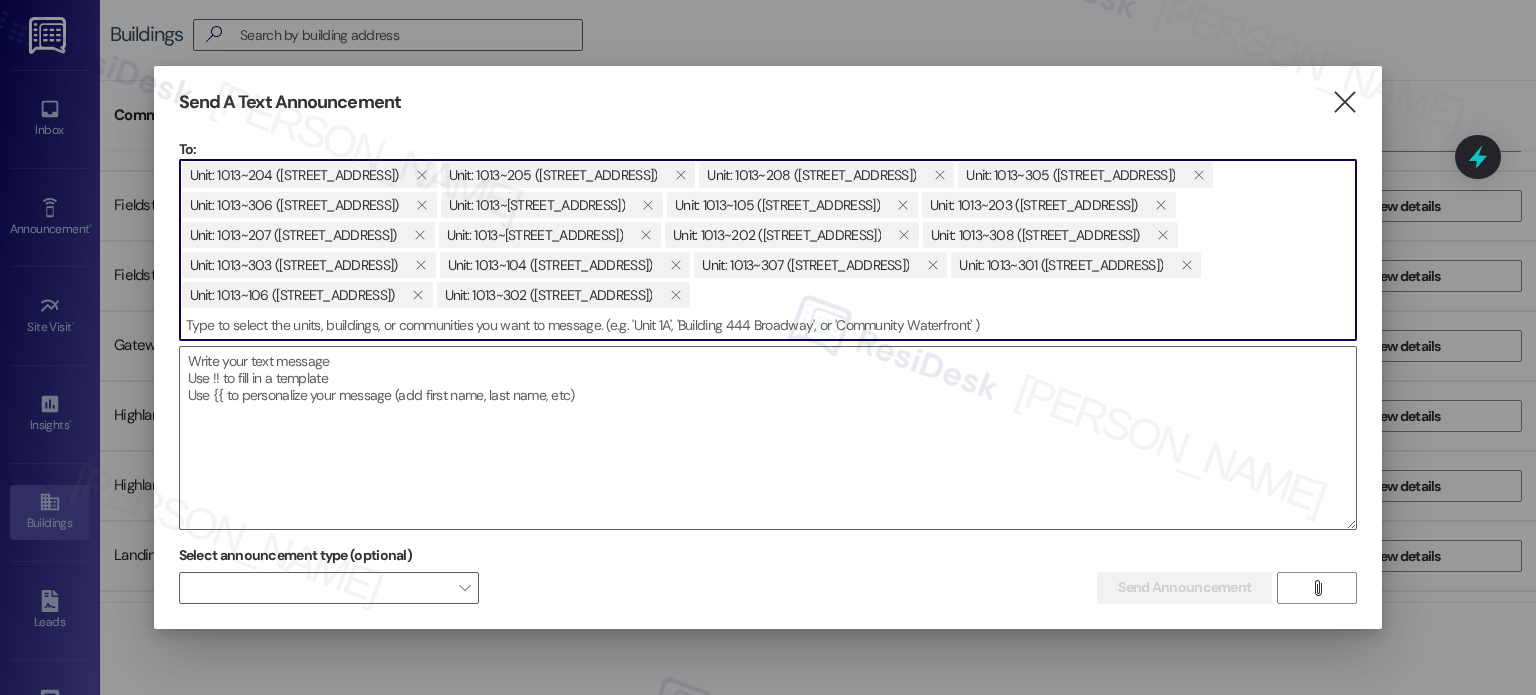 paste on "1013" 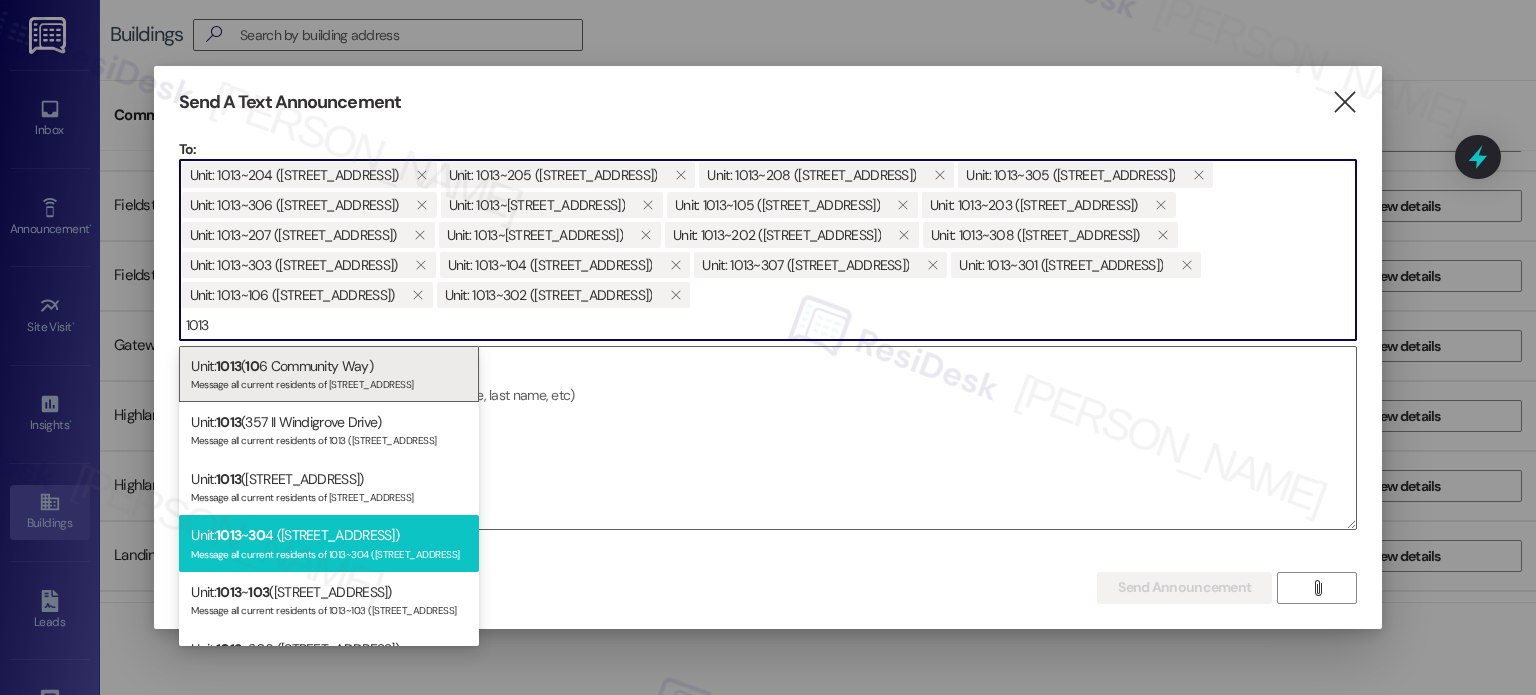 type on "1013" 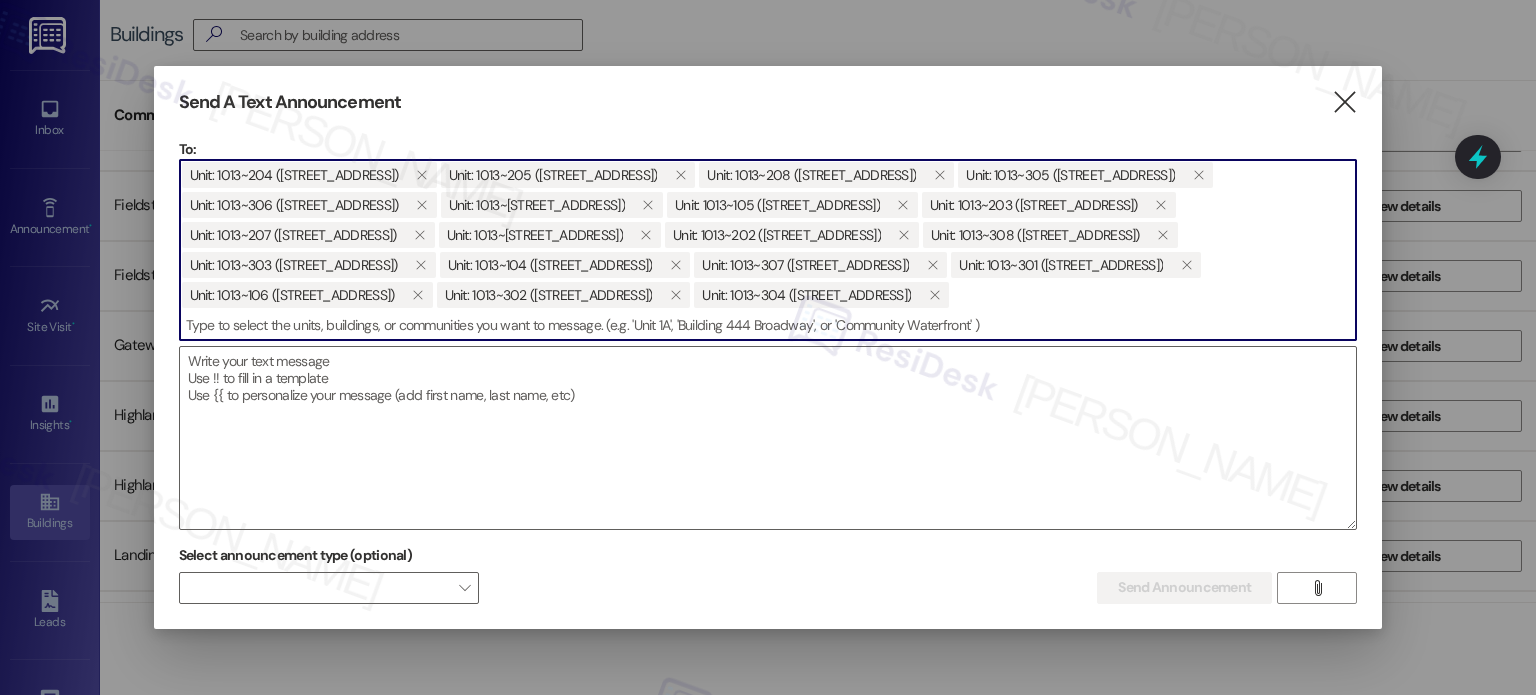paste on "1013" 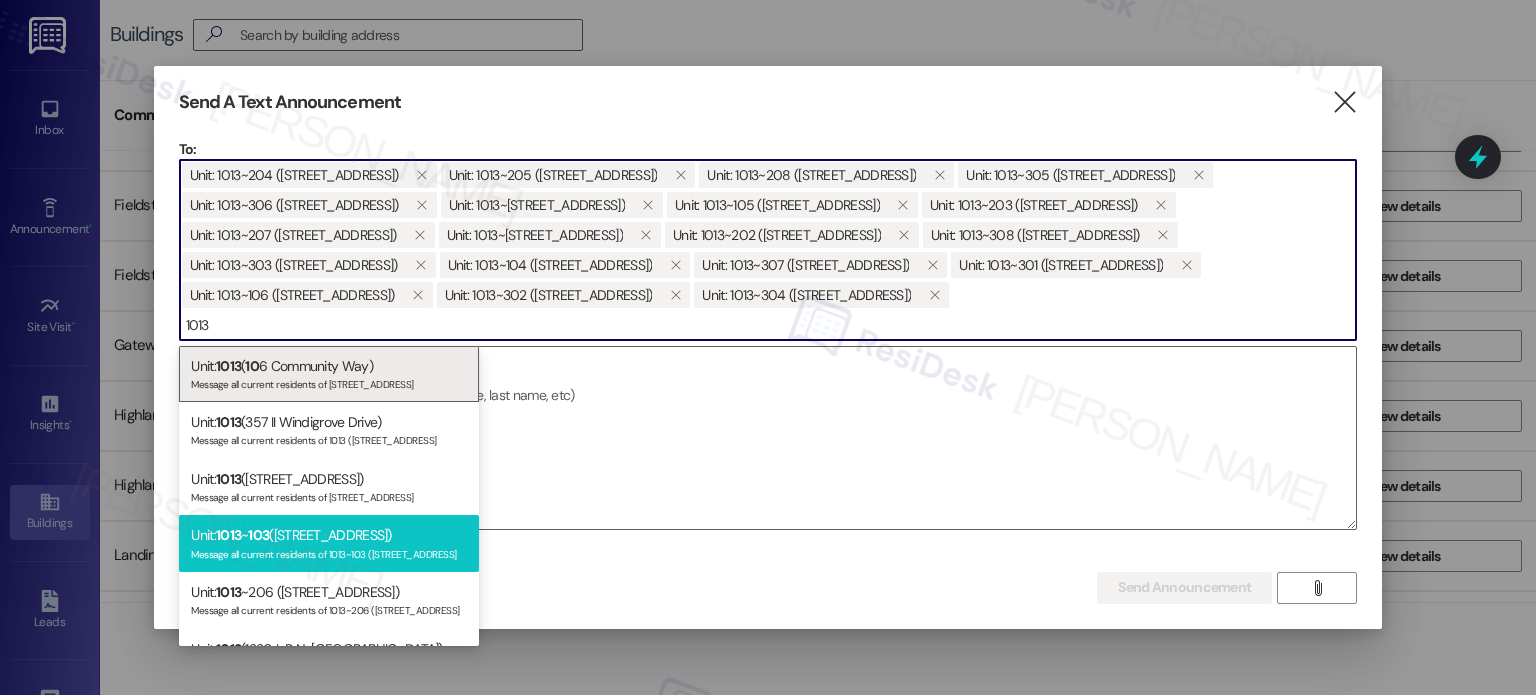 type on "1013" 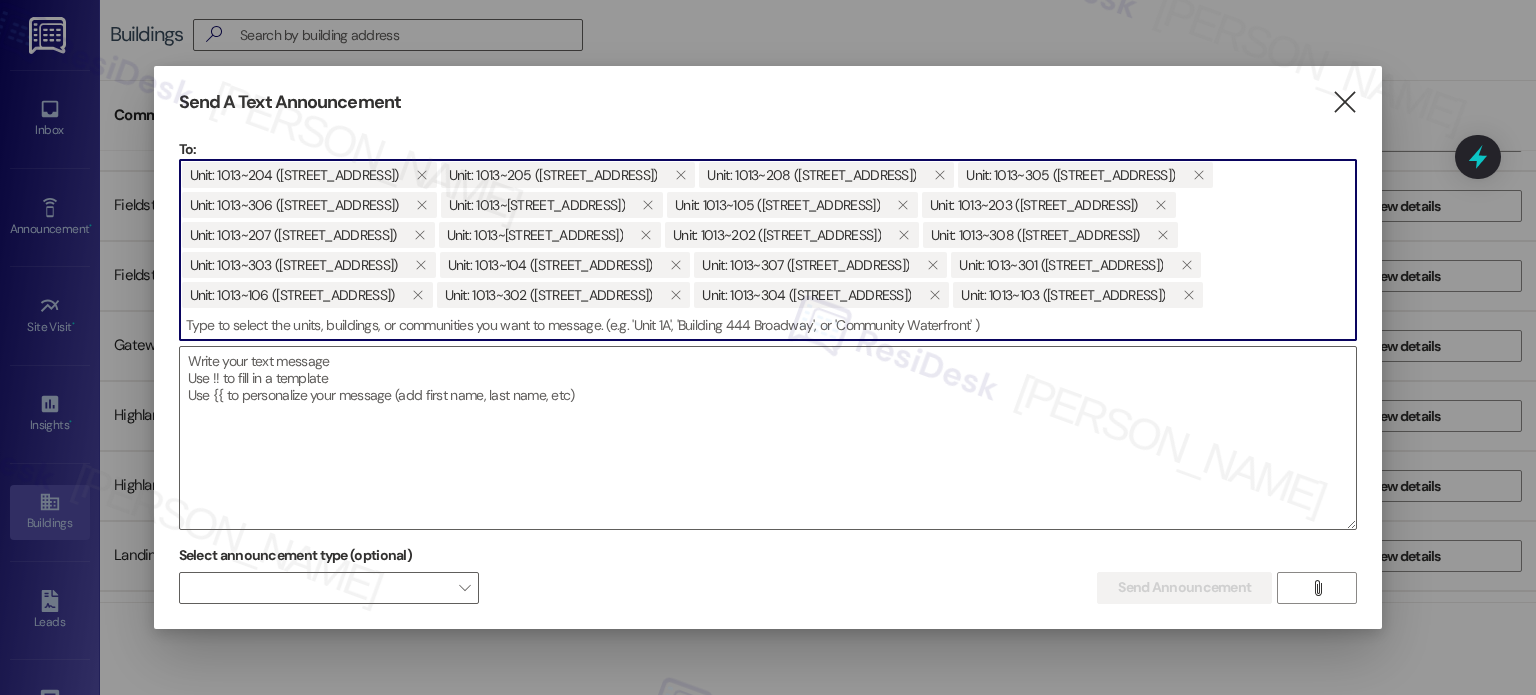 paste on "1013" 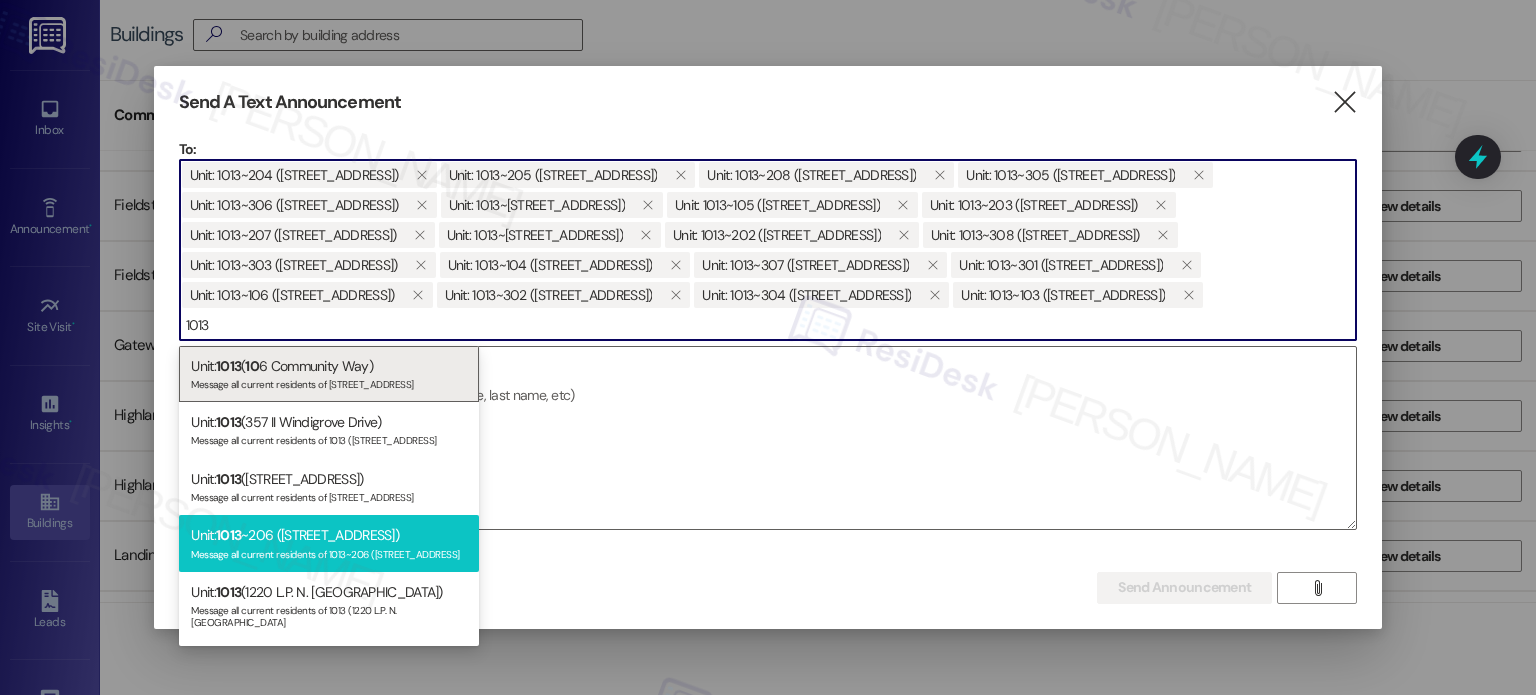 type on "1013" 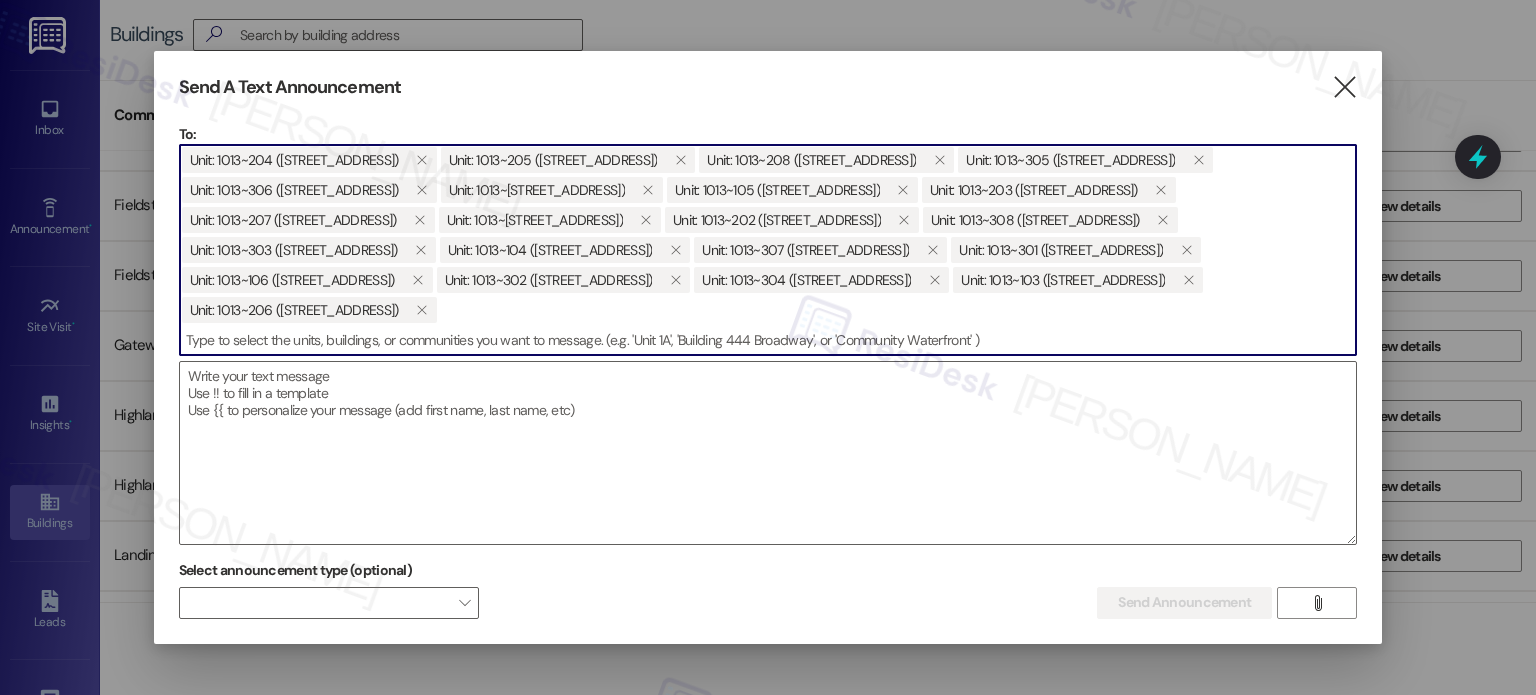 paste on "1013" 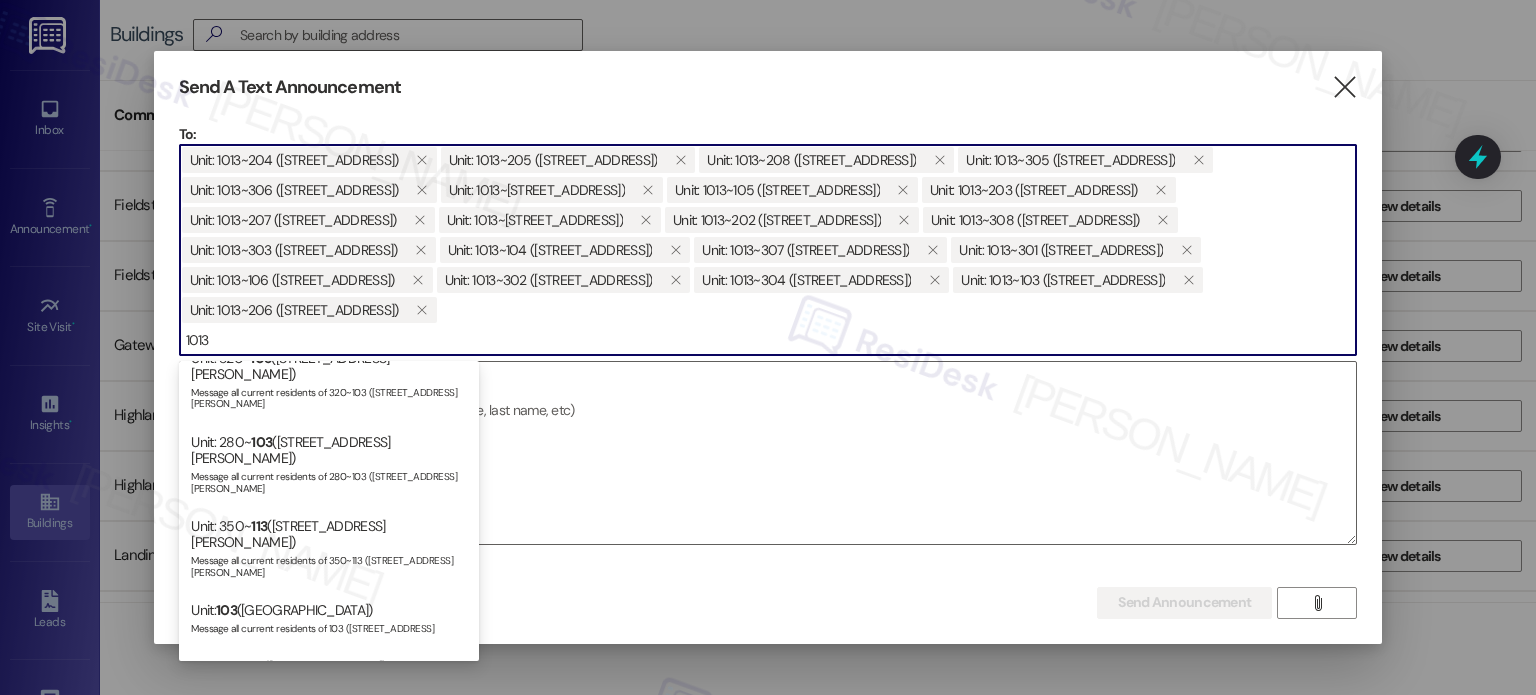 scroll, scrollTop: 4171, scrollLeft: 0, axis: vertical 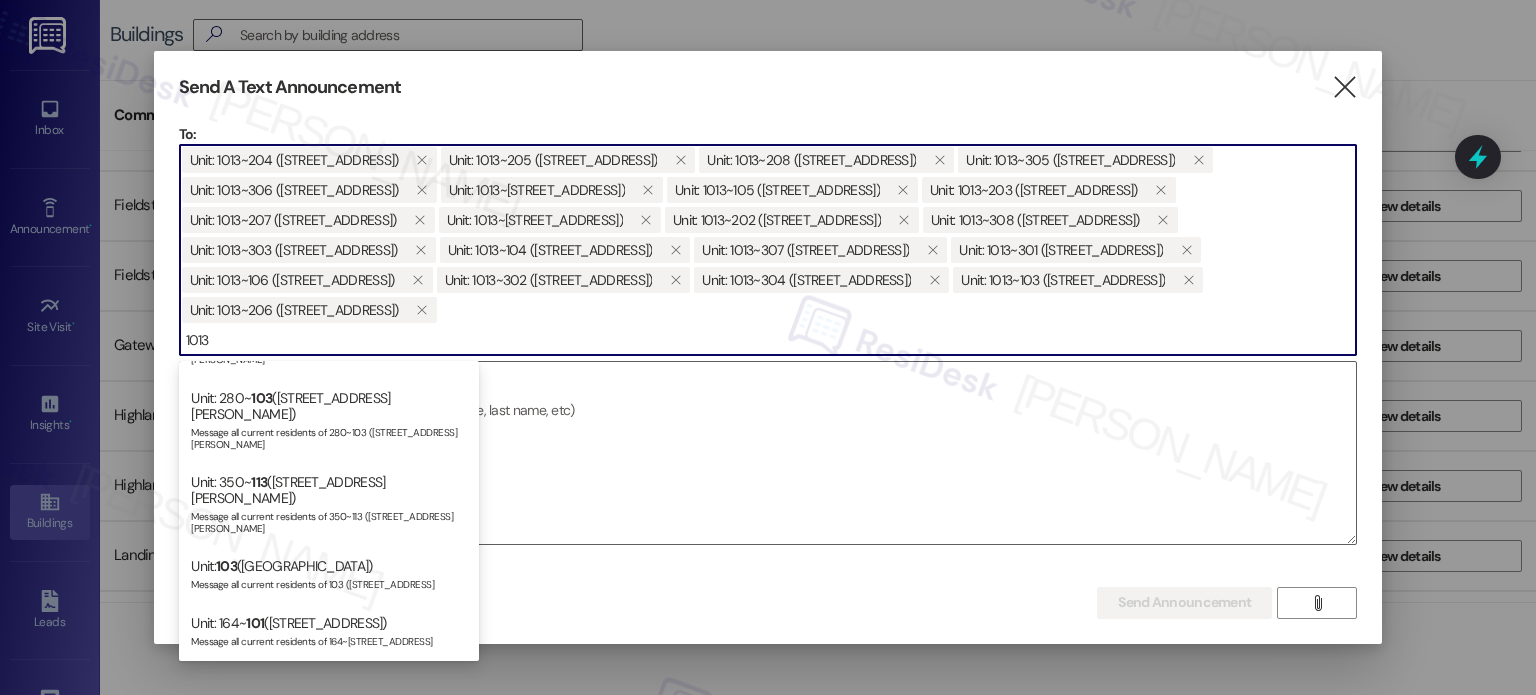 type on "1013" 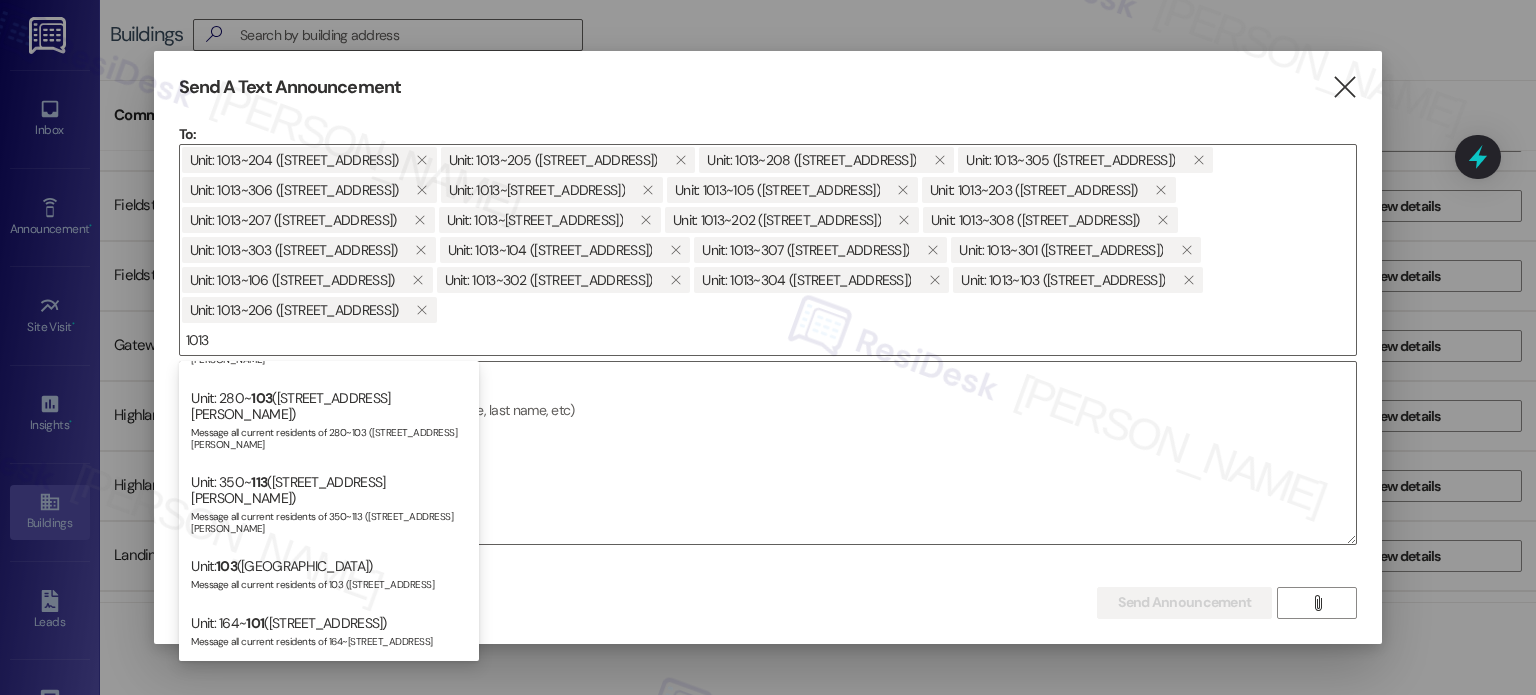 click on "Select announcement type (optional)    Send Announcement Enter a message above to send an announcement " at bounding box center (768, 586) 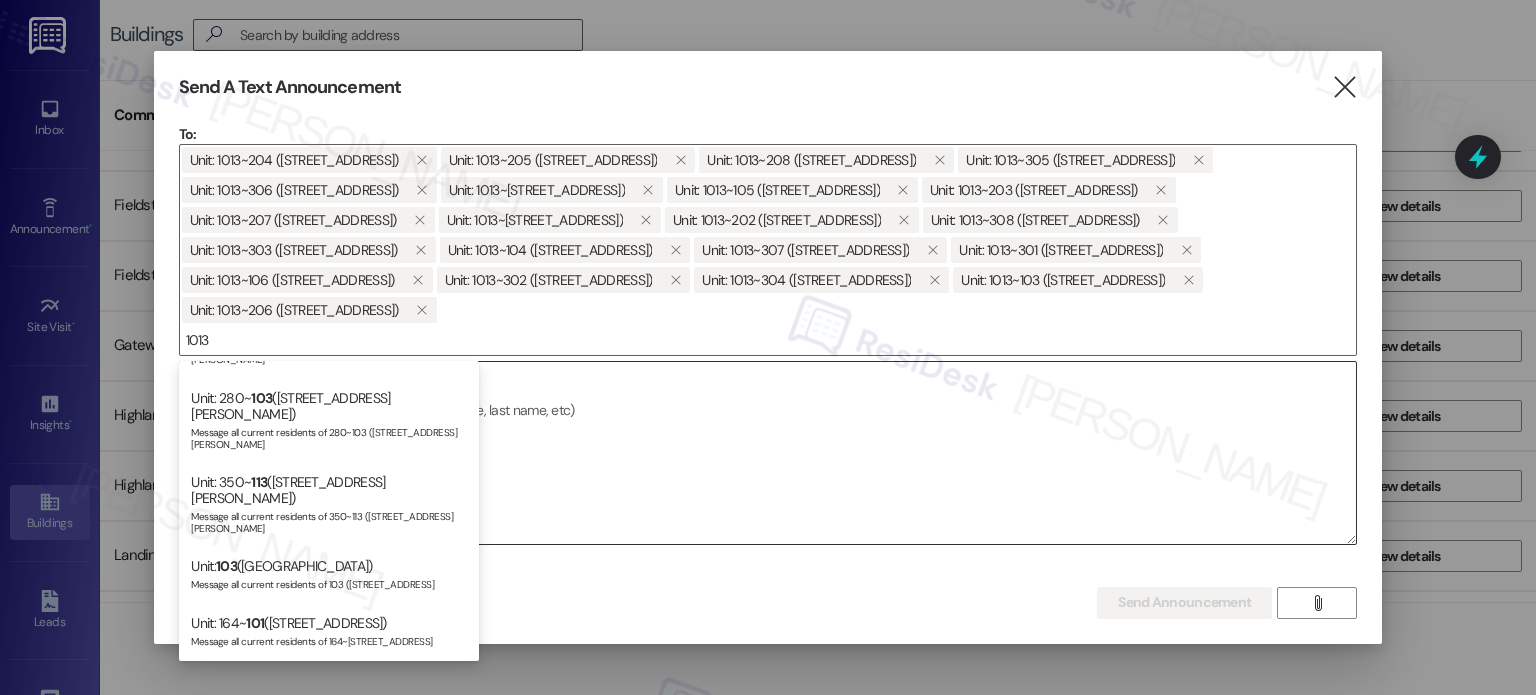click at bounding box center (768, 453) 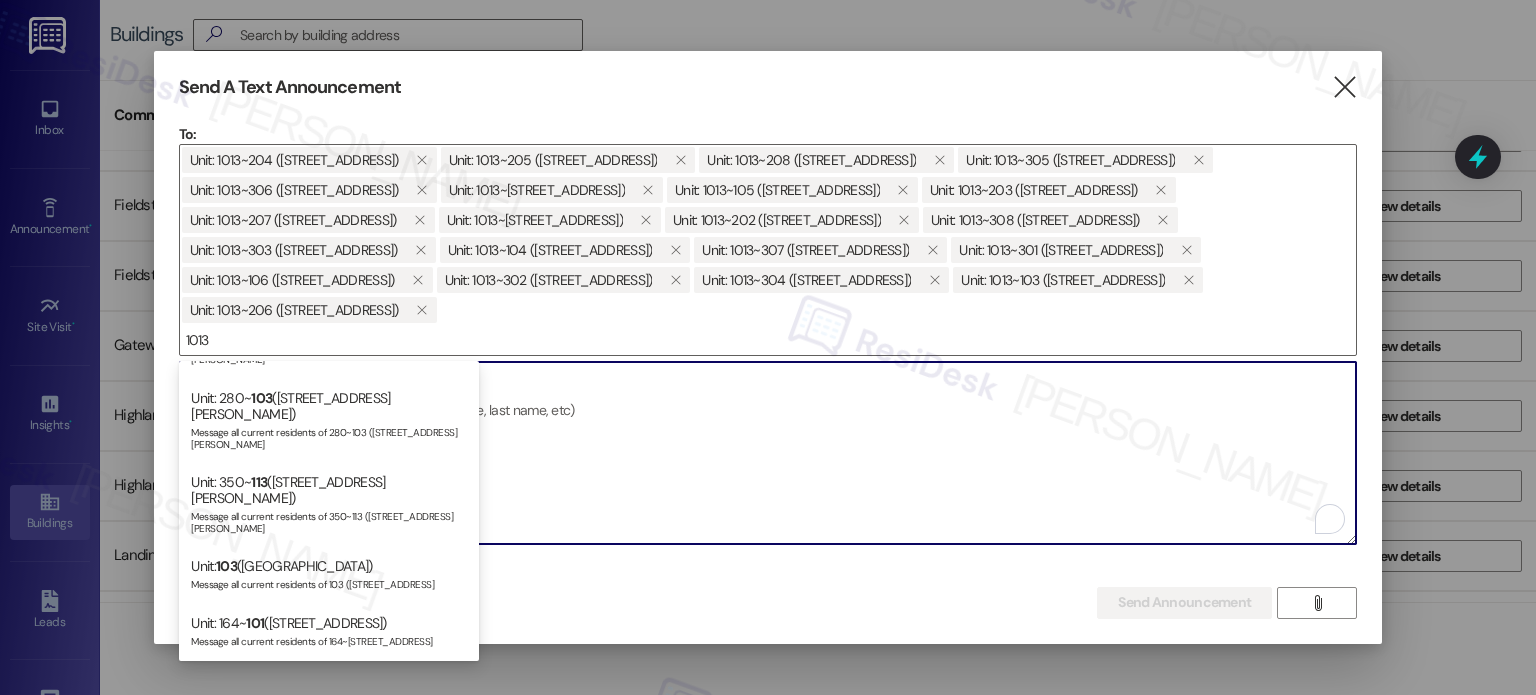 click at bounding box center (768, 453) 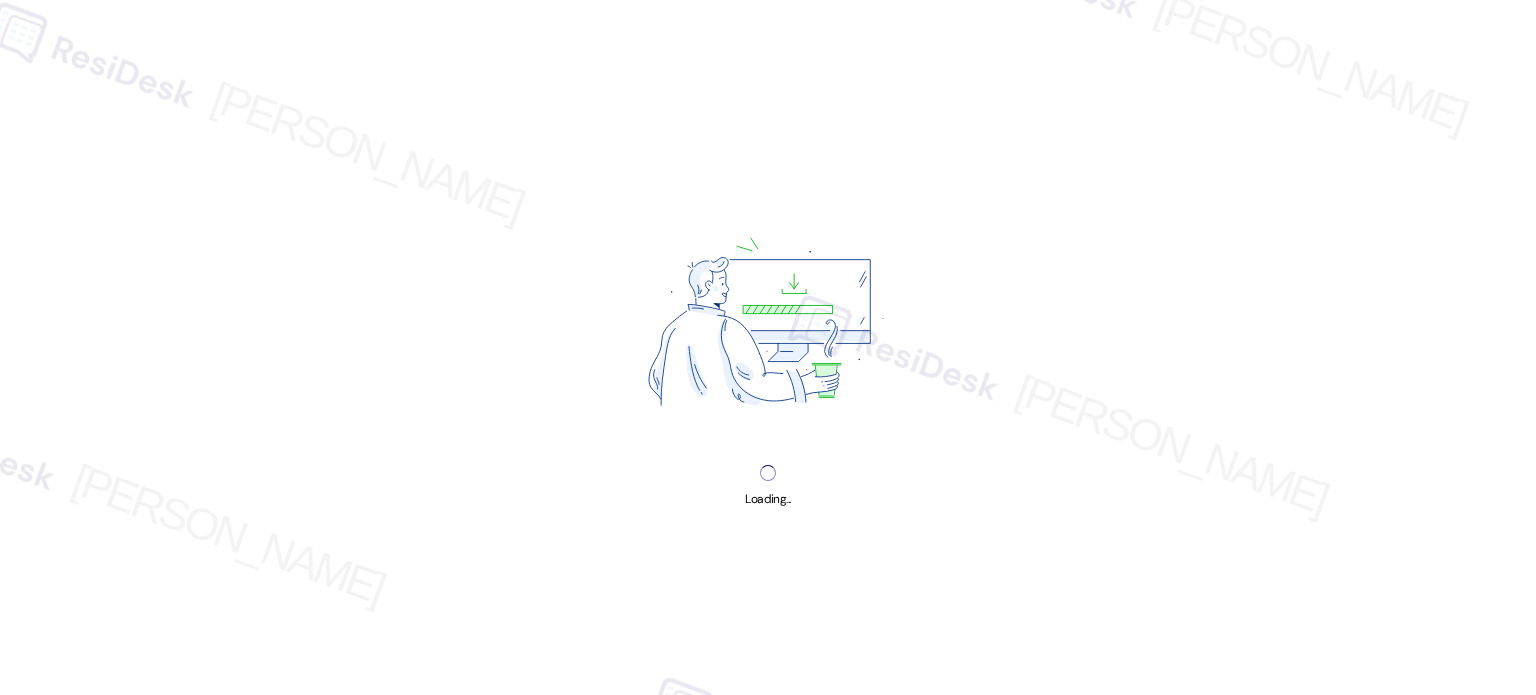 scroll, scrollTop: 0, scrollLeft: 0, axis: both 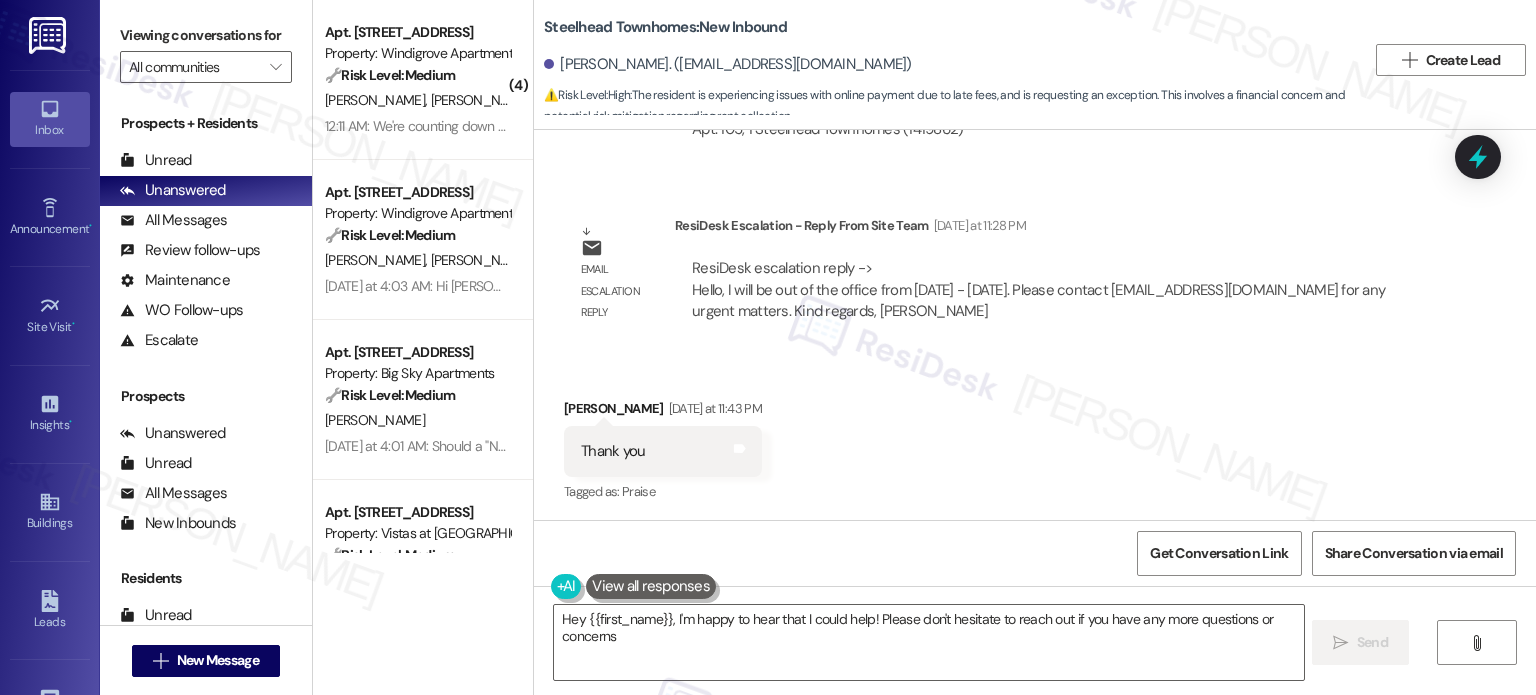 type on "Hey {{first_name}}, I'm happy to hear that I could help! Please don't hesitate to reach out if you have any more questions or concerns!" 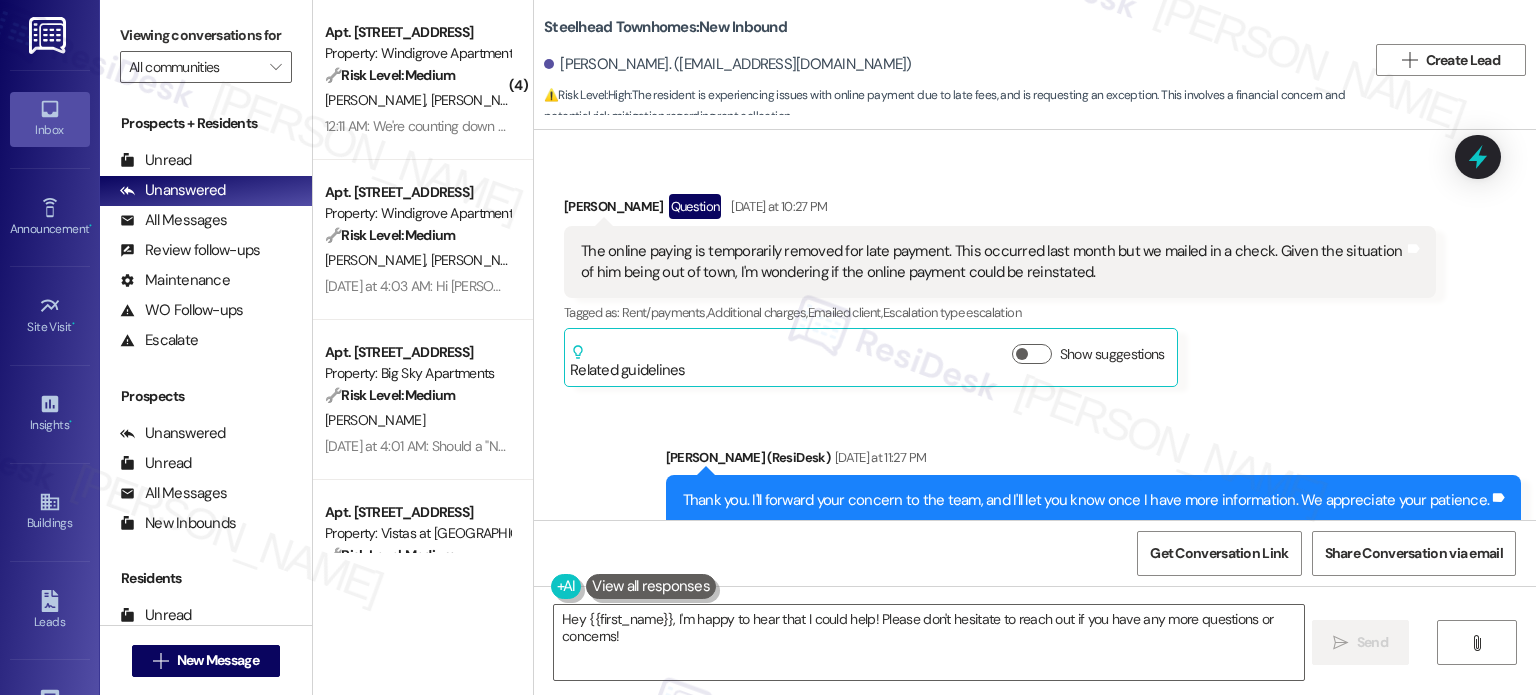 scroll, scrollTop: 879, scrollLeft: 0, axis: vertical 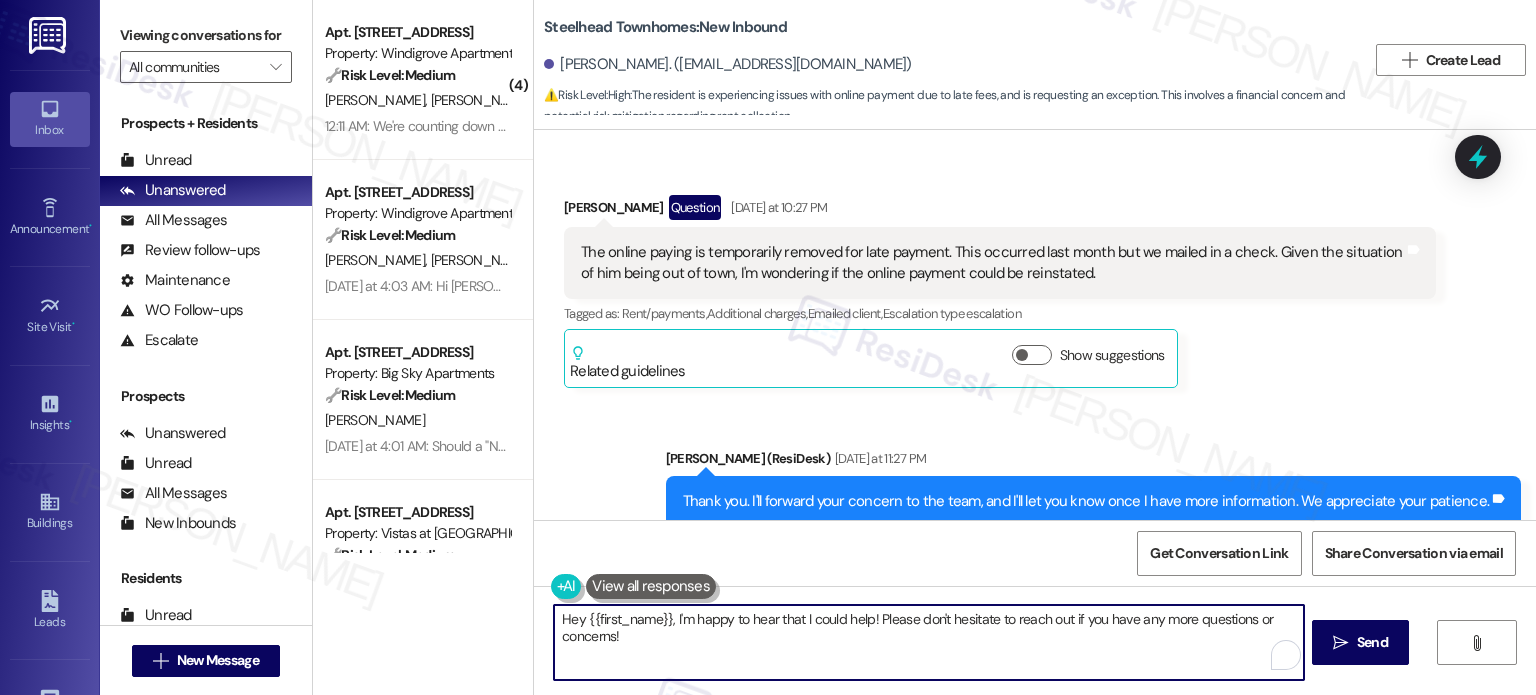 drag, startPoint x: 664, startPoint y: 617, endPoint x: 696, endPoint y: 655, distance: 49.67897 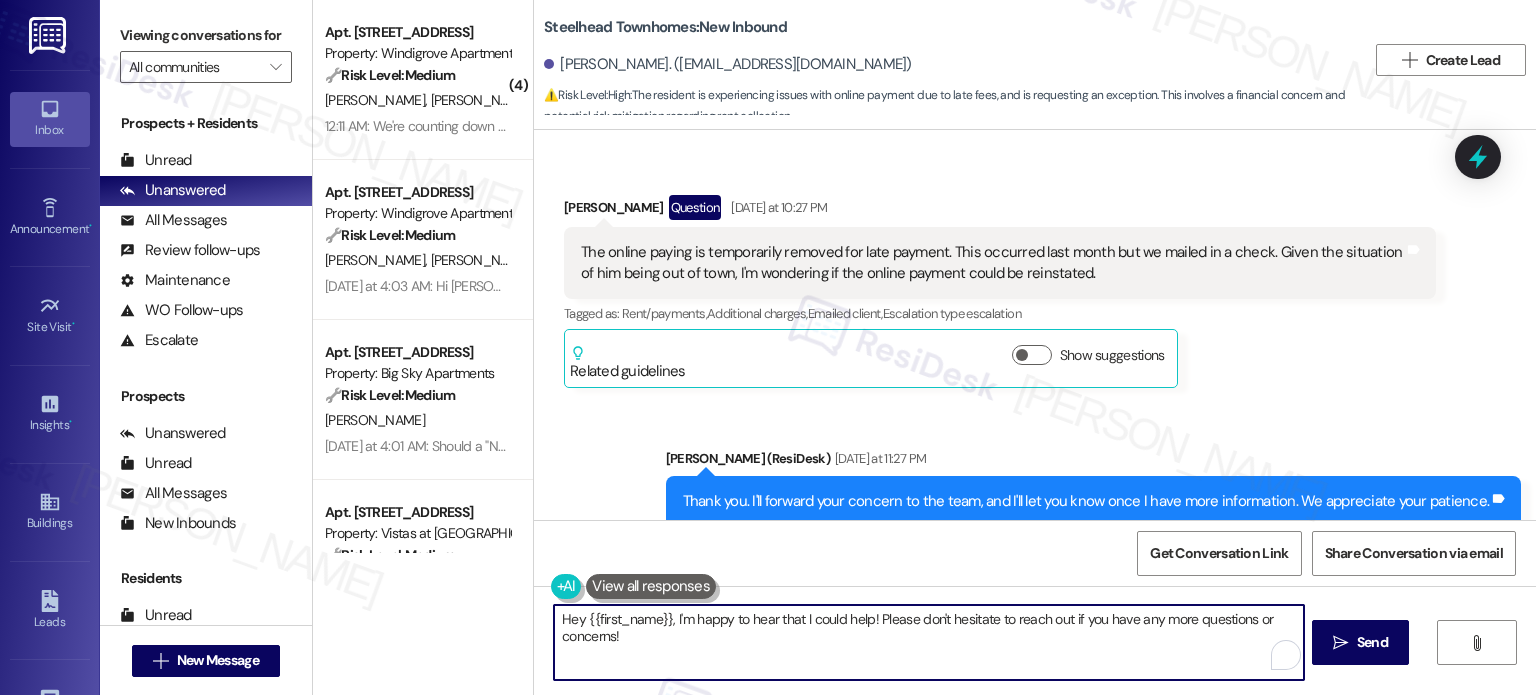 click on "Hey {{first_name}}, I'm happy to hear that I could help! Please don't hesitate to reach out if you have any more questions or concerns!" at bounding box center [928, 642] 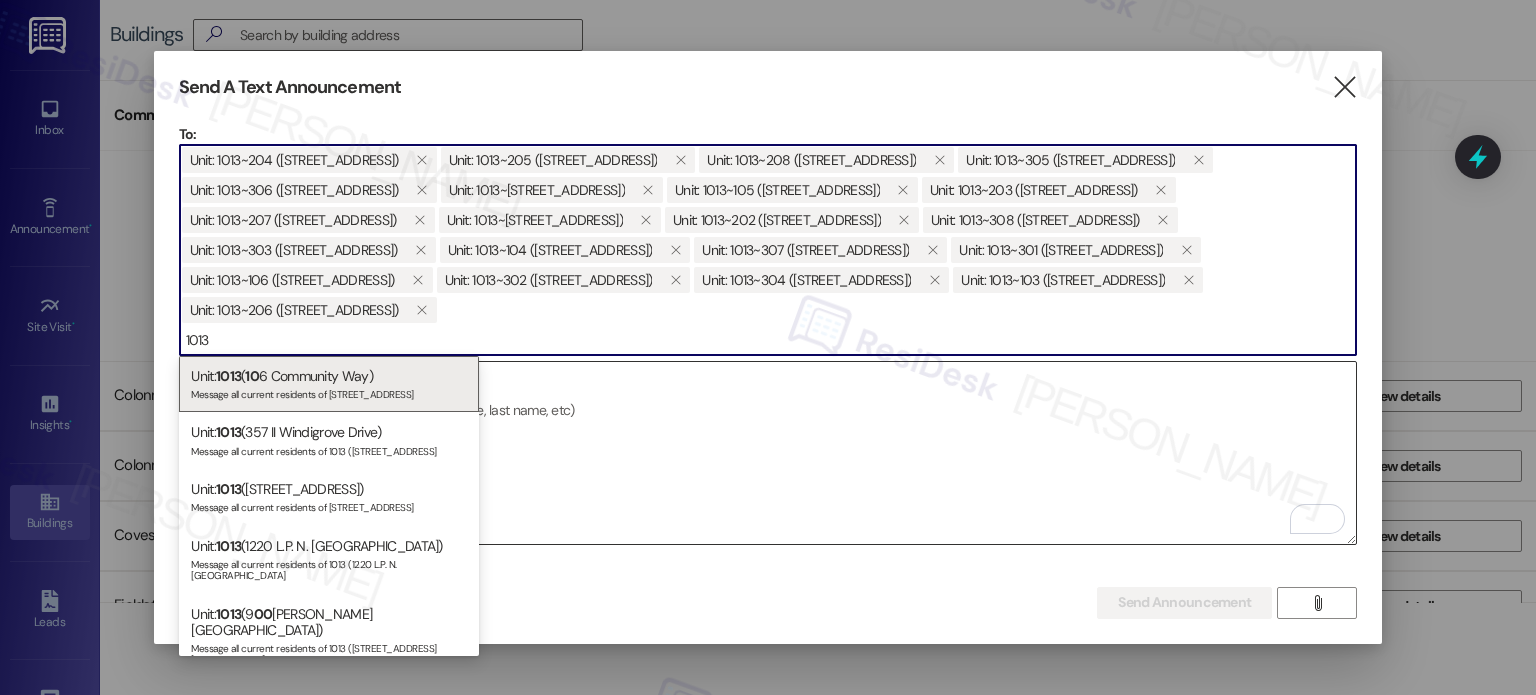scroll, scrollTop: 0, scrollLeft: 0, axis: both 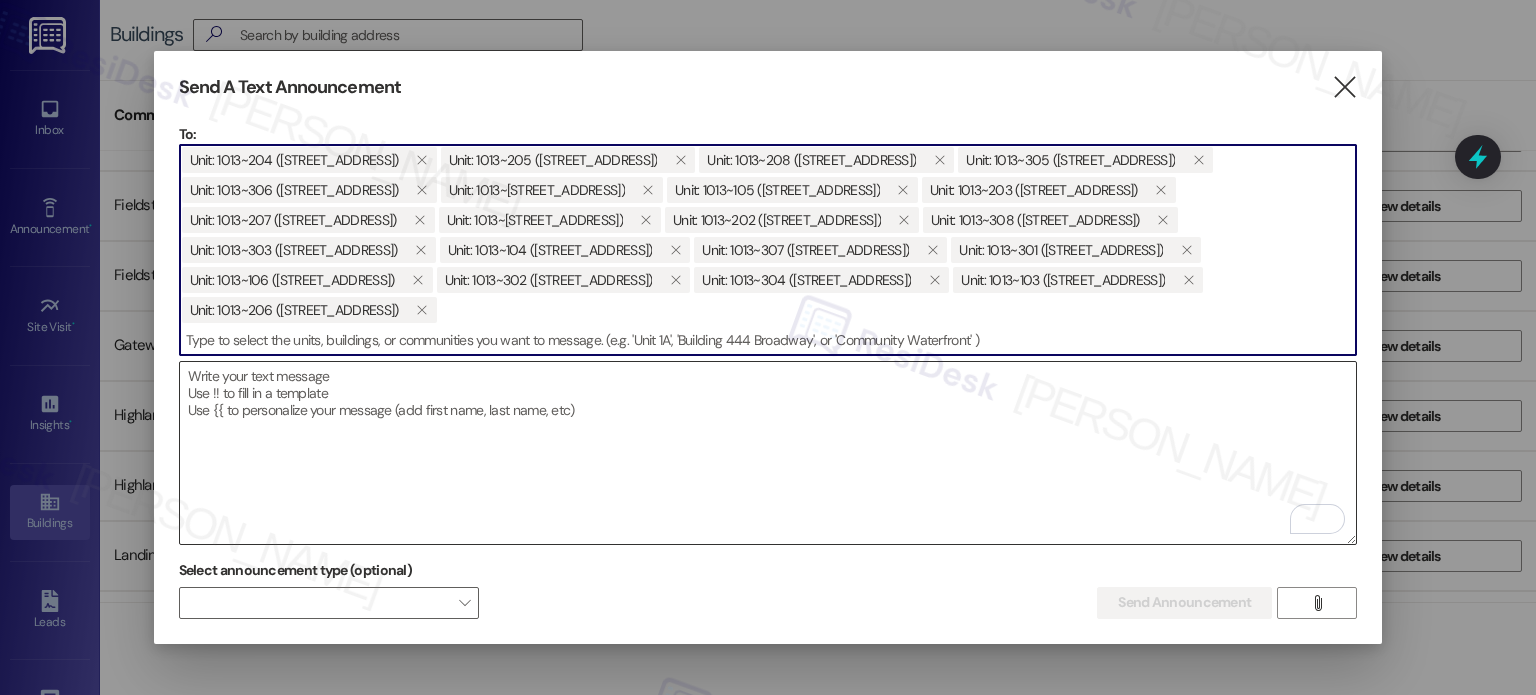 type 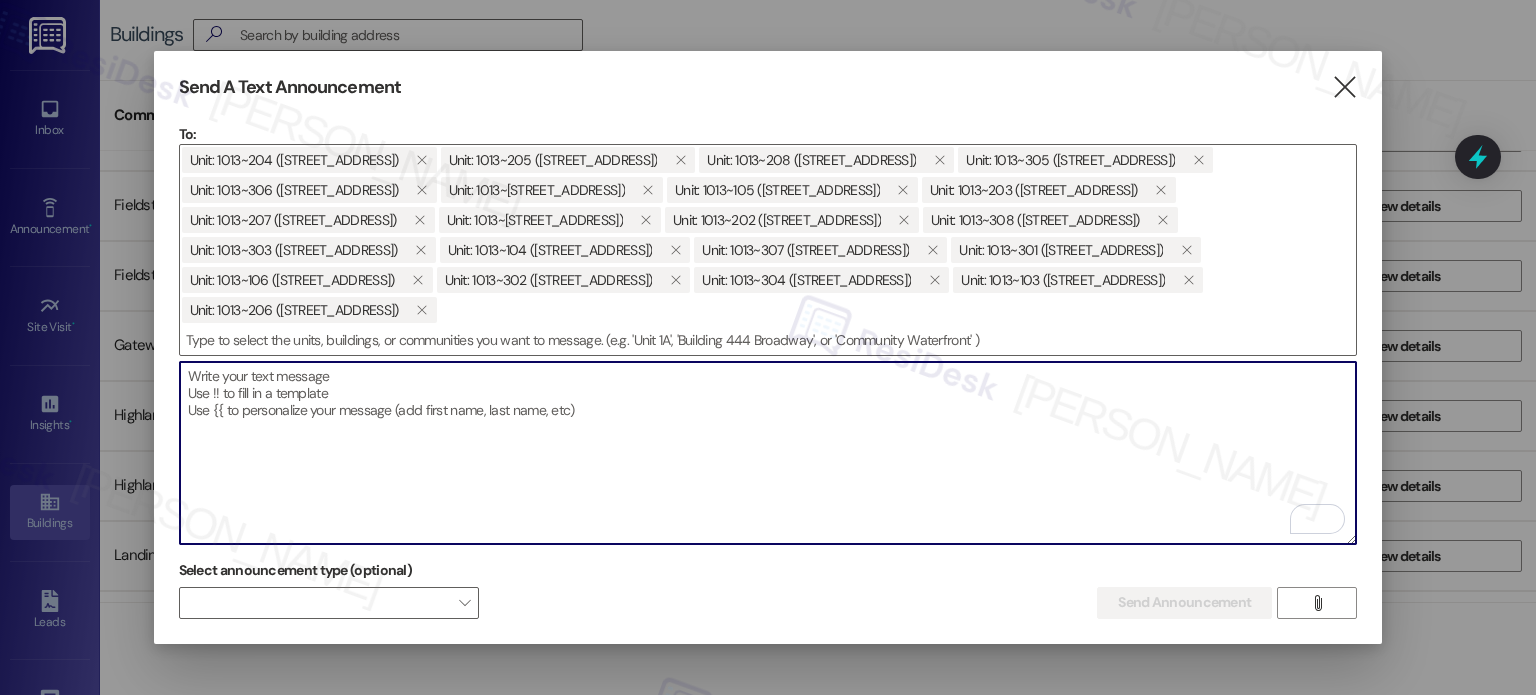 click at bounding box center (768, 453) 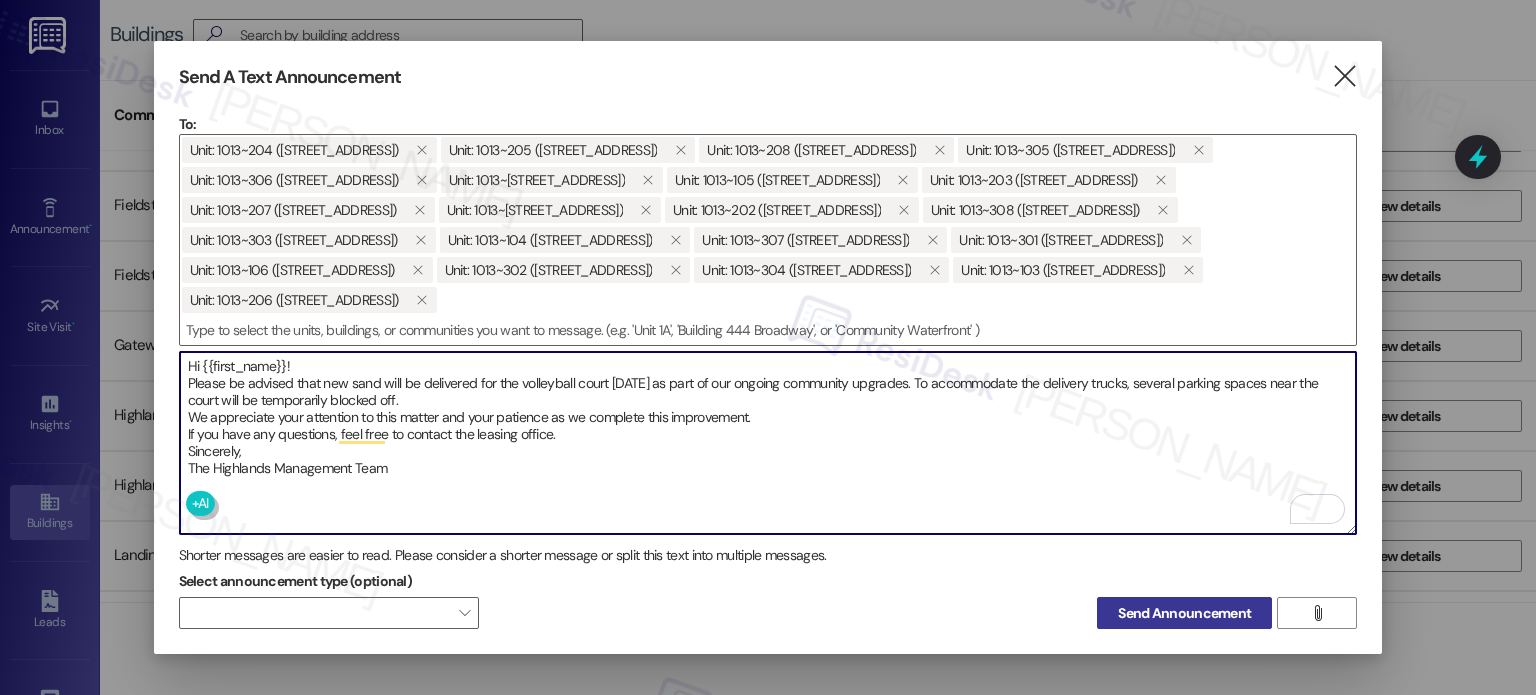 type on "Hi {{first_name}}!
Please be advised that new sand will be delivered for the volleyball court [DATE] as part of our ongoing community upgrades. To accommodate the delivery trucks, several parking spaces near the court will be temporarily blocked off.
We appreciate your attention to this matter and your patience as we complete this improvement.
If you have any questions, feel free to contact the leasing office.
Sincerely,
The Highlands Management Team" 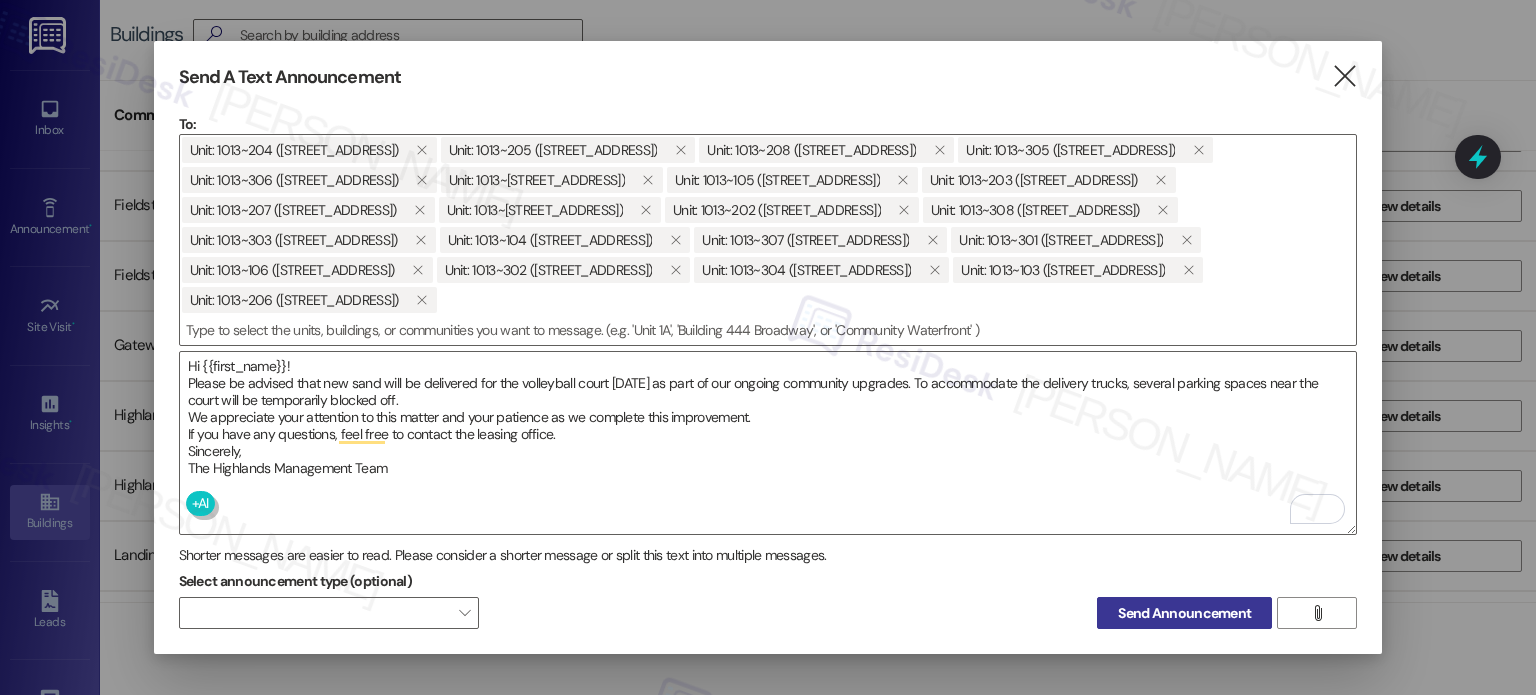 click on "Send Announcement" at bounding box center (1184, 613) 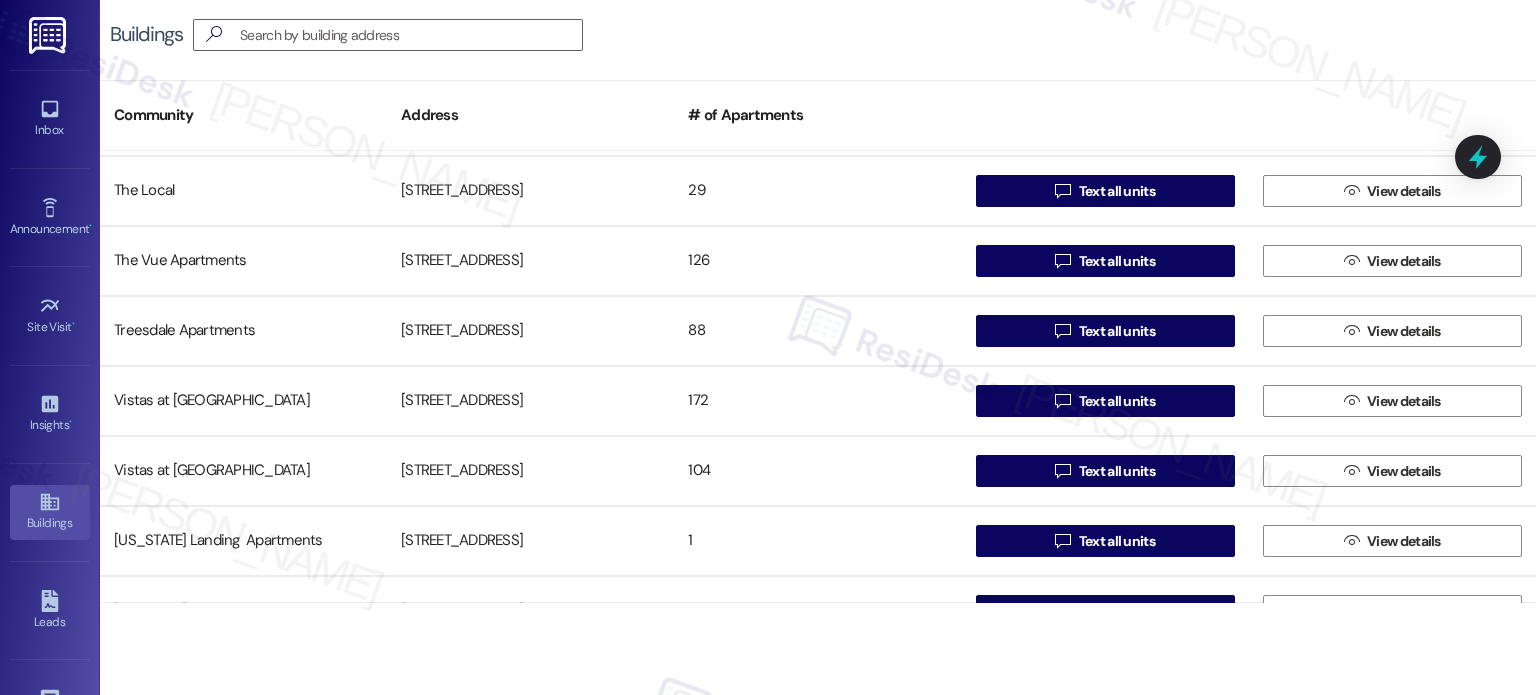 scroll, scrollTop: 1500, scrollLeft: 0, axis: vertical 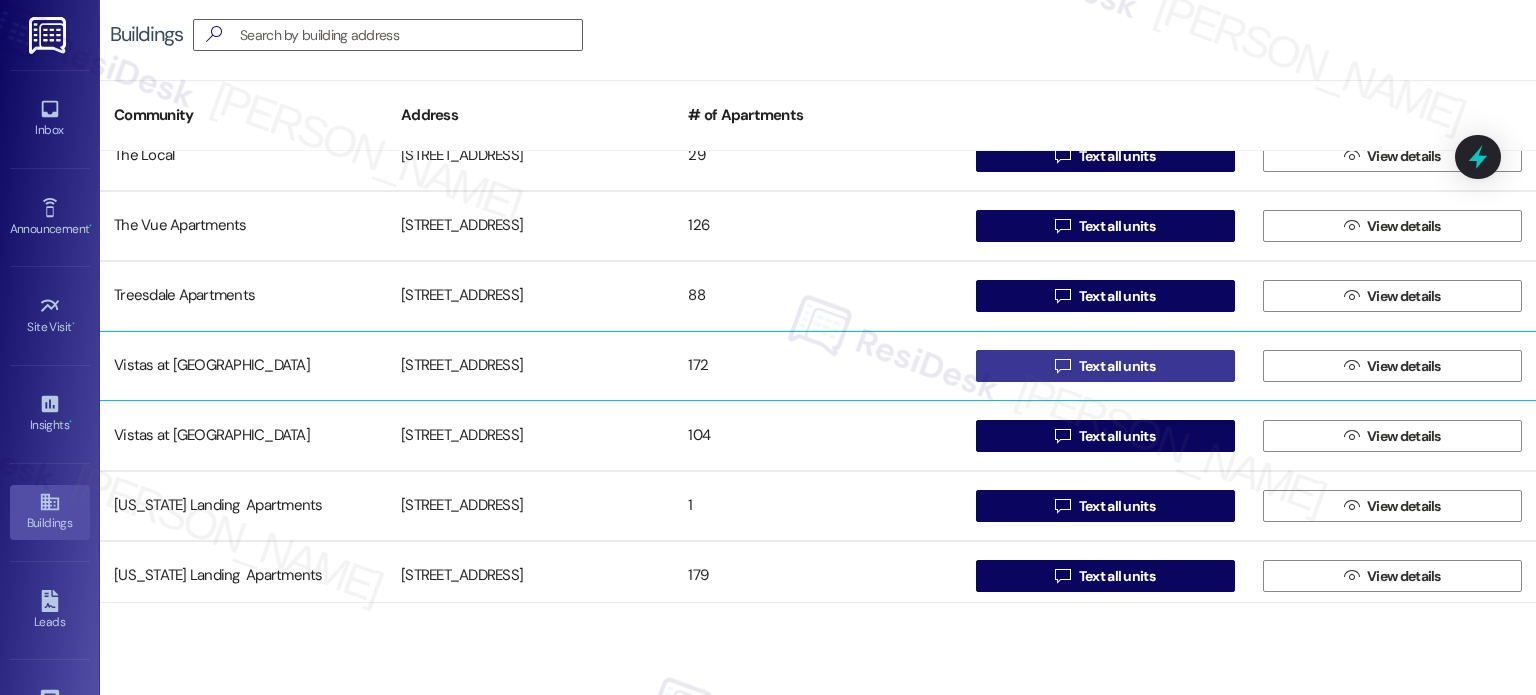 click on " Text all units" at bounding box center [1105, 366] 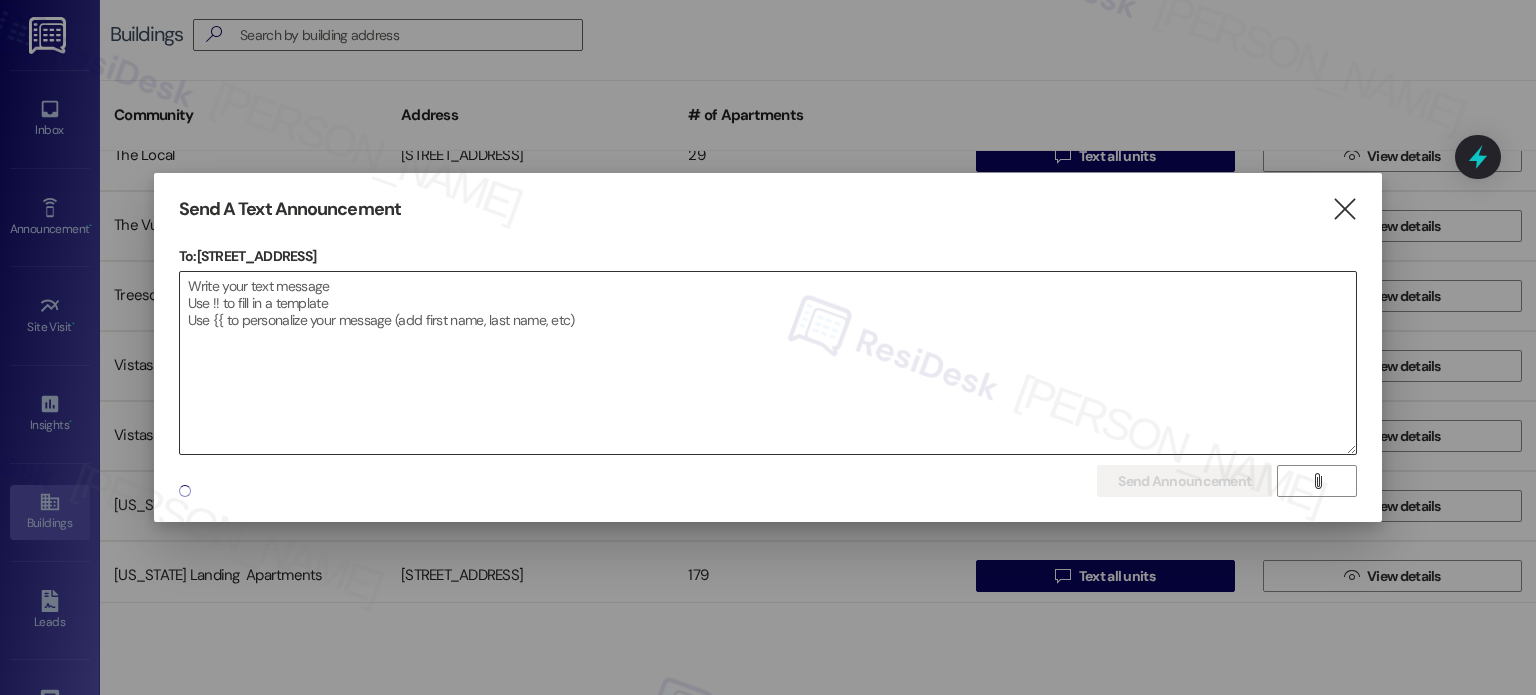 click at bounding box center (768, 363) 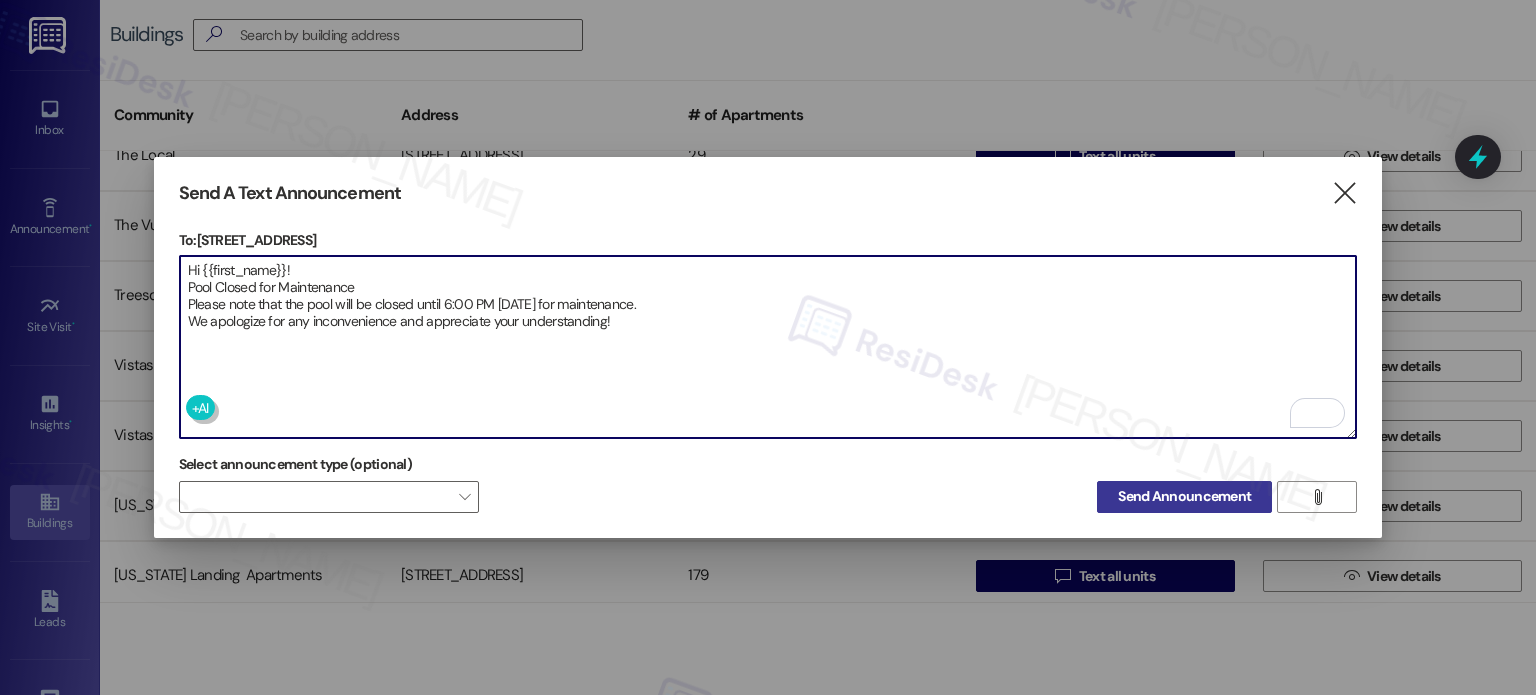 type on "Hi {{first_name}}!
Pool Closed for Maintenance
Please note that the pool will be closed until 6:00 PM [DATE] for maintenance.
We apologize for any inconvenience and appreciate your understanding!" 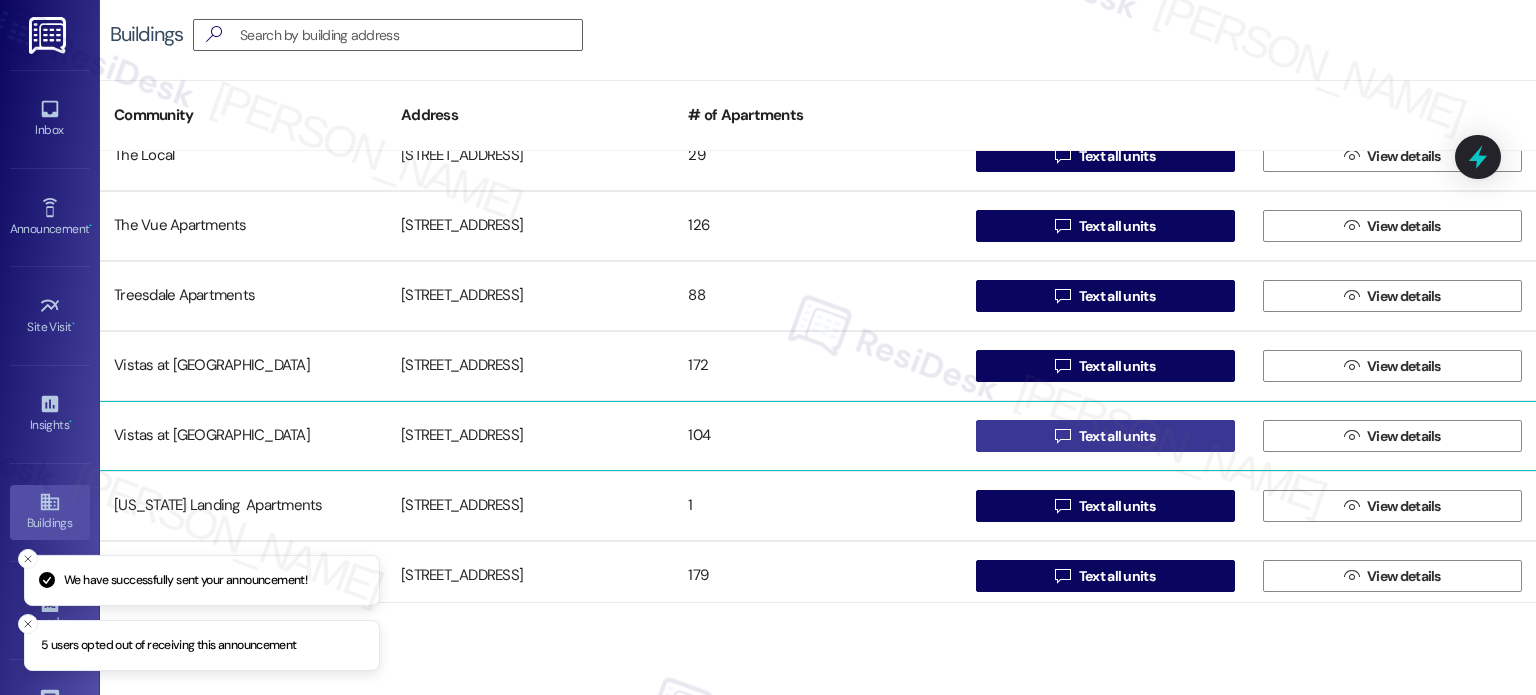 click on " Text all units" at bounding box center (1105, 436) 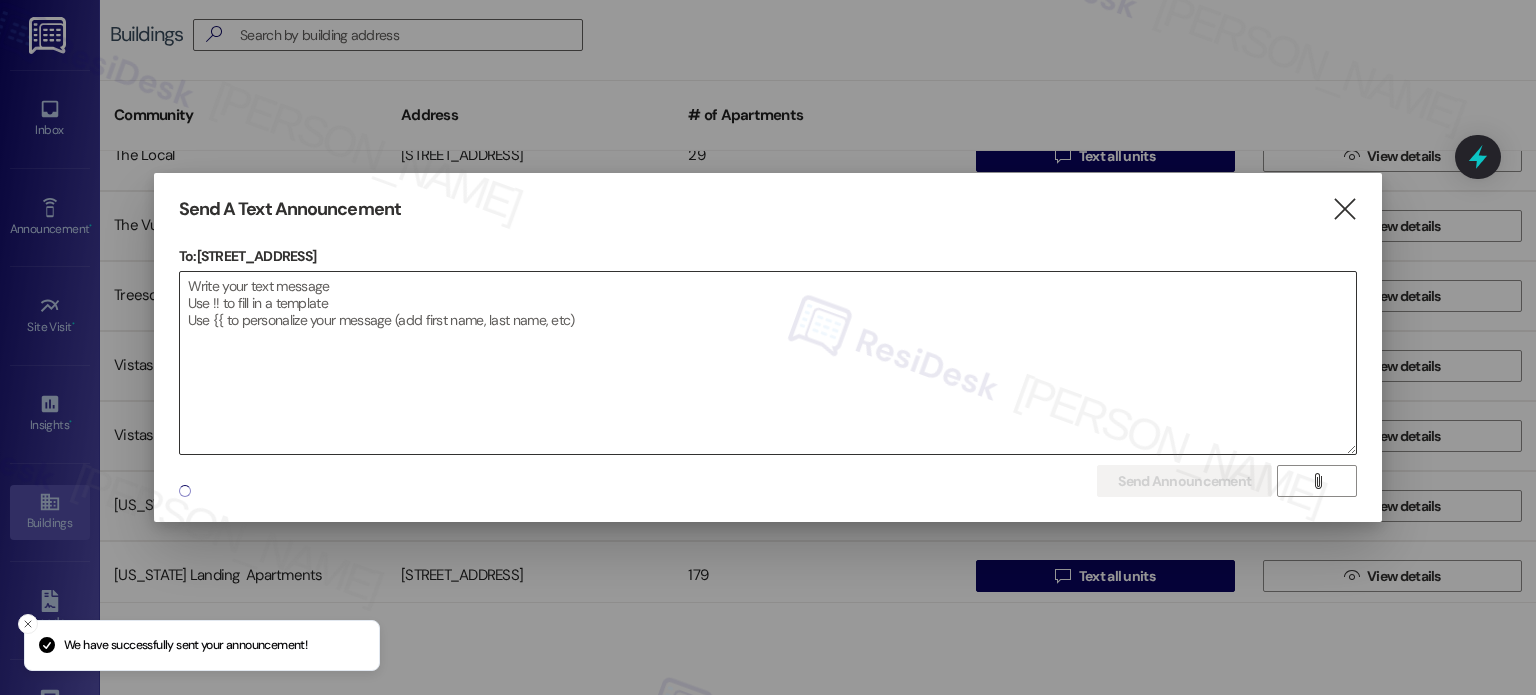 click at bounding box center [768, 363] 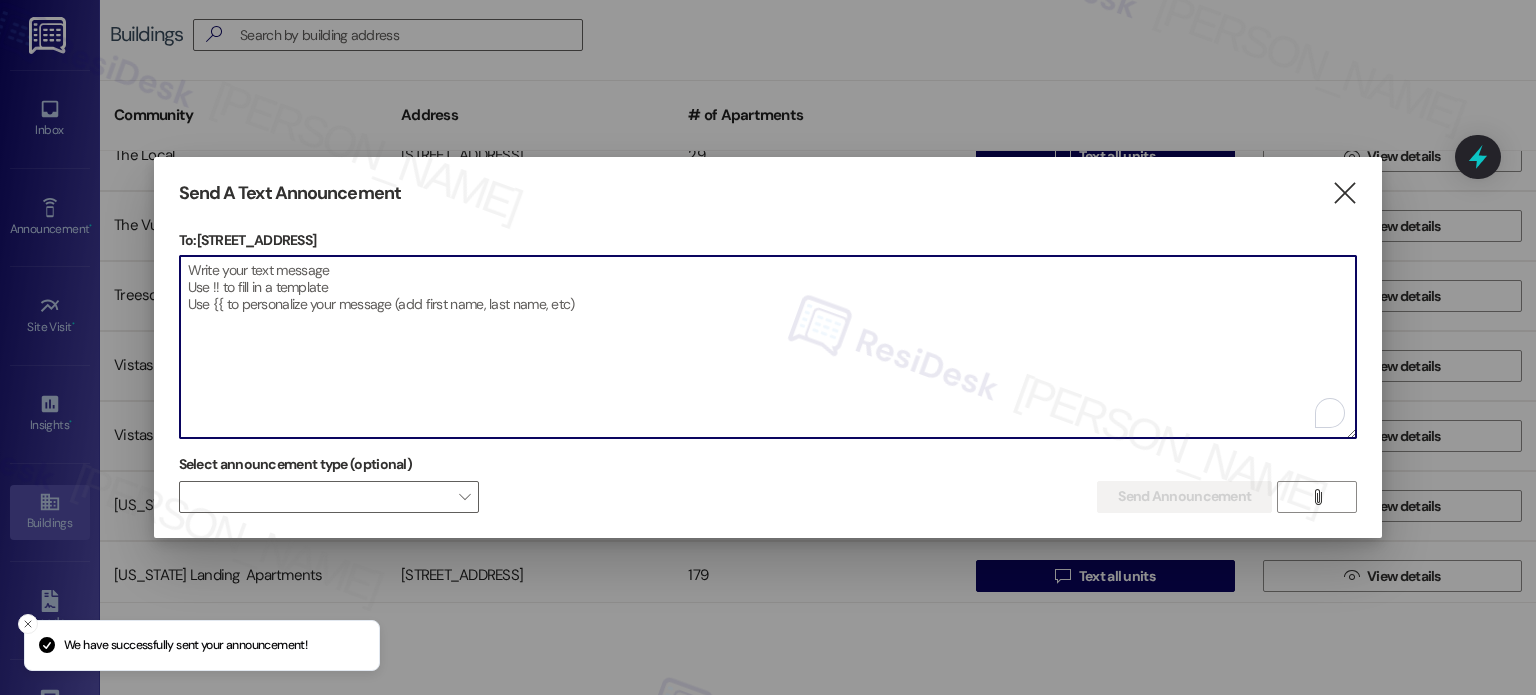 paste on "Hi {{first_name}}!
Pool Closed for Maintenance
Please note that the pool will be closed until 6:00 PM today for maintenance.
We apologize for any inconvenience and appreciate your understanding!" 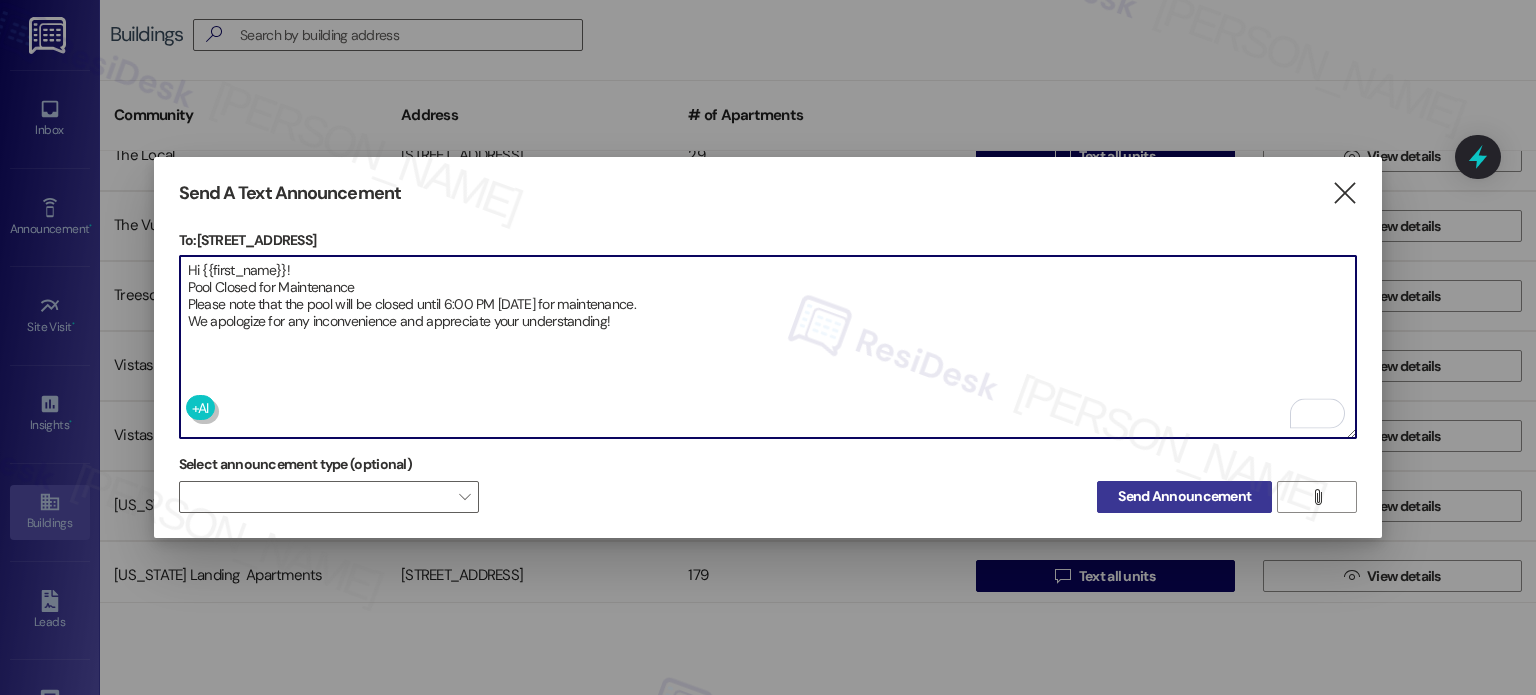 type on "Hi {{first_name}}!
Pool Closed for Maintenance
Please note that the pool will be closed until 6:00 PM today for maintenance.
We apologize for any inconvenience and appreciate your understanding!" 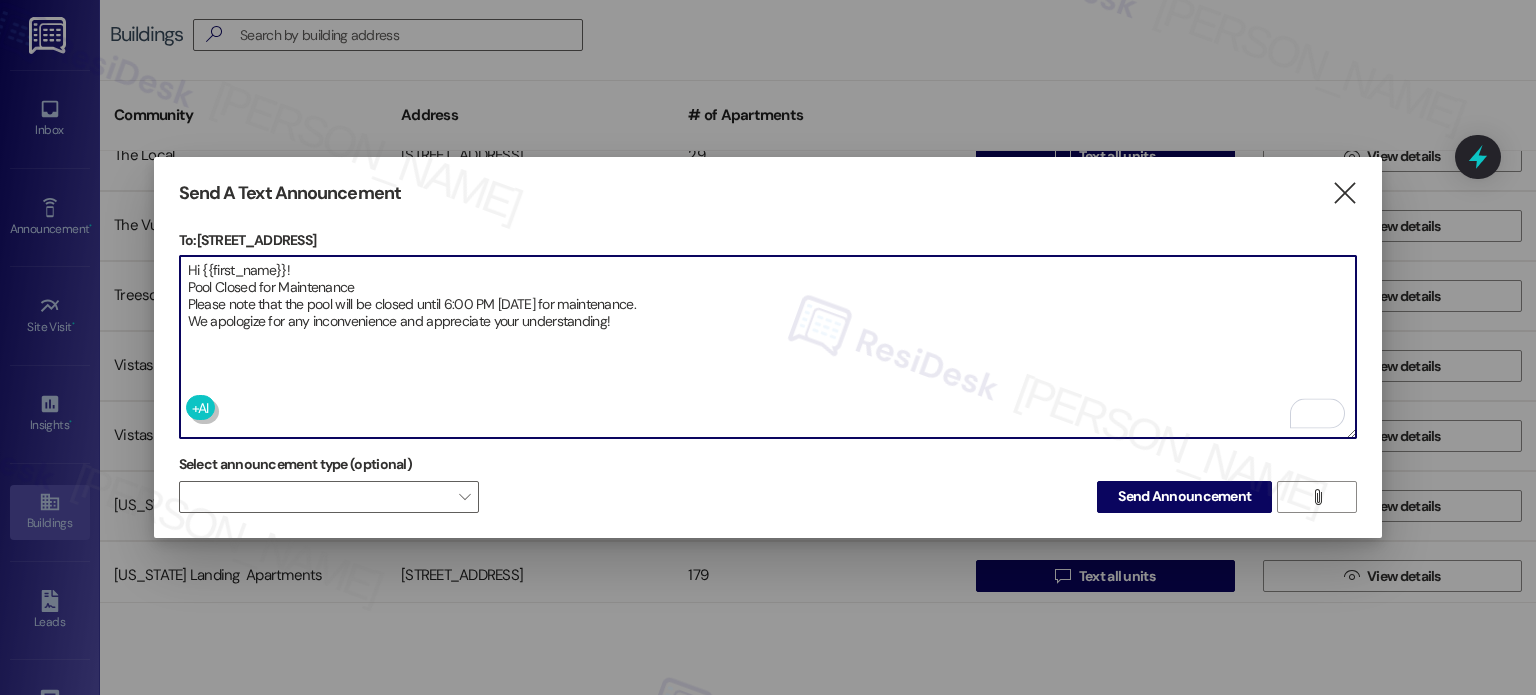 drag, startPoint x: 1133, startPoint y: 490, endPoint x: 1125, endPoint y: 455, distance: 35.902645 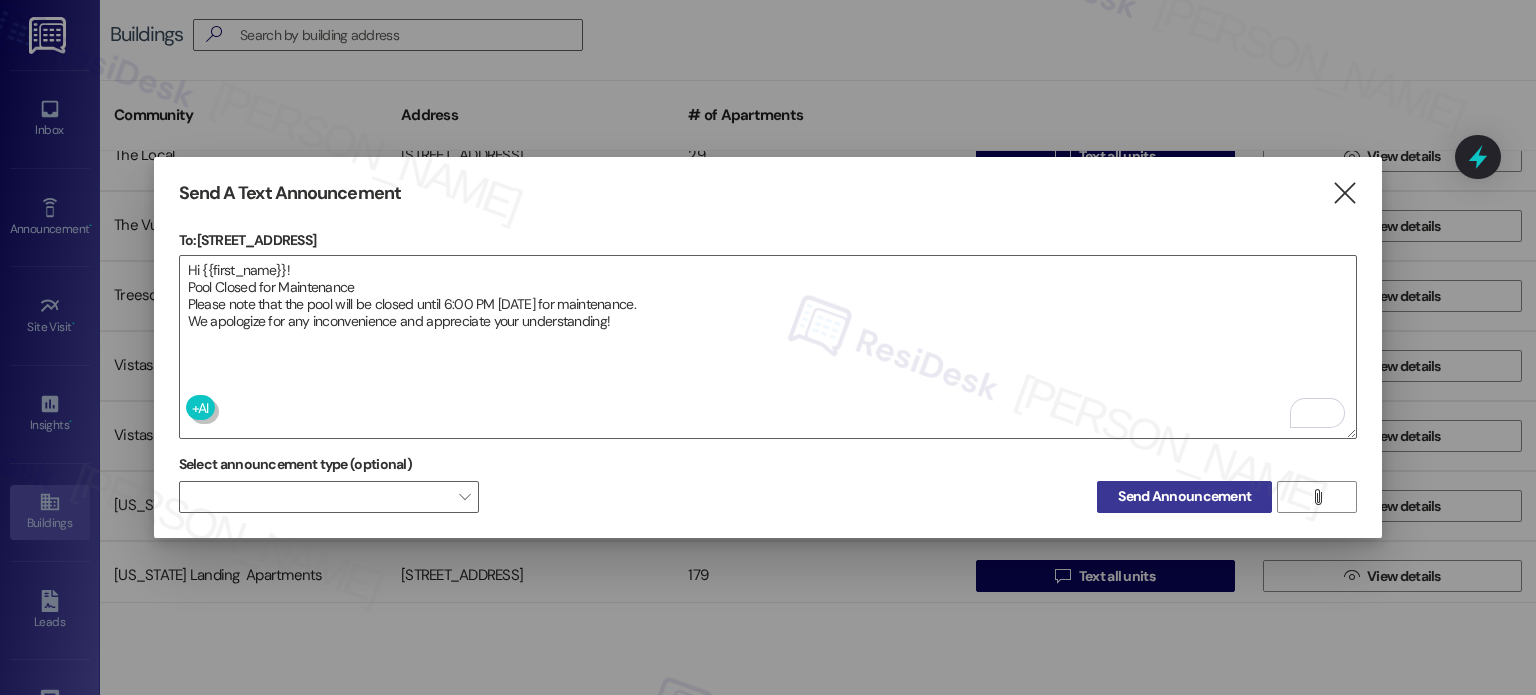 click on "Send Announcement" at bounding box center [1184, 496] 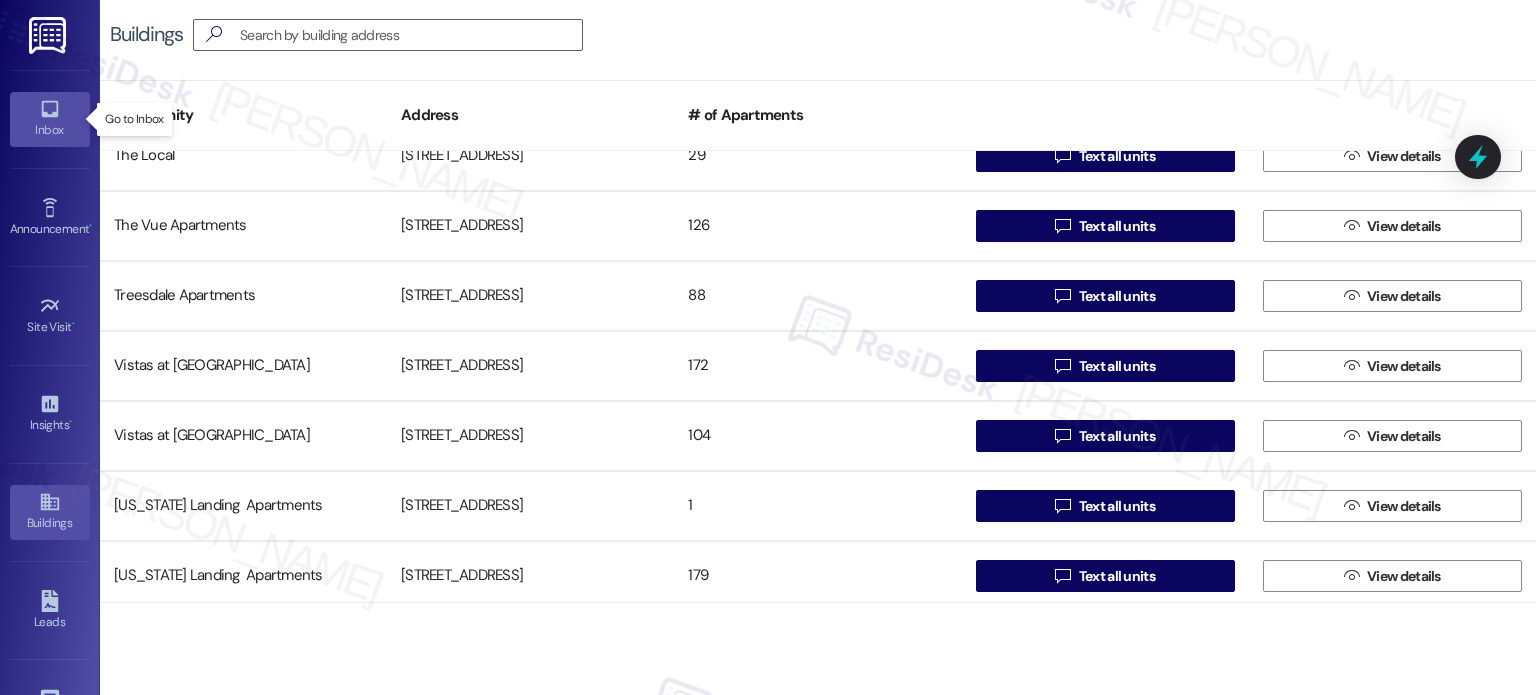 click on "Inbox" at bounding box center [50, 119] 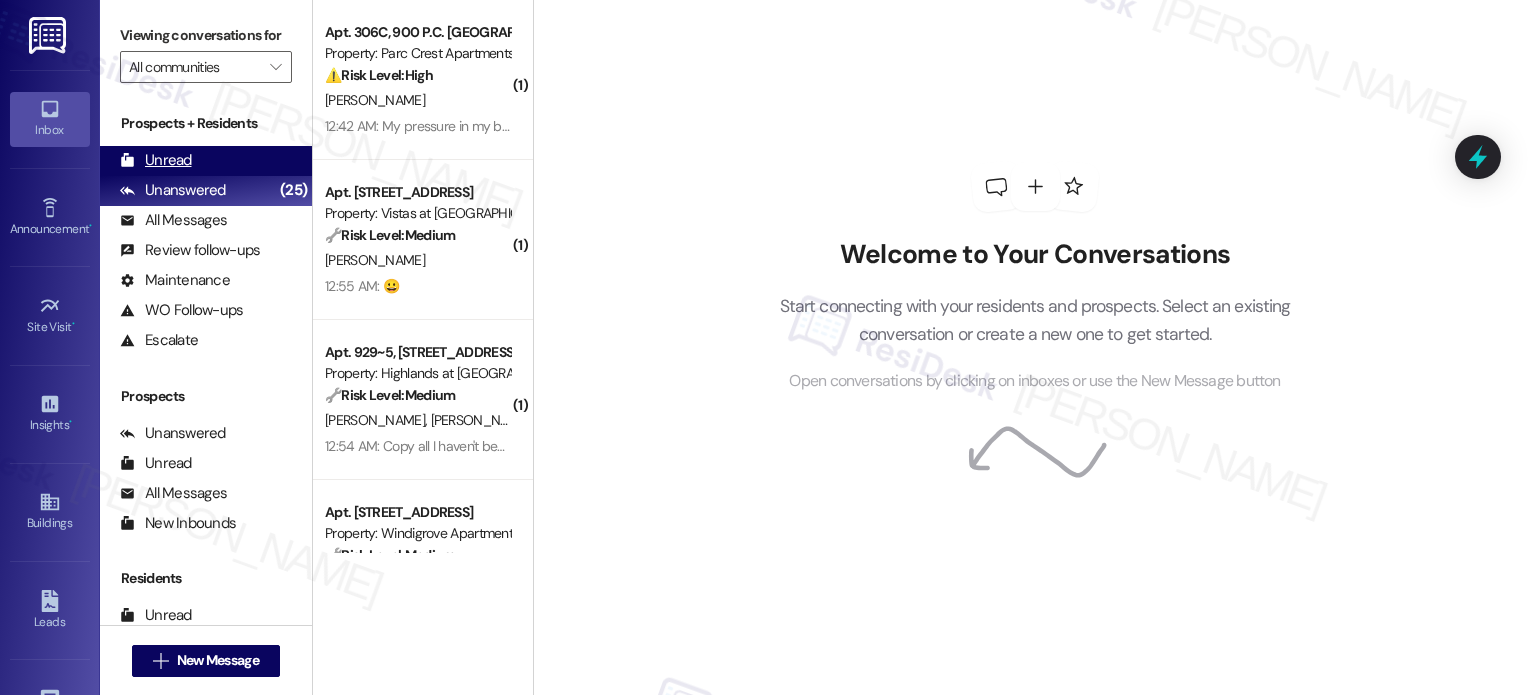 click on "Unread (0)" at bounding box center [206, 161] 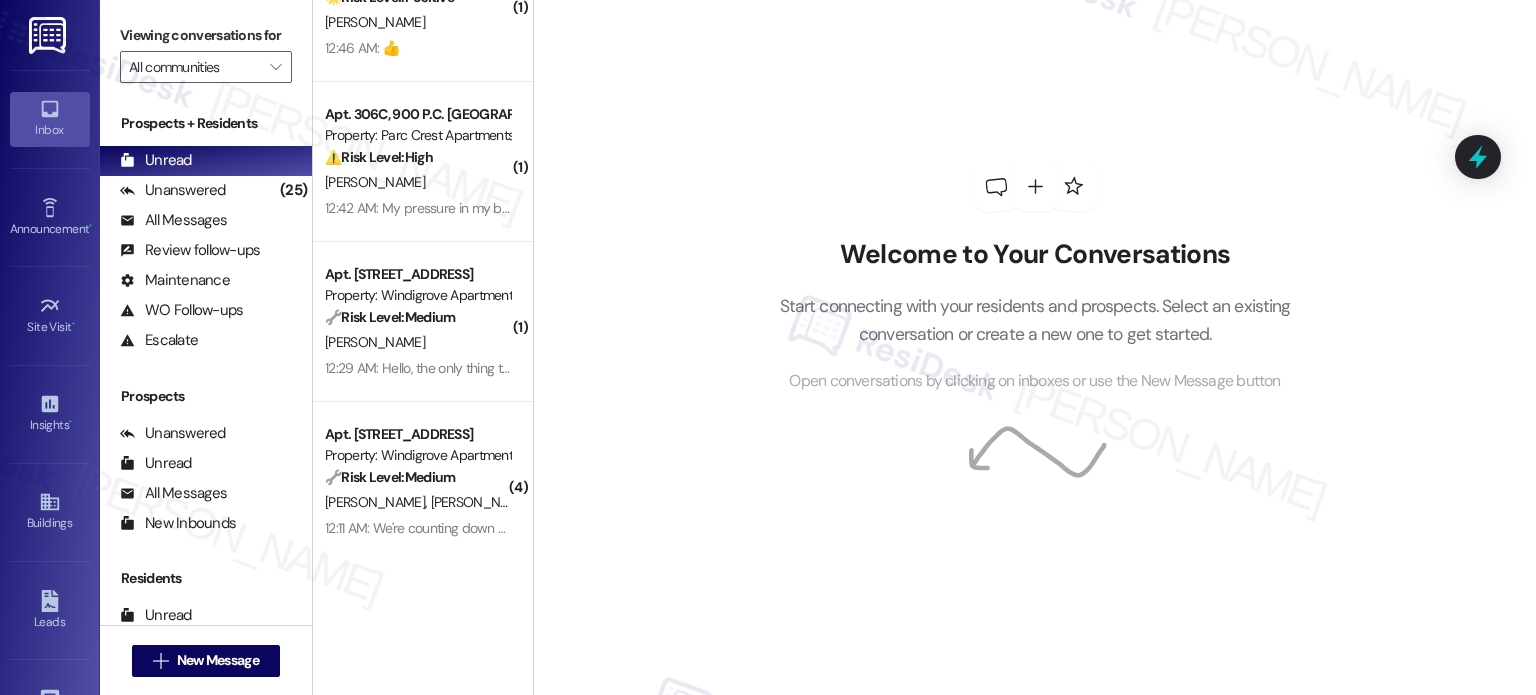 scroll, scrollTop: 2007, scrollLeft: 0, axis: vertical 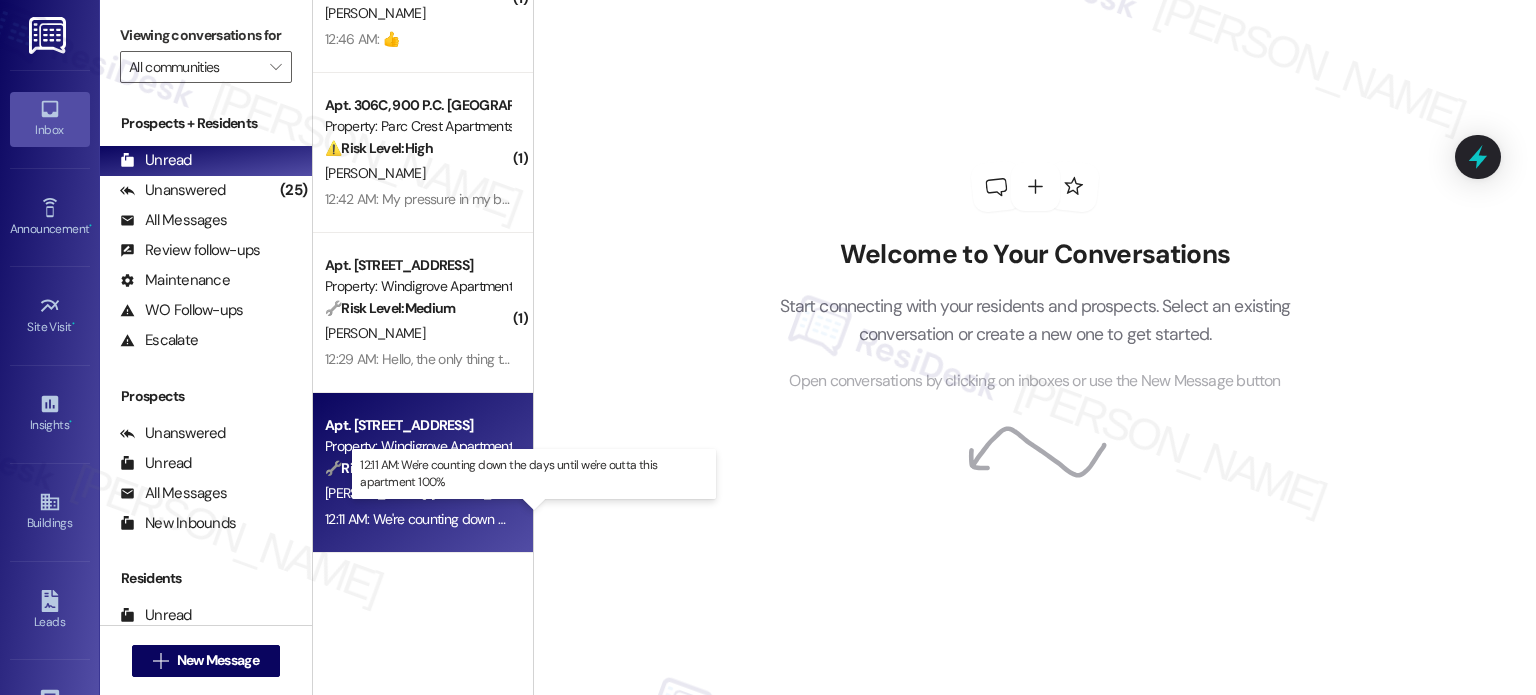 click on "12:11 AM: We're counting down the days until we're outta this apartment 100% 12:11 AM: We're counting down the days until we're outta this apartment 100%" at bounding box center (546, 519) 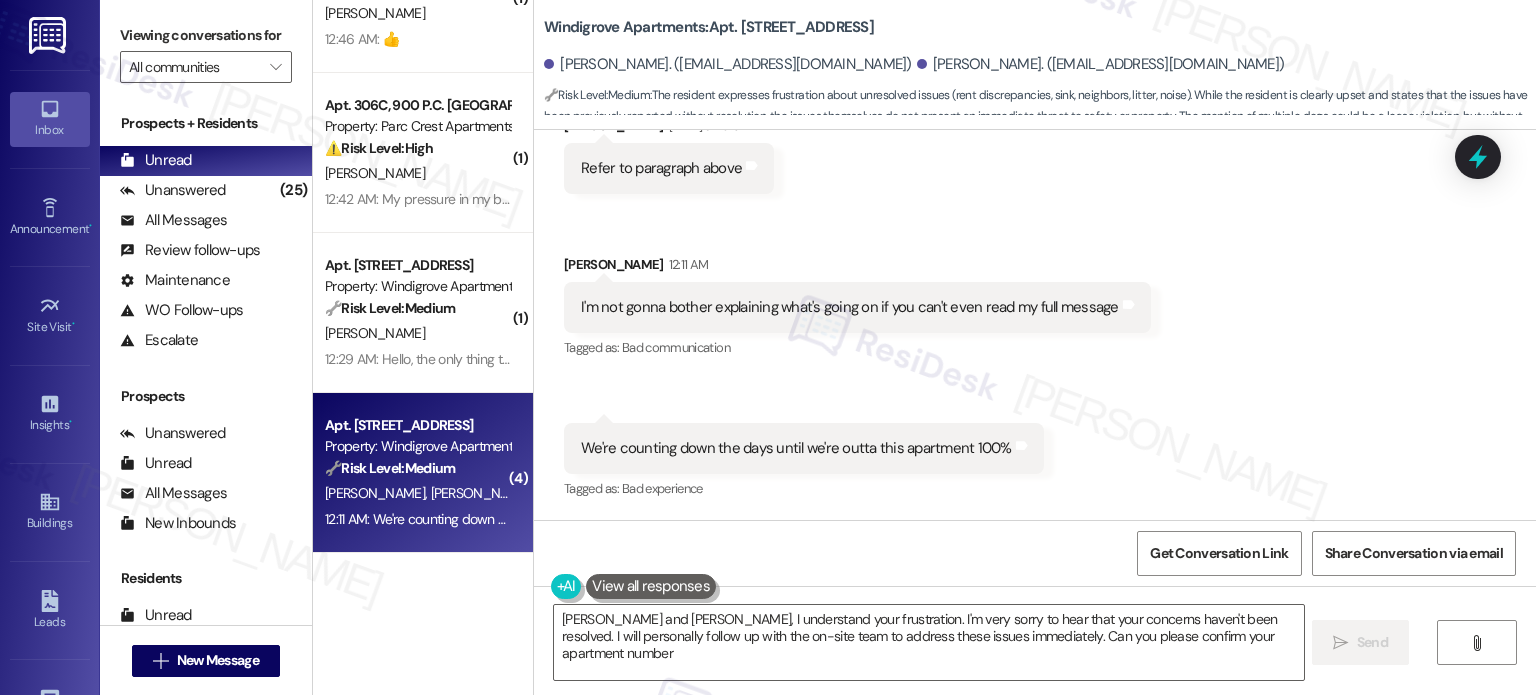 type on "Samuel and Angelique, I understand your frustration. I'm very sorry to hear that your concerns haven't been resolved. I will personally follow up with the on-site team to address these issues immediately. Can you please confirm your apartment number?" 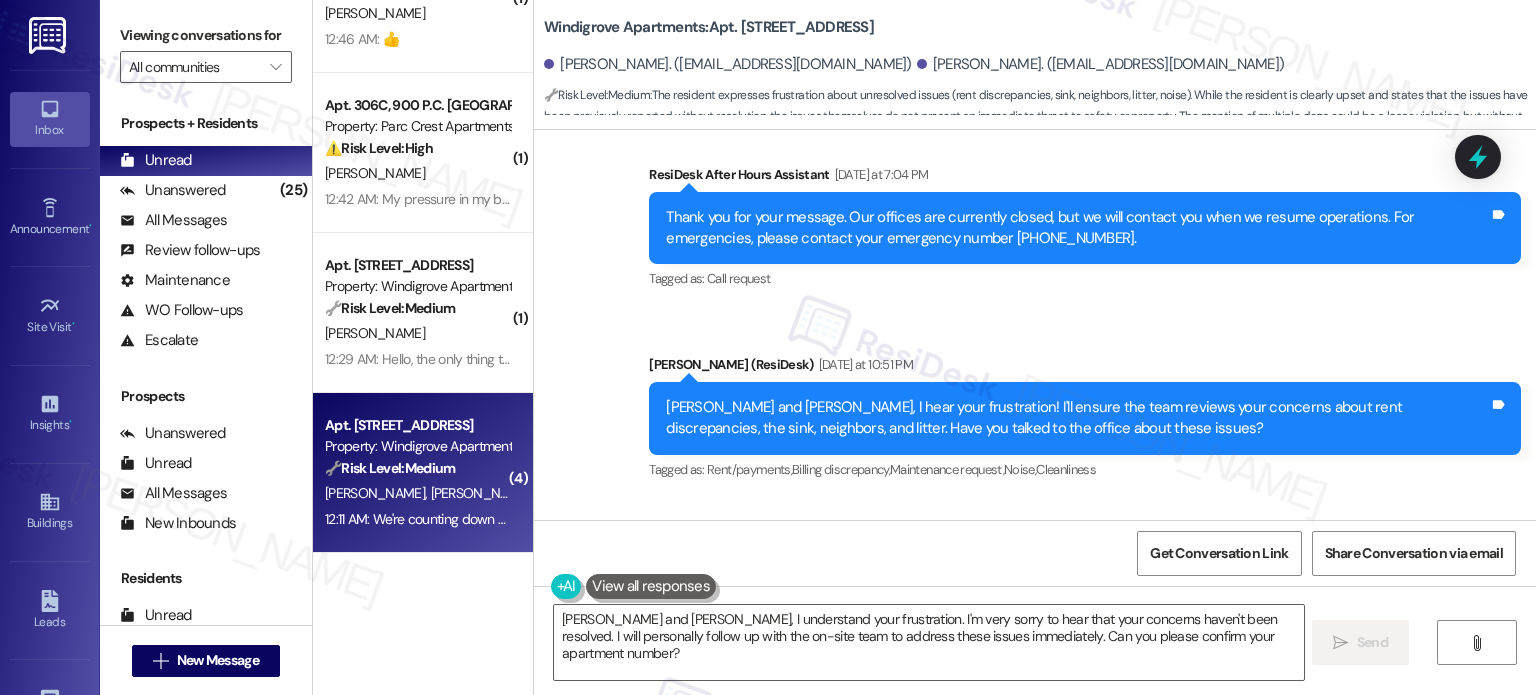 scroll, scrollTop: 2031, scrollLeft: 0, axis: vertical 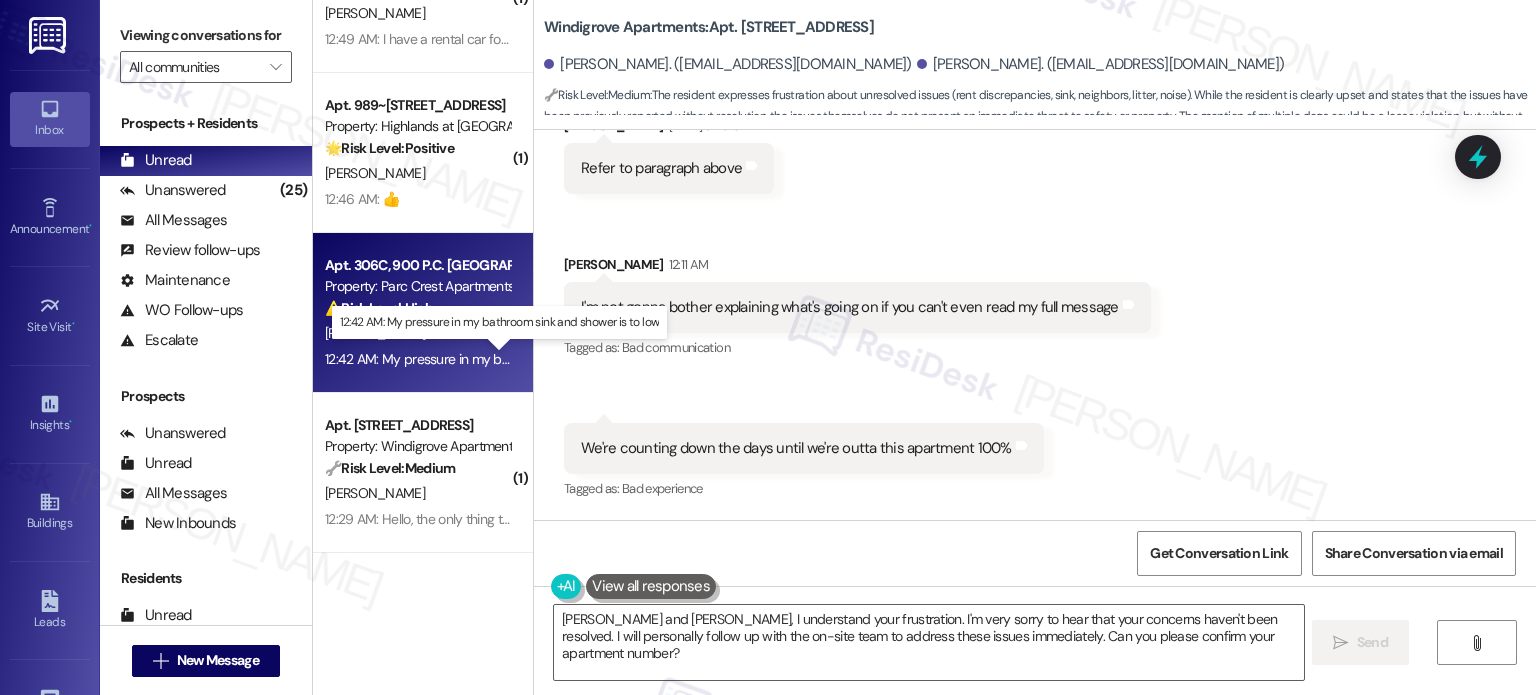 click on "12:42 AM: My pressure in my bathroom sink and shower is to low 12:42 AM: My pressure in my bathroom sink and shower is to low" at bounding box center (512, 359) 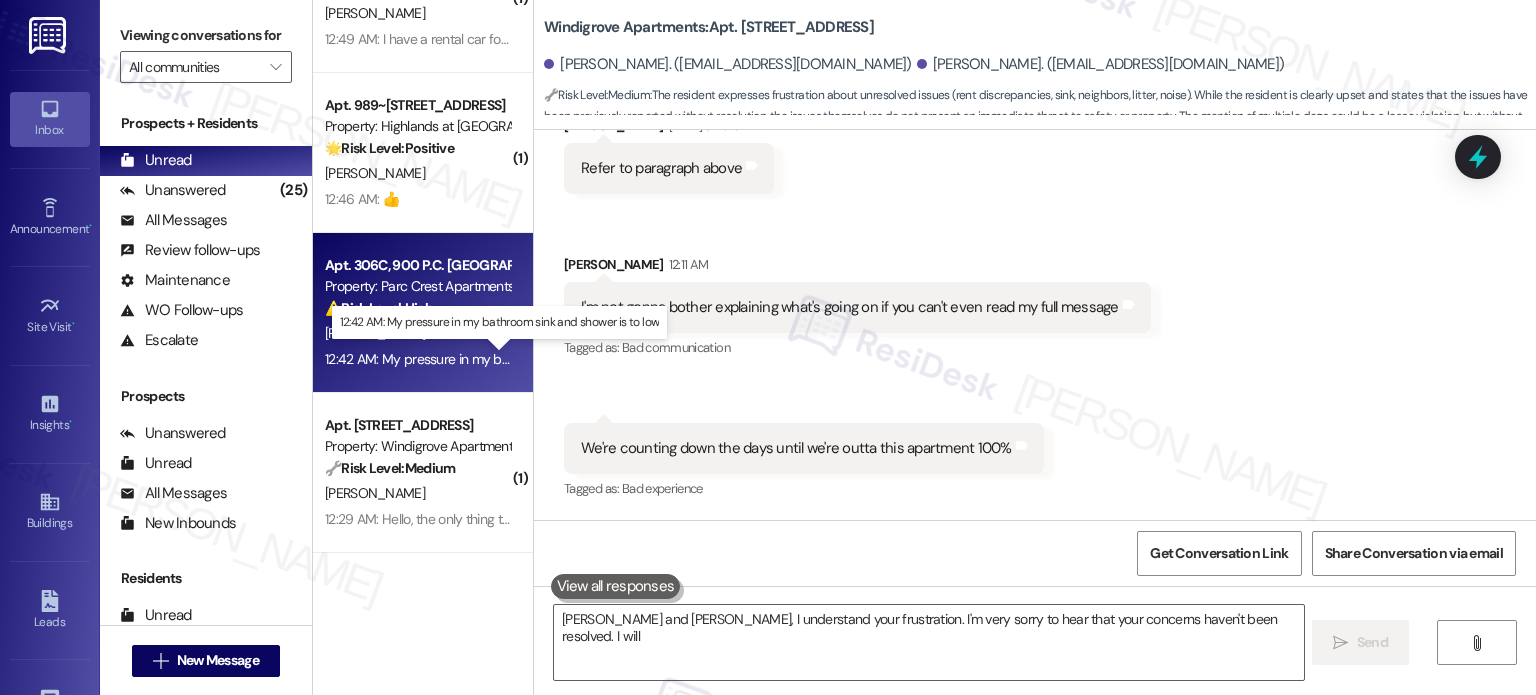 type on "Samuel and Angelique, I understand your frustration. I'm very sorry to hear that your concerns haven't been resolved. I will" 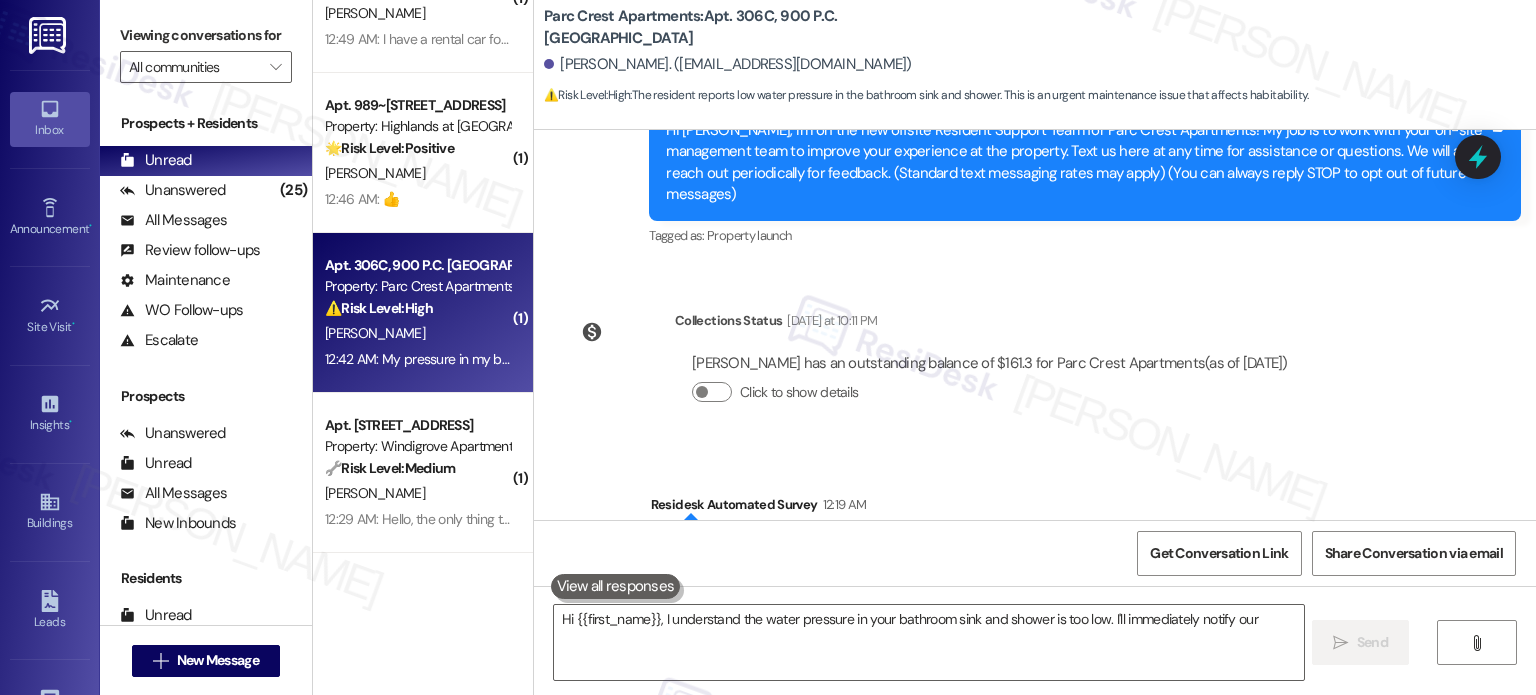 scroll, scrollTop: 497, scrollLeft: 0, axis: vertical 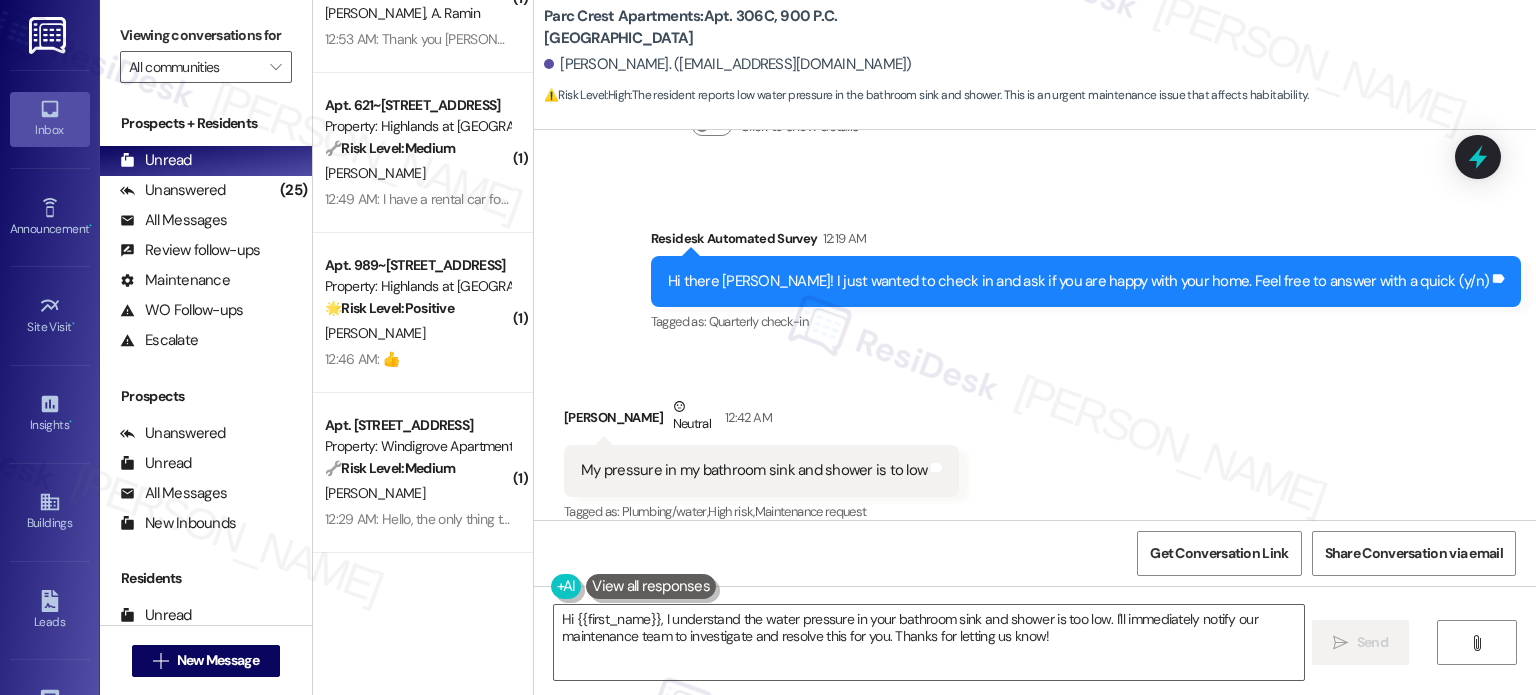click on "My pressure in my bathroom sink and shower is to low" at bounding box center (754, 470) 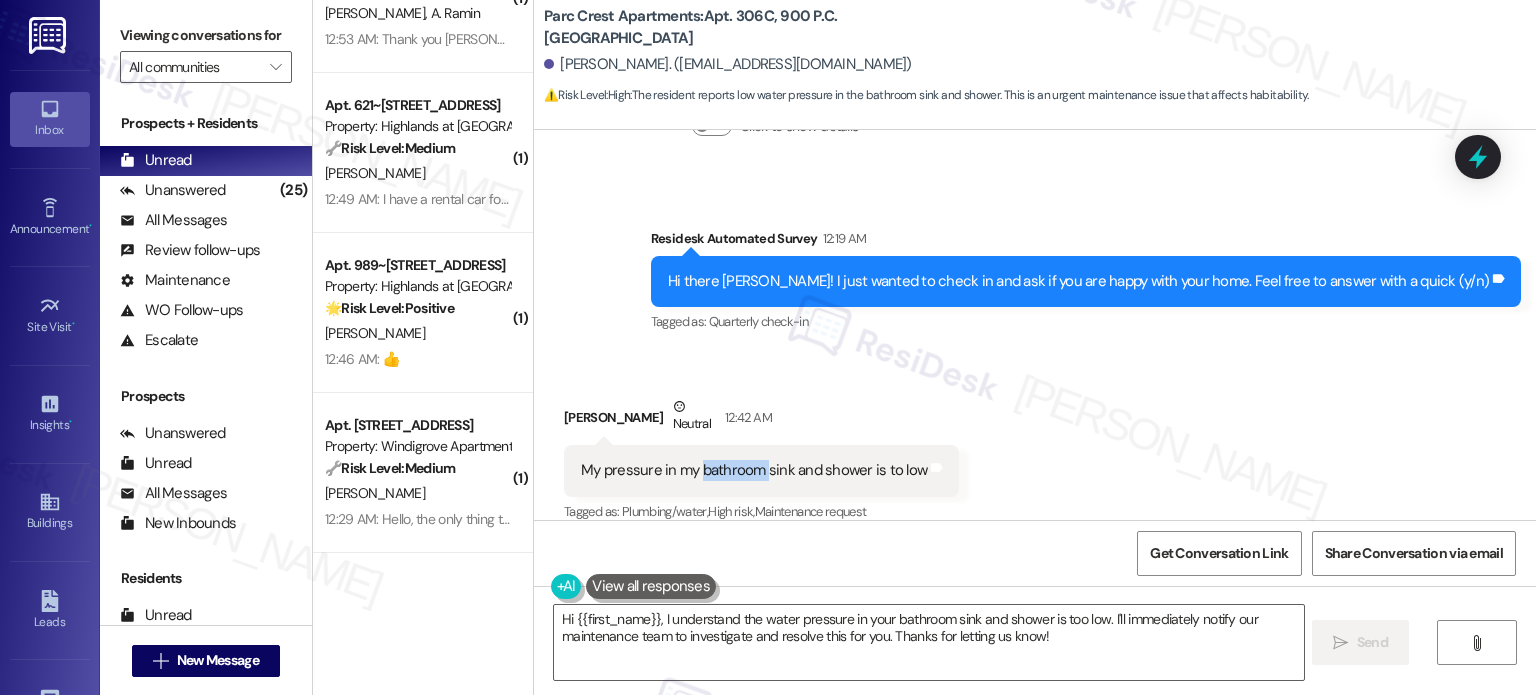 click on "My pressure in my bathroom sink and shower is to low" at bounding box center (754, 470) 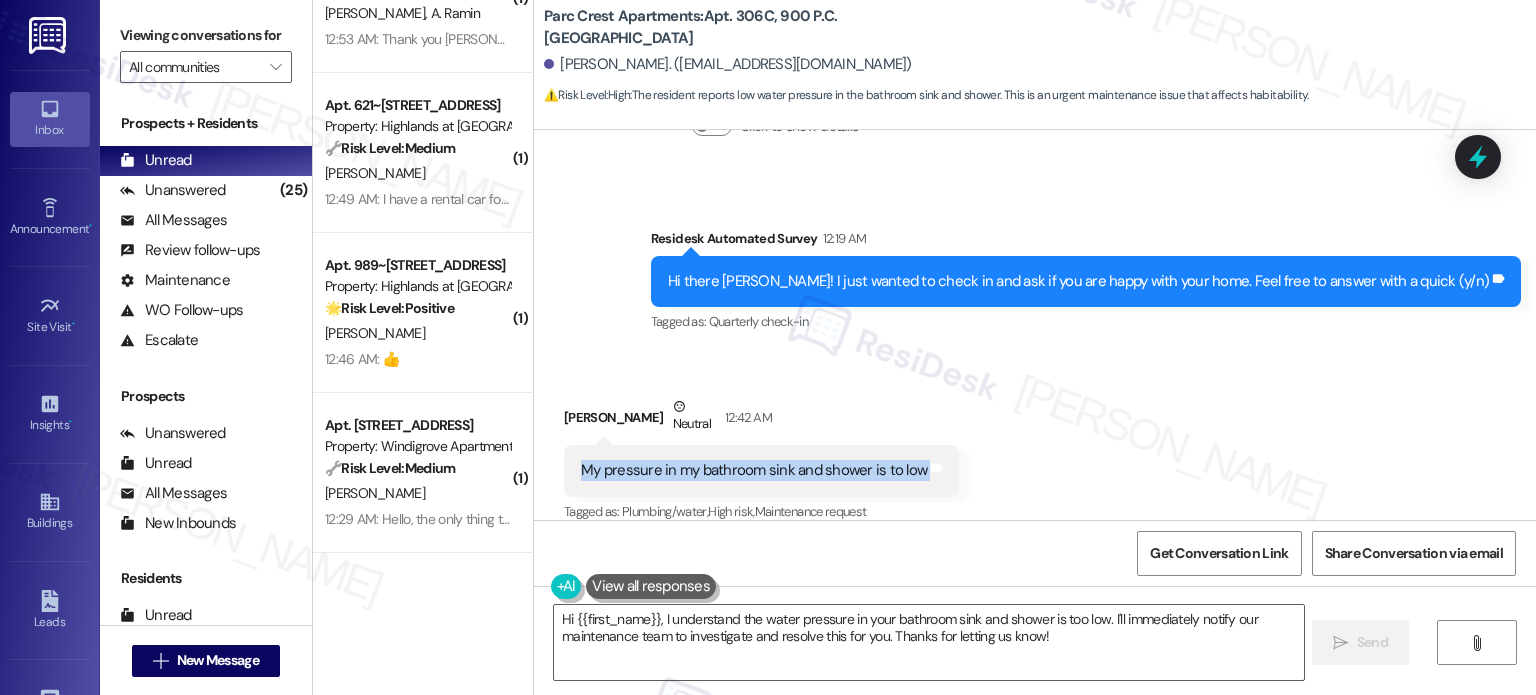 click on "My pressure in my bathroom sink and shower is to low" at bounding box center (754, 470) 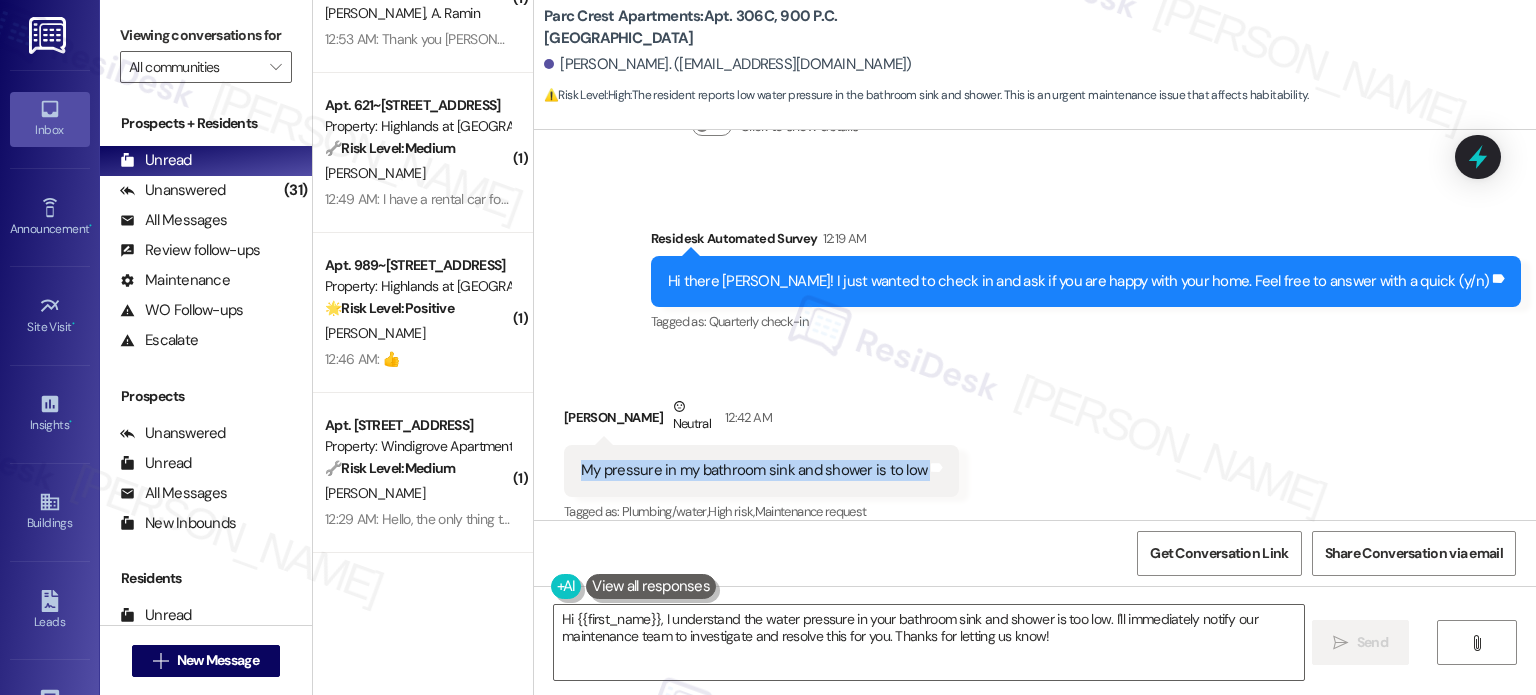 copy on "My pressure in my bathroom sink and shower is to low Tags and notes" 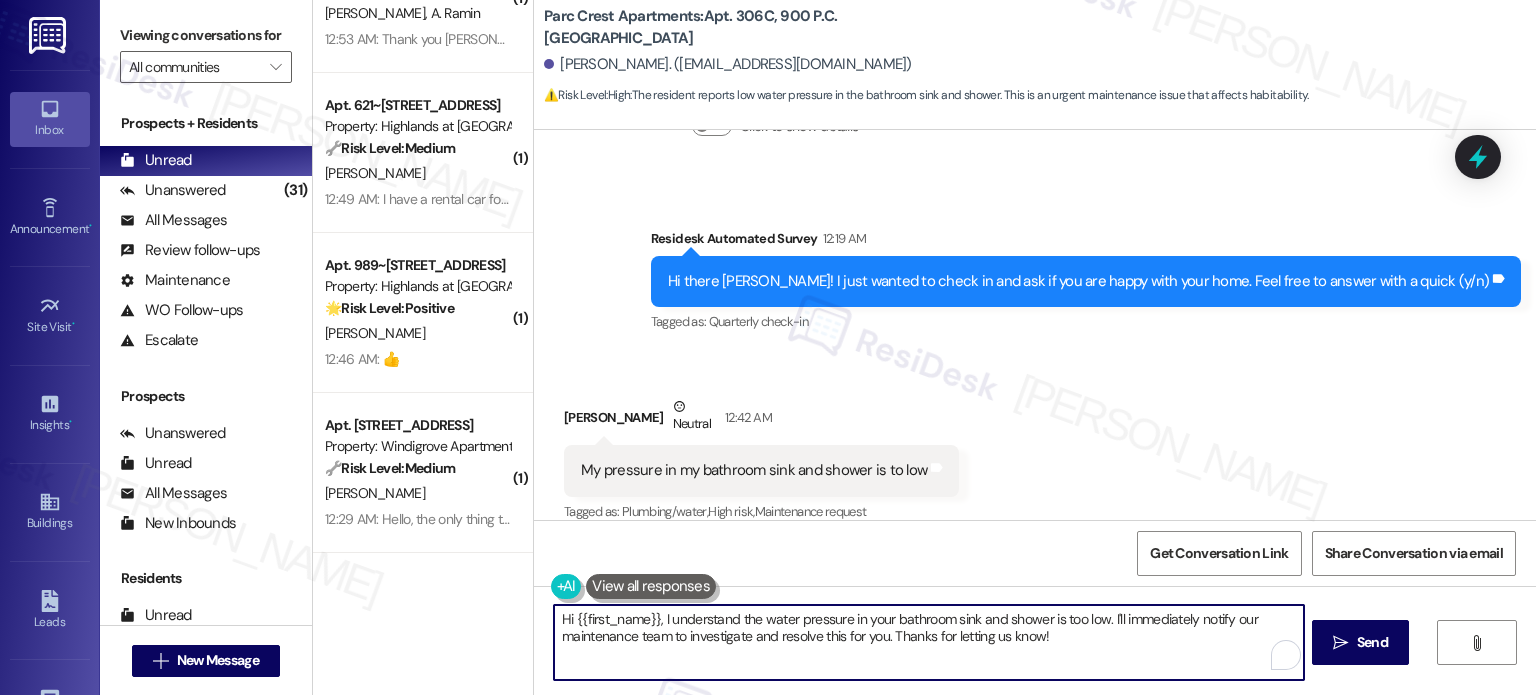 drag, startPoint x: 1098, startPoint y: 615, endPoint x: 1116, endPoint y: 675, distance: 62.641838 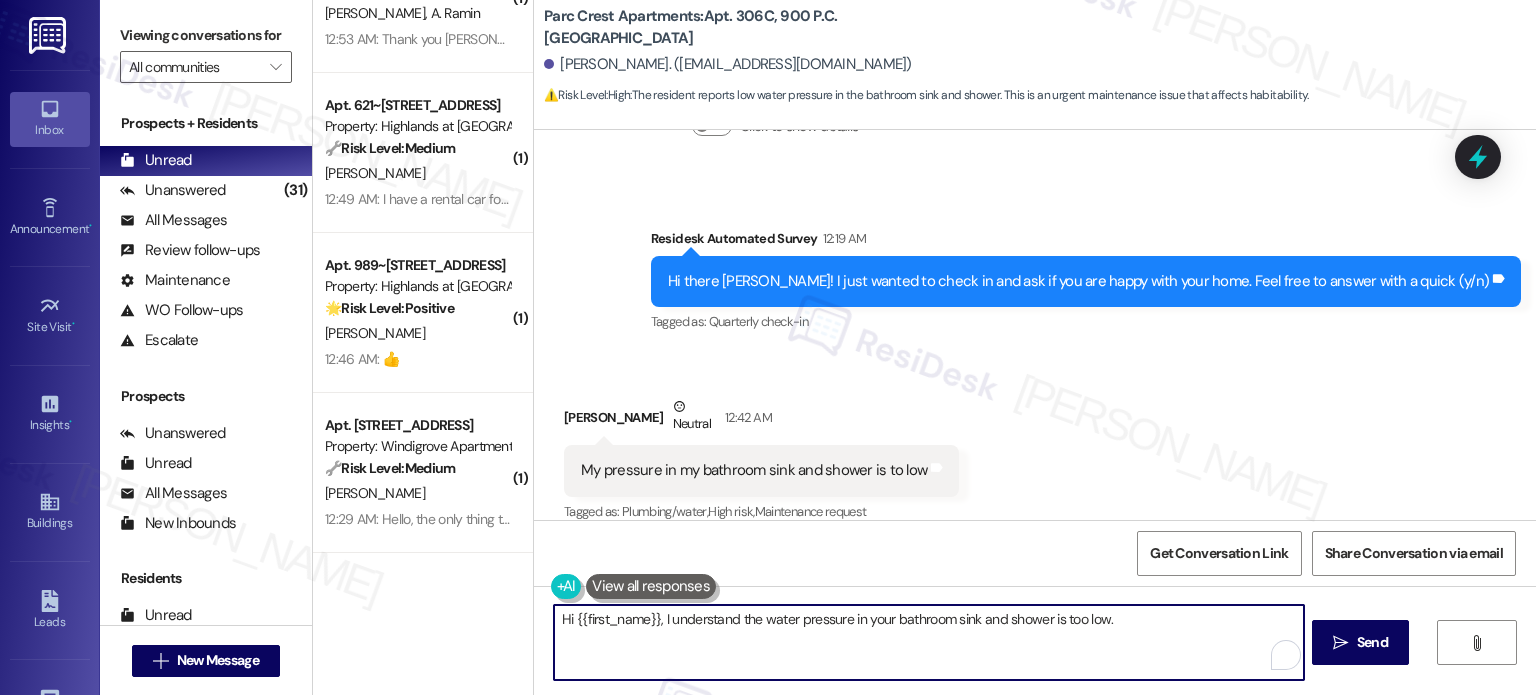 paste on "Is the pressure low in both hot and cold water, or just one?" 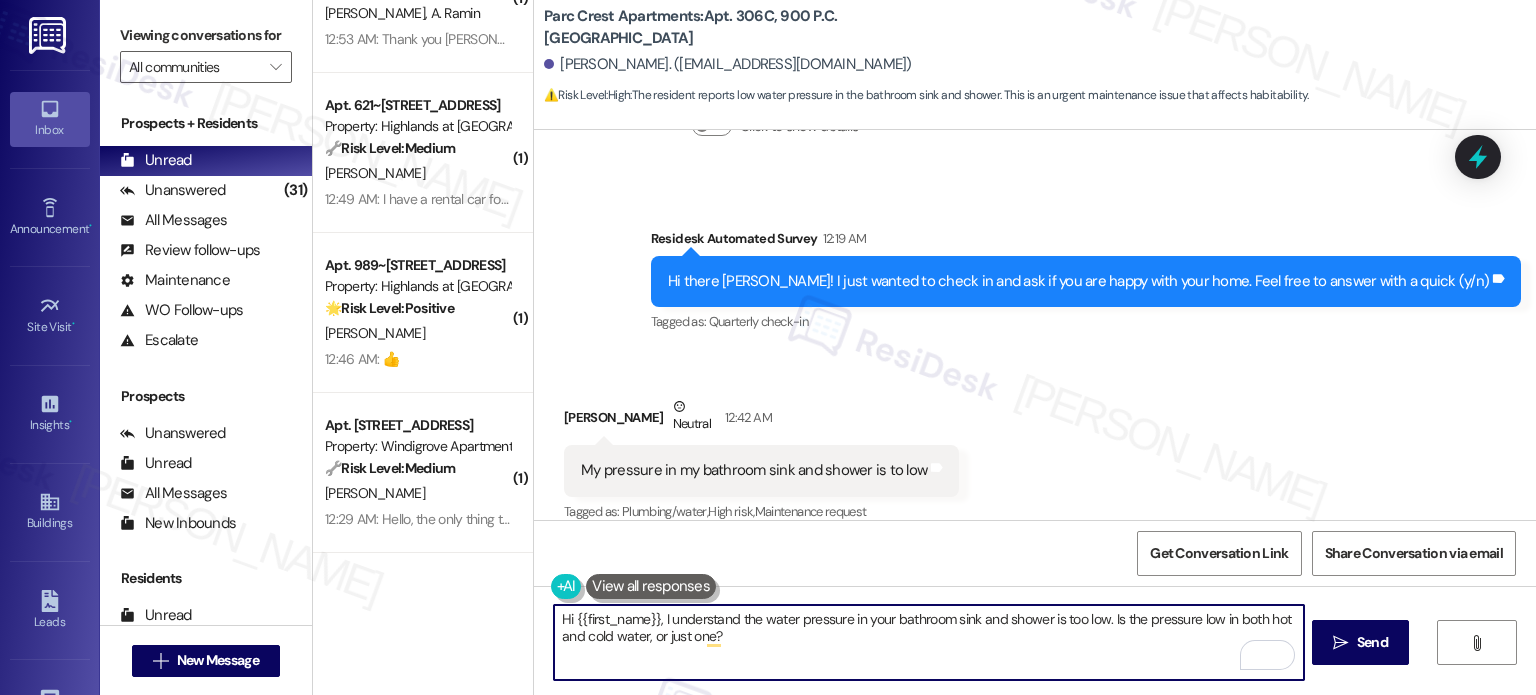 click on "Hi {{first_name}}, I understand the water pressure in your bathroom sink and shower is too low. Is the pressure low in both hot and cold water, or just one?" at bounding box center [928, 642] 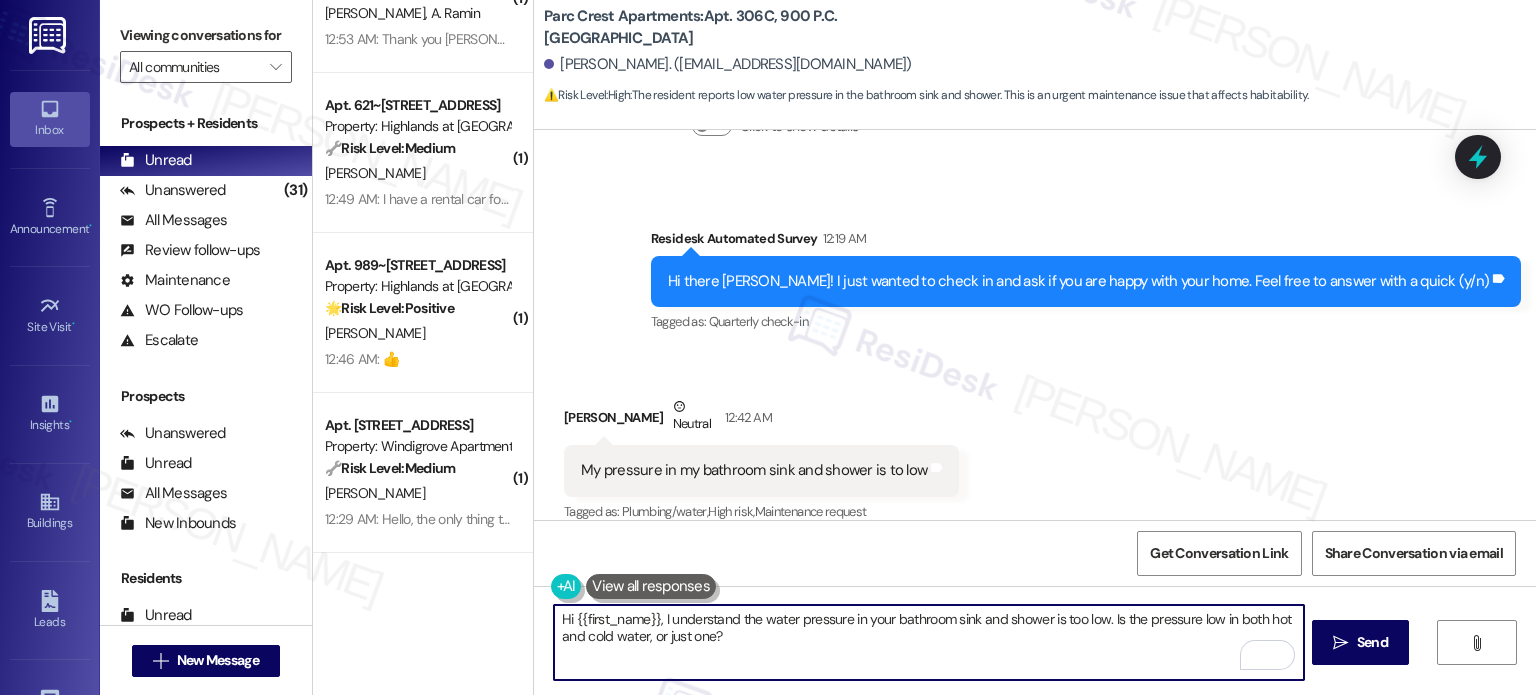 paste on "Are any other fixtures in your unit experiencing low water pressure?" 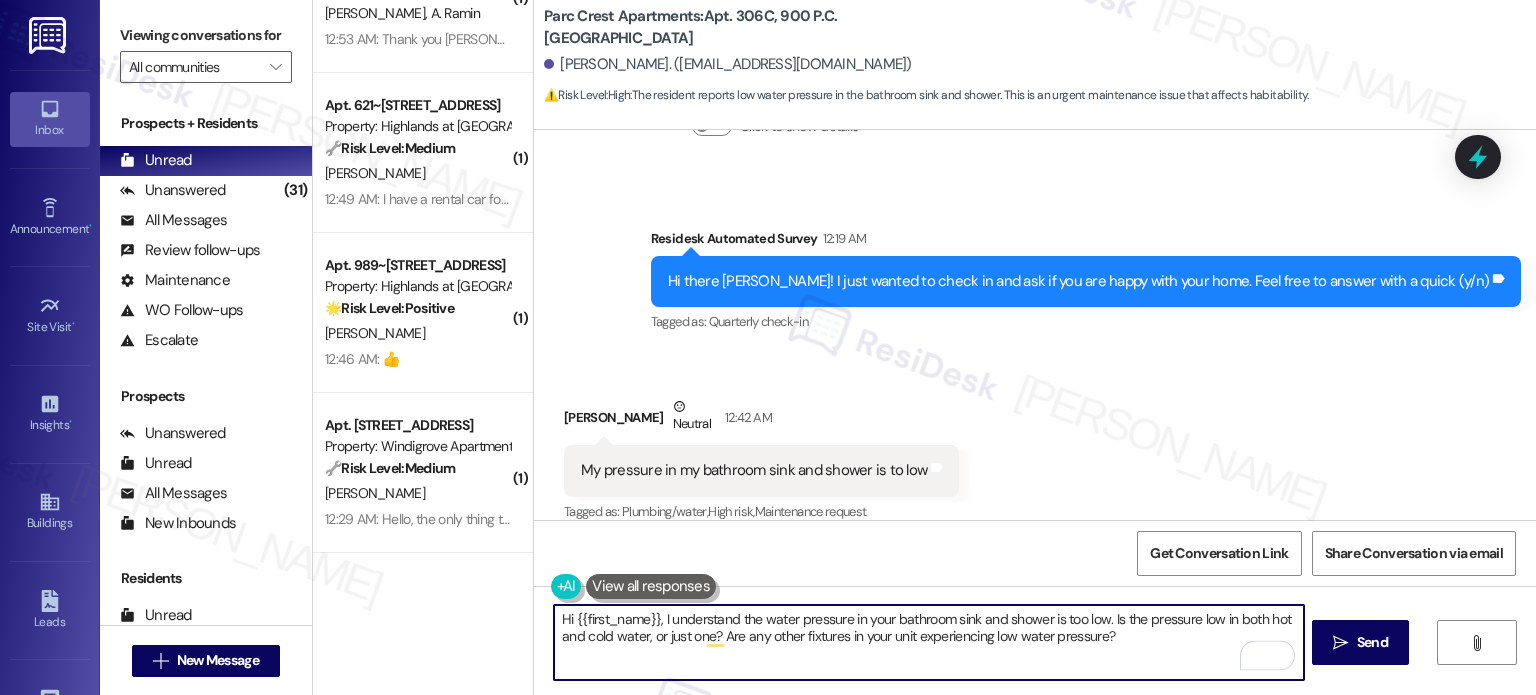 drag, startPoint x: 652, startPoint y: 614, endPoint x: 483, endPoint y: 608, distance: 169.10648 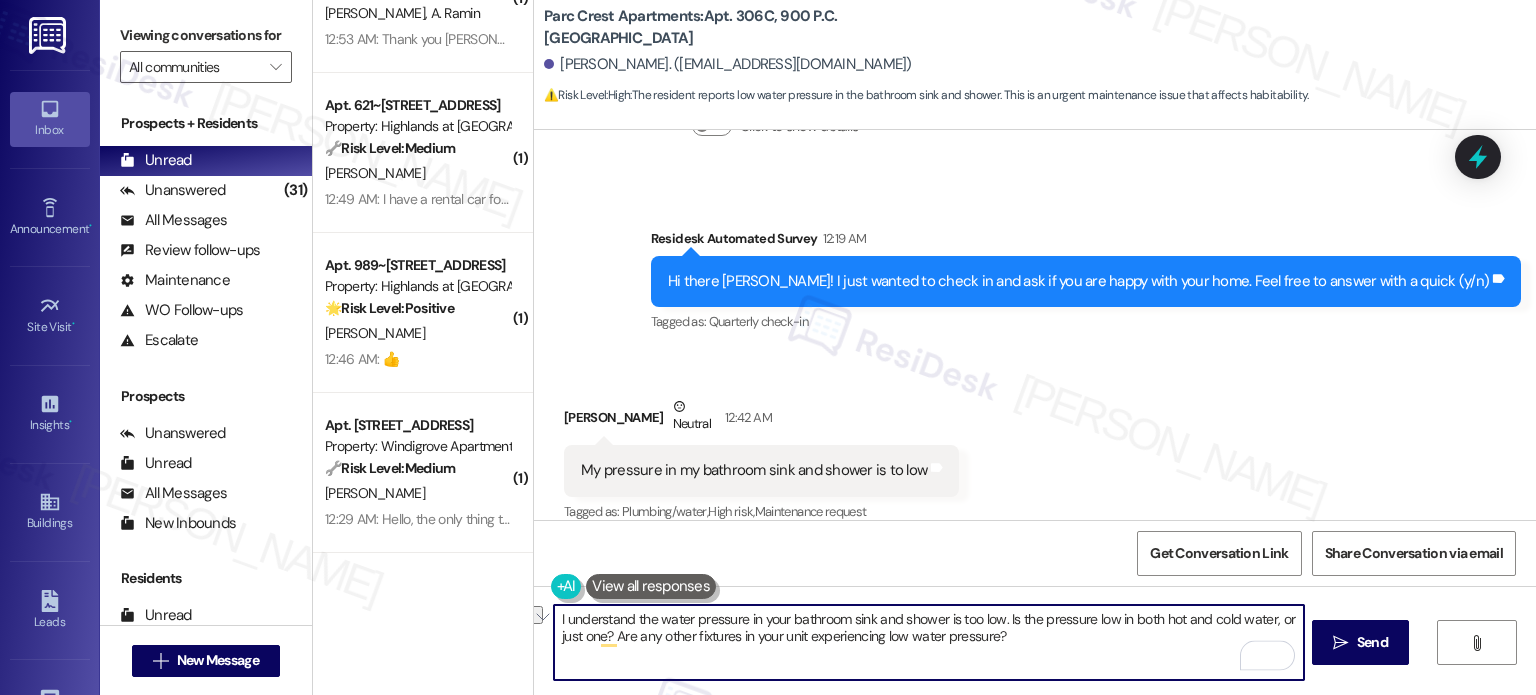 scroll, scrollTop: 33, scrollLeft: 0, axis: vertical 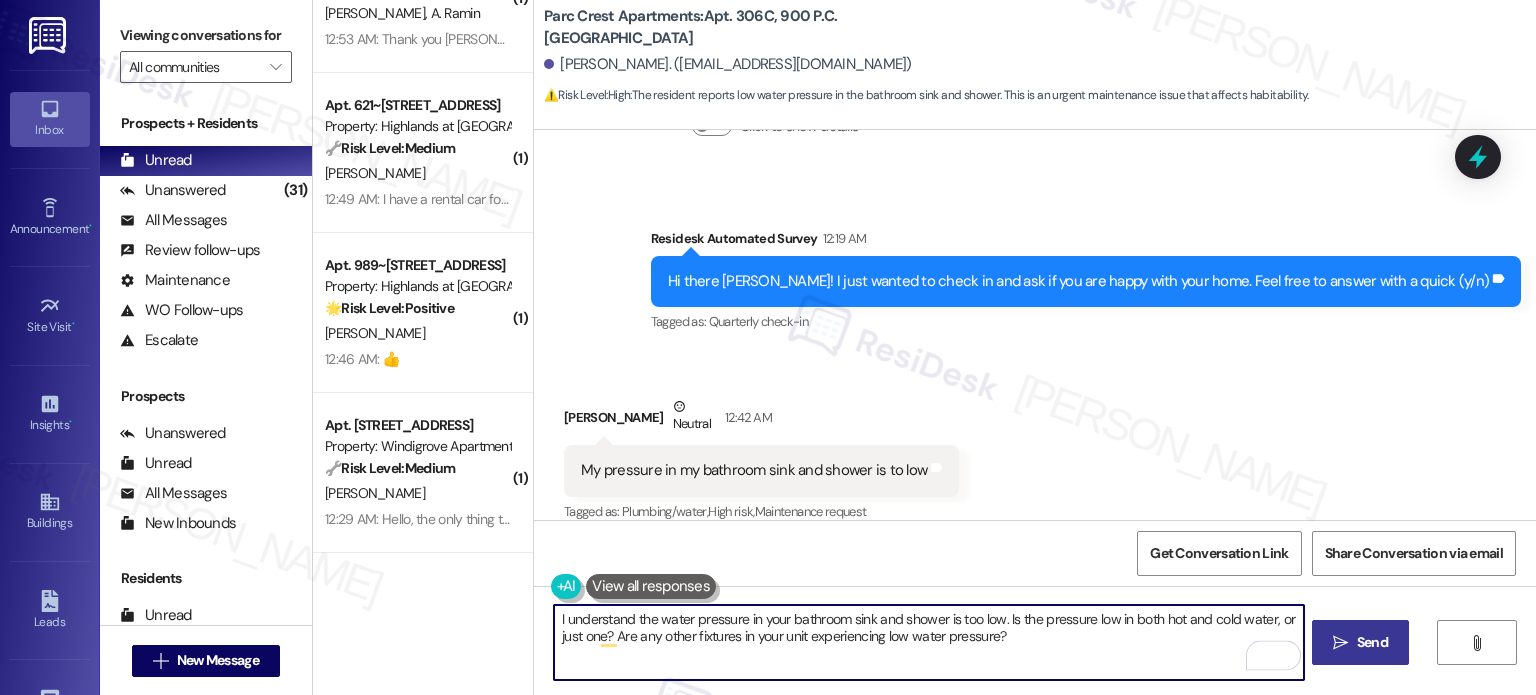 type on "I understand the water pressure in your bathroom sink and shower is too low. Is the pressure low in both hot and cold water, or just one? Are any other fixtures in your unit experiencing low water pressure?" 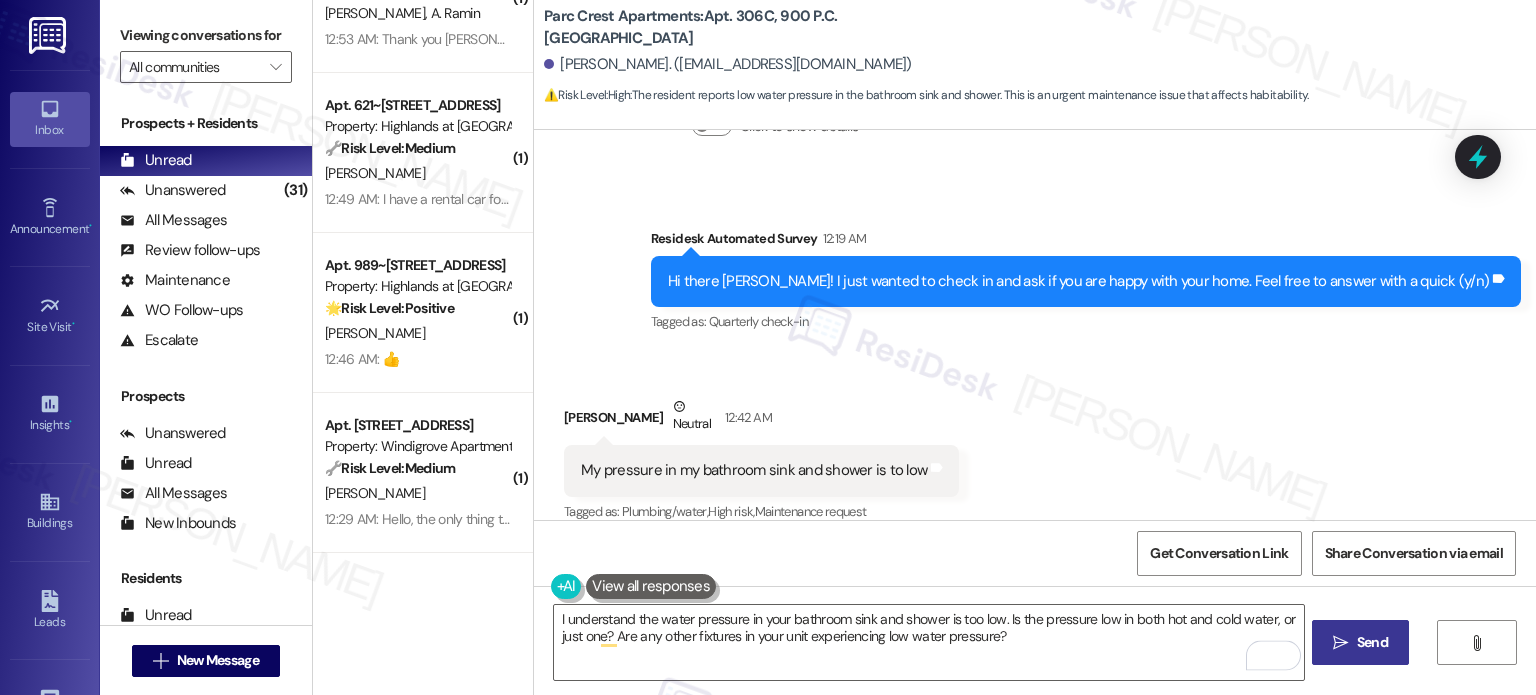 click on " Send" at bounding box center (1360, 642) 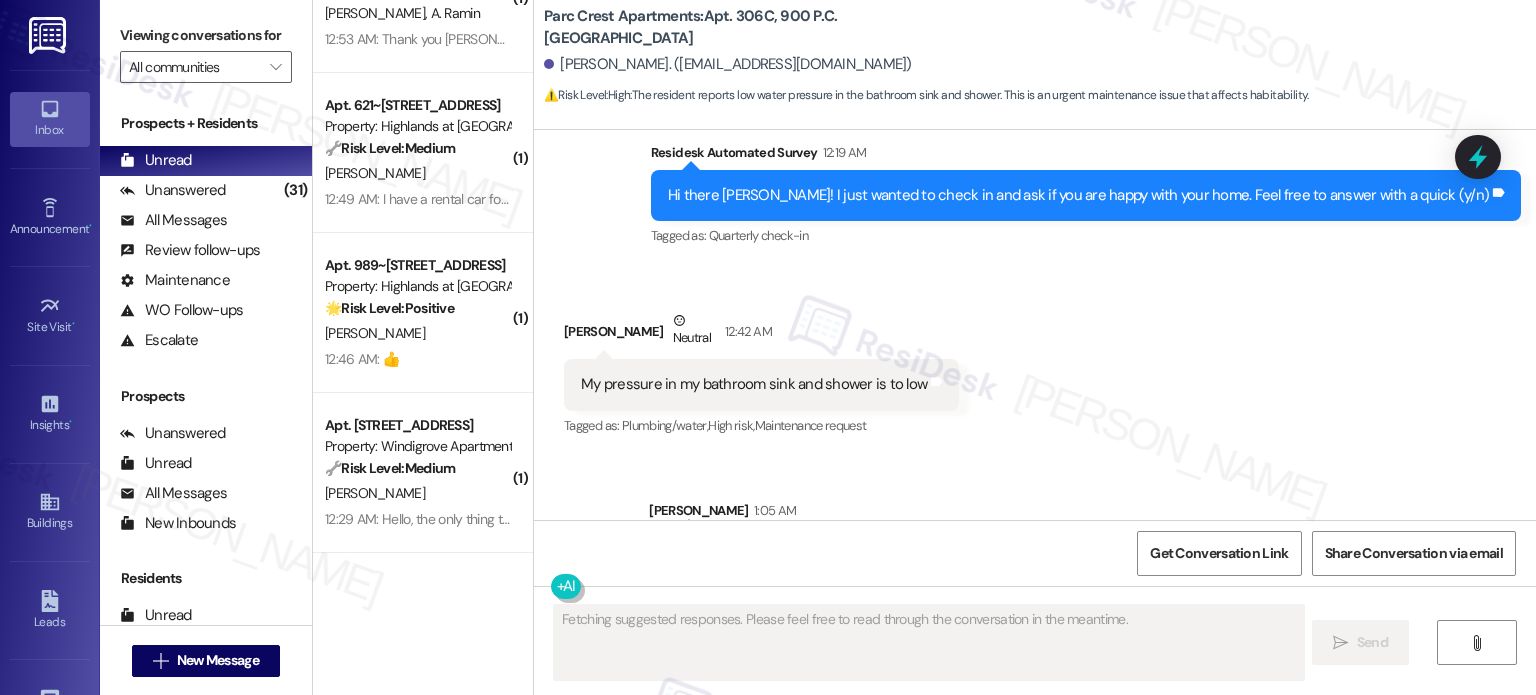 scroll, scrollTop: 659, scrollLeft: 0, axis: vertical 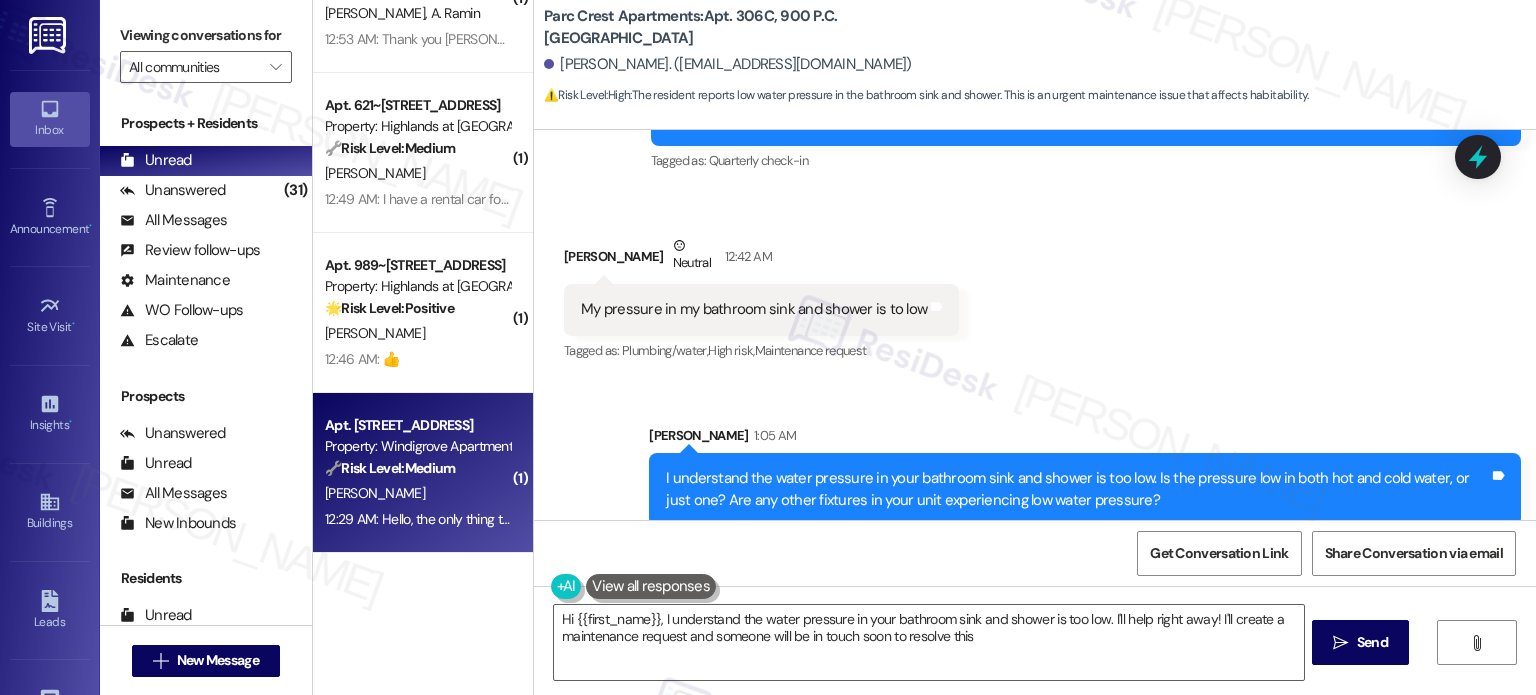 type on "Hi {{first_name}}, I understand the water pressure in your bathroom sink and shower is too low. I'll help right away! I'll create a maintenance request and someone will be in touch soon to resolve this." 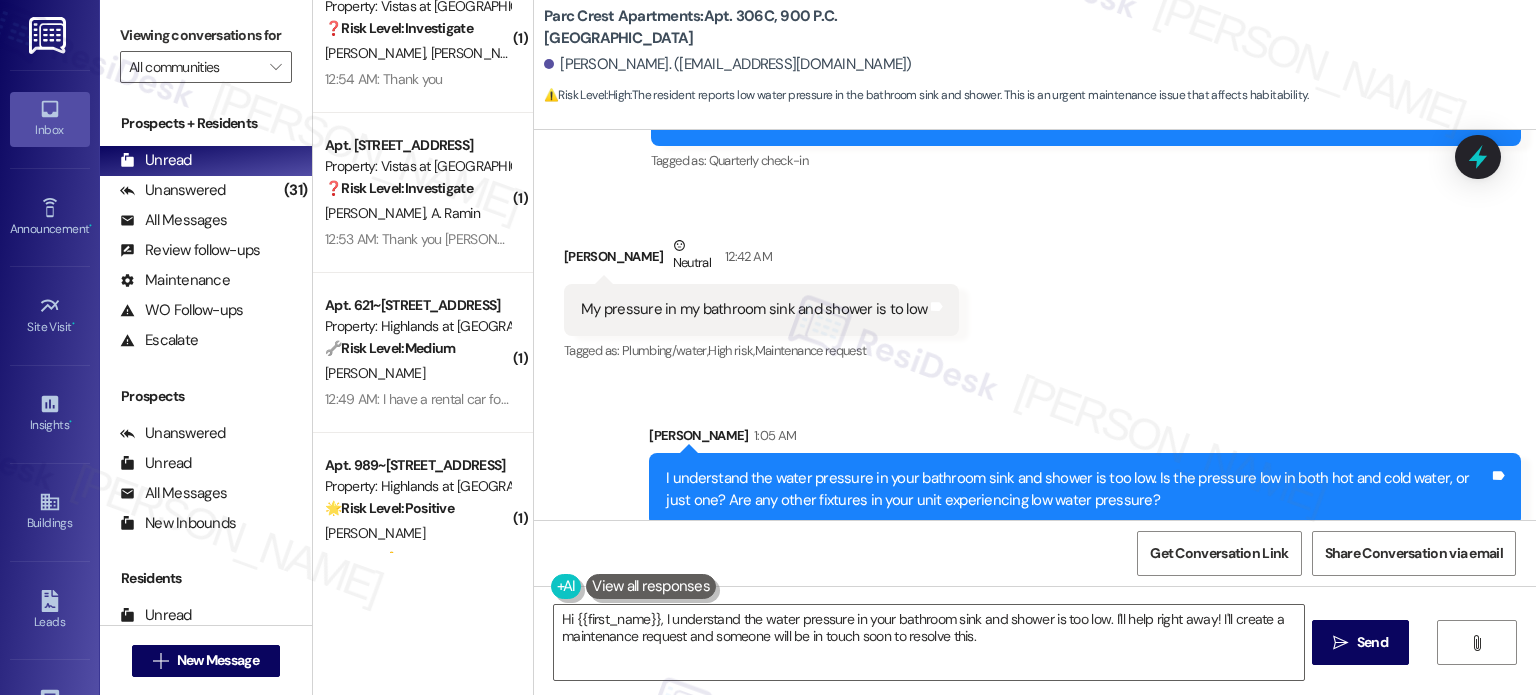 scroll, scrollTop: 1387, scrollLeft: 0, axis: vertical 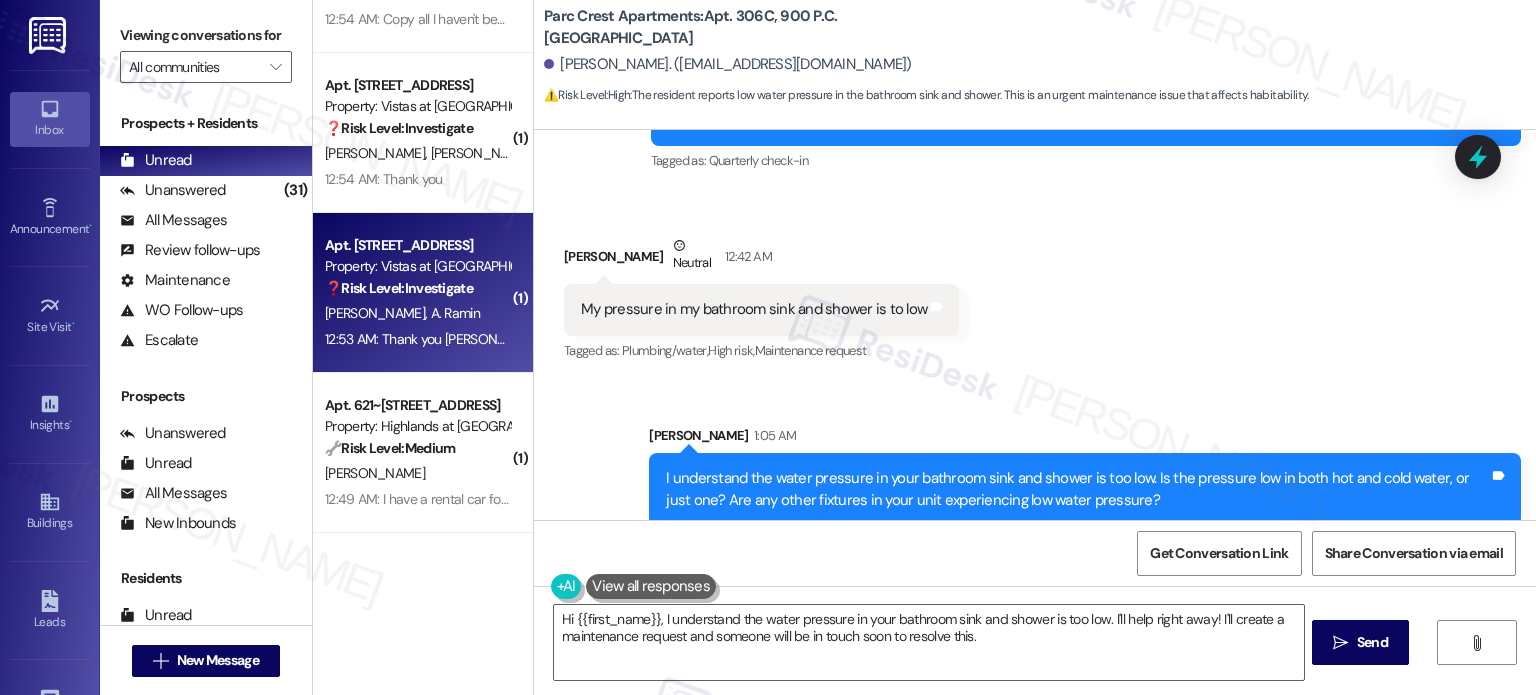 click on "A. Ramin" at bounding box center (455, 313) 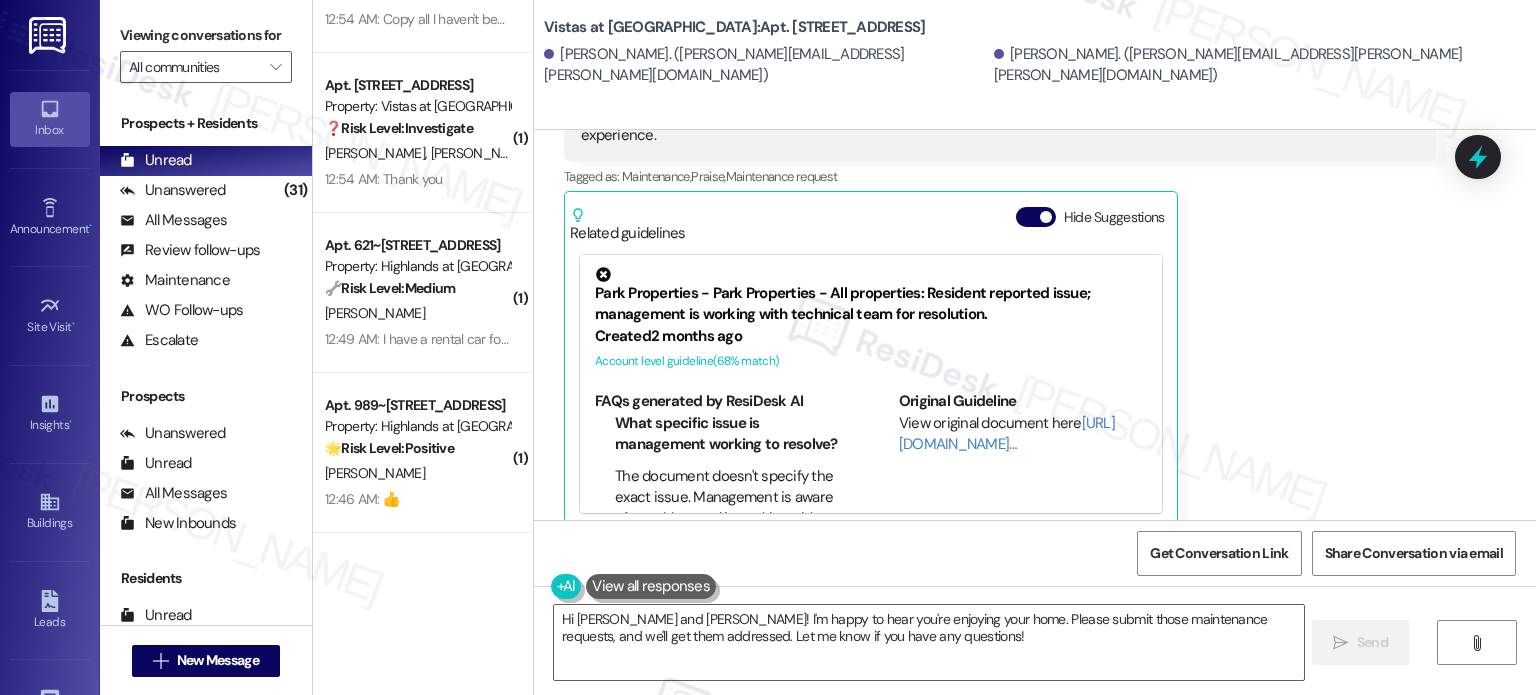 scroll, scrollTop: 1434, scrollLeft: 0, axis: vertical 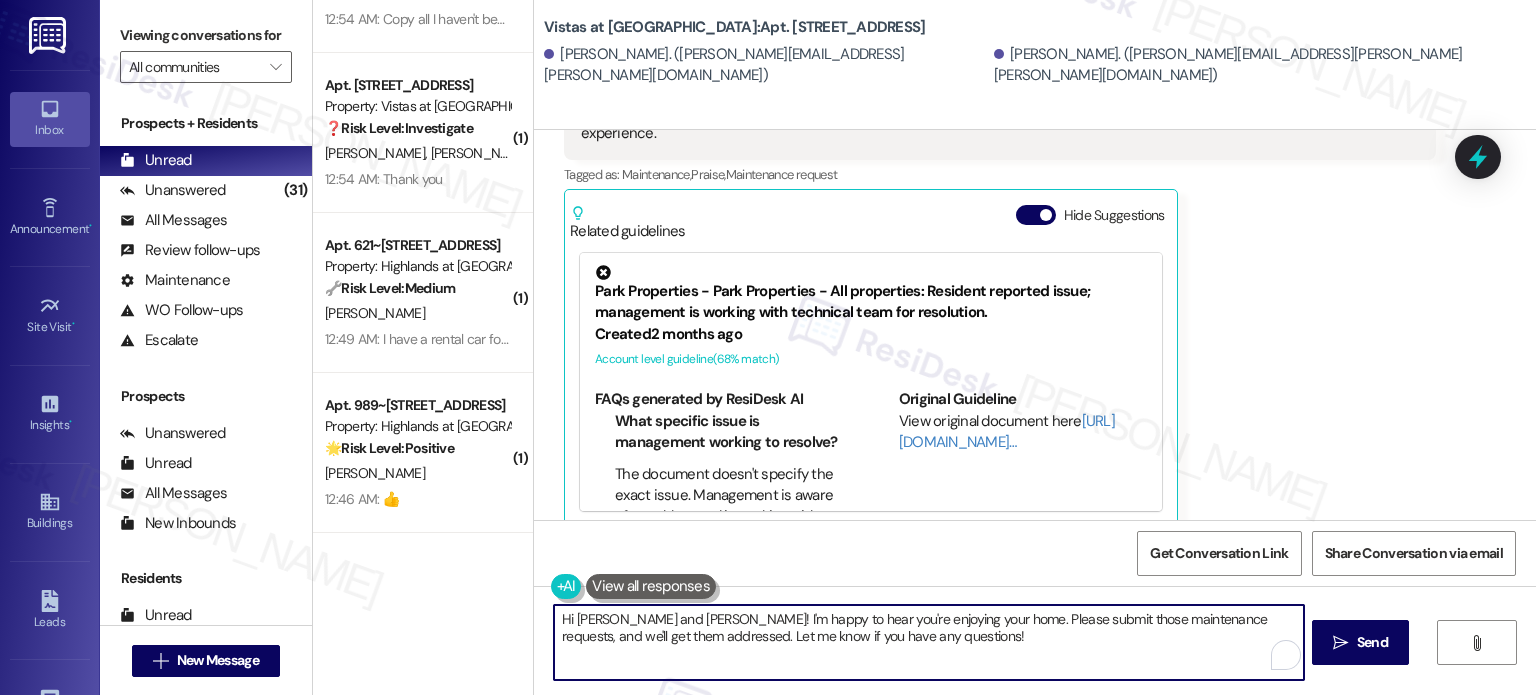 click on "Hi Daniel and Abigail! I'm happy to hear you're enjoying your home. Please submit those maintenance requests, and we'll get them addressed. Let me know if you have any questions!" at bounding box center [928, 642] 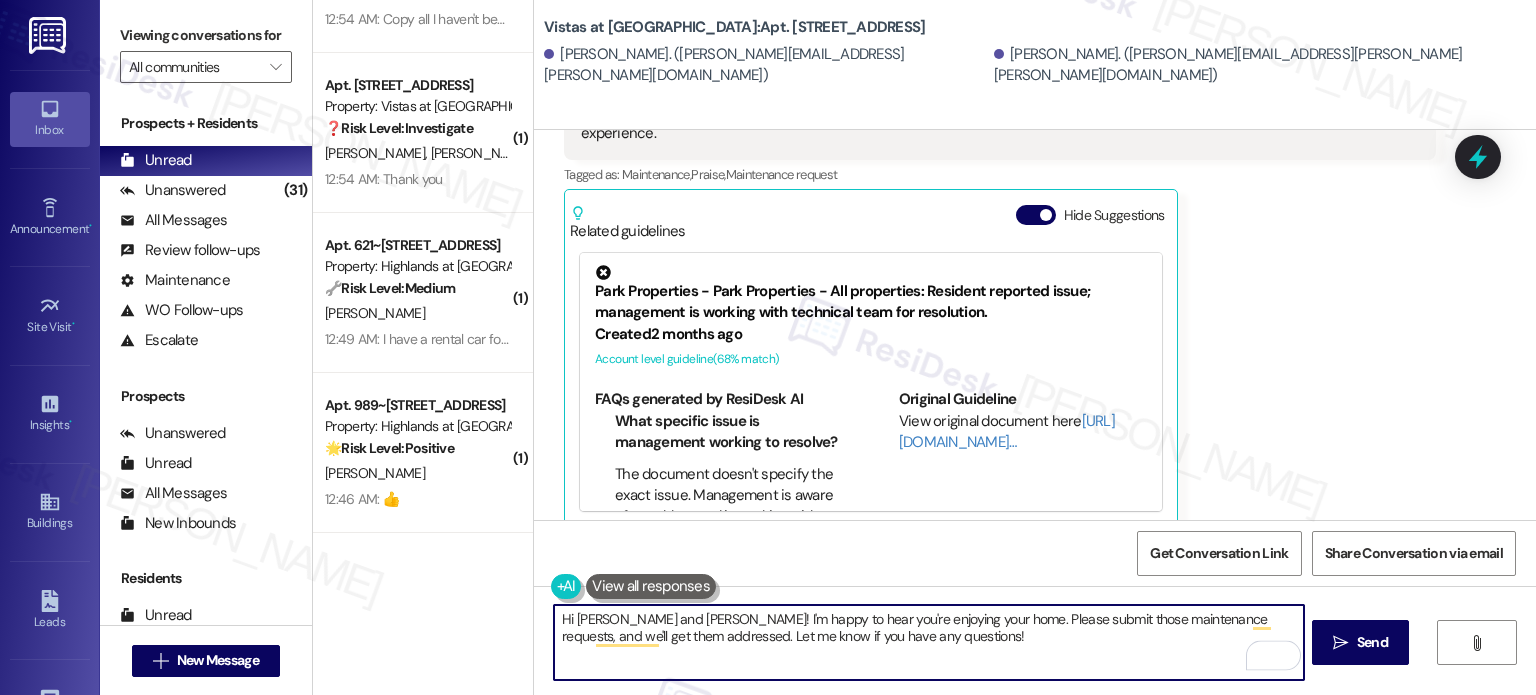 click on "Hi Daniel and Abigail! I'm happy to hear you're enjoying your home. Please submit those maintenance requests, and we'll get them addressed. Let me know if you have any questions!" at bounding box center (928, 642) 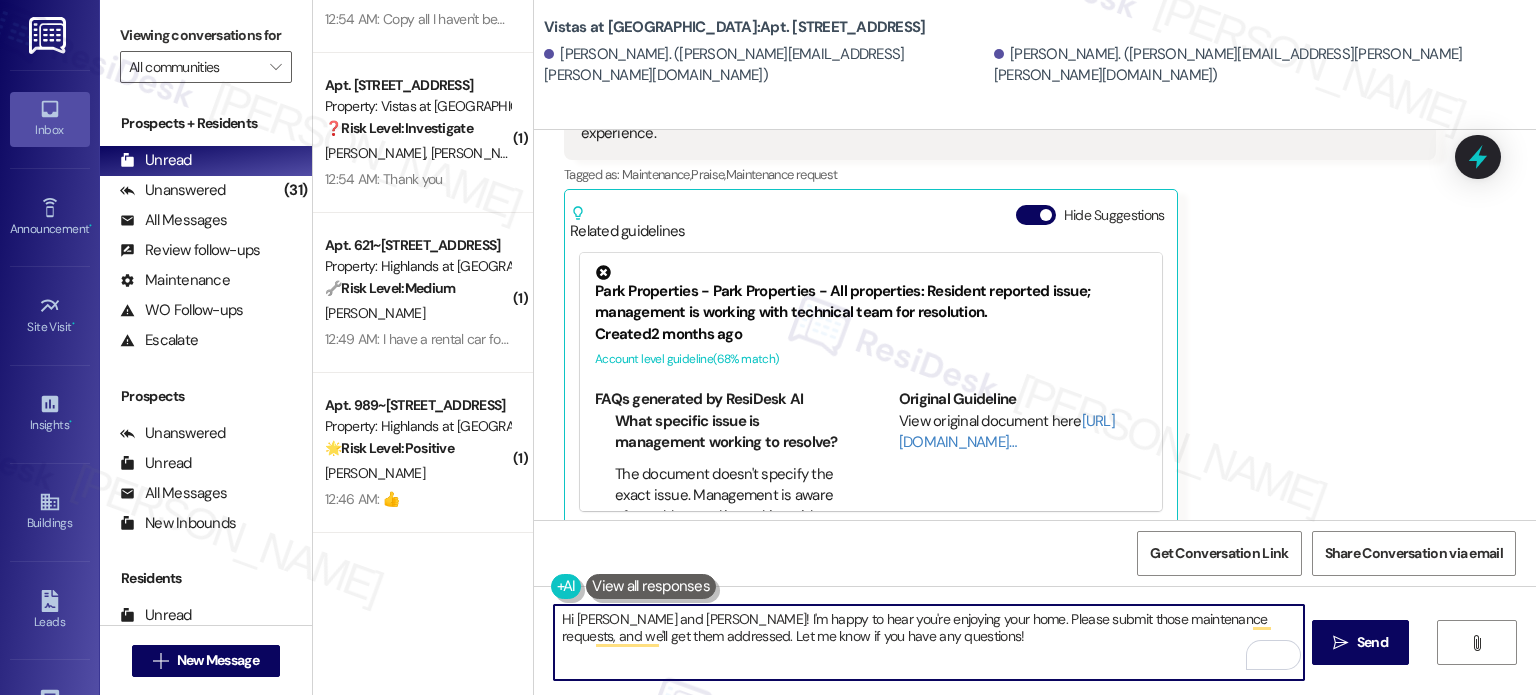 drag, startPoint x: 934, startPoint y: 615, endPoint x: 967, endPoint y: 624, distance: 34.20526 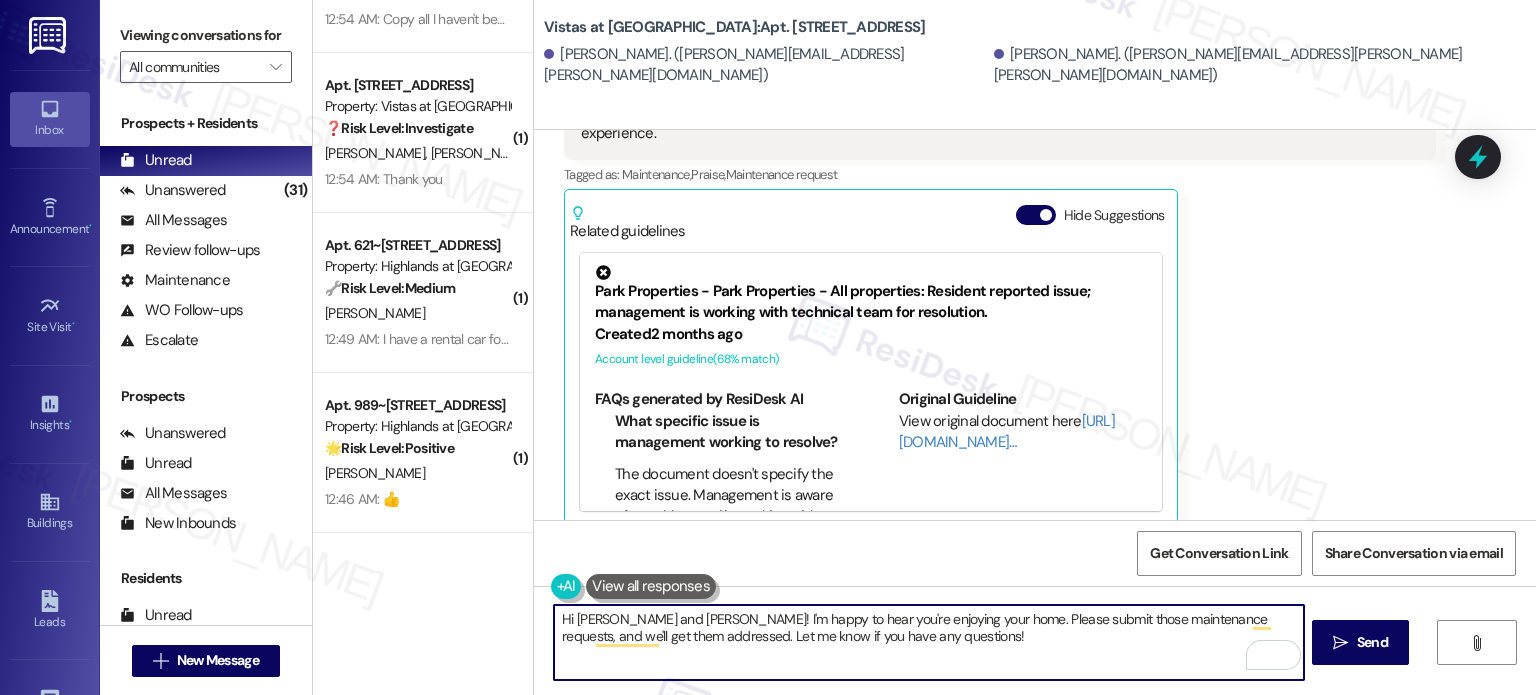 click on "Hi Daniel and Abigail! I'm happy to hear you're enjoying your home. Please submit those maintenance requests, and we'll get them addressed. Let me know if you have any questions!" at bounding box center [928, 642] 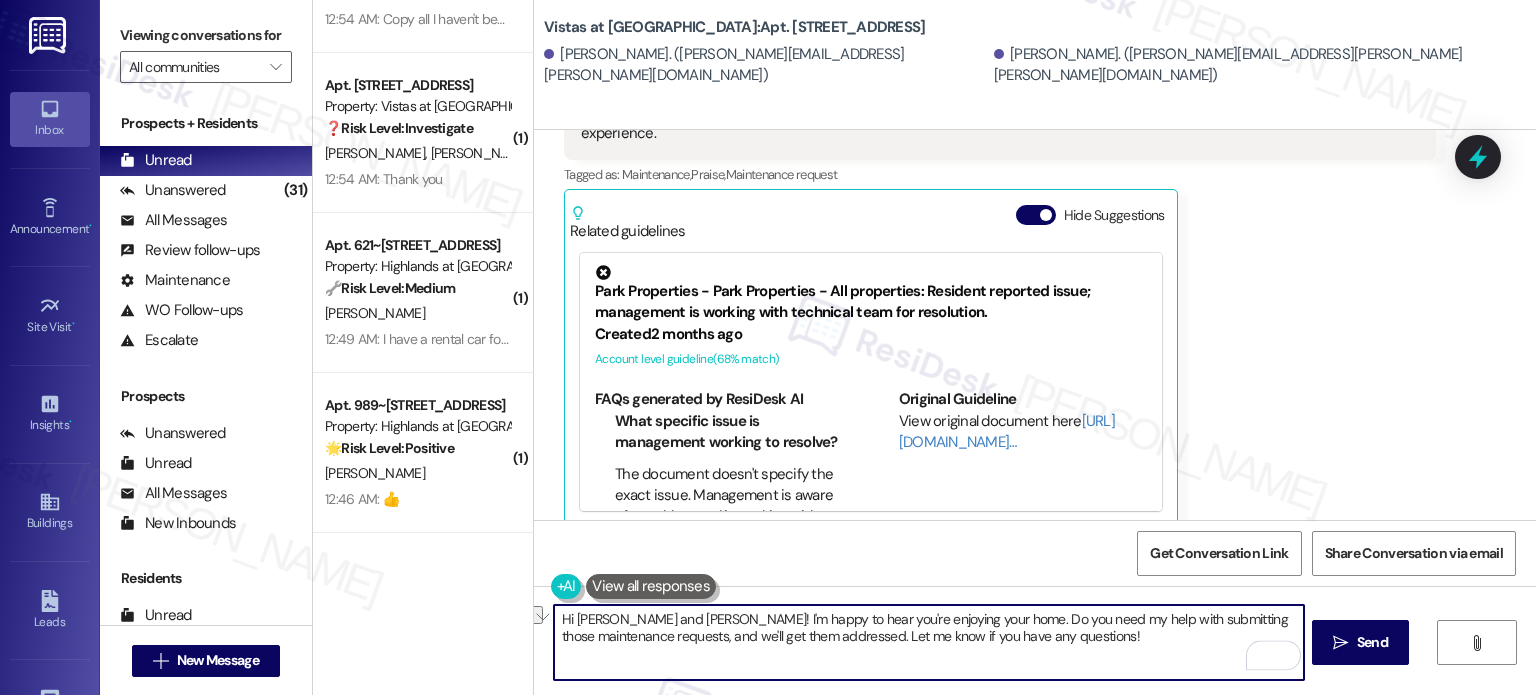 drag, startPoint x: 599, startPoint y: 638, endPoint x: 1083, endPoint y: 647, distance: 484.08368 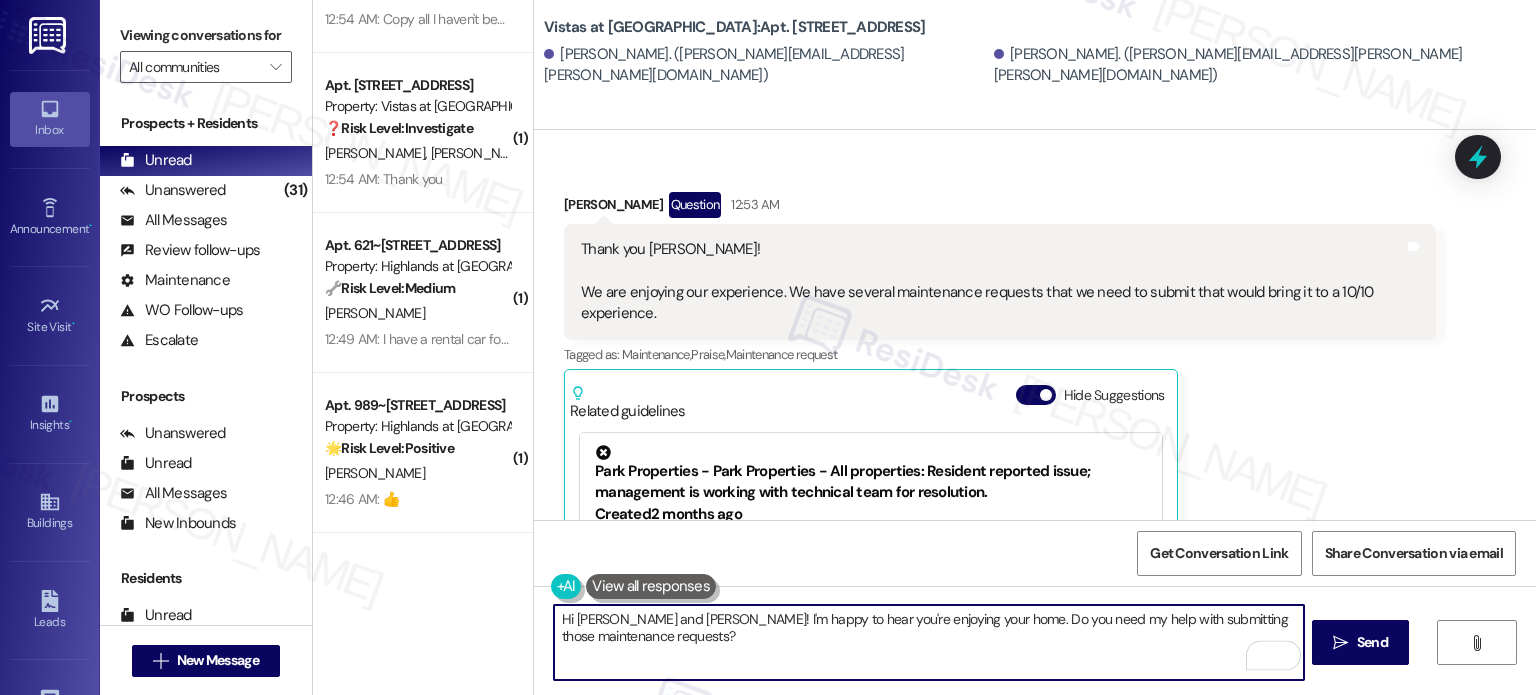 scroll, scrollTop: 1234, scrollLeft: 0, axis: vertical 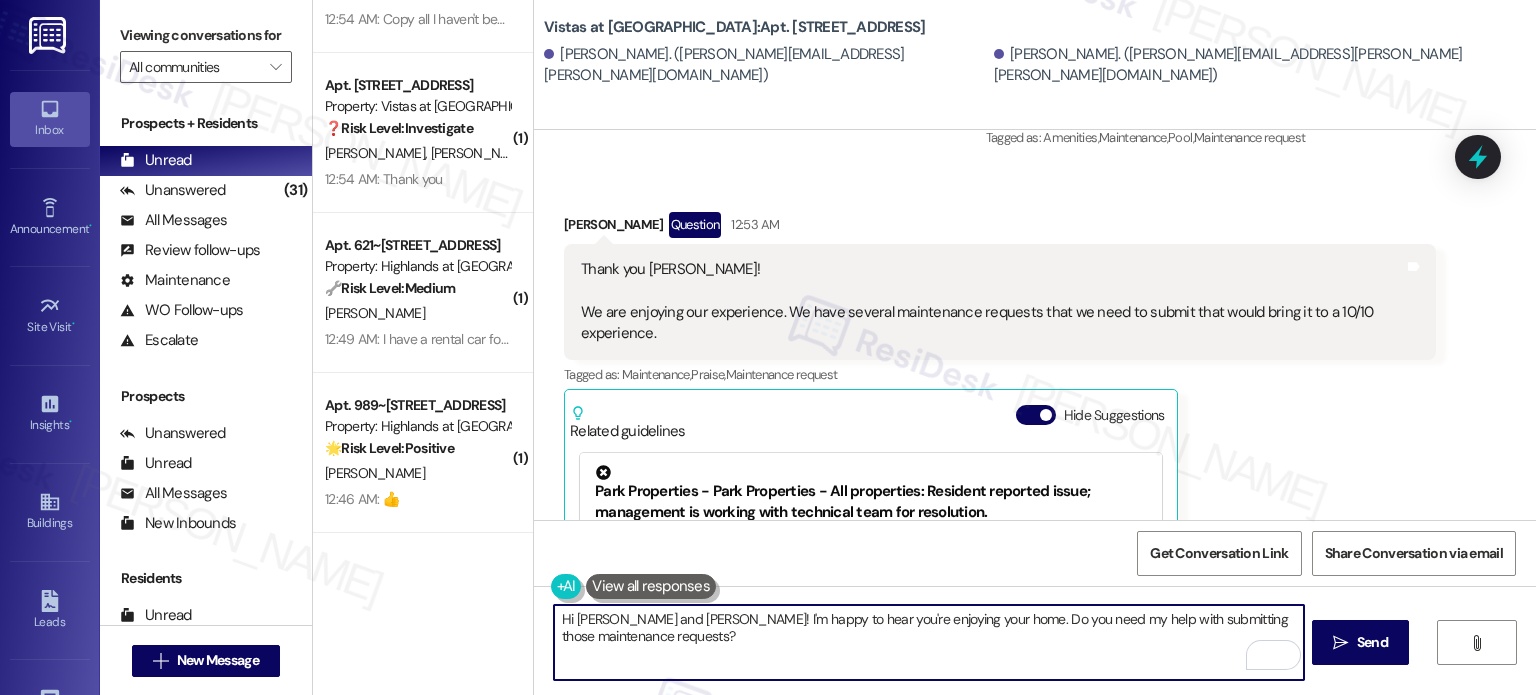 drag, startPoint x: 671, startPoint y: 615, endPoint x: 514, endPoint y: 612, distance: 157.02866 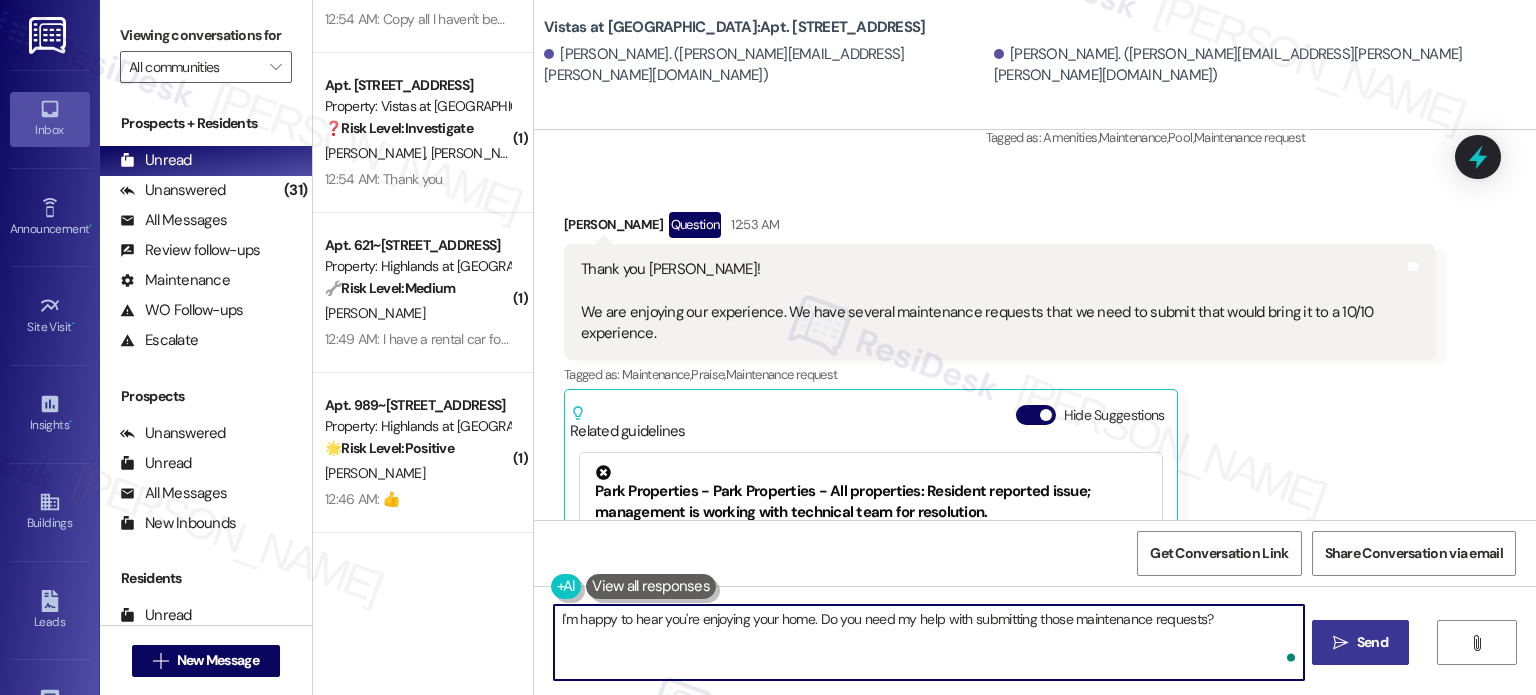 type on "I'm happy to hear you're enjoying your home. Do you need my help with submitting those maintenance requests?" 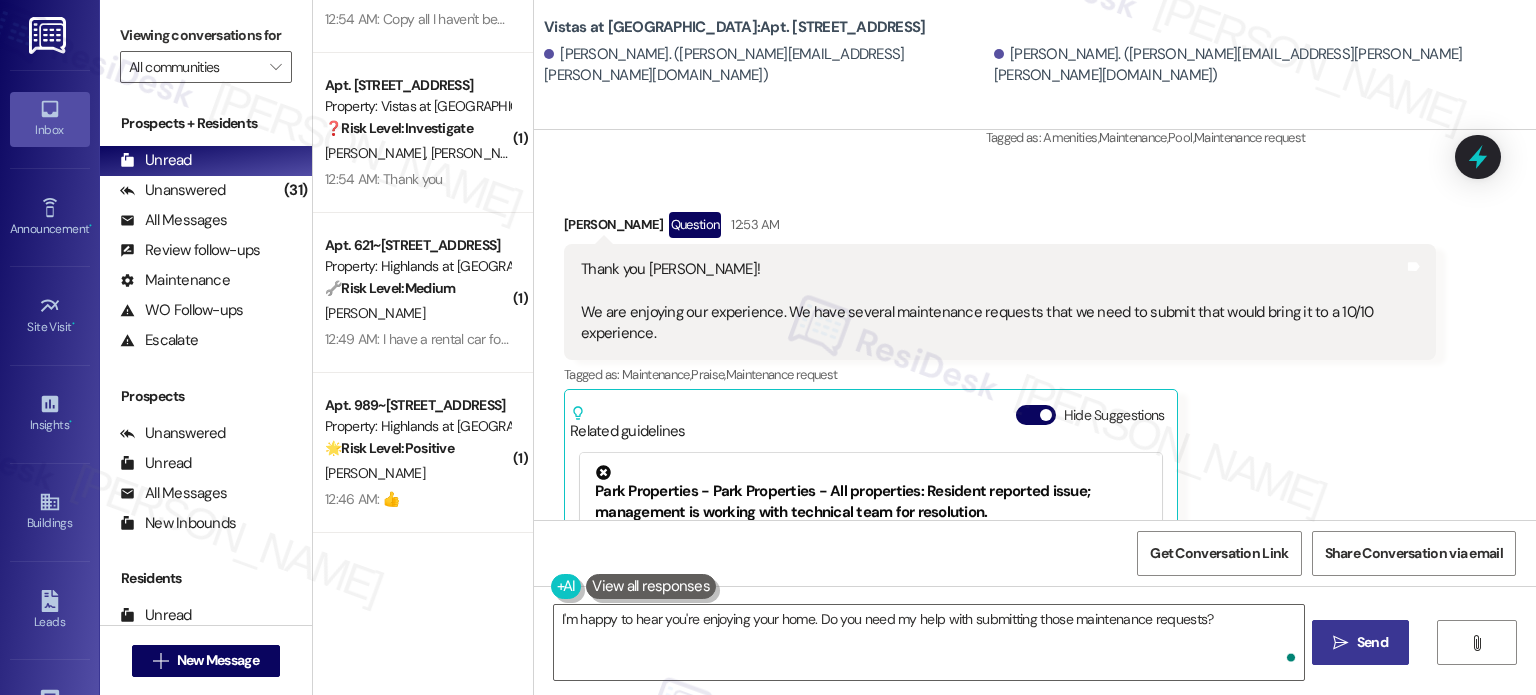 click on "Send" at bounding box center (1372, 642) 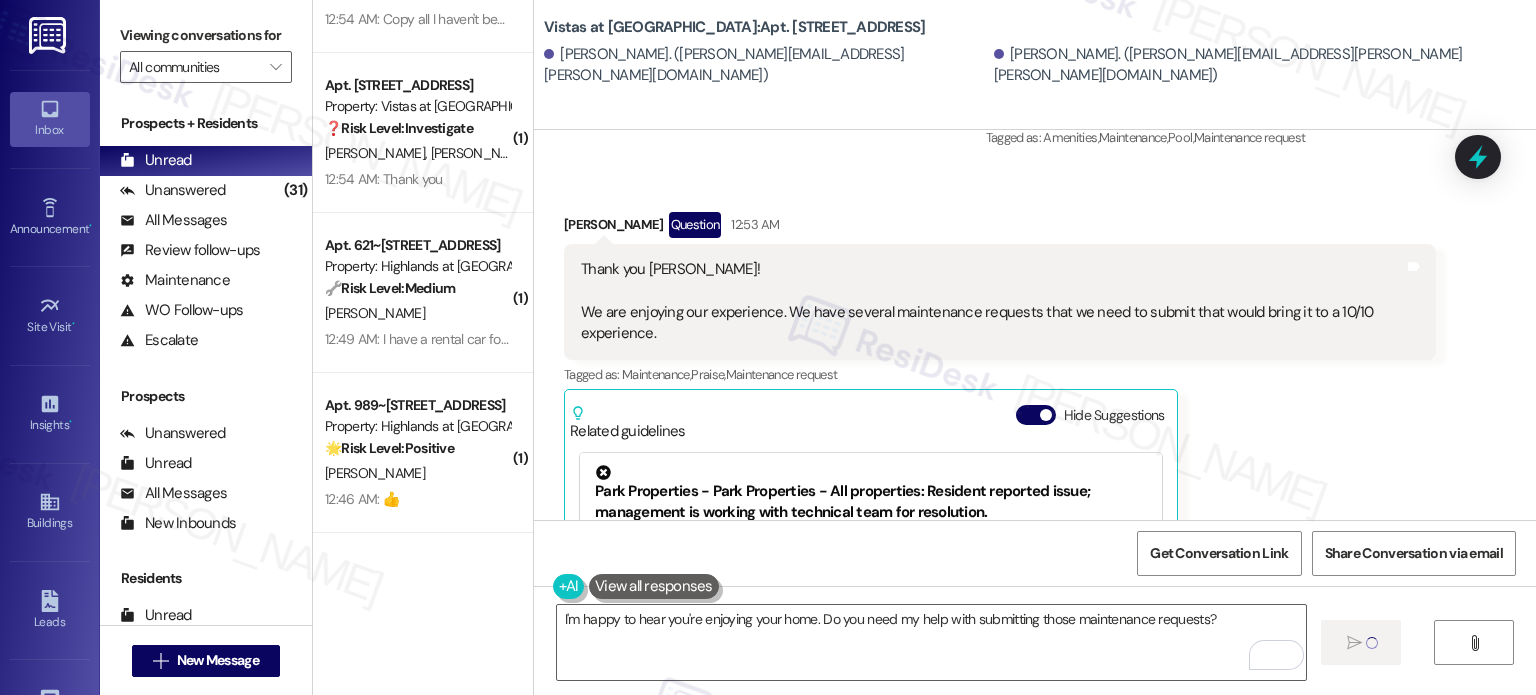 type 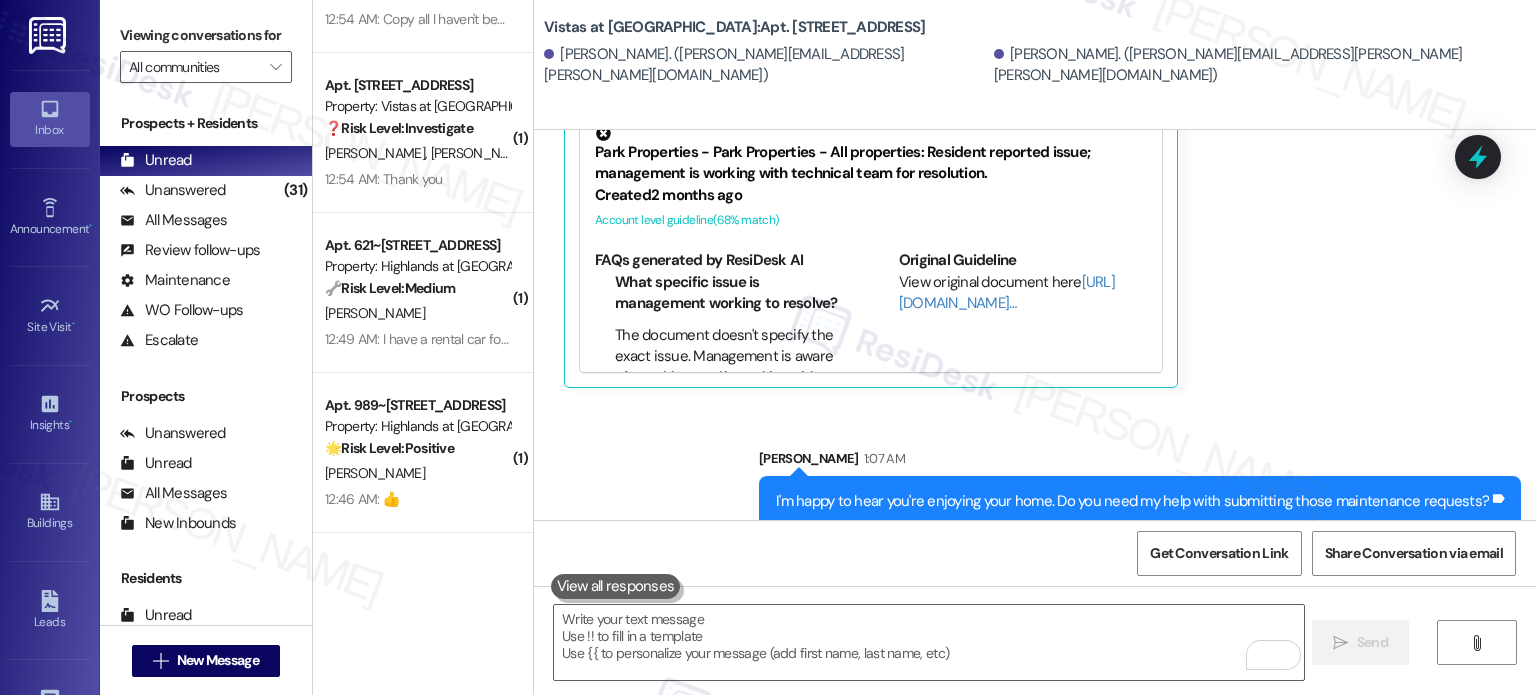 scroll, scrollTop: 1574, scrollLeft: 0, axis: vertical 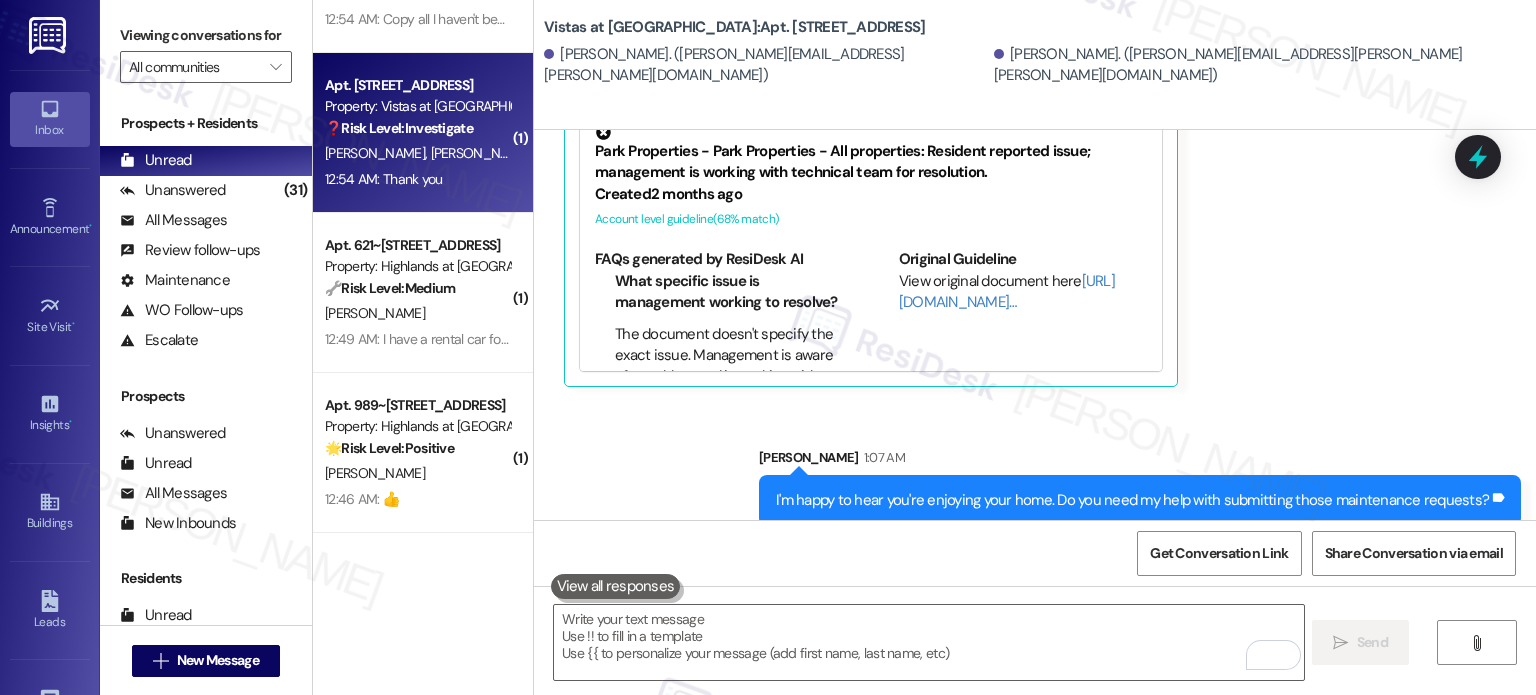 click on "Property: Vistas at [GEOGRAPHIC_DATA]" at bounding box center (417, 106) 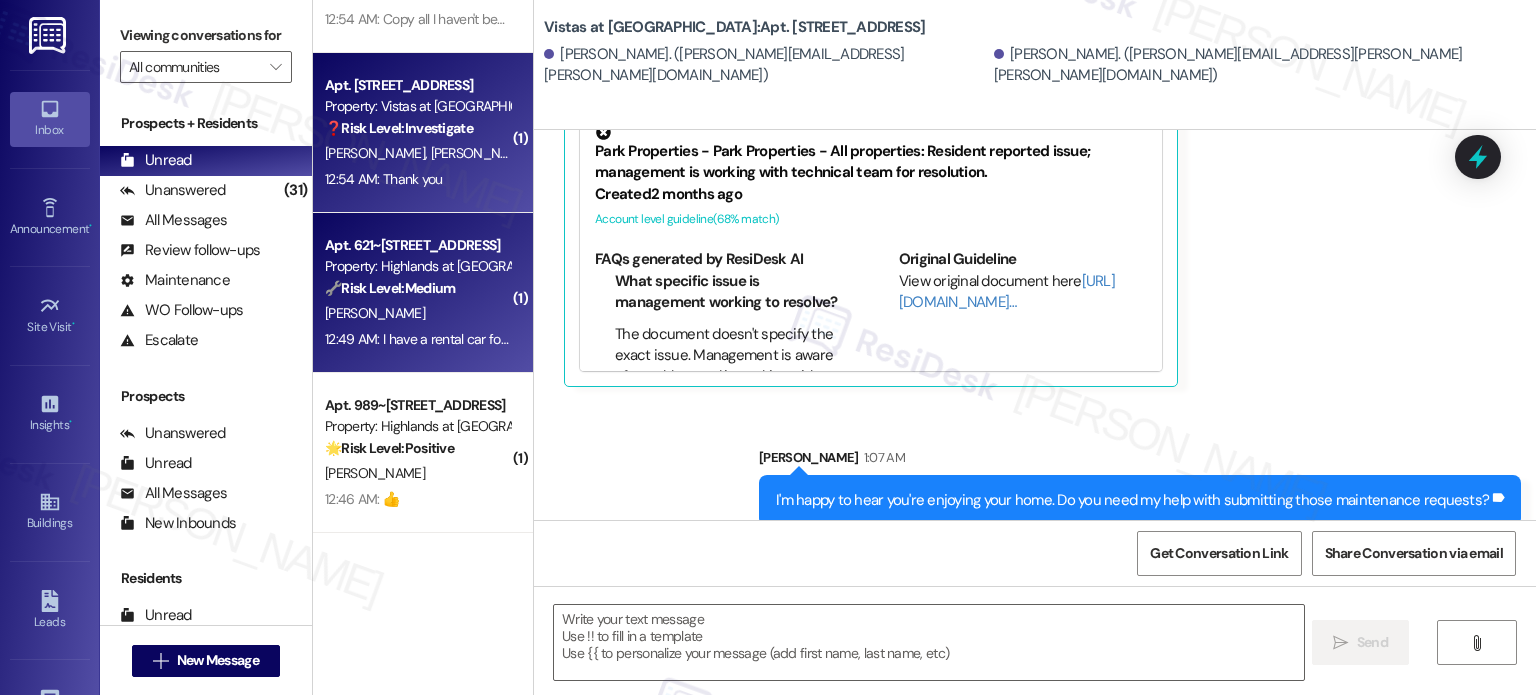 type on "Fetching suggested responses. Please feel free to read through the conversation in the meantime." 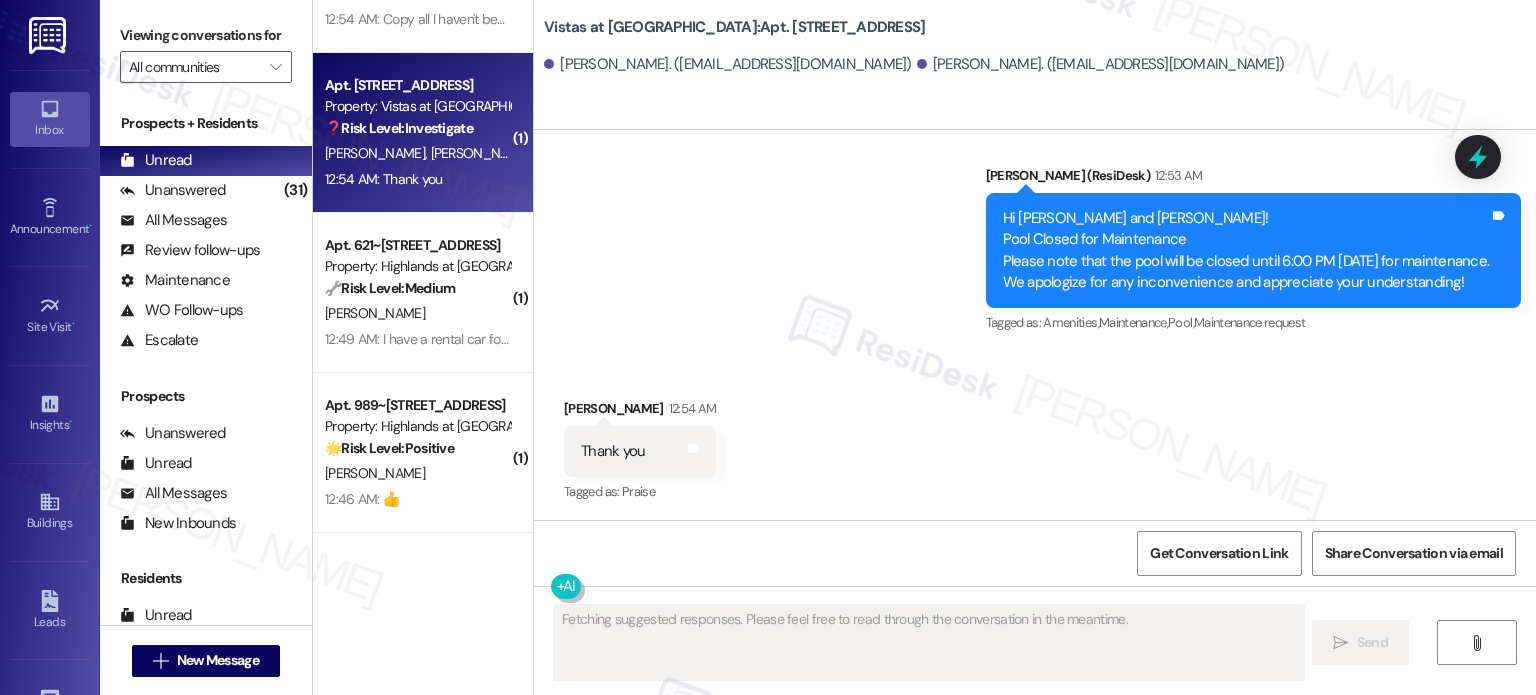 scroll, scrollTop: 2369, scrollLeft: 0, axis: vertical 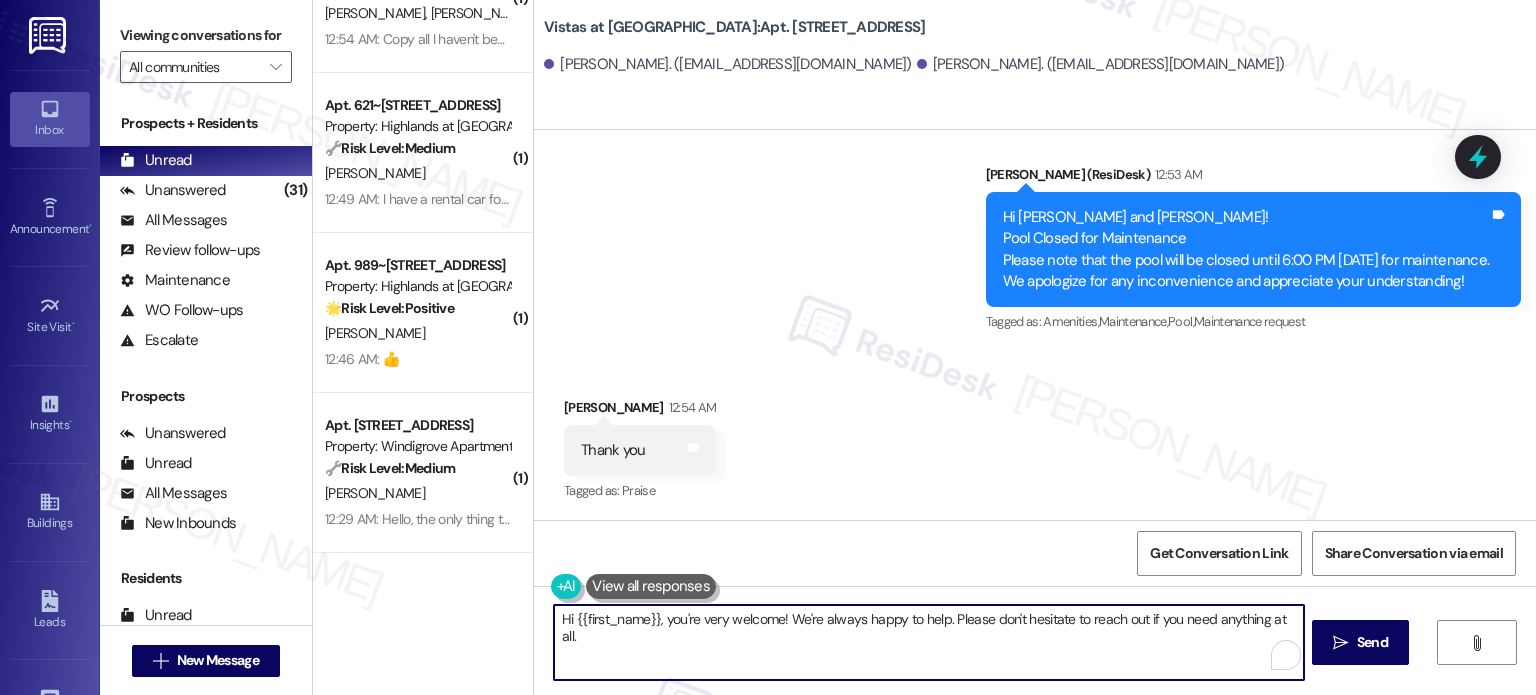 click on "Hi {{first_name}}, you're very welcome! We're always happy to help. Please don't hesitate to reach out if you need anything at all." at bounding box center (928, 642) 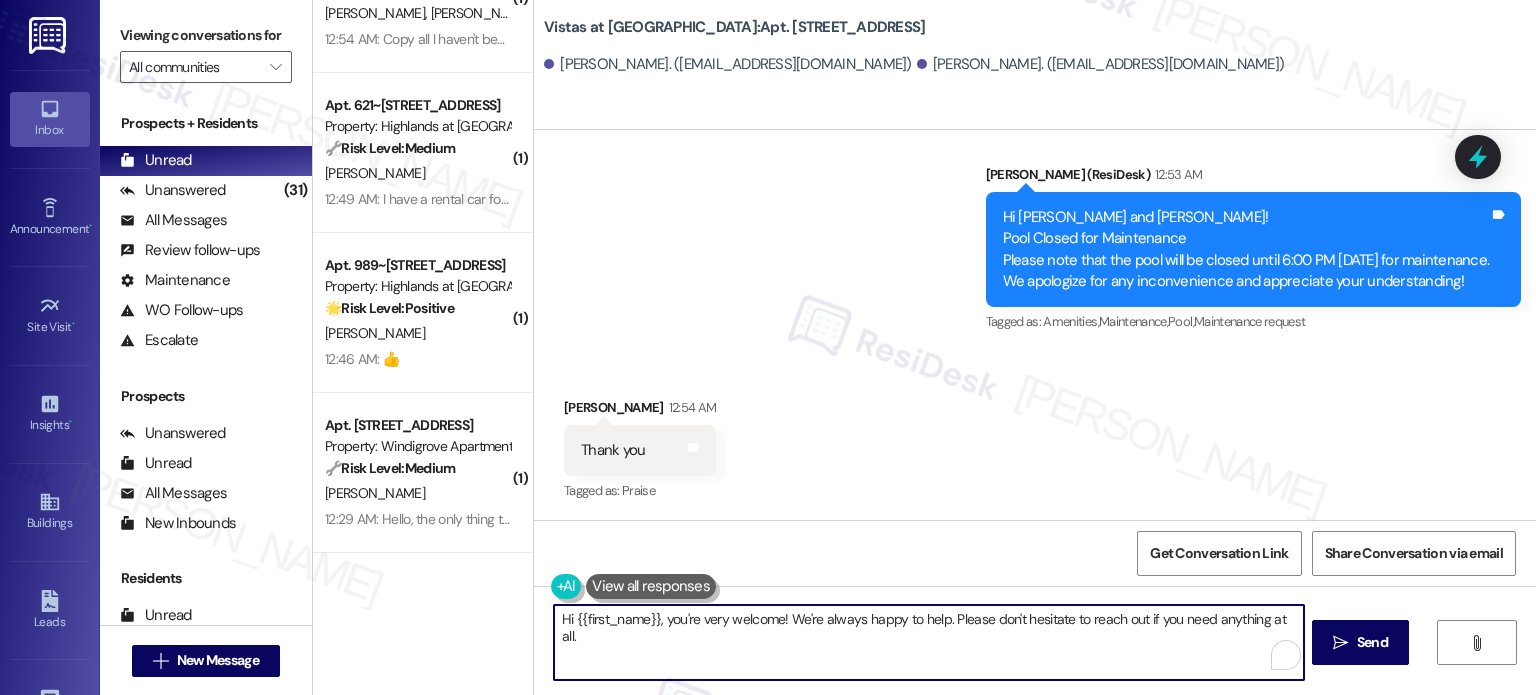 click on "Hi {{first_name}}, you're very welcome! We're always happy to help. Please don't hesitate to reach out if you need anything at all." at bounding box center [928, 642] 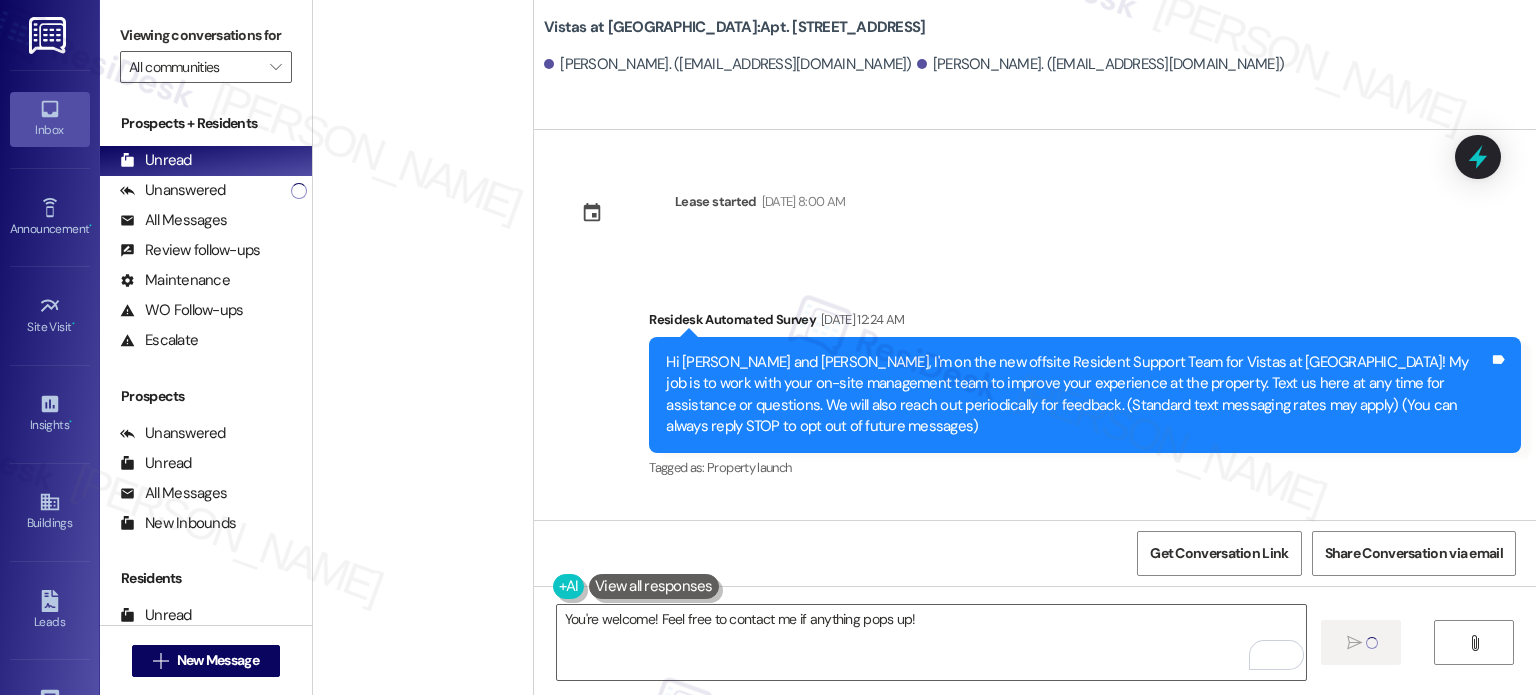 scroll, scrollTop: 0, scrollLeft: 0, axis: both 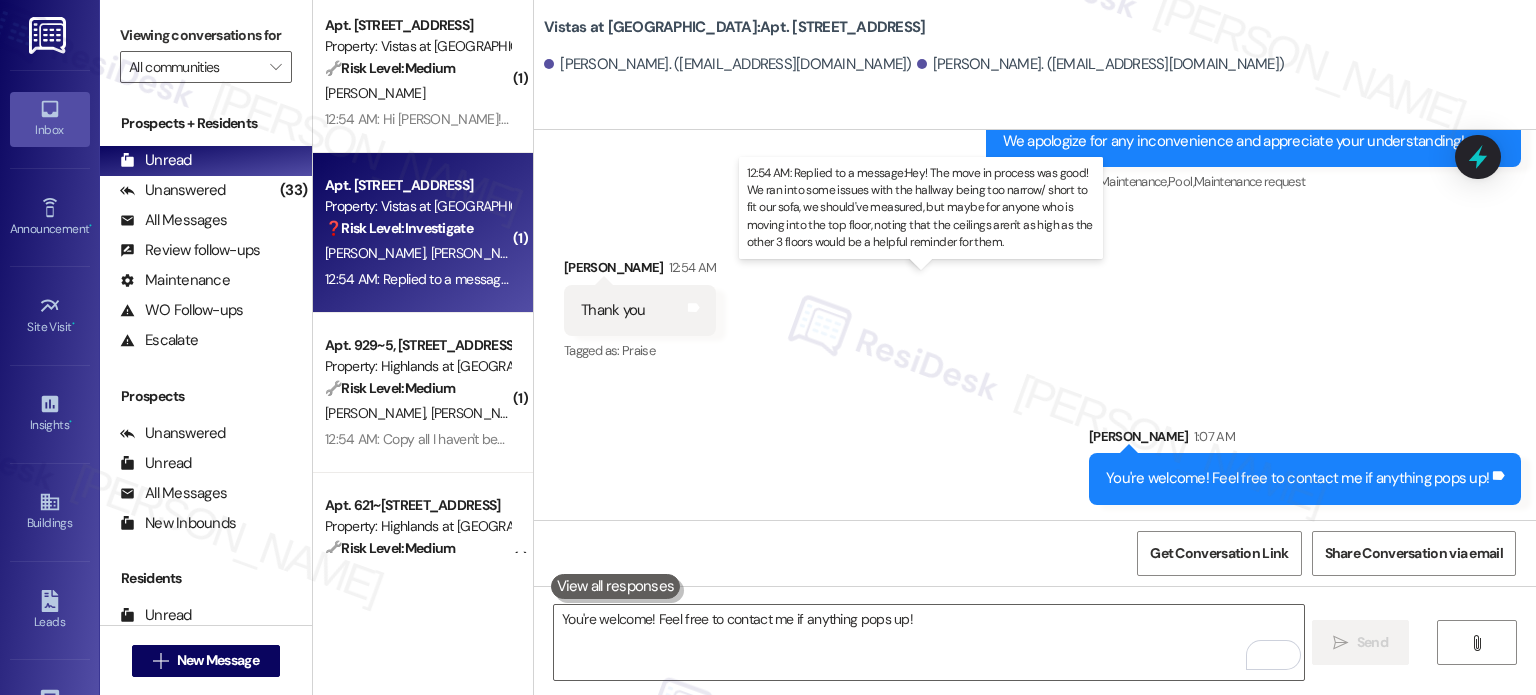 click on "12:54 AM: Replied to a message:Hey! The move in process was good! We ran into some issues with the hallway being too narrow/ short to fit our sofa, we should've measured, but maybe for anyone who is moving into the top floor, noting that the ceilings aren't as high as the other 3 floors would be a helpful reminder for them.  12:54 AM: Replied to a message:Hey! The move in process was good! We ran into some issues with the hallway being too narrow/ short to fit our sofa, we should've measured, but maybe for anyone who is moving into the top floor, noting that the ceilings aren't as high as the other 3 floors would be a helpful reminder for them." at bounding box center (1264, 279) 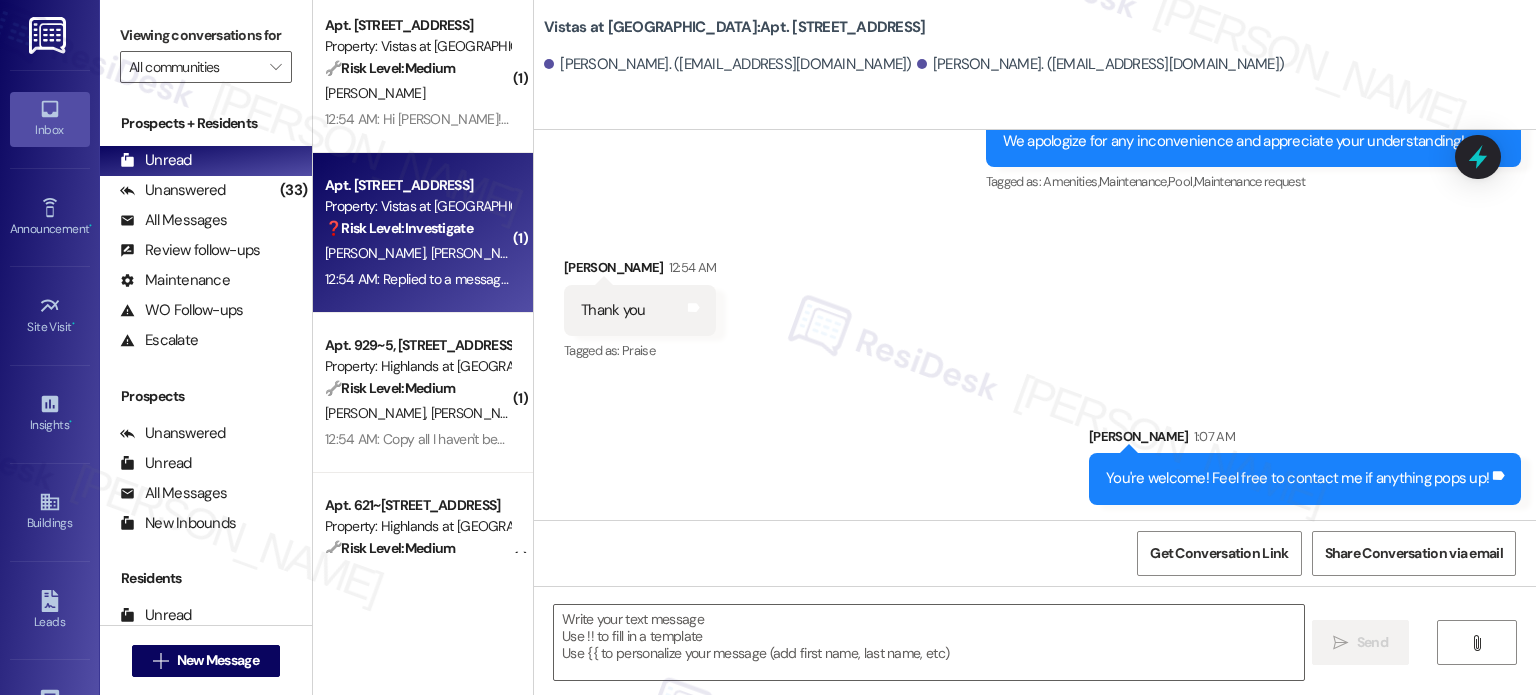 type on "Fetching suggested responses. Please feel free to read through the conversation in the meantime." 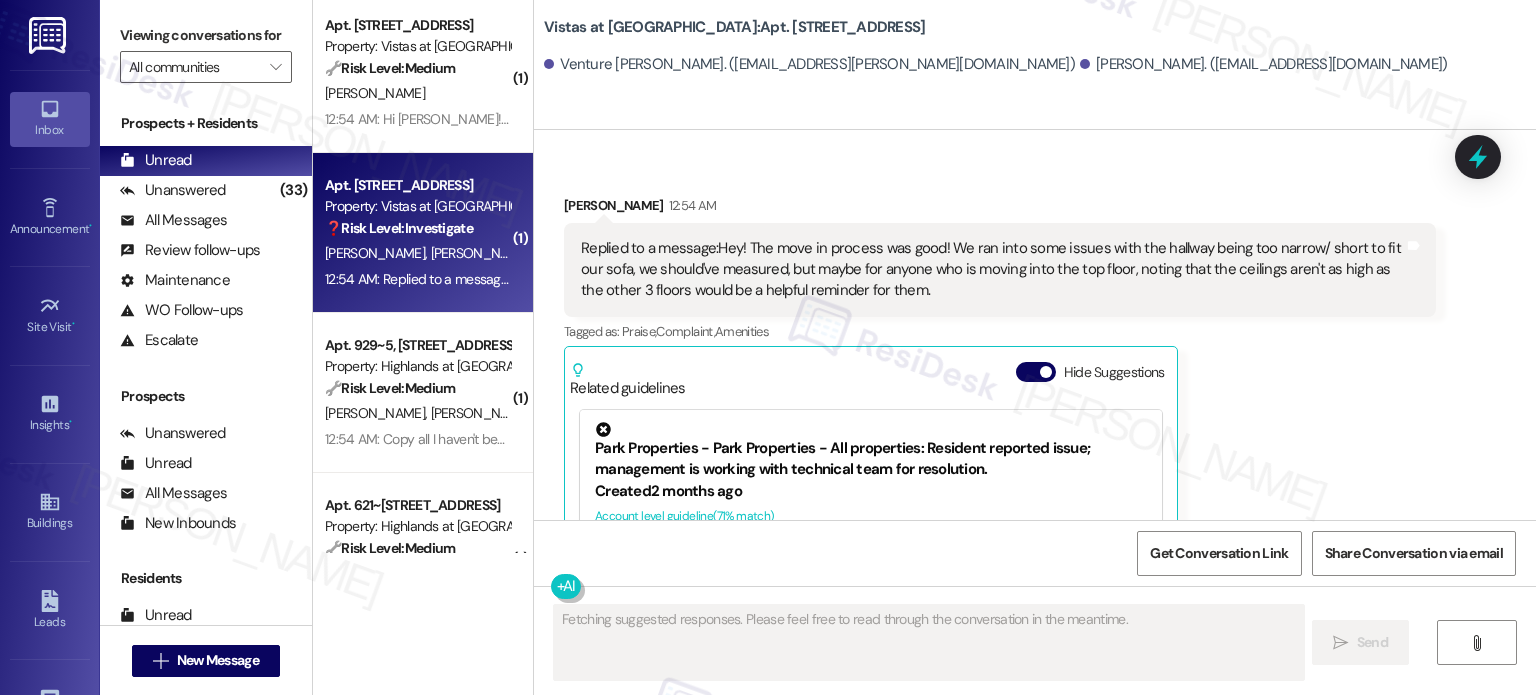 scroll, scrollTop: 1018, scrollLeft: 0, axis: vertical 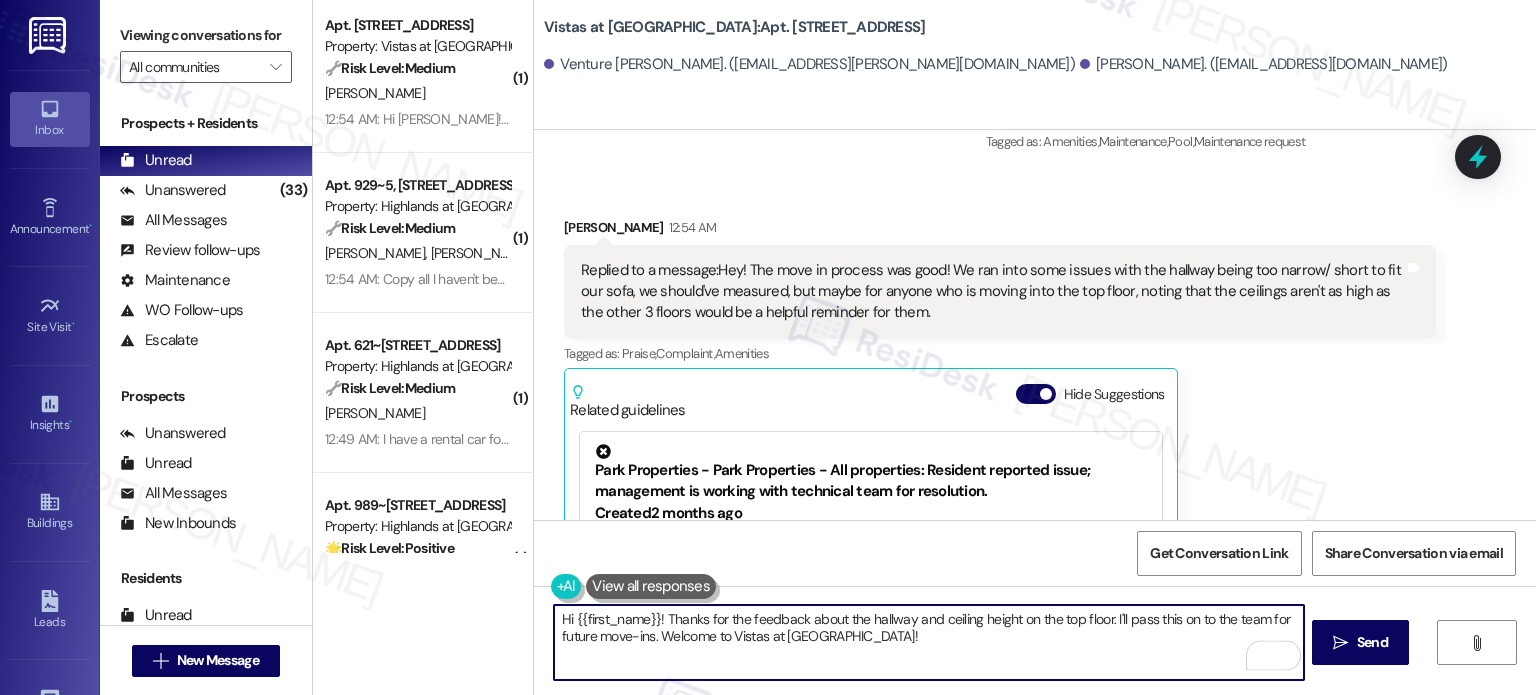 drag, startPoint x: 641, startPoint y: 635, endPoint x: 1104, endPoint y: 614, distance: 463.47598 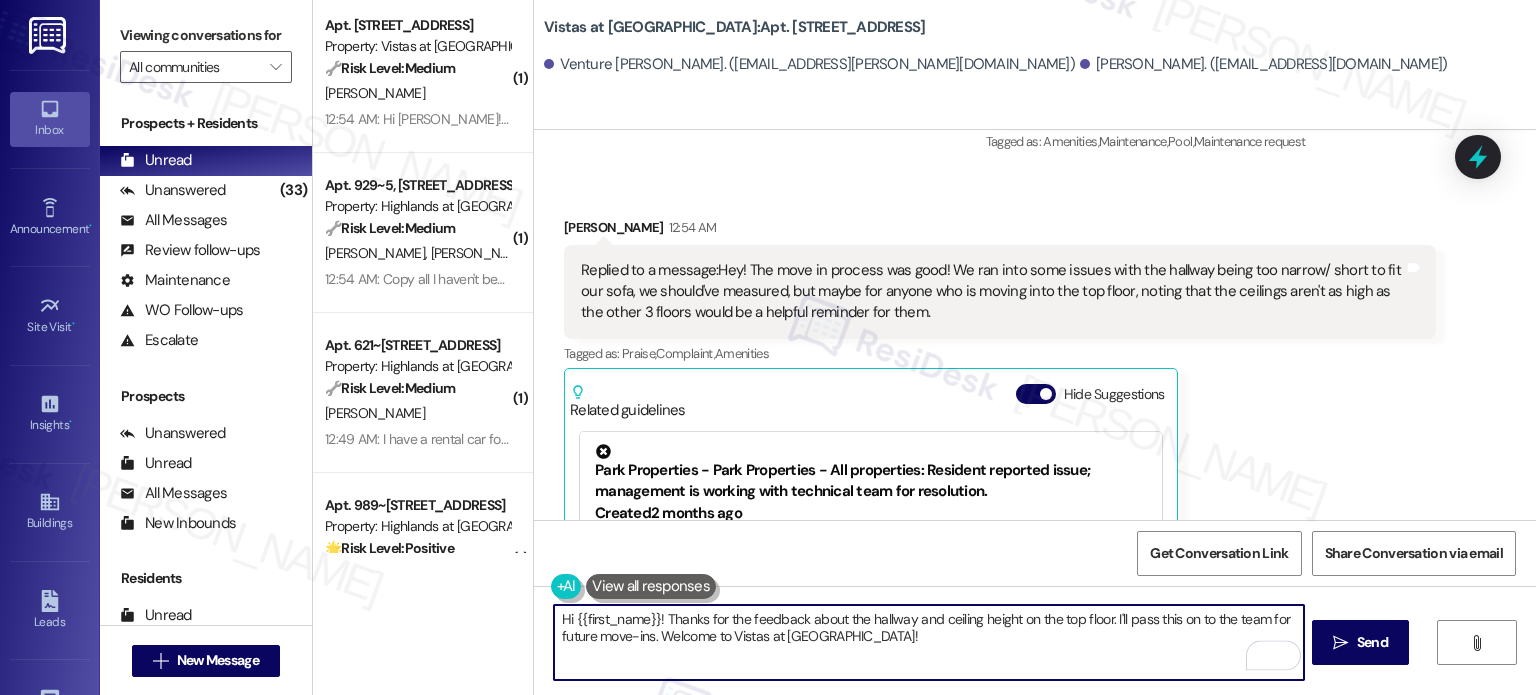 click on "Hi {{first_name}}! Thanks for the feedback about the hallway and ceiling height on the top floor. I'll pass this on to the team for future move-ins. Welcome to Vistas at [GEOGRAPHIC_DATA]!" at bounding box center [928, 642] 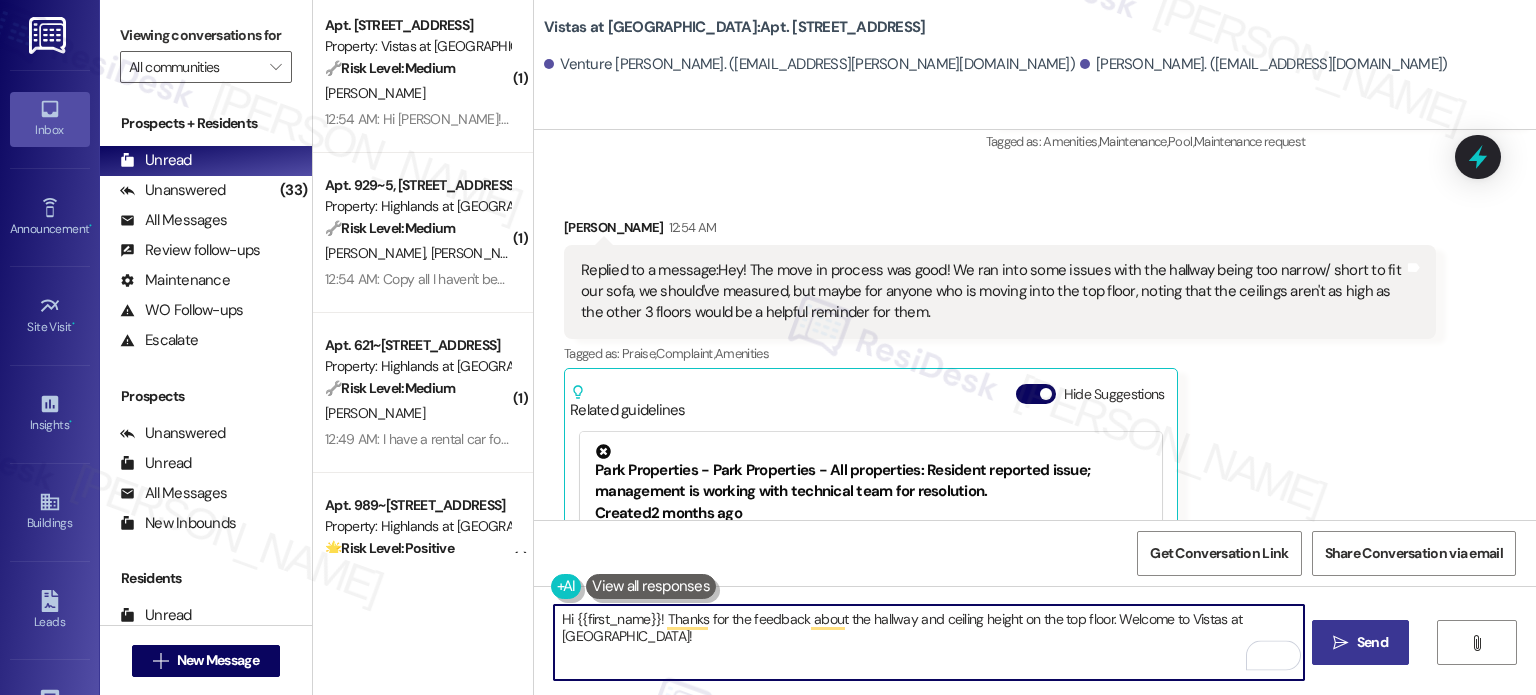 type on "Hi {{first_name}}! Thanks for the feedback about the hallway and ceiling height on the top floor. Welcome to Vistas at [GEOGRAPHIC_DATA]!" 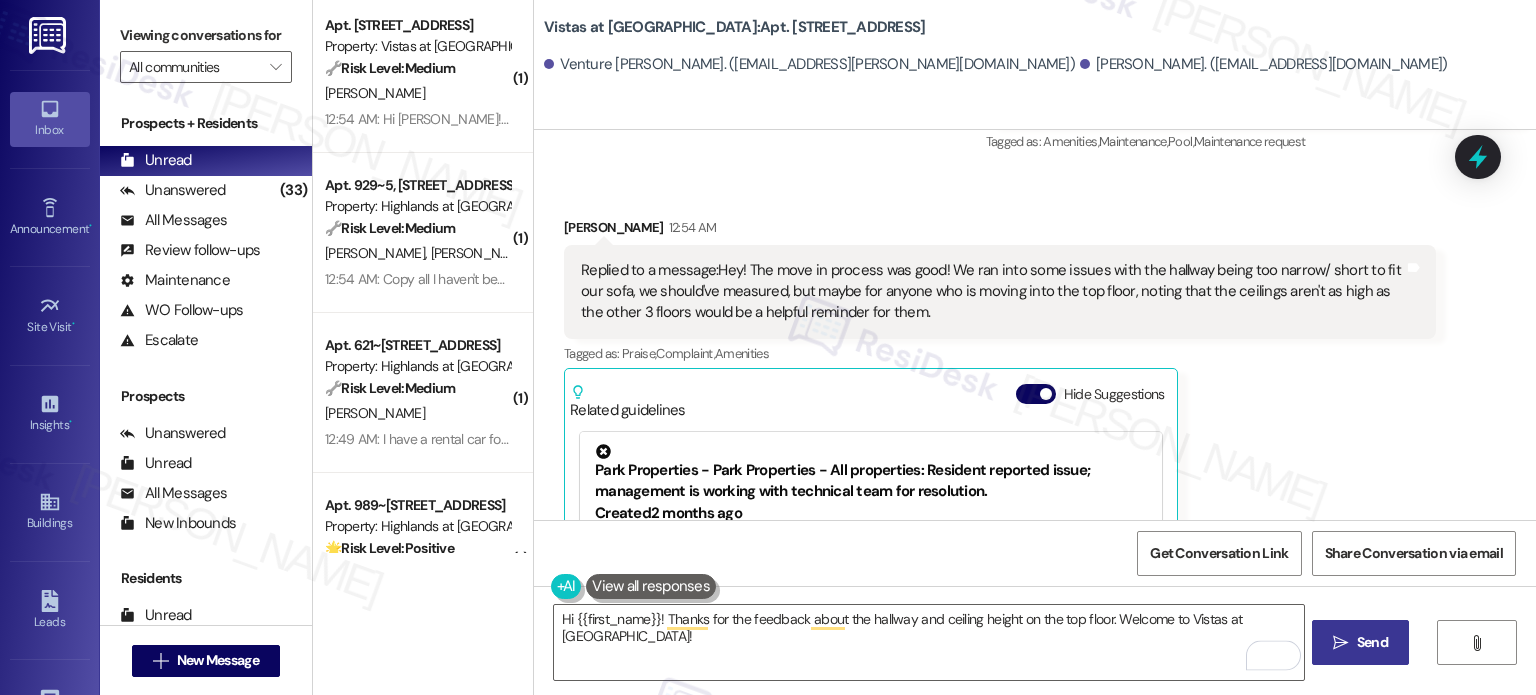 click on "Send" at bounding box center [1372, 642] 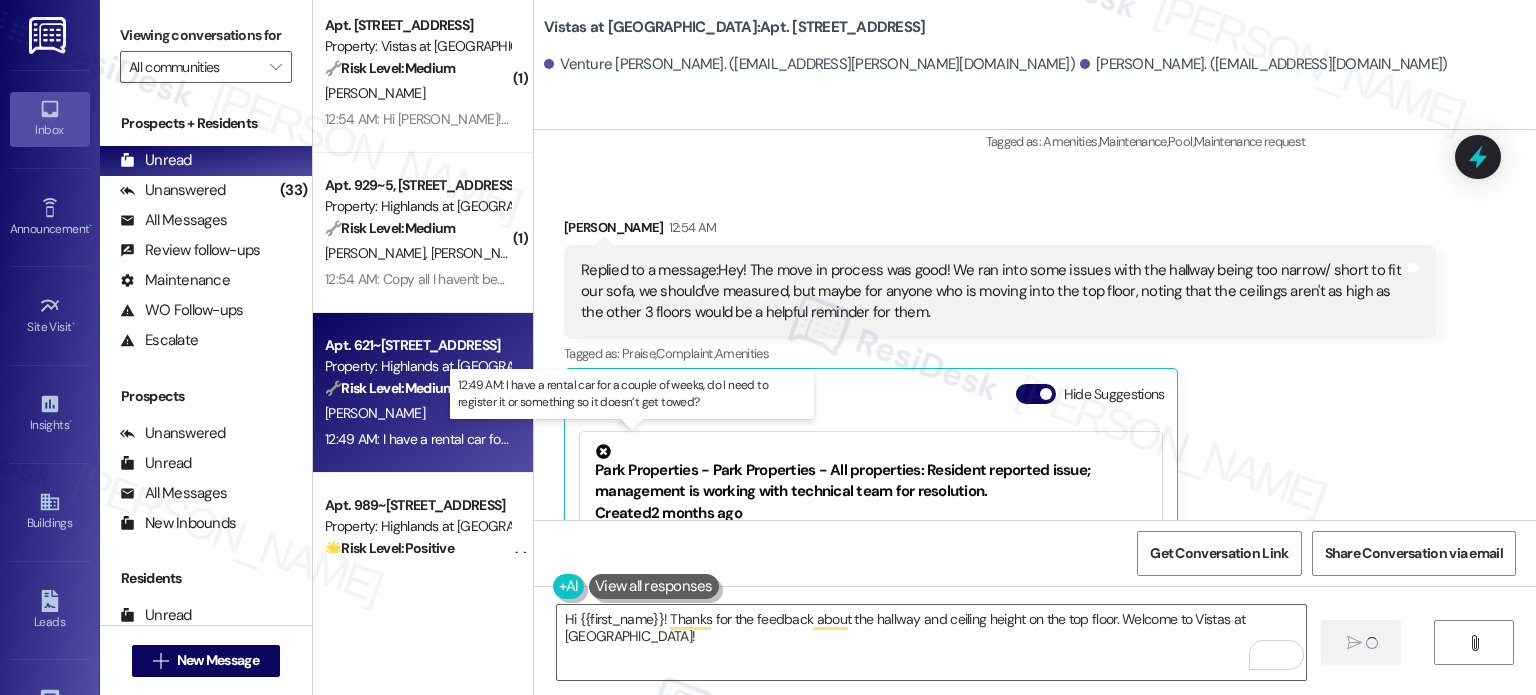 type 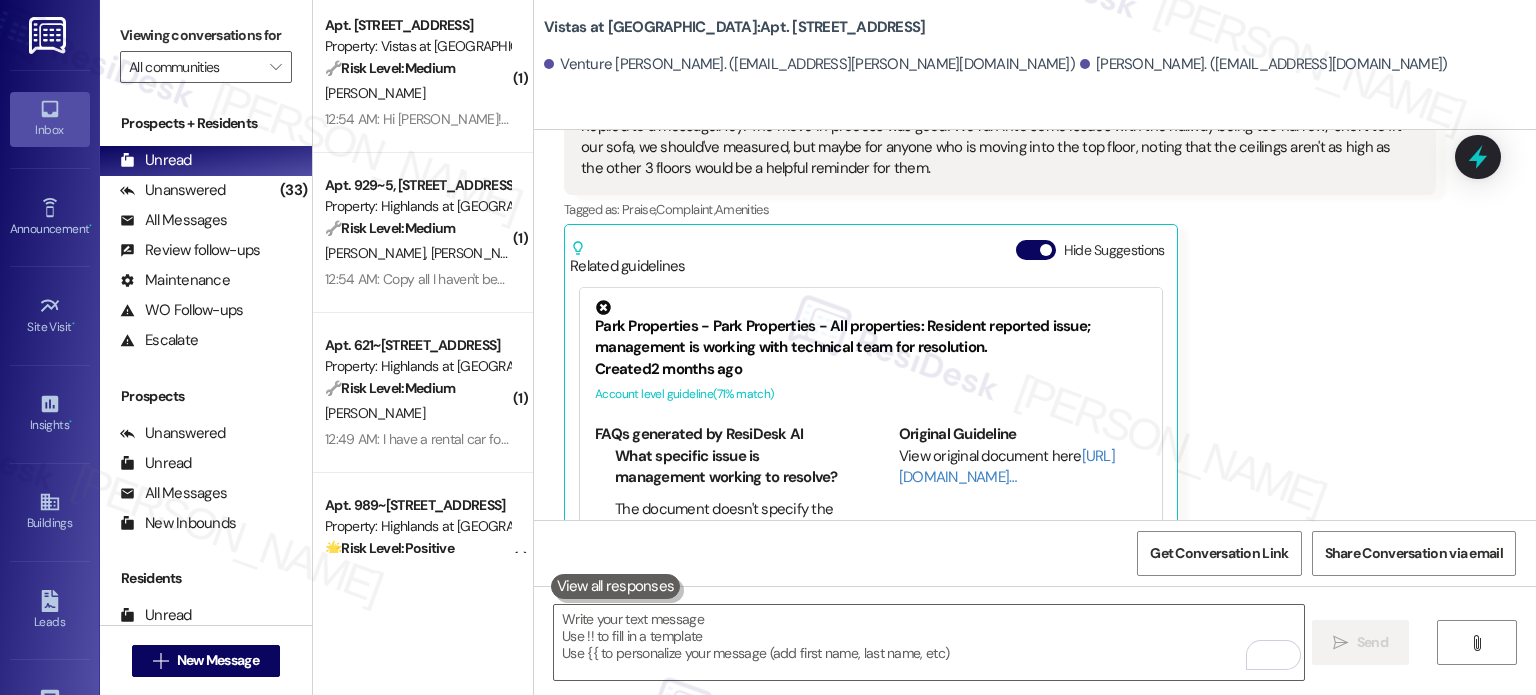 scroll, scrollTop: 1218, scrollLeft: 0, axis: vertical 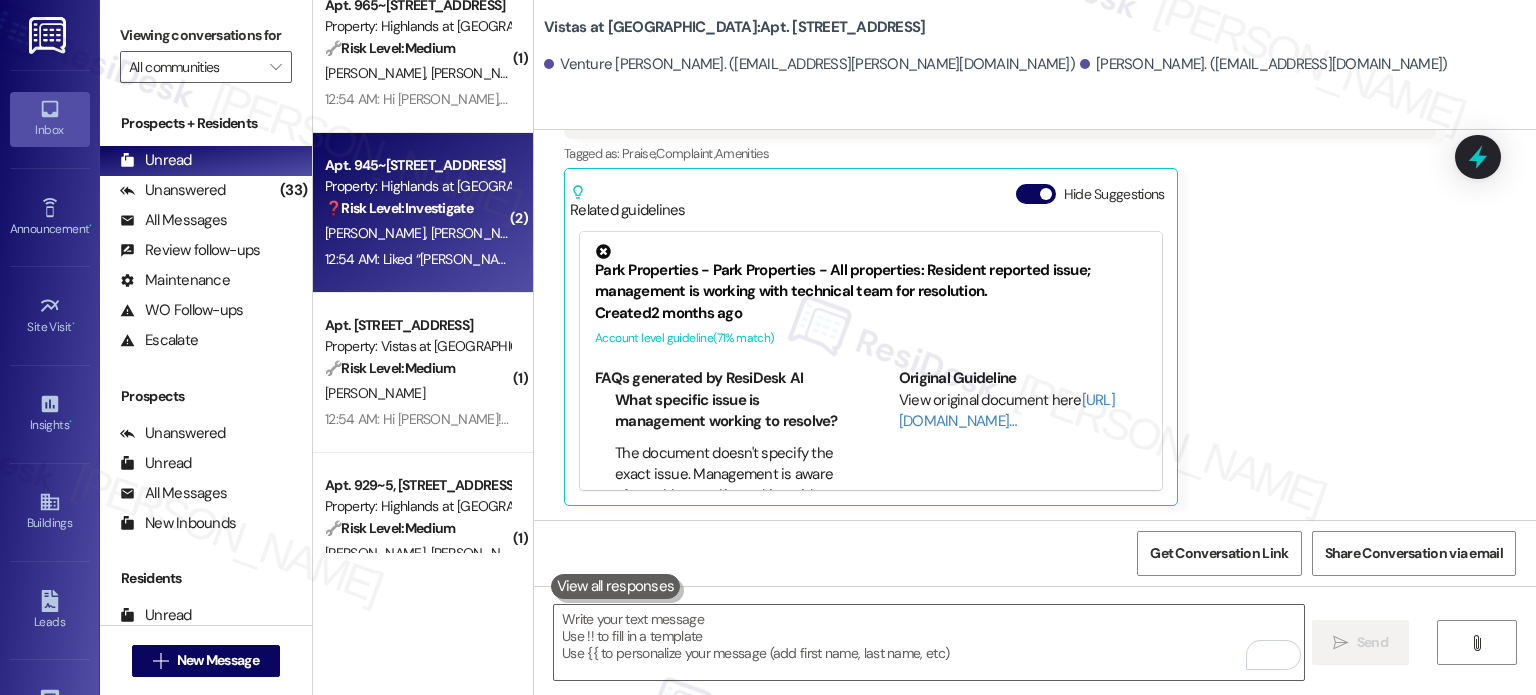 click on "12:54 AM: Liked “[PERSON_NAME] (Highlands at [GEOGRAPHIC_DATA]): Hi [PERSON_NAME] and [PERSON_NAME]!Just a quick reminder of a few important pool rules:
:ocean: Please do not place pool furniture in the water — the chlorine is damaging and has already ruined several pieces.
:hamburger: No eating or drinking in the pool, and alcohol is not permitted in the pool area.
:door: Keep the side gate closed at all times — the pool is for Highlands residents and their guests only.
:billed_cap: Lost something? Items left at the pool have been brought to the leasing office. Stop by to check our lost and found!
Thanks for helping us keep the pool safe and enjoyable for everyone!”" at bounding box center [2286, 259] 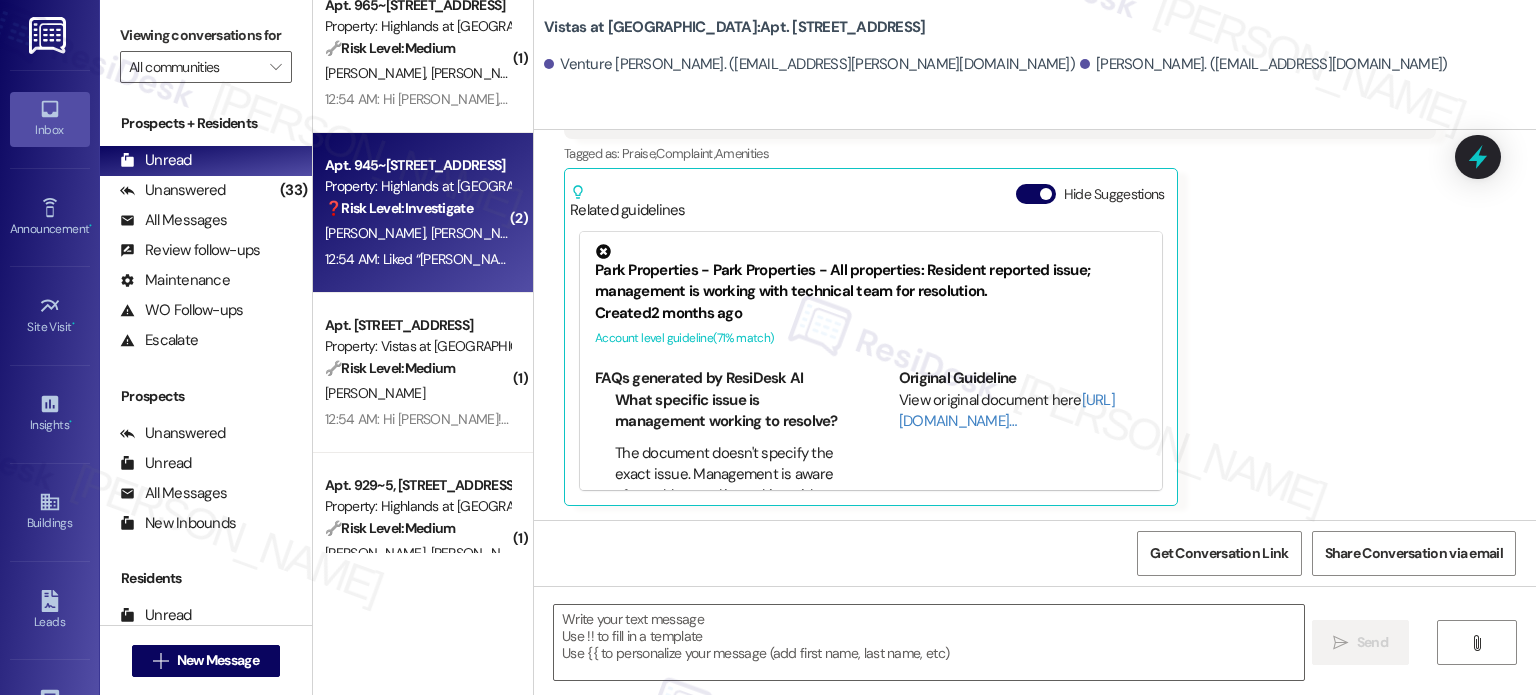 type on "Fetching suggested responses. Please feel free to read through the conversation in the meantime." 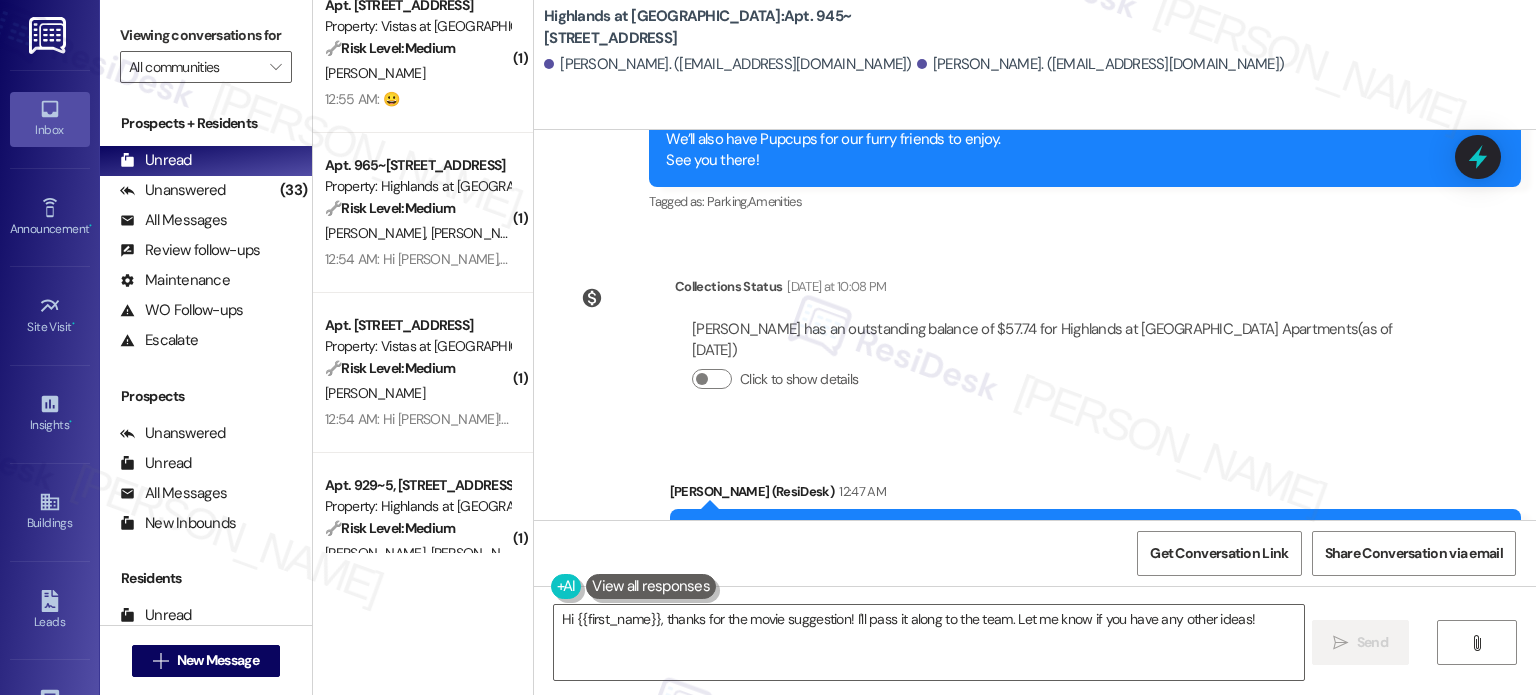 scroll, scrollTop: 39433, scrollLeft: 0, axis: vertical 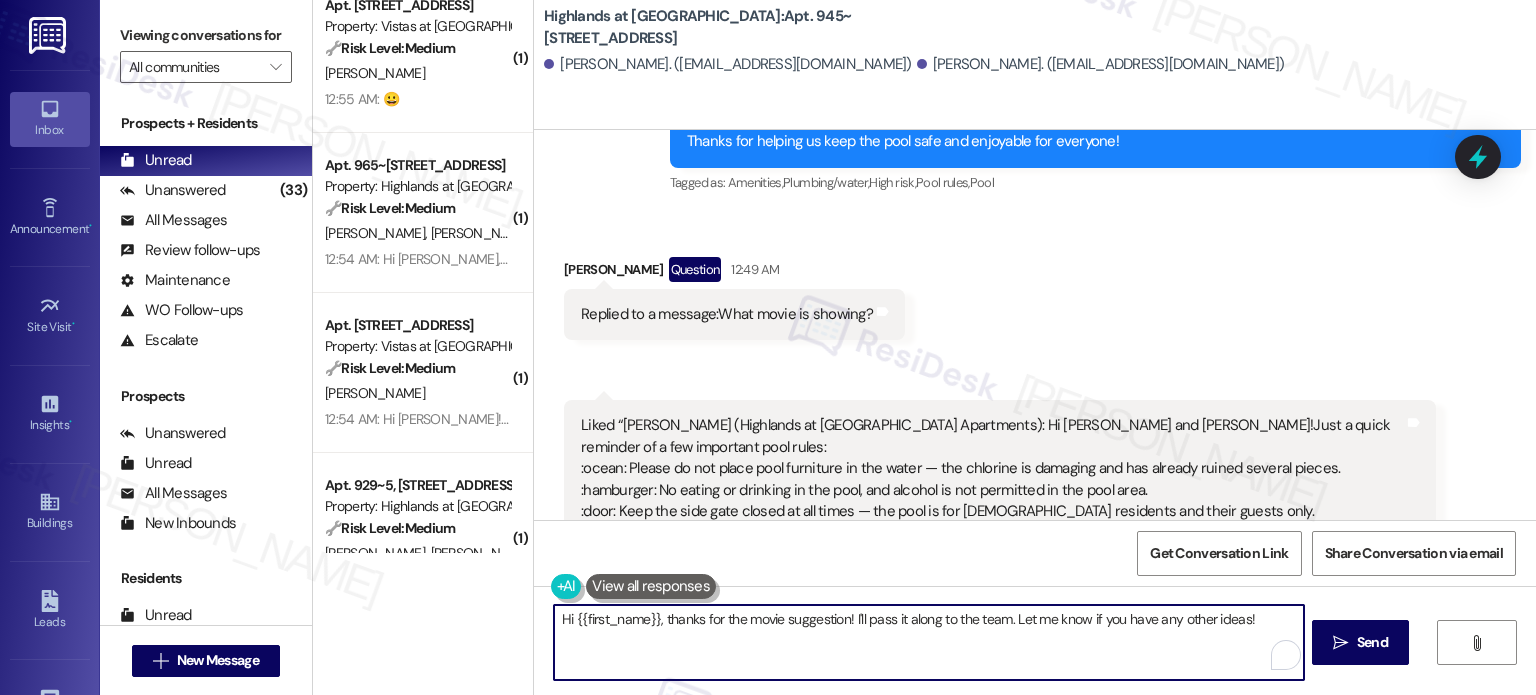 click on "Hi {{first_name}}, thanks for the movie suggestion! I'll pass it along to the team. Let me know if you have any other ideas!" at bounding box center (928, 642) 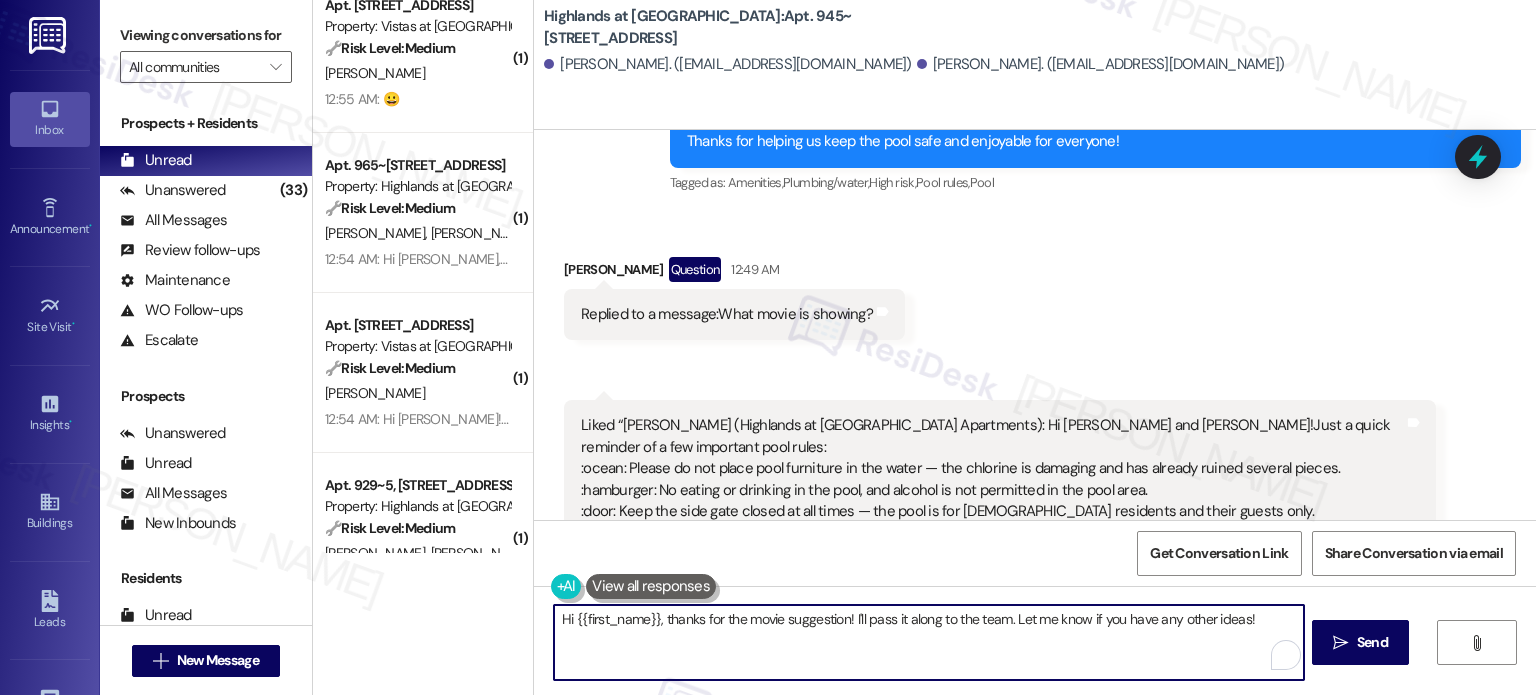 click on "Hi {{first_name}}, thanks for the movie suggestion! I'll pass it along to the team. Let me know if you have any other ideas!" at bounding box center (928, 642) 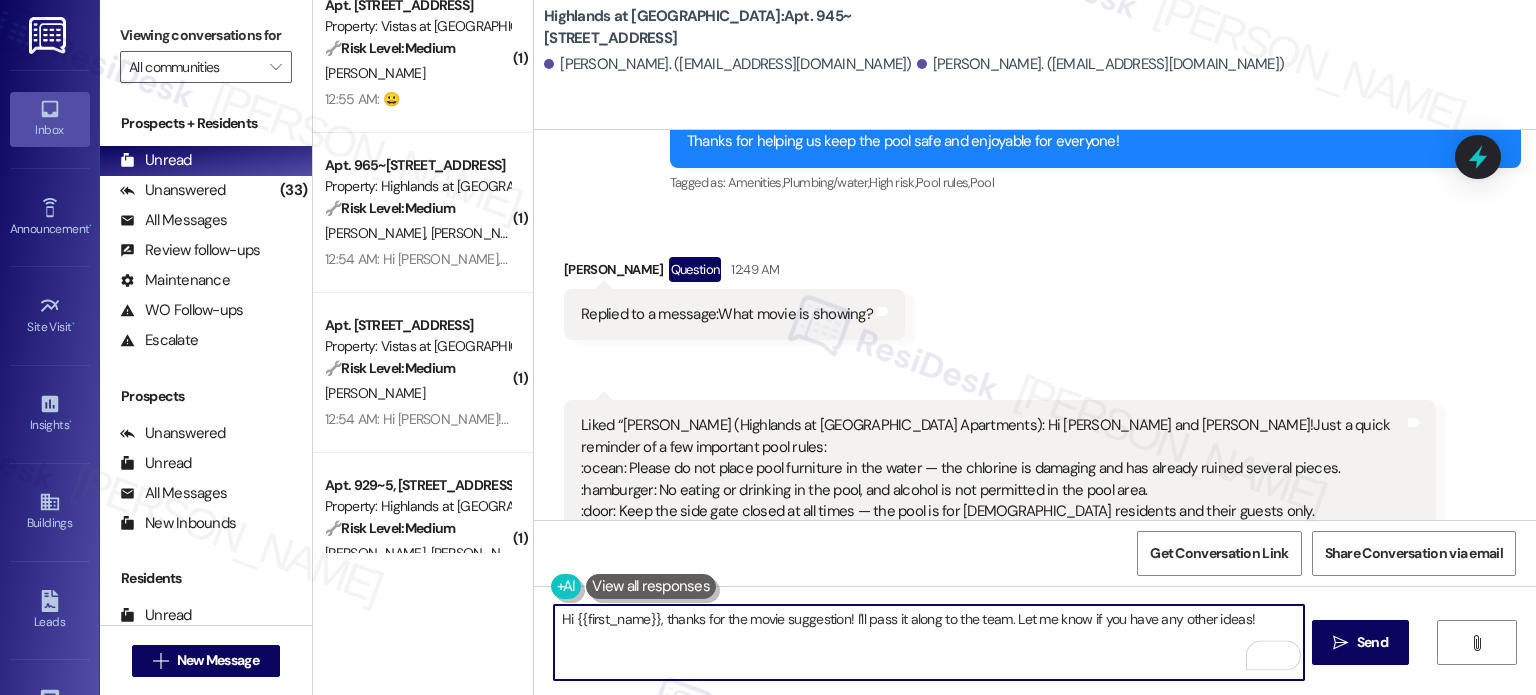 click on "Hi {{first_name}}, thanks for the movie suggestion! I'll pass it along to the team. Let me know if you have any other ideas!" at bounding box center [928, 642] 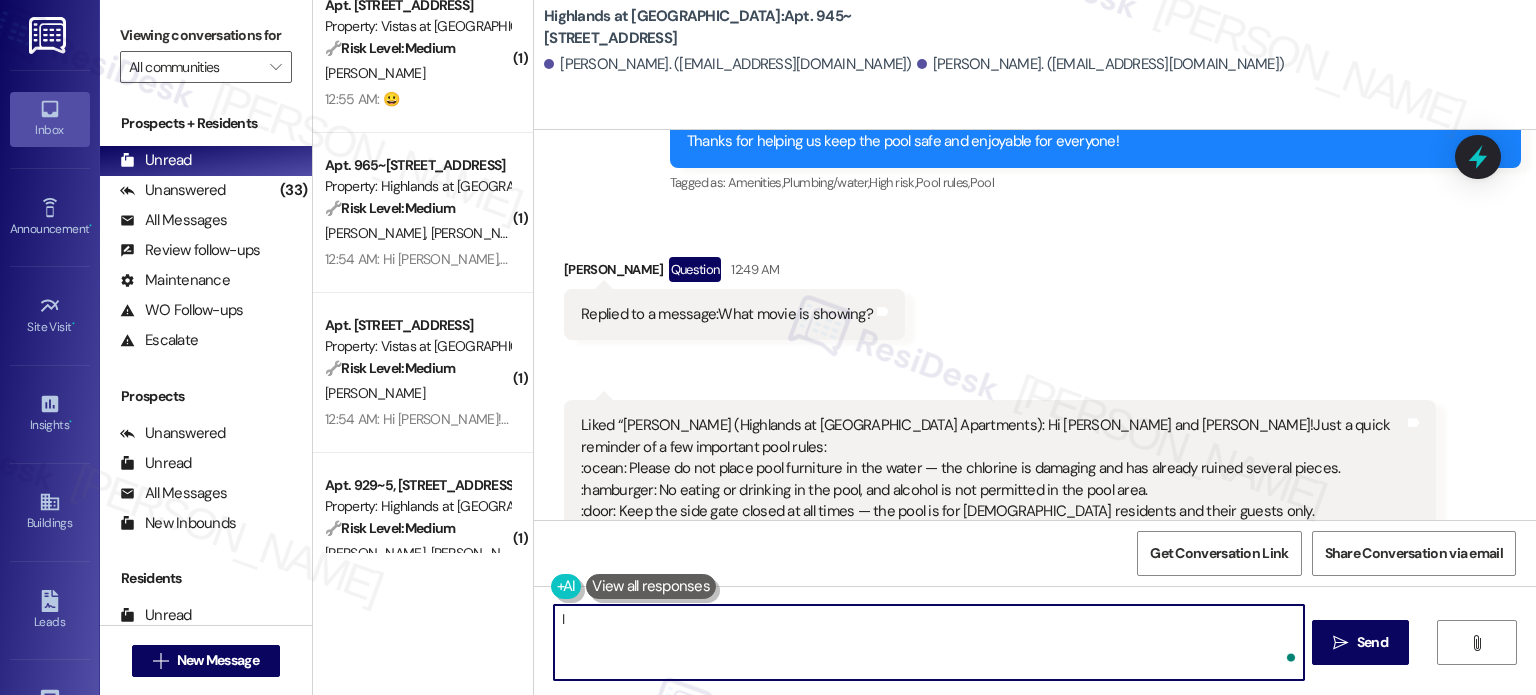 type on "I" 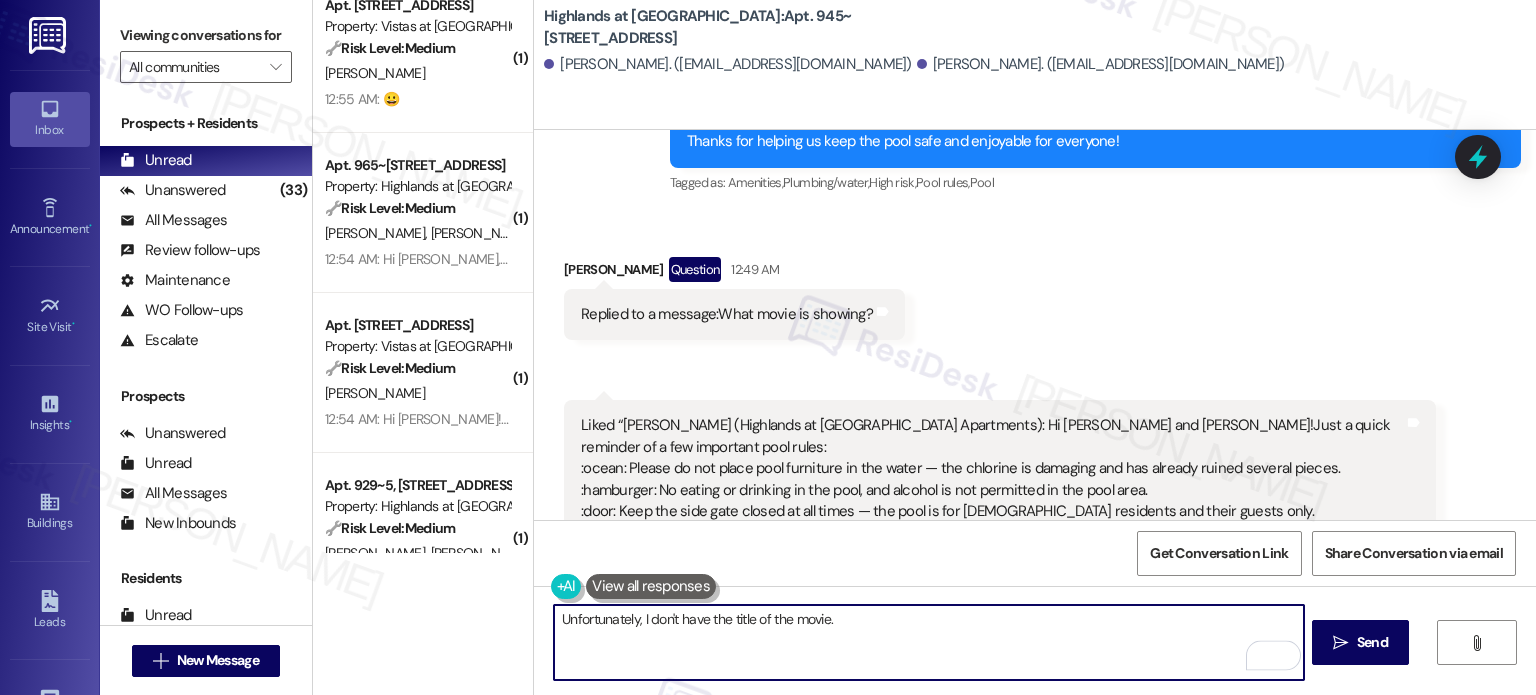 click on "Unfortunately, I don't have the title of the movie." at bounding box center (928, 642) 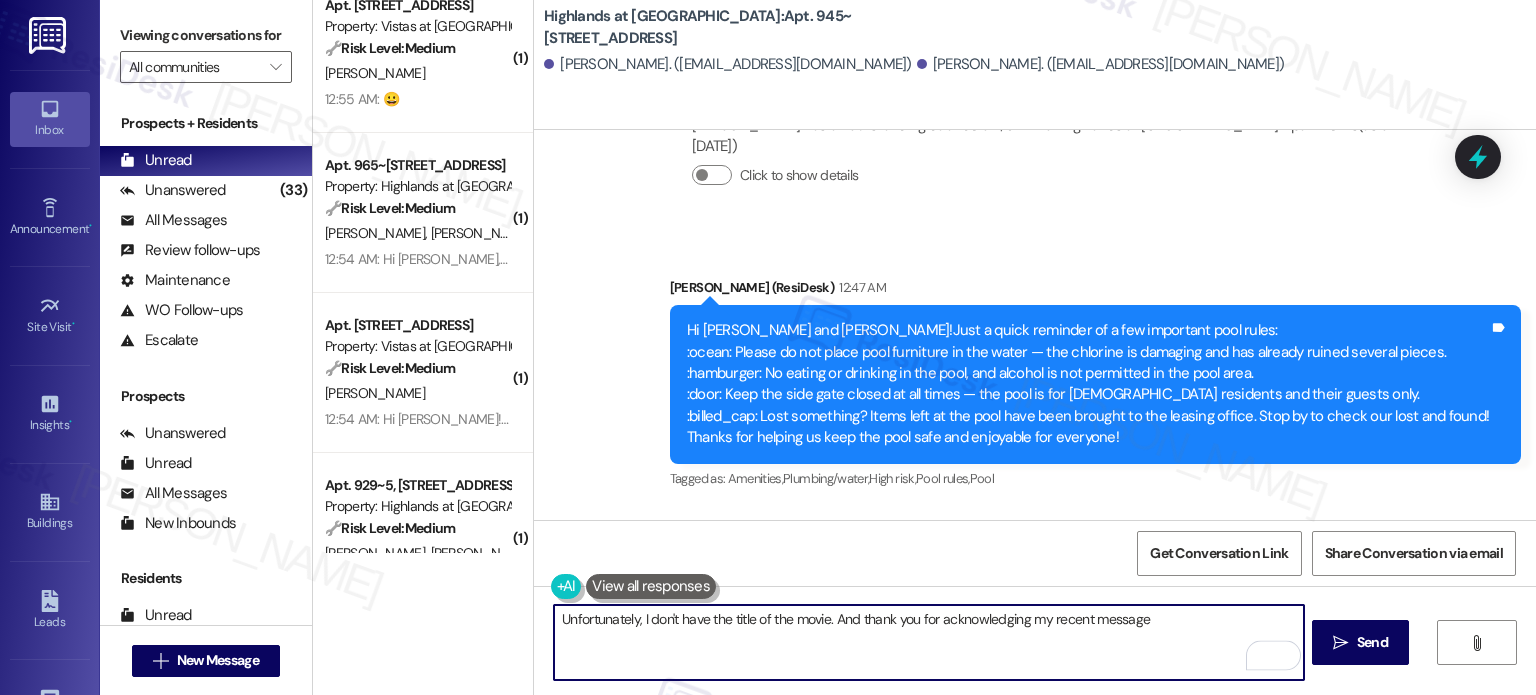 scroll, scrollTop: 39133, scrollLeft: 0, axis: vertical 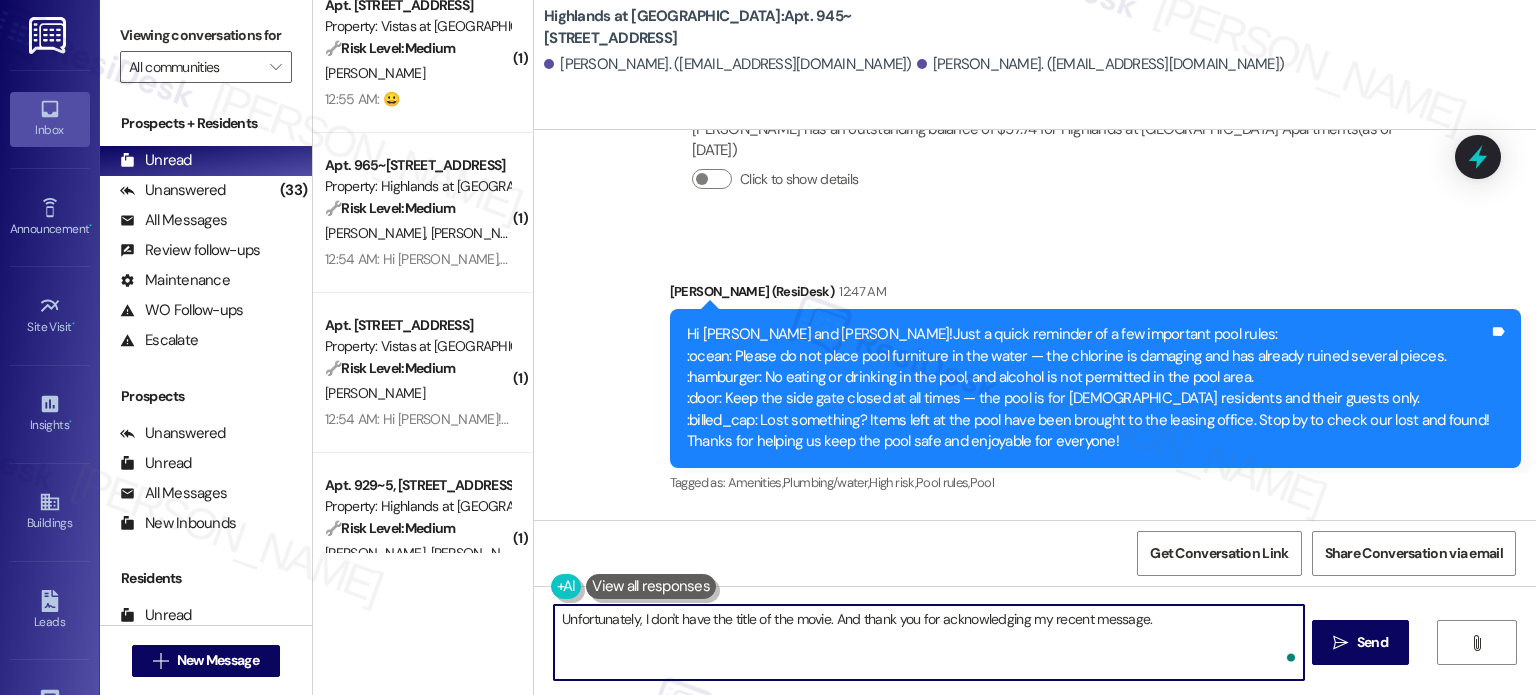 paste on "You're welcome! Feel free to contact me if anything pops up!" 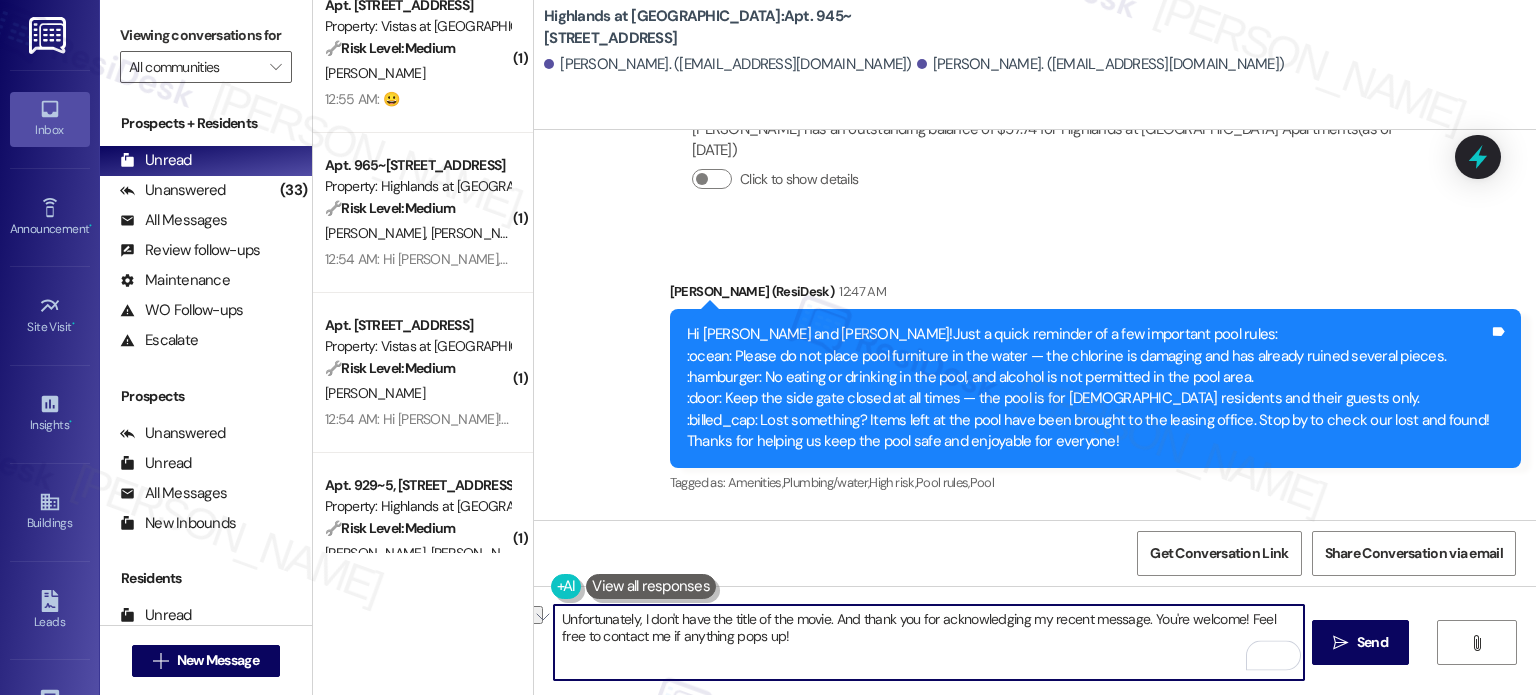 drag, startPoint x: 1144, startPoint y: 625, endPoint x: 1237, endPoint y: 625, distance: 93 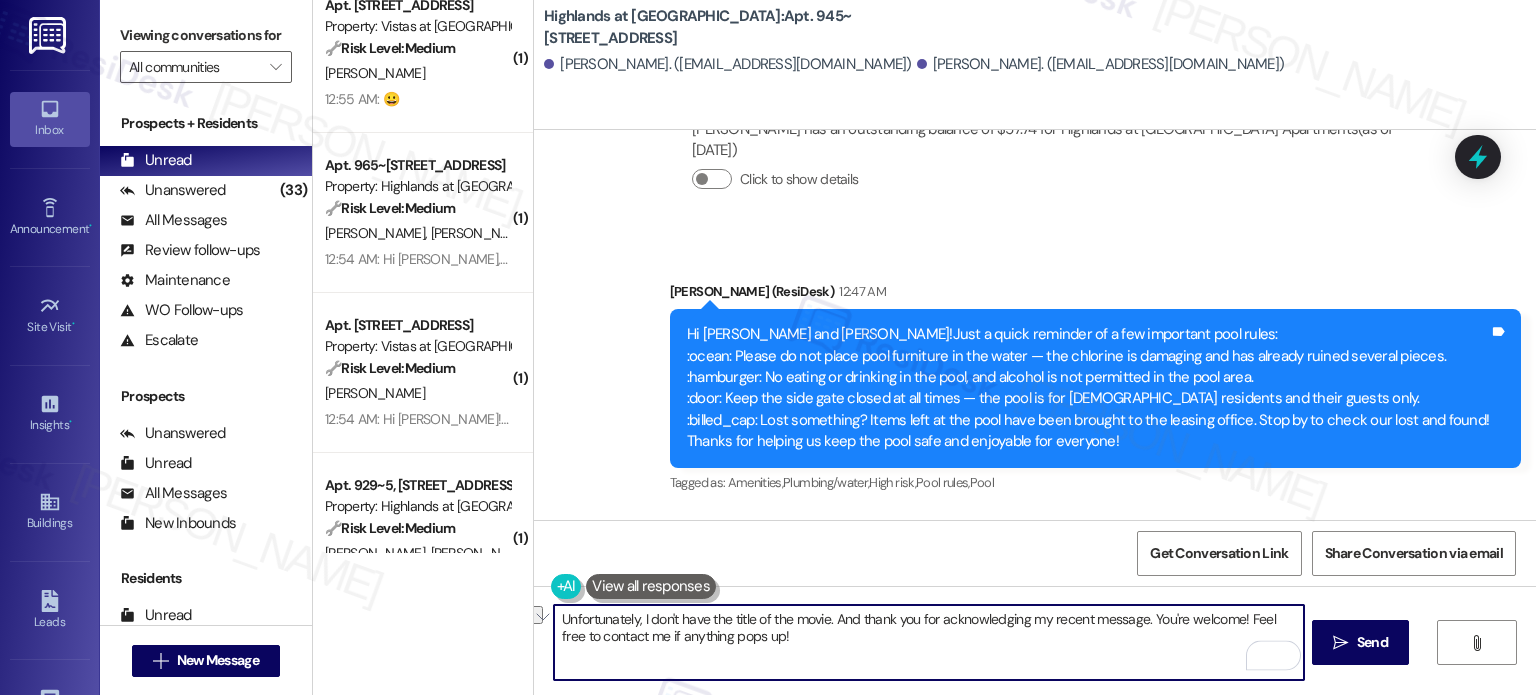 click on "Unfortunately, I don't have the title of the movie. And thank you for acknowledging my recent message. You're welcome! Feel free to contact me if anything pops up!" at bounding box center [928, 642] 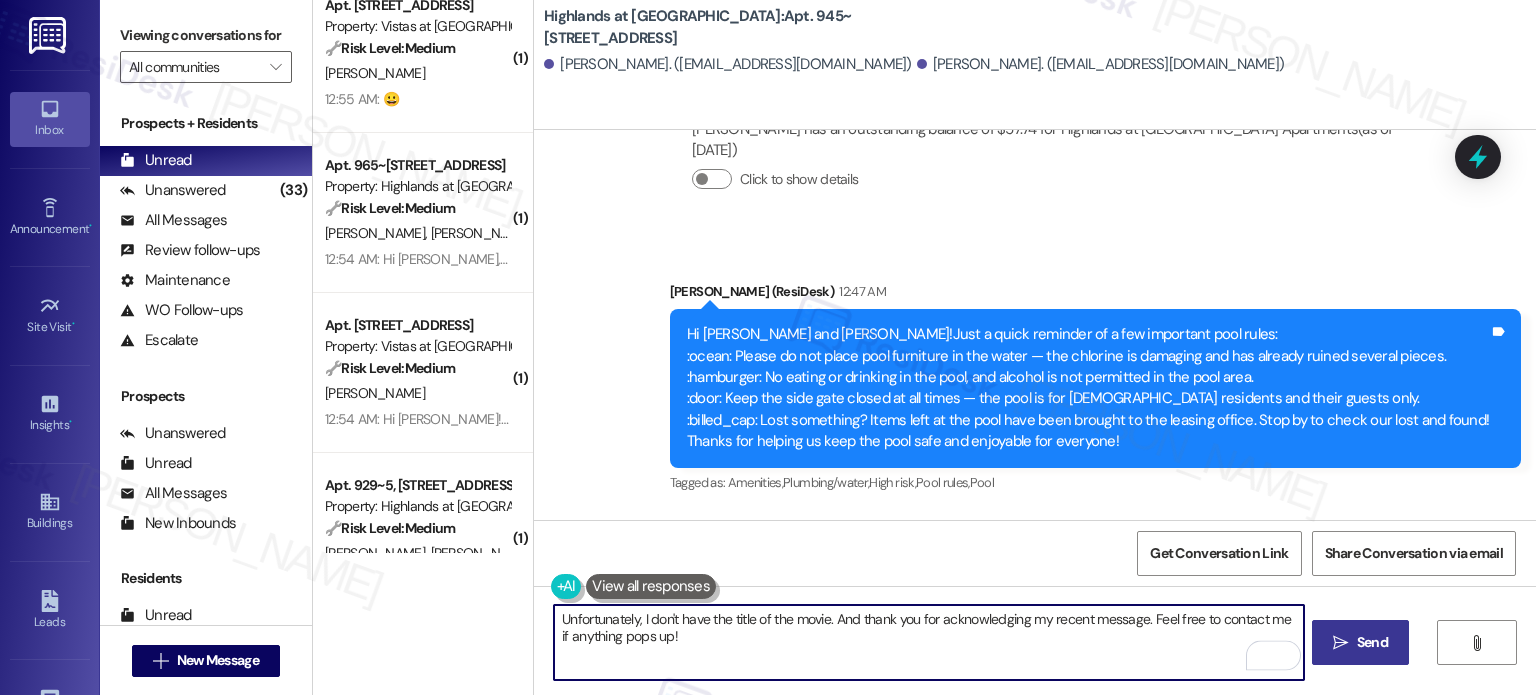 type on "Unfortunately, I don't have the title of the movie. And thank you for acknowledging my recent message. Feel free to contact me if anything pops up!" 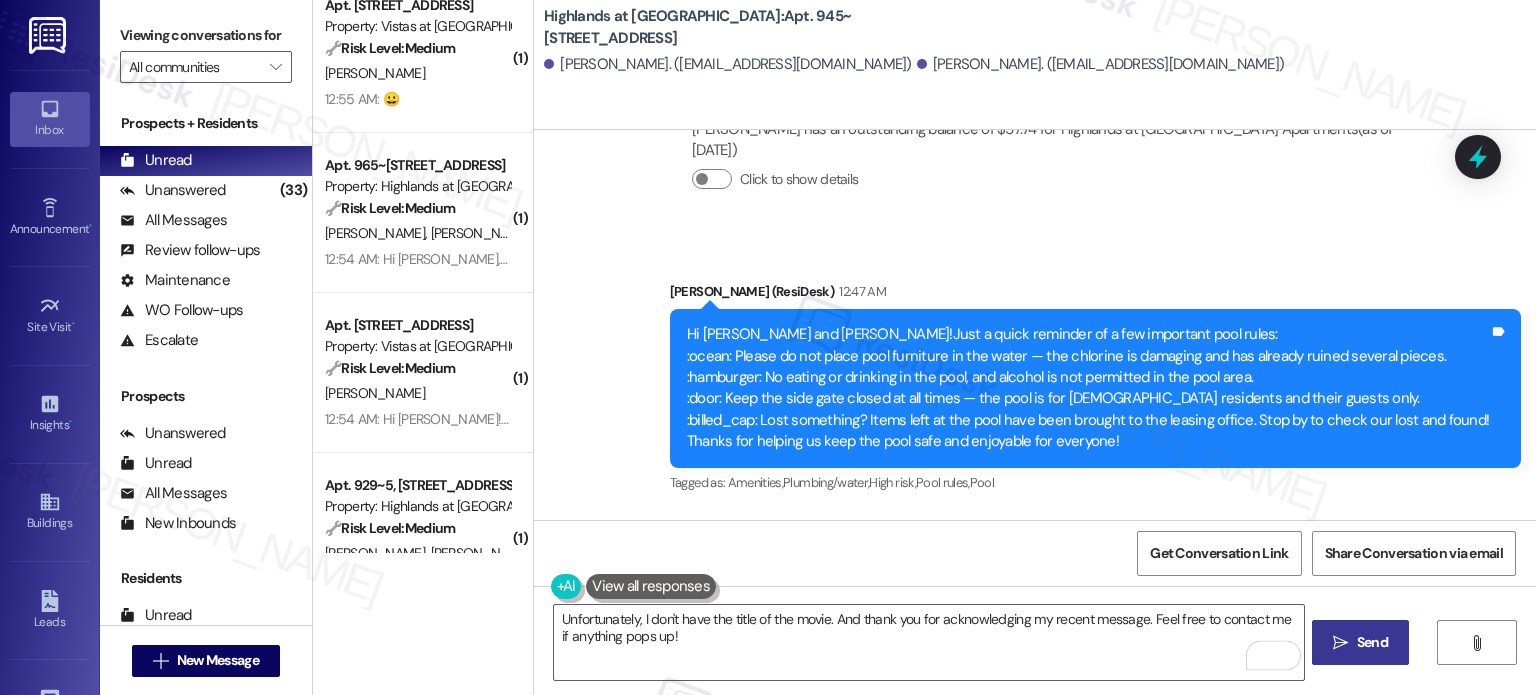 click on "Send" at bounding box center [1372, 642] 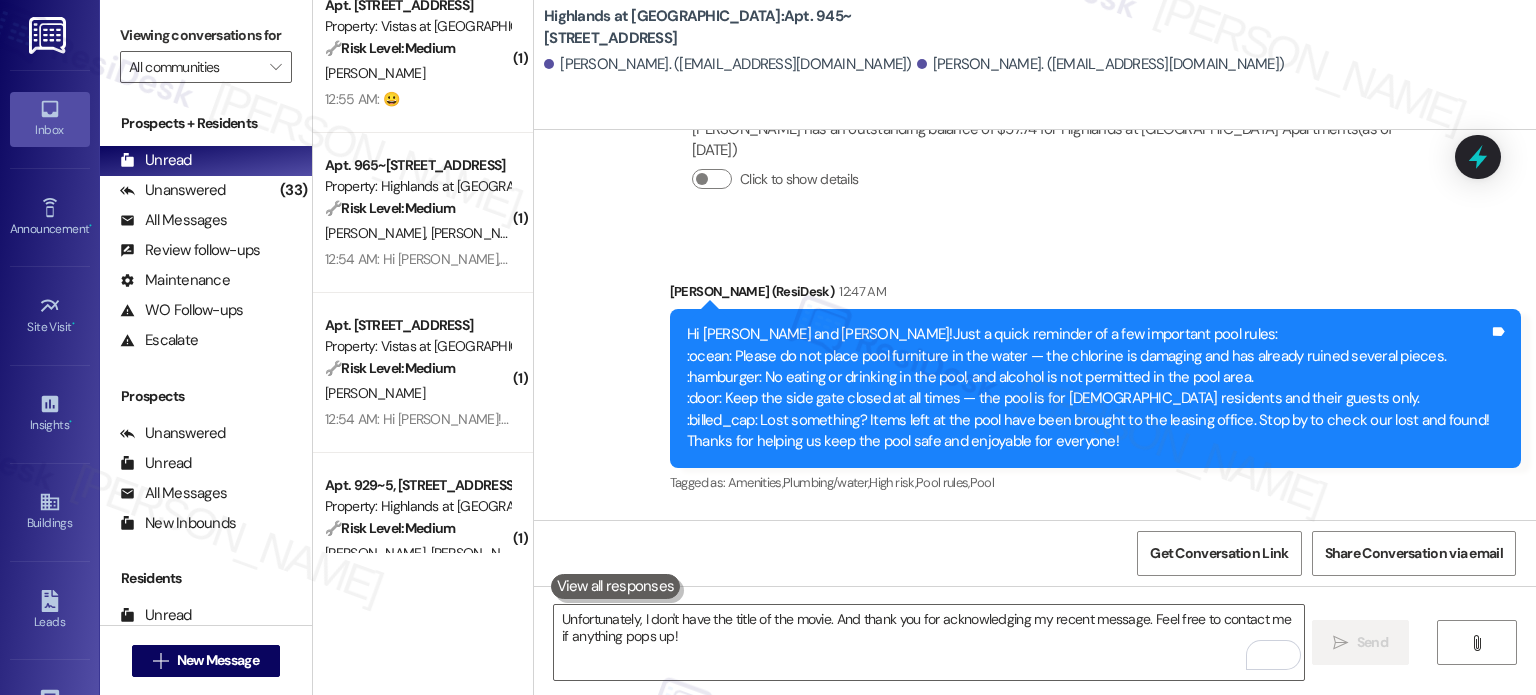 type 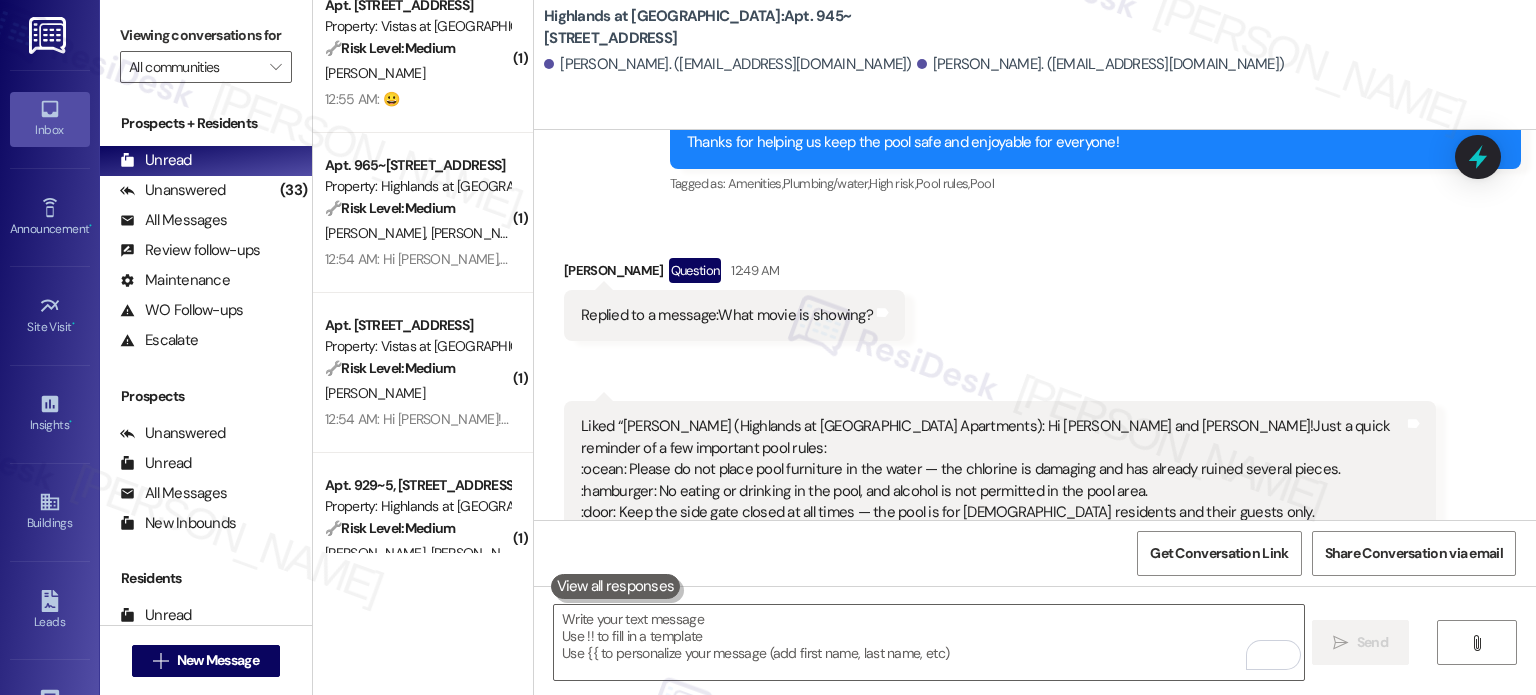 scroll, scrollTop: 39594, scrollLeft: 0, axis: vertical 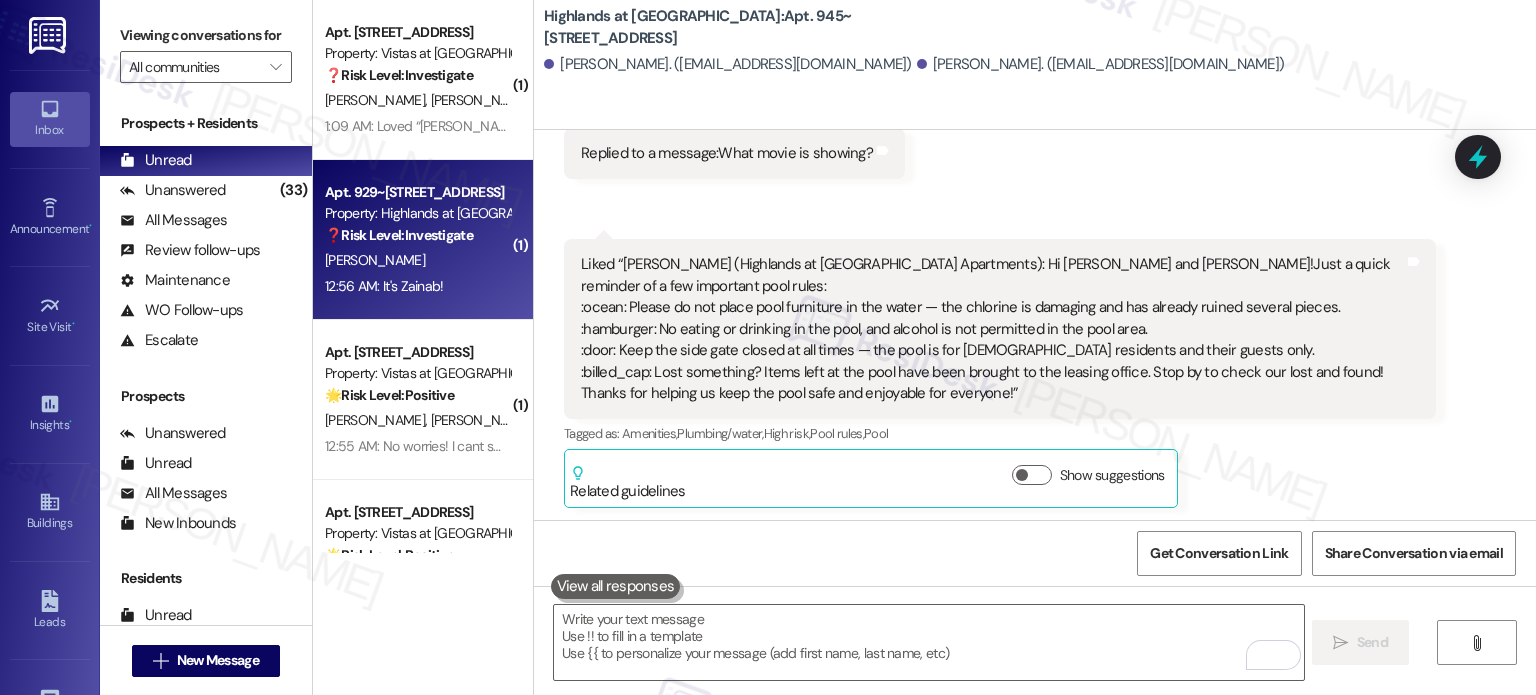 click on "12:56 AM: It's Zainab!  12:56 AM: It's Zainab!" at bounding box center [417, 286] 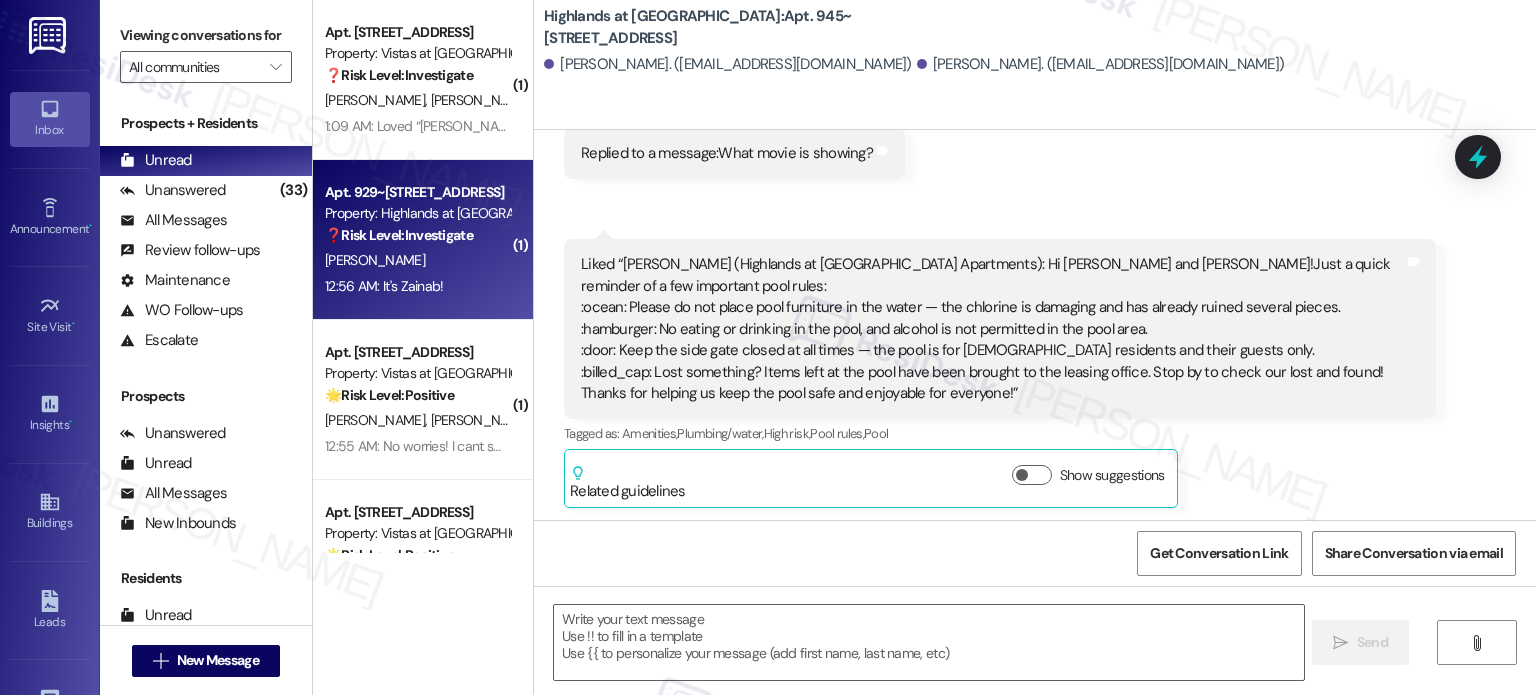 type on "Fetching suggested responses. Please feel free to read through the conversation in the meantime." 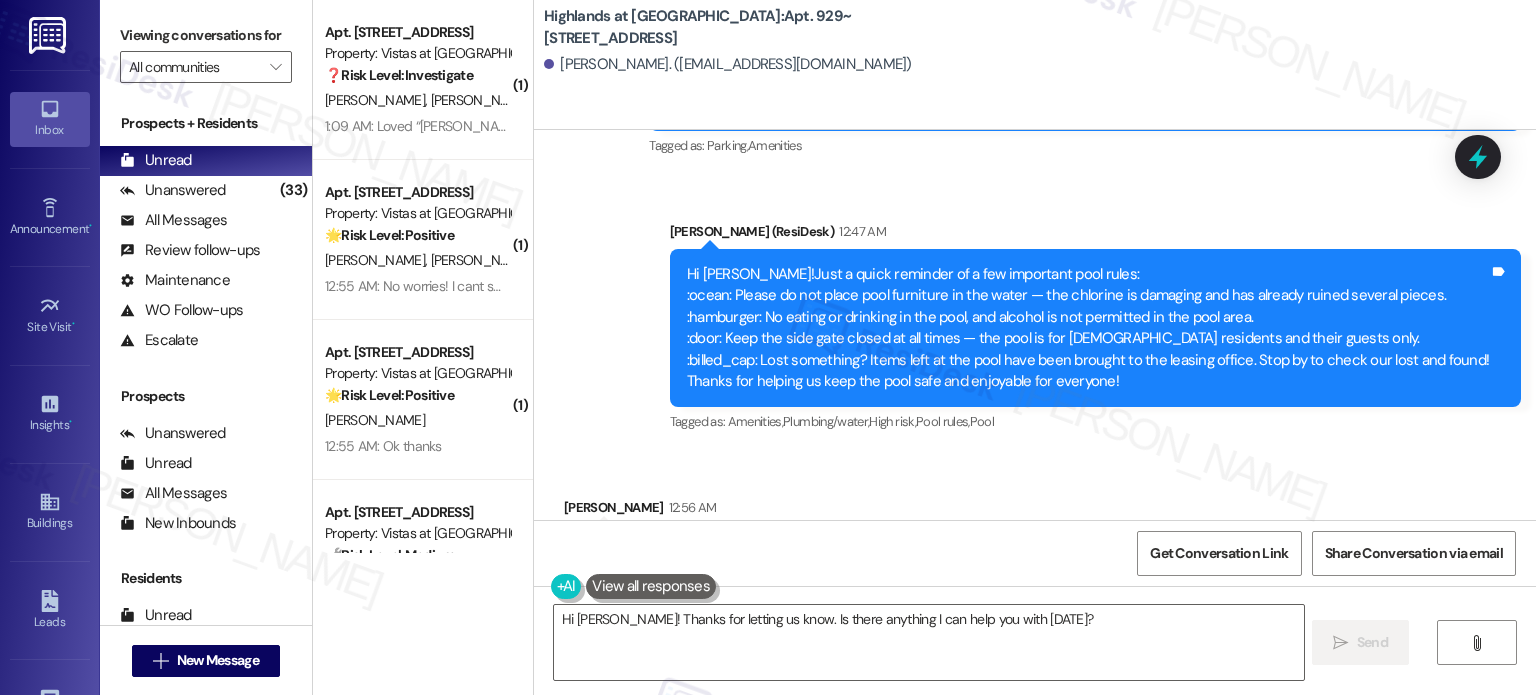 scroll, scrollTop: 3035, scrollLeft: 0, axis: vertical 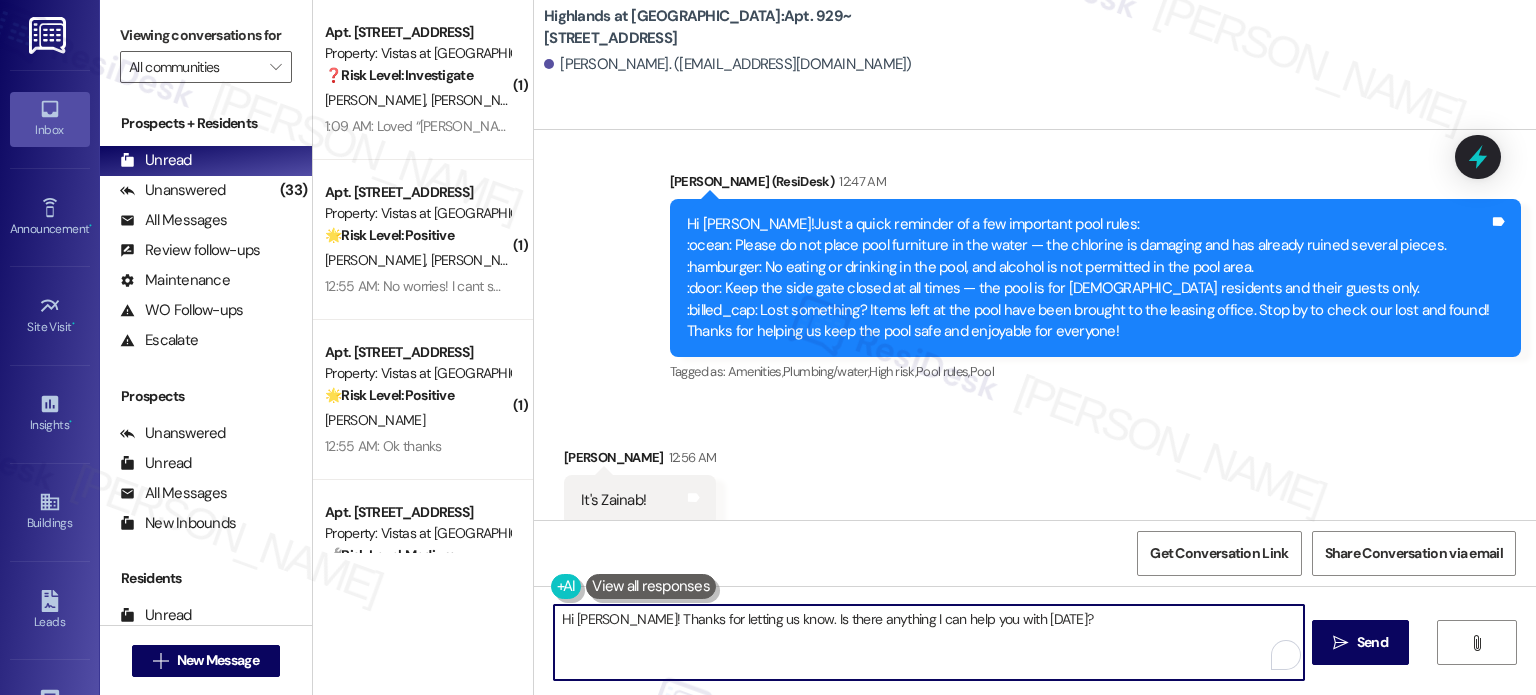 drag, startPoint x: 609, startPoint y: 617, endPoint x: 1098, endPoint y: 631, distance: 489.20038 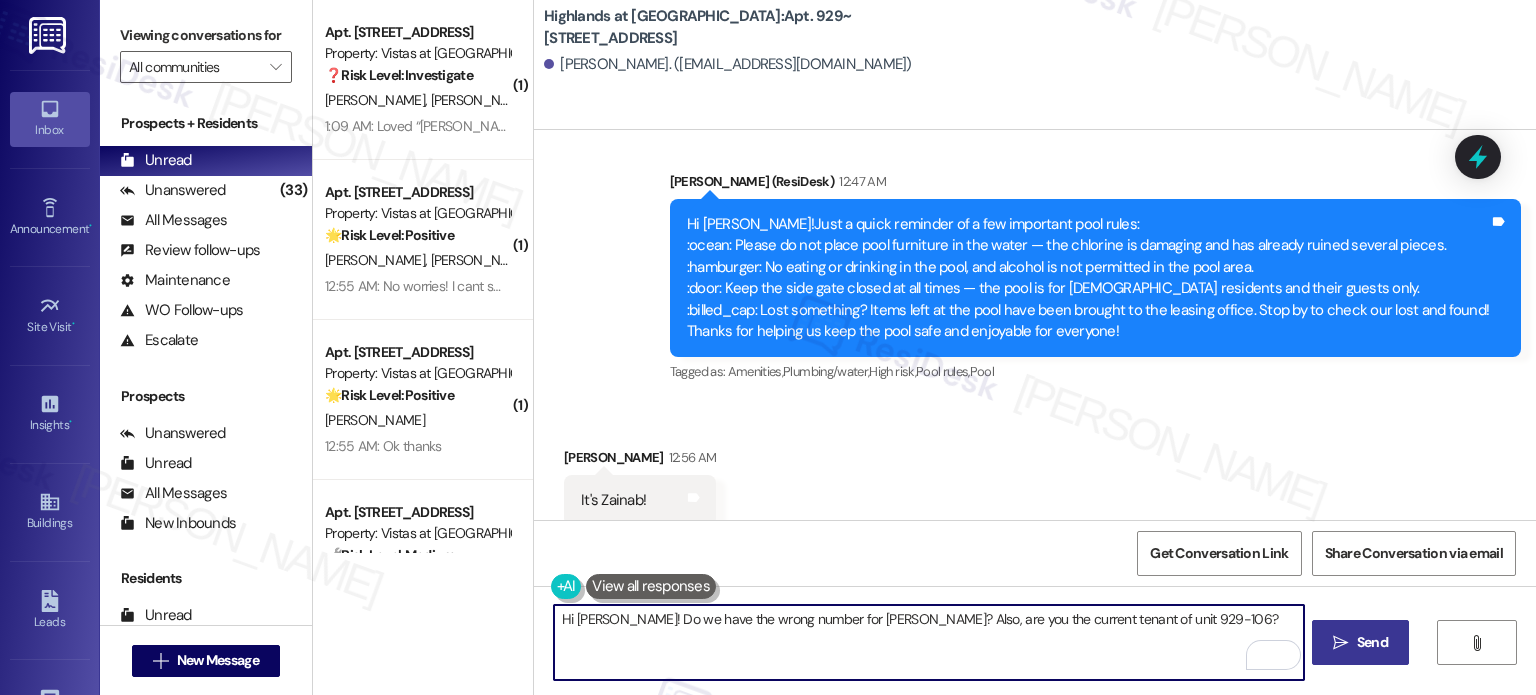 type on "Hi Zainab! Do we have the wrong number for Arslan? Also, are you the current tenant of unit 929-106?" 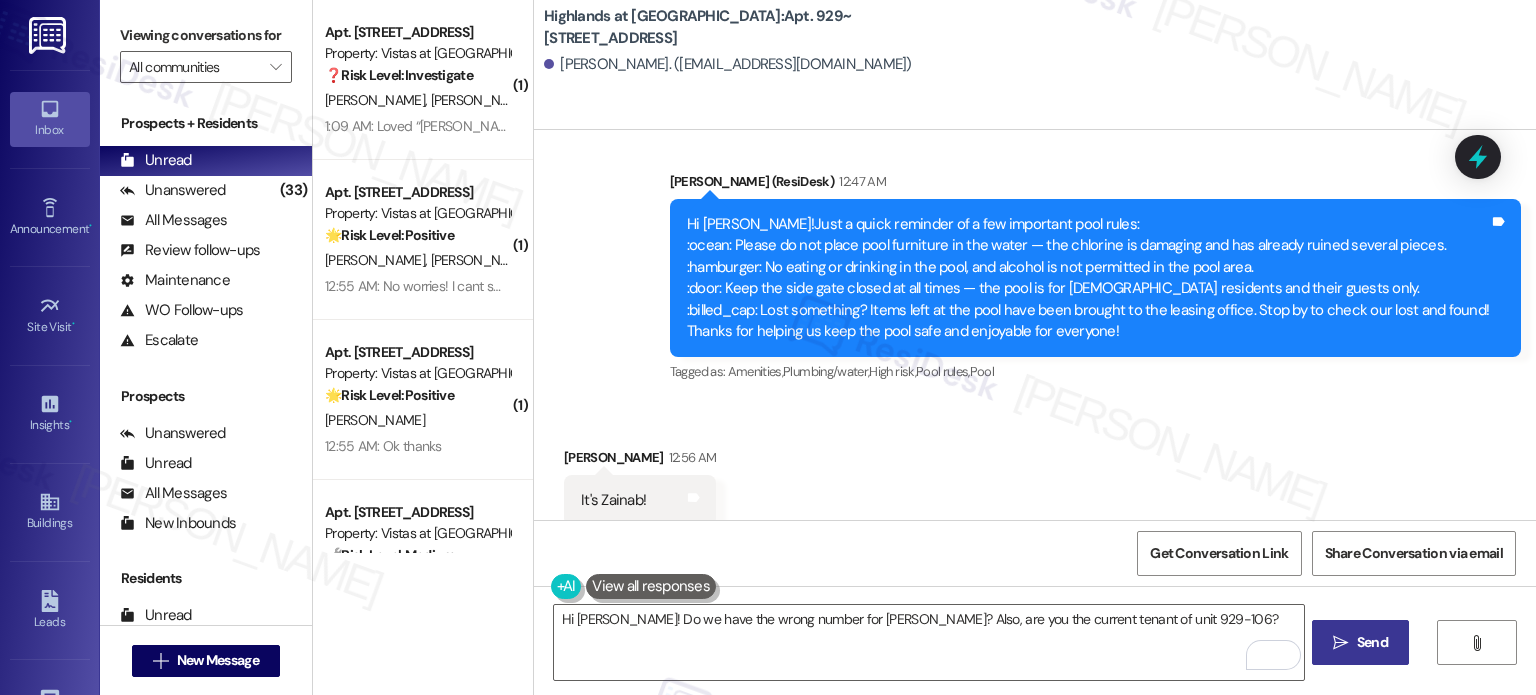 click on "" at bounding box center (1340, 643) 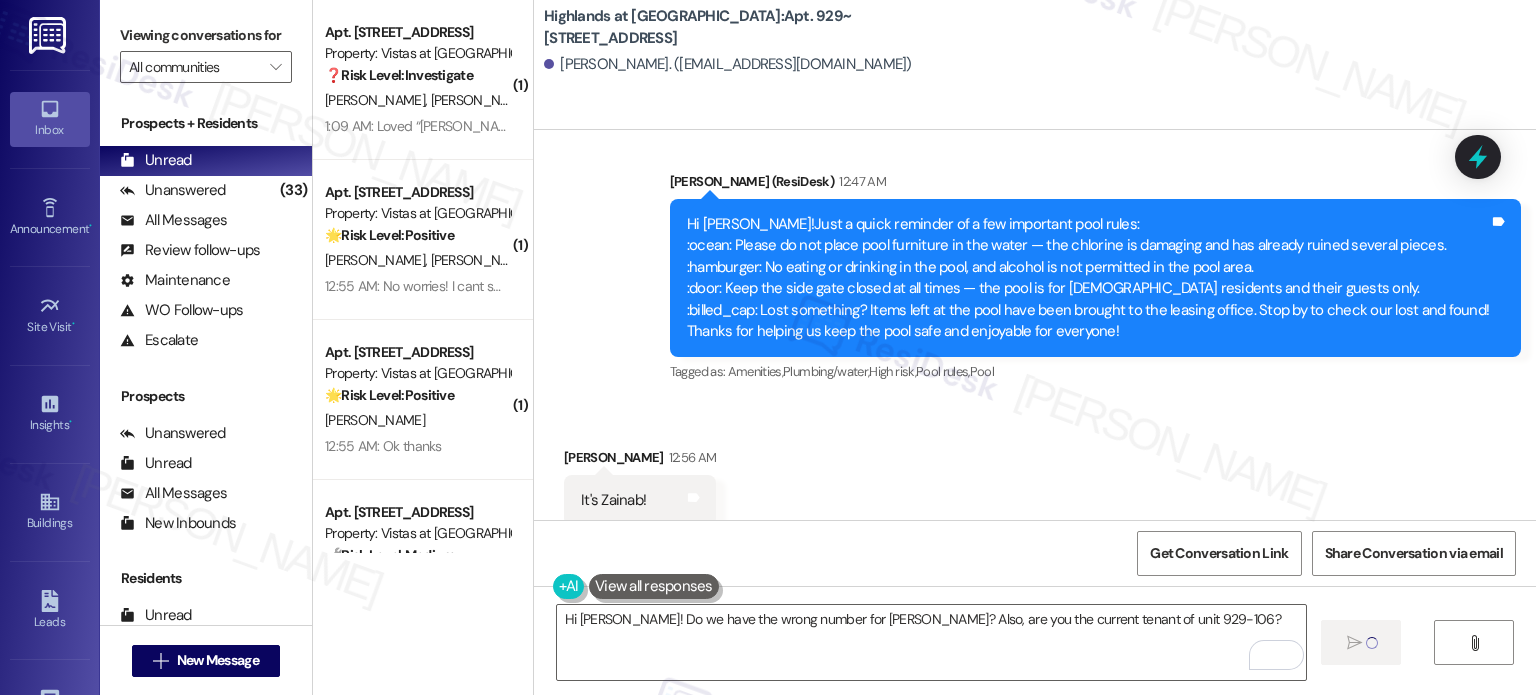 type 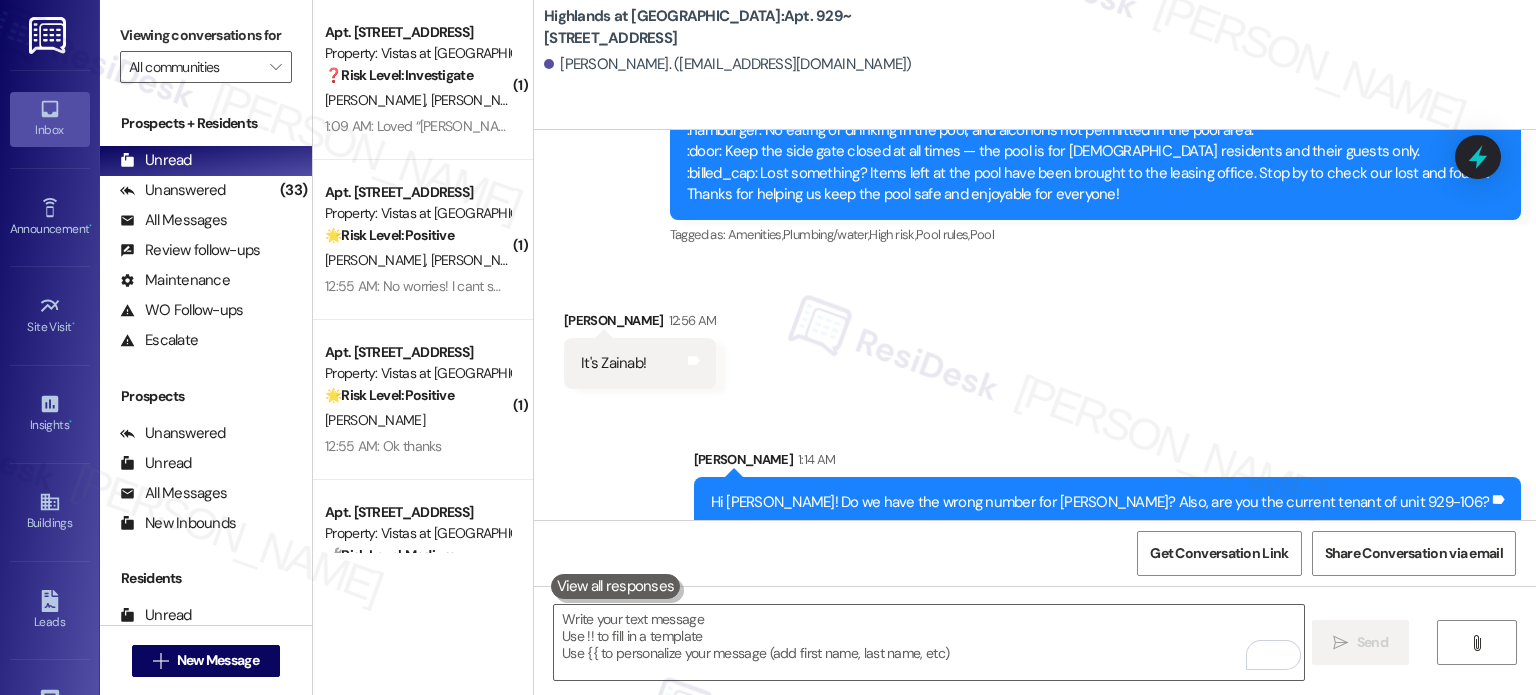 scroll, scrollTop: 3175, scrollLeft: 0, axis: vertical 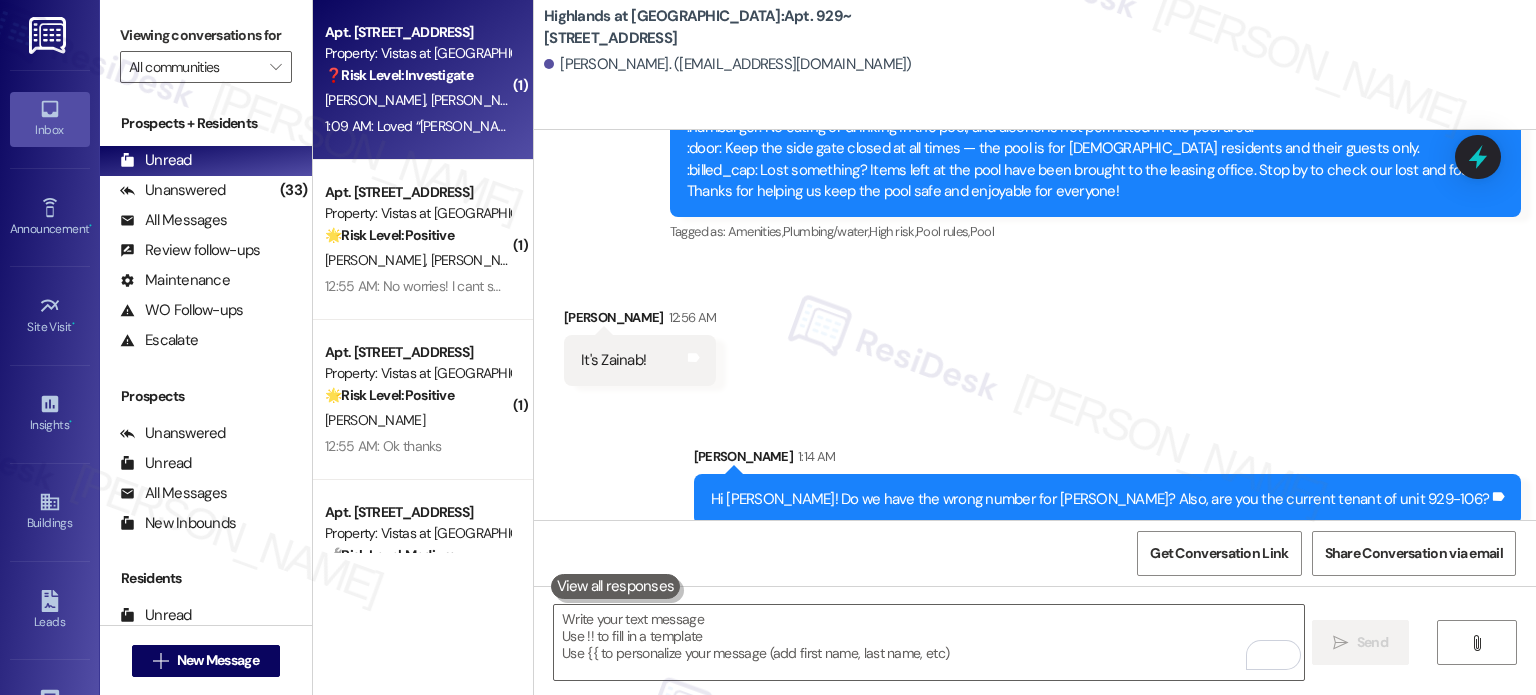 click on "1:09 AM: Loved “Sarah (Vistas at Dreaming Creek): Hi Venture and Audrey! Thanks for the feedback about the hallway and ceiling height on the top floor. Welcome to Vistas at Dreaming Creek!” 1:09 AM: Loved “Sarah (Vistas at Dreaming Creek): Hi Venture and Audrey! Thanks for the feedback about the hallway and ceiling height on the top floor. Welcome to Vistas at Dreaming Creek!”" at bounding box center (975, 126) 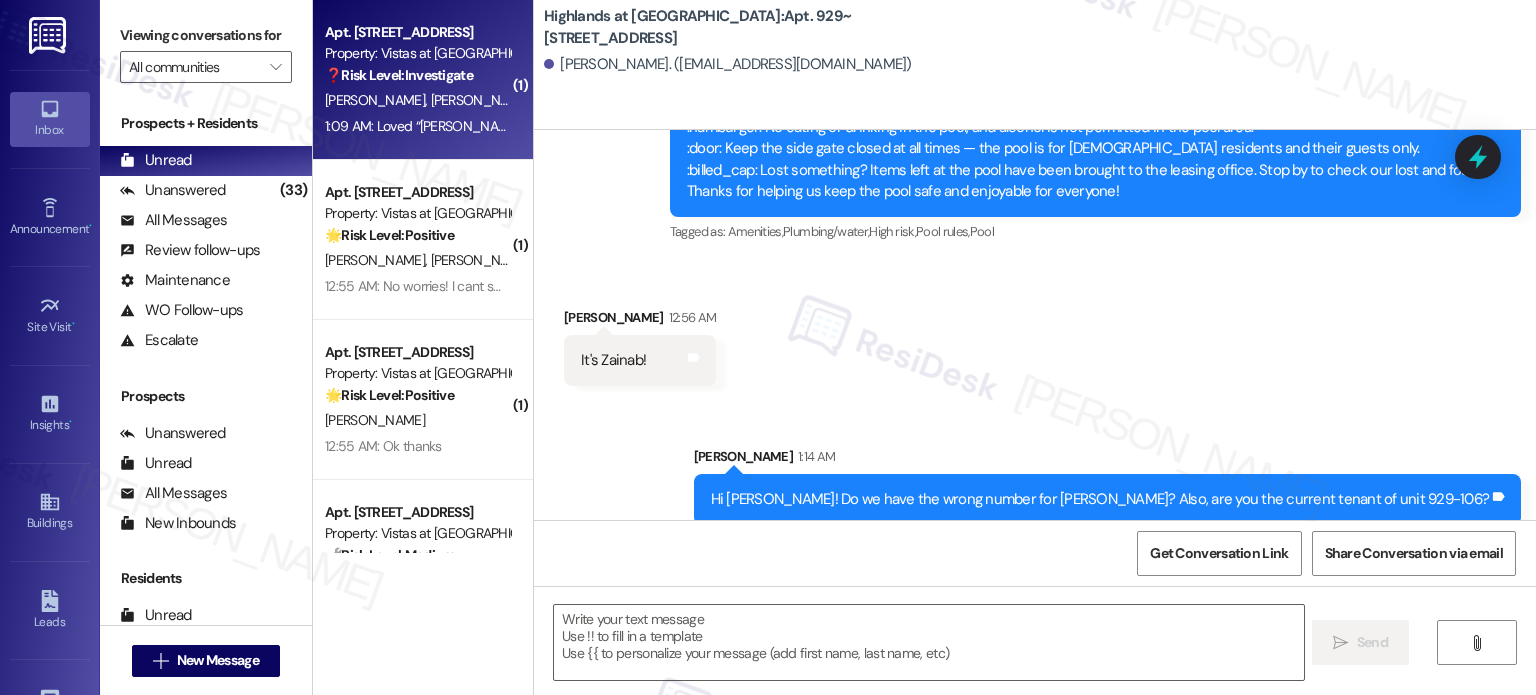 type on "Fetching suggested responses. Please feel free to read through the conversation in the meantime." 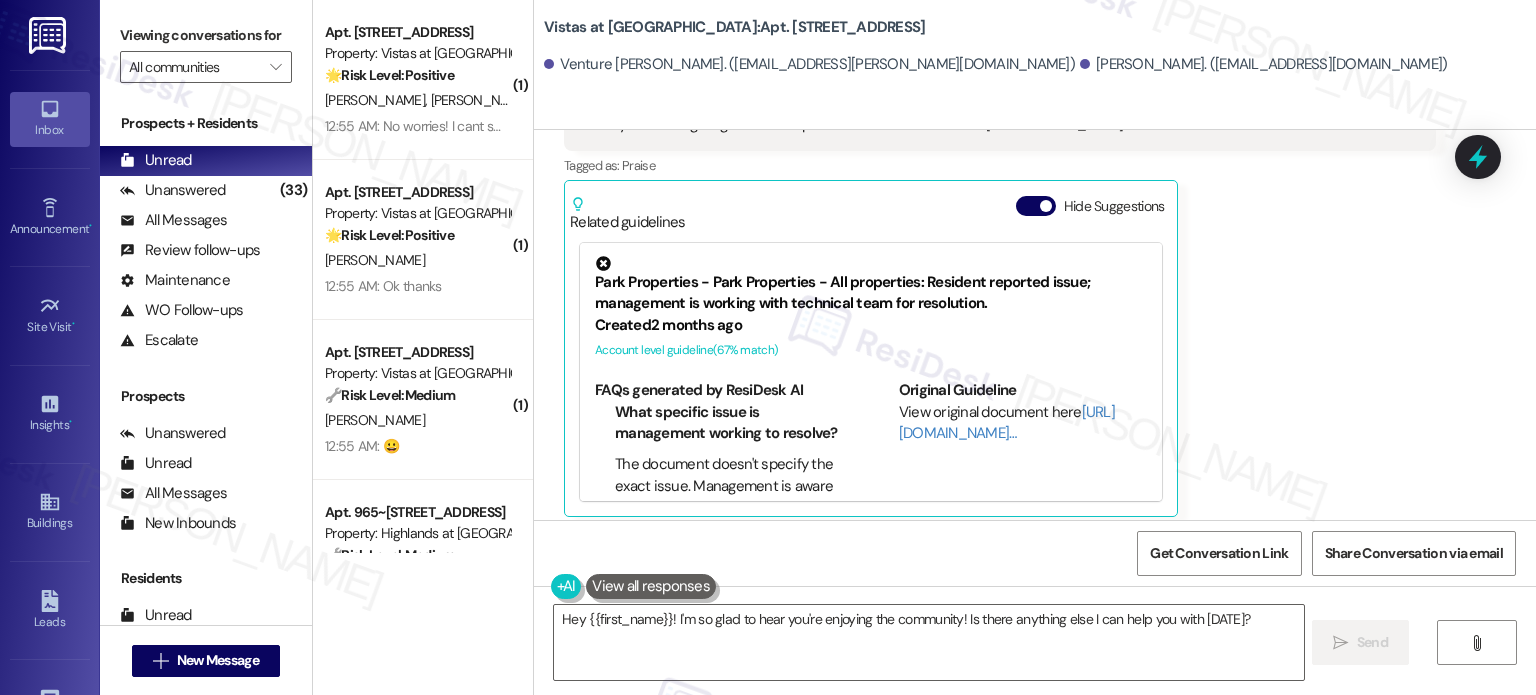 scroll, scrollTop: 1658, scrollLeft: 0, axis: vertical 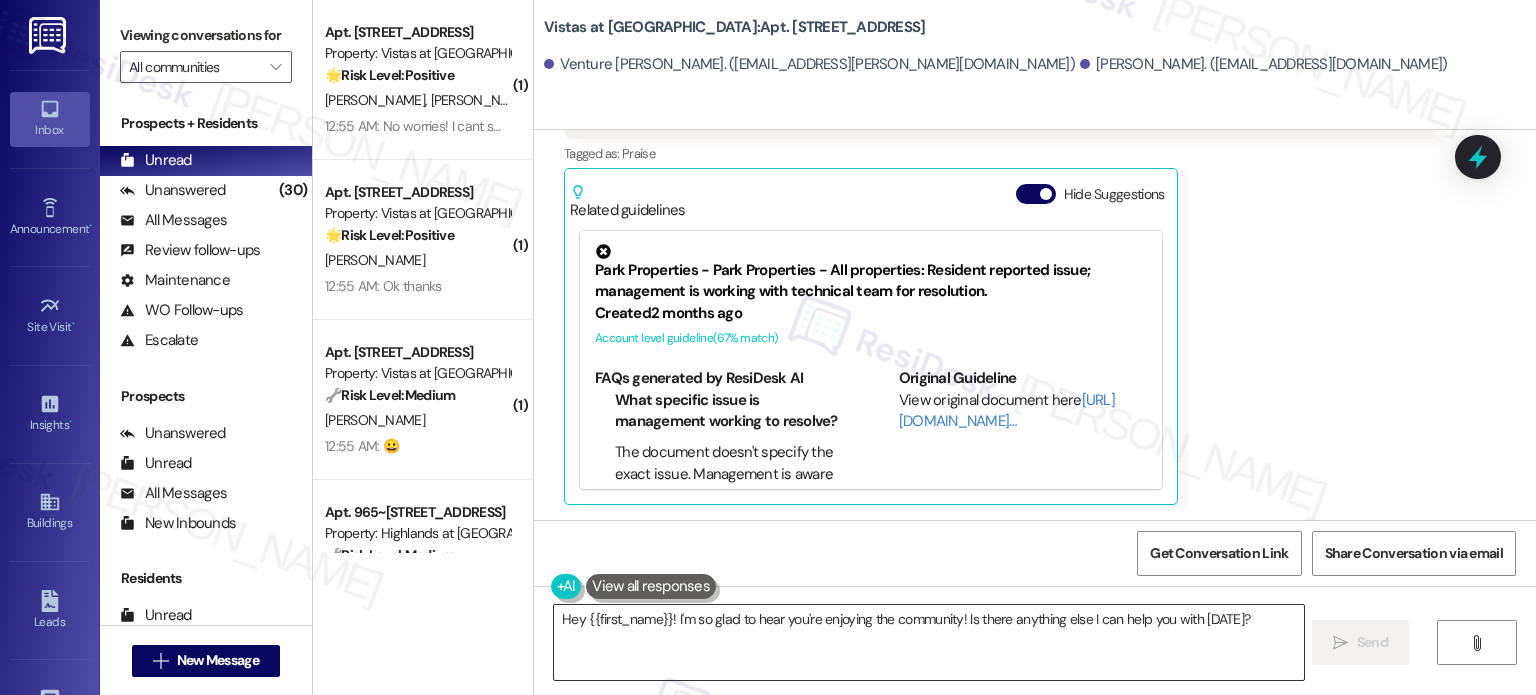 click on "Hey {{first_name}}! I'm so glad to hear you're enjoying the community! Is there anything else I can help you with today?" at bounding box center (928, 642) 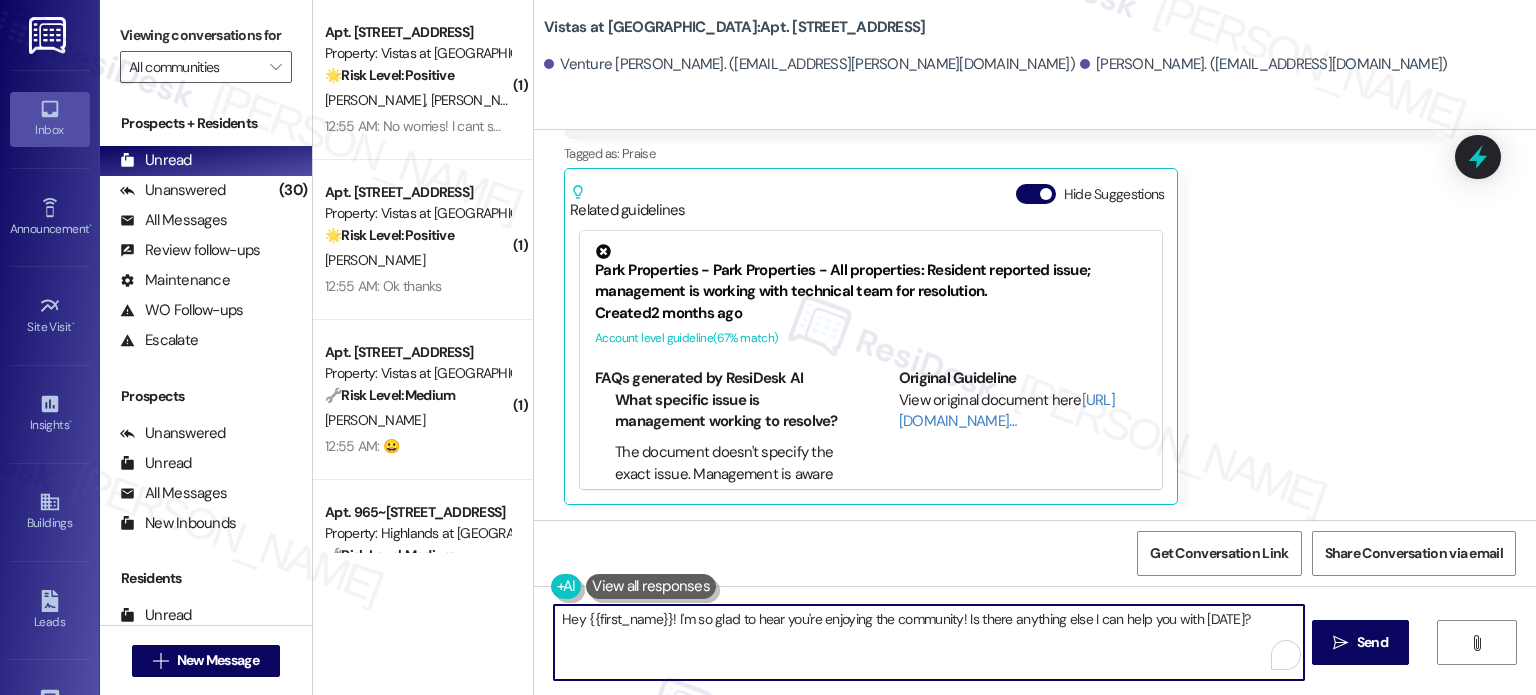 click on "Hey {{first_name}}! I'm so glad to hear you're enjoying the community! Is there anything else I can help you with today?" at bounding box center (928, 642) 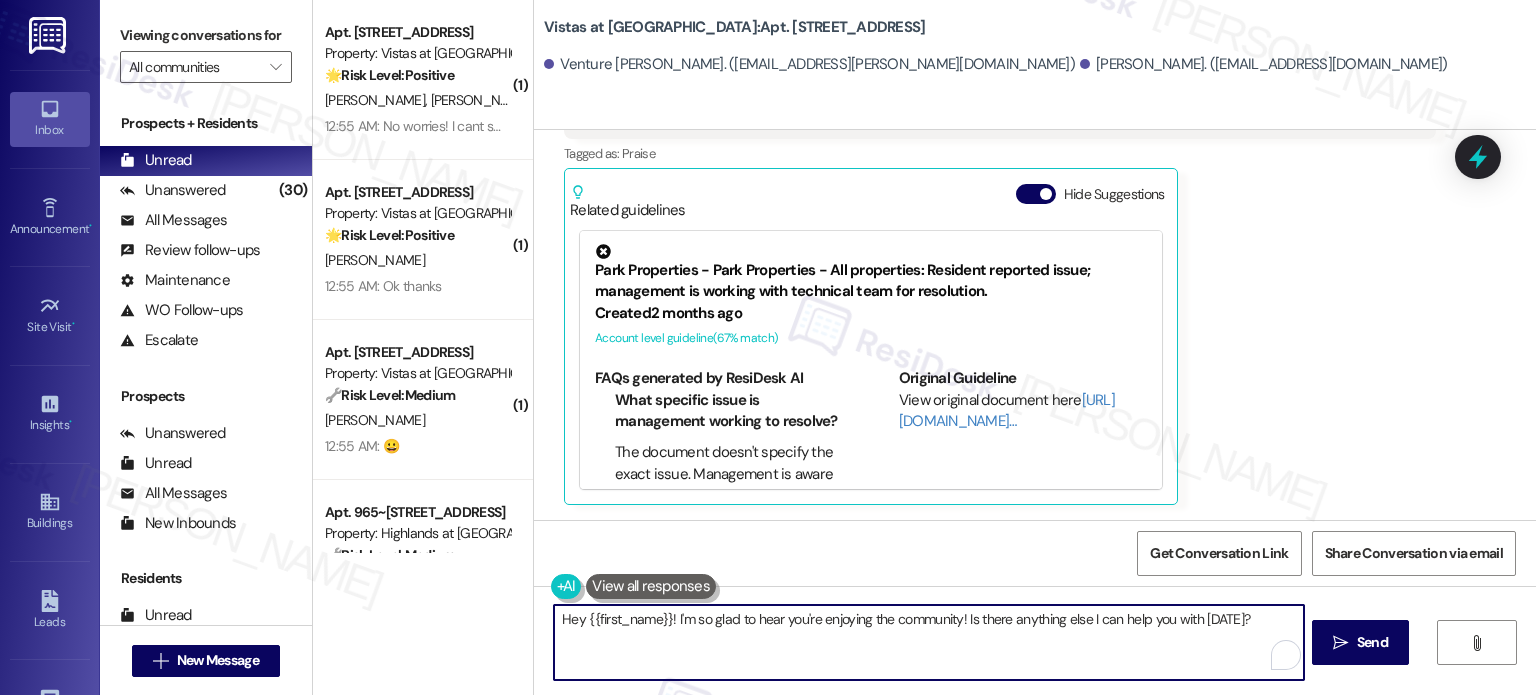 click on "Hey {{first_name}}! I'm so glad to hear you're enjoying the community! Is there anything else I can help you with today?" at bounding box center [928, 642] 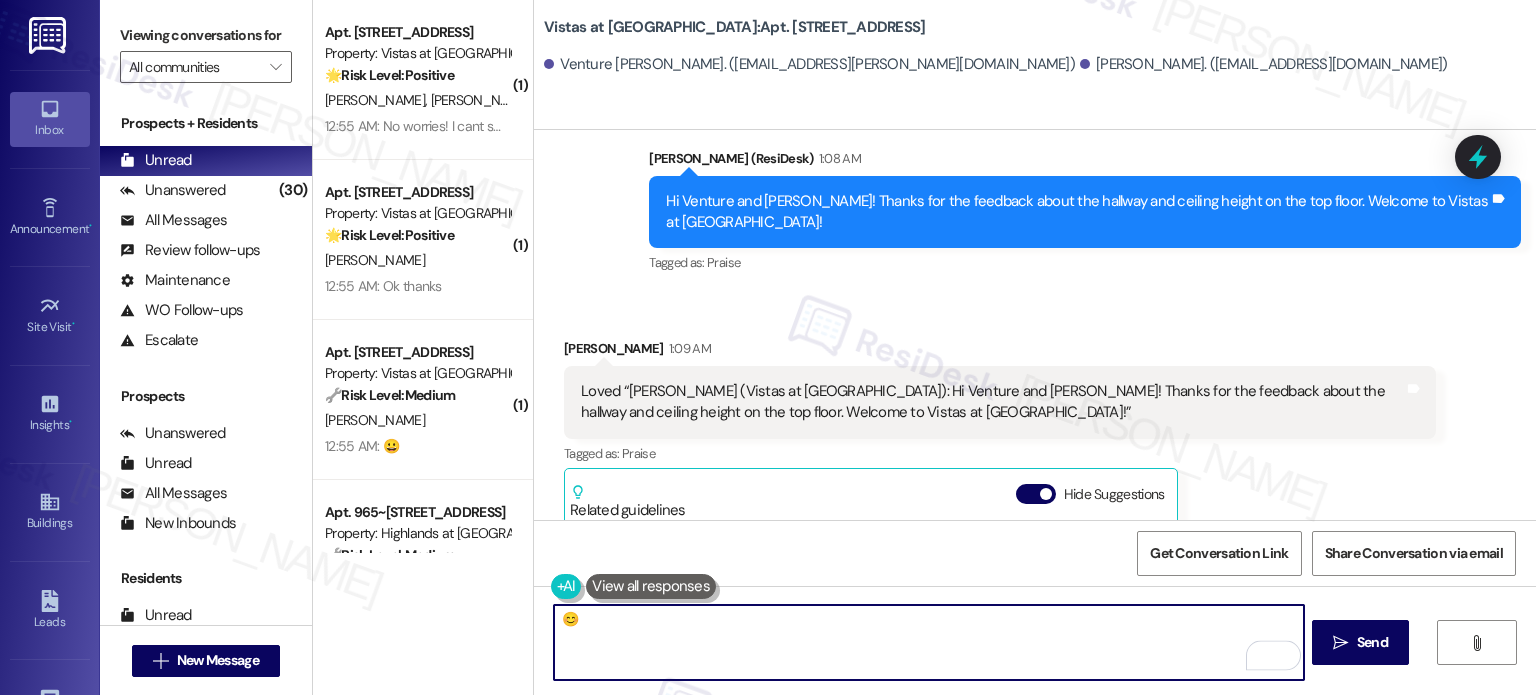 scroll, scrollTop: 1658, scrollLeft: 0, axis: vertical 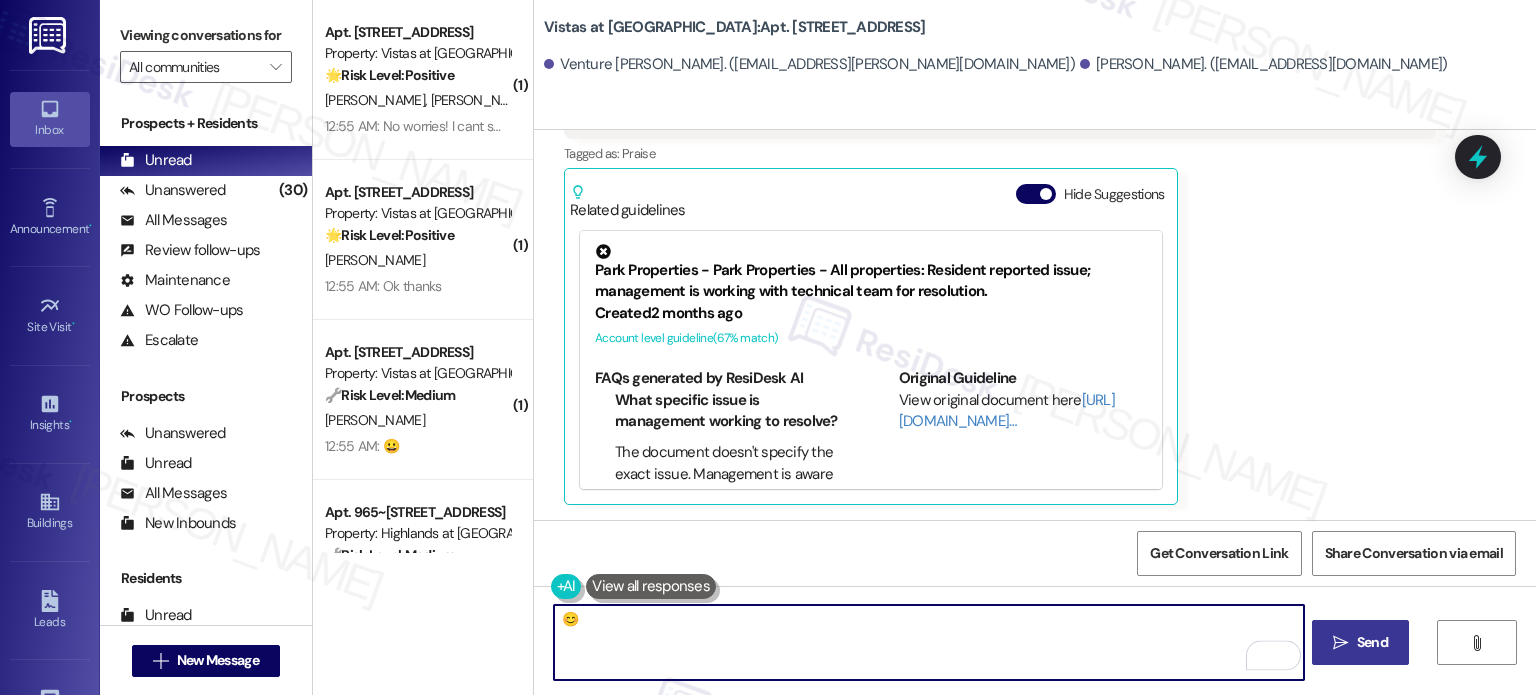 type on "😊" 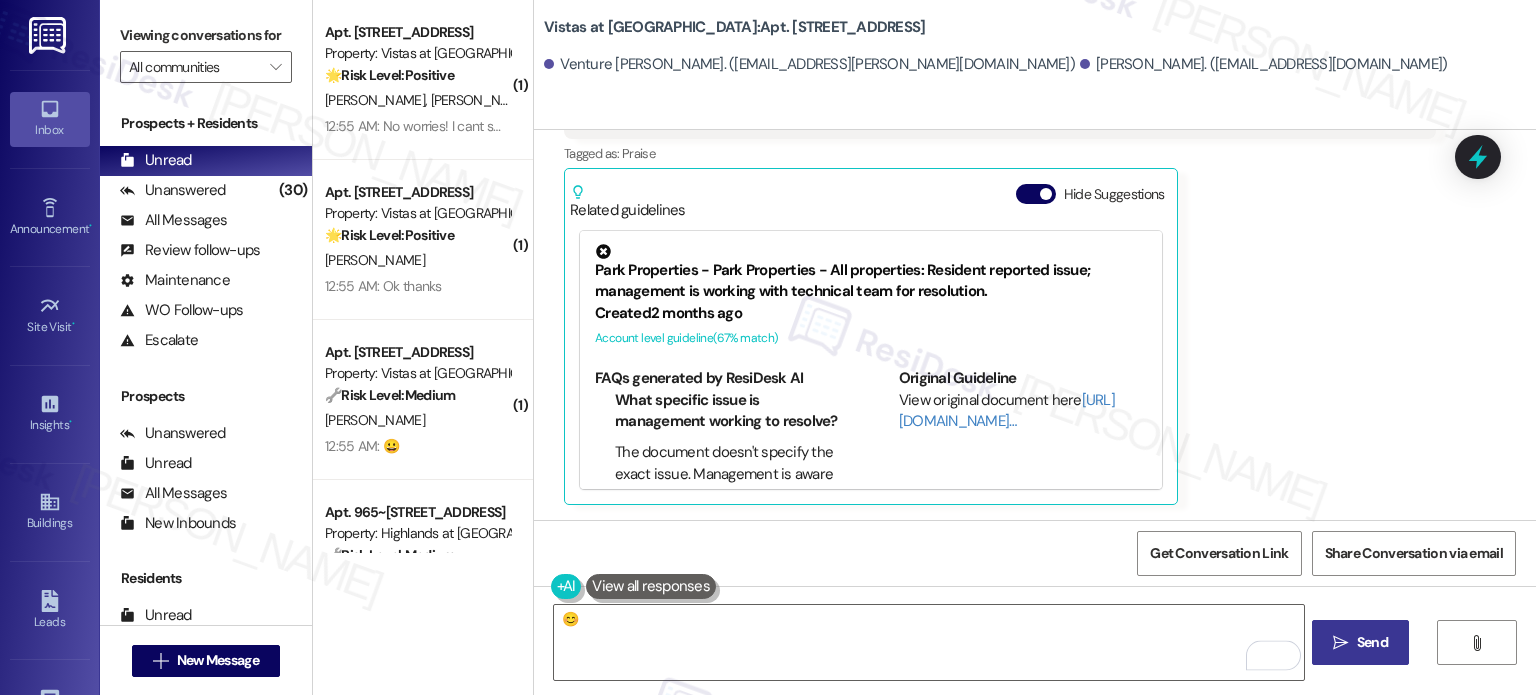 click on " Send" at bounding box center (1360, 642) 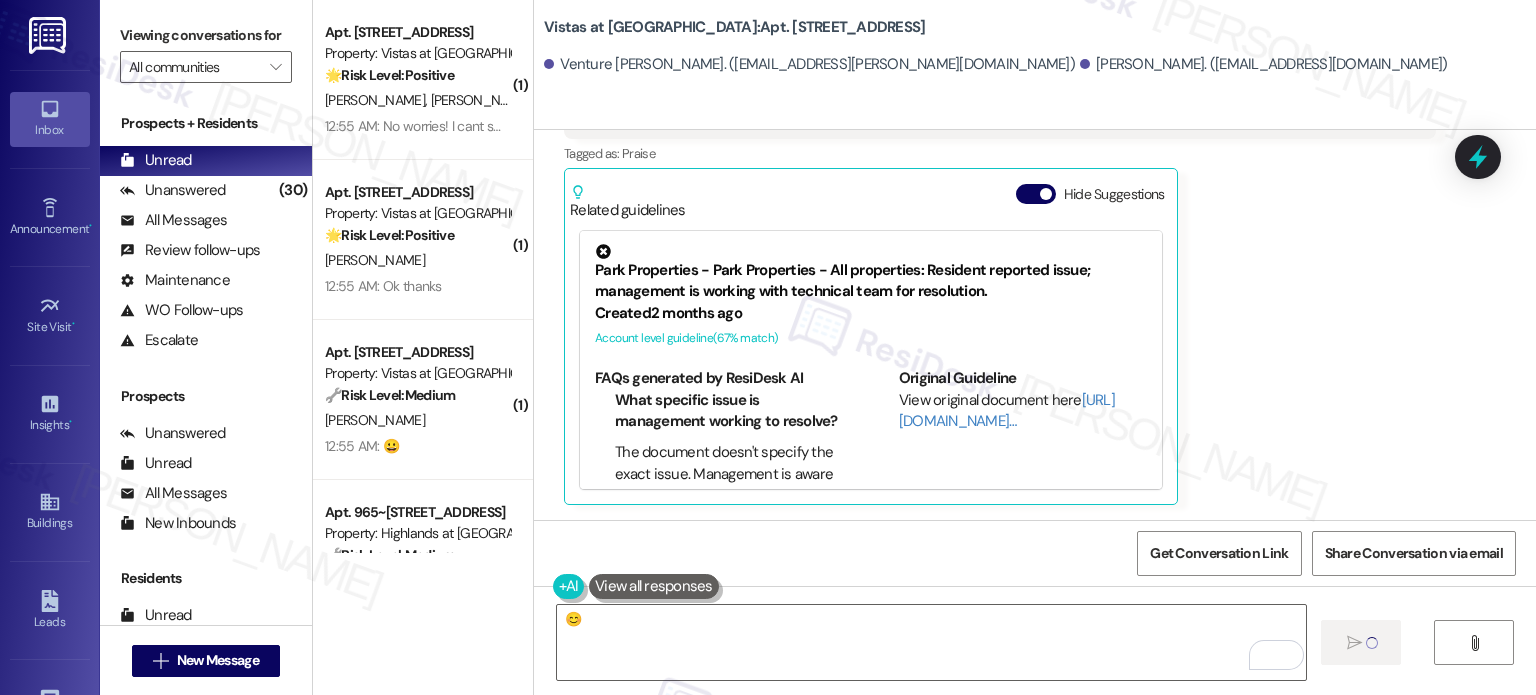 type 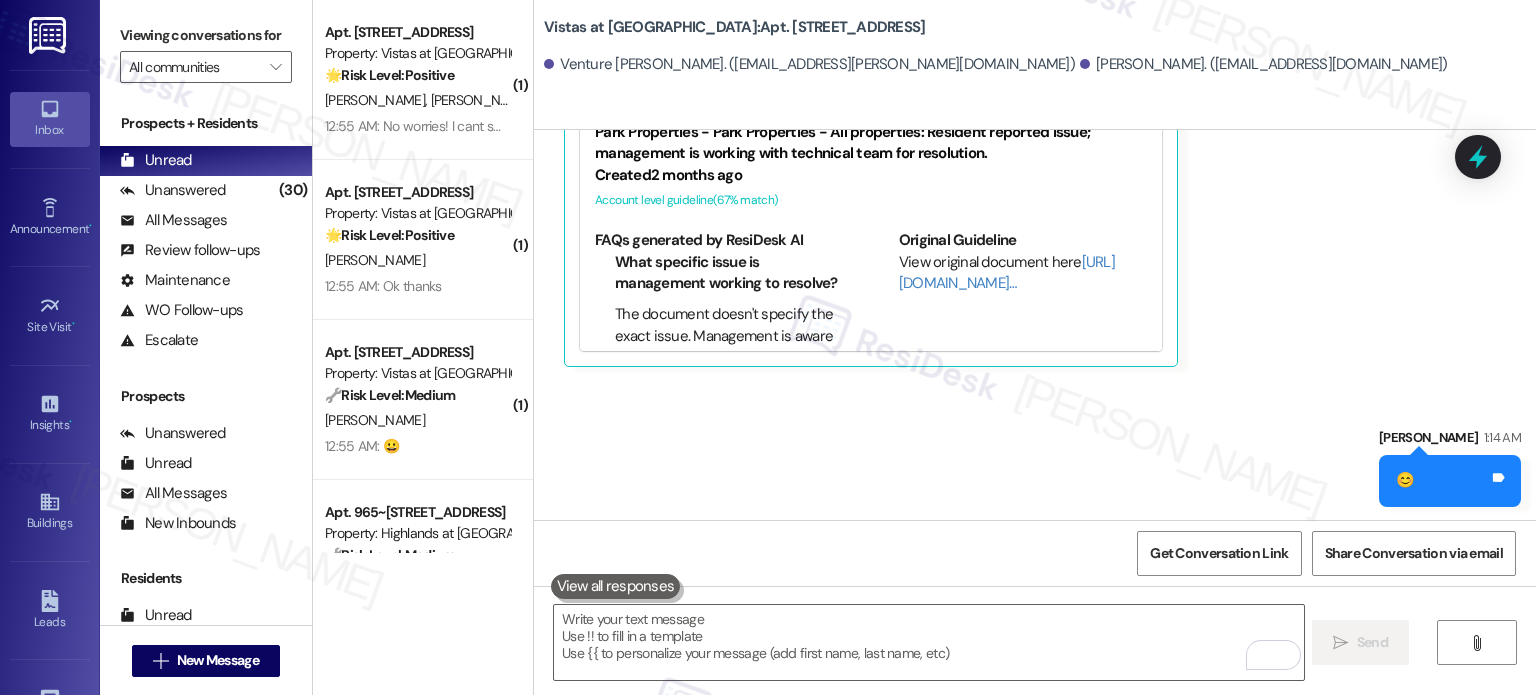 scroll, scrollTop: 1797, scrollLeft: 0, axis: vertical 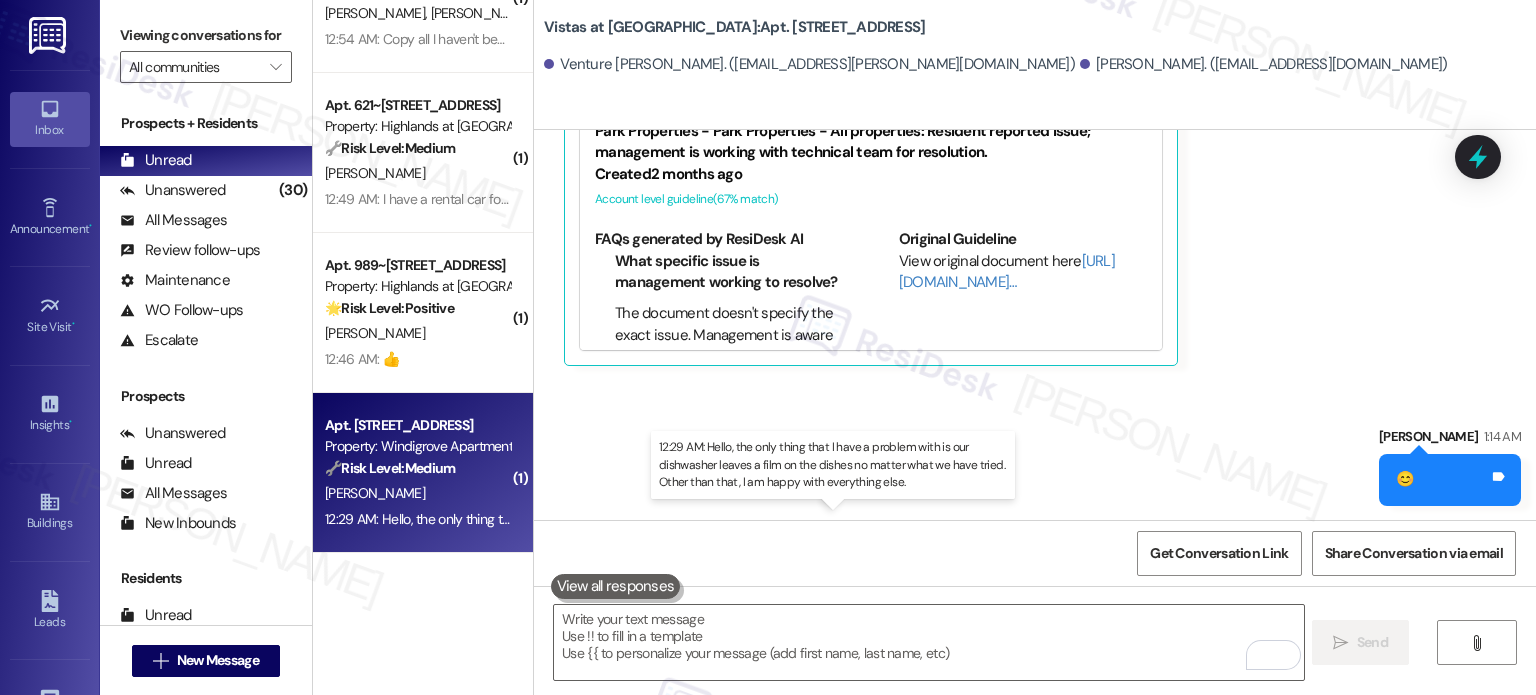 click on "12:29 AM: Hello, the only thing that I have a problem with is our dishwasher leaves a film on the dishes no matter what we have tried. Other than that, I am happy with everything else. 12:29 AM: Hello, the only thing that I have a problem with is our dishwasher leaves a film on the dishes no matter what we have tried. Other than that, I am happy with everything else." at bounding box center [847, 519] 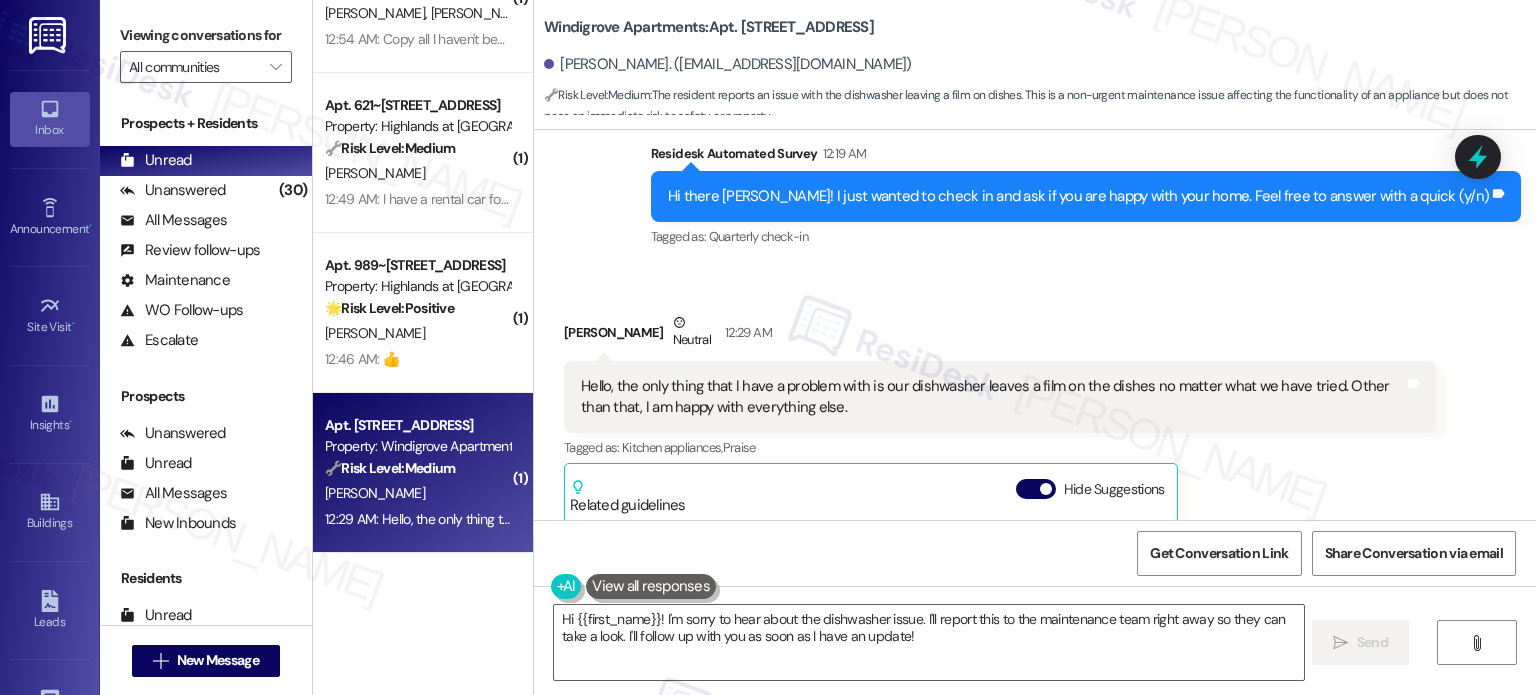 scroll, scrollTop: 373, scrollLeft: 0, axis: vertical 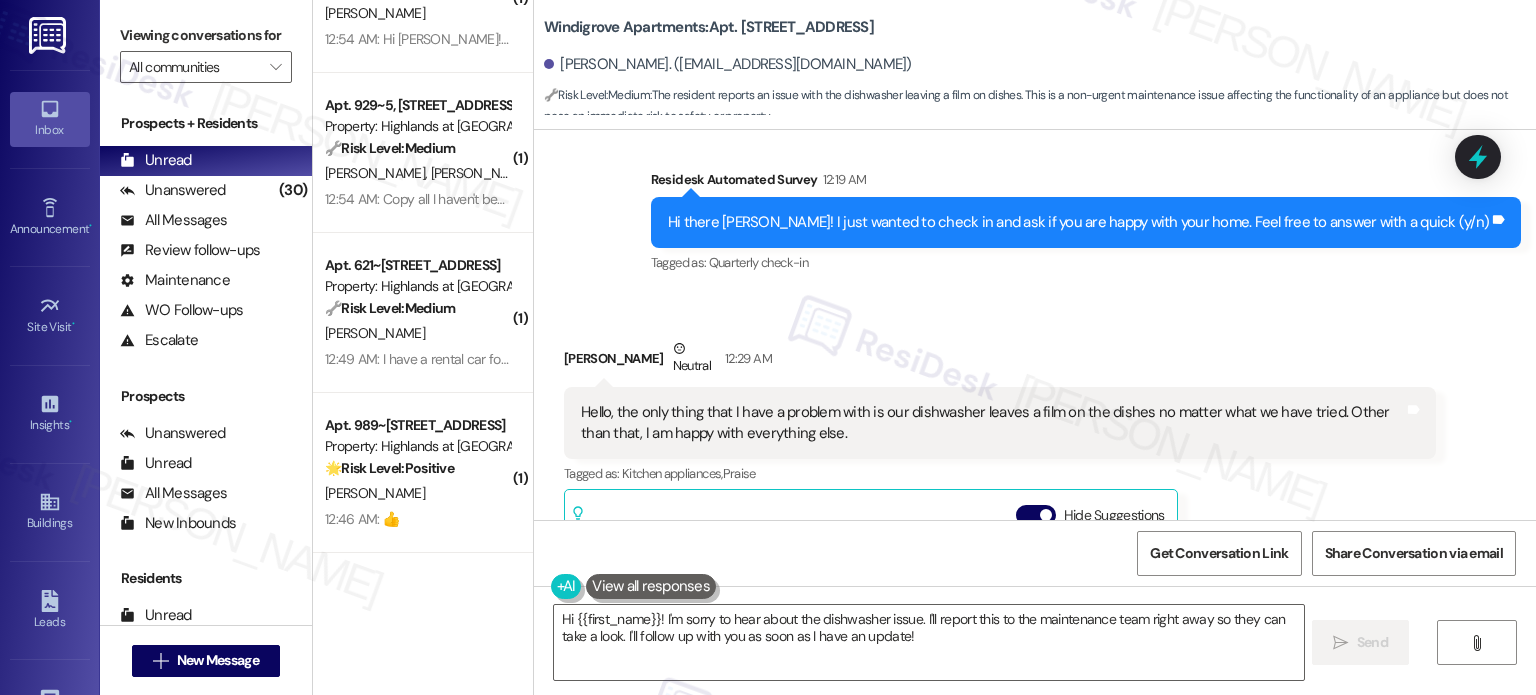 click on "Hello, the only thing that I have a problem with is our dishwasher leaves a film on the dishes no matter what we have tried. Other than that, I am happy with everything else." at bounding box center (992, 423) 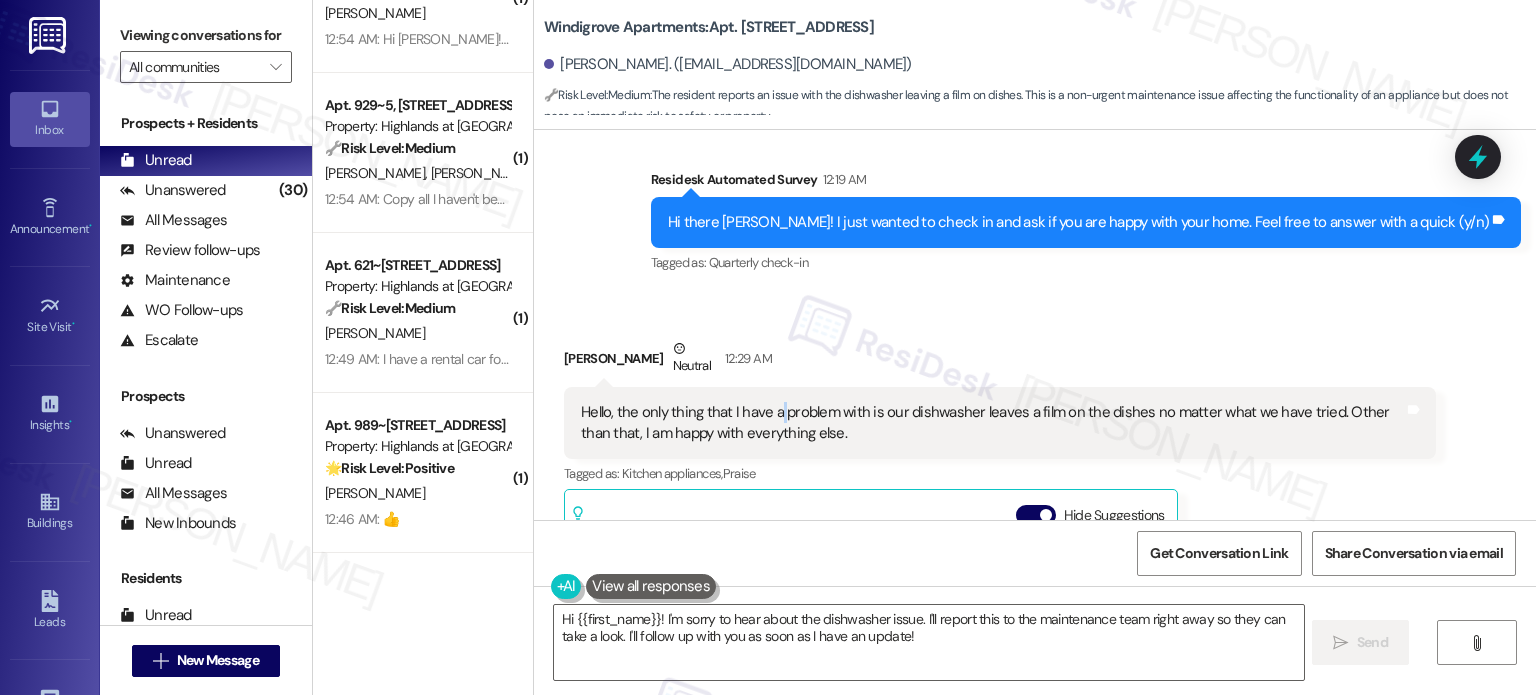 click on "Hello, the only thing that I have a problem with is our dishwasher leaves a film on the dishes no matter what we have tried. Other than that, I am happy with everything else." at bounding box center (992, 423) 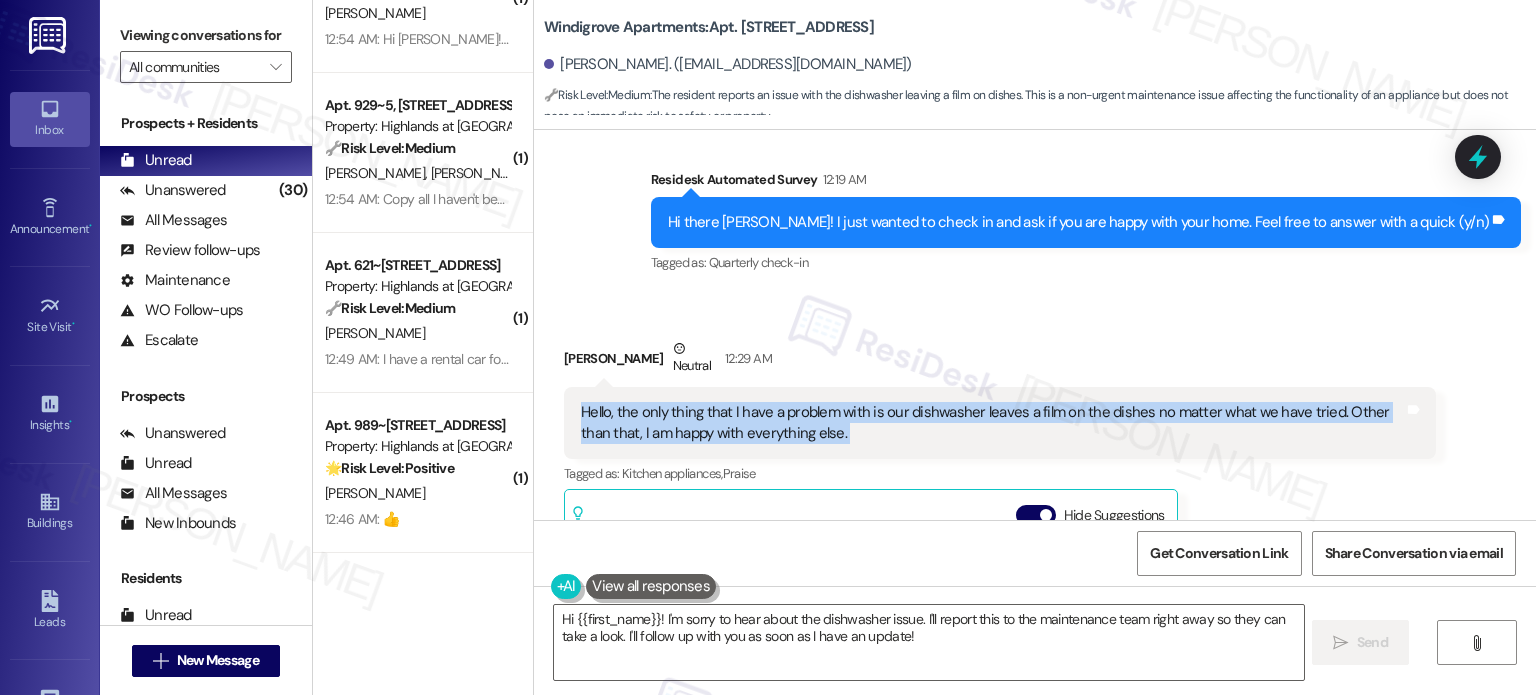 click on "Hello, the only thing that I have a problem with is our dishwasher leaves a film on the dishes no matter what we have tried. Other than that, I am happy with everything else." at bounding box center [992, 423] 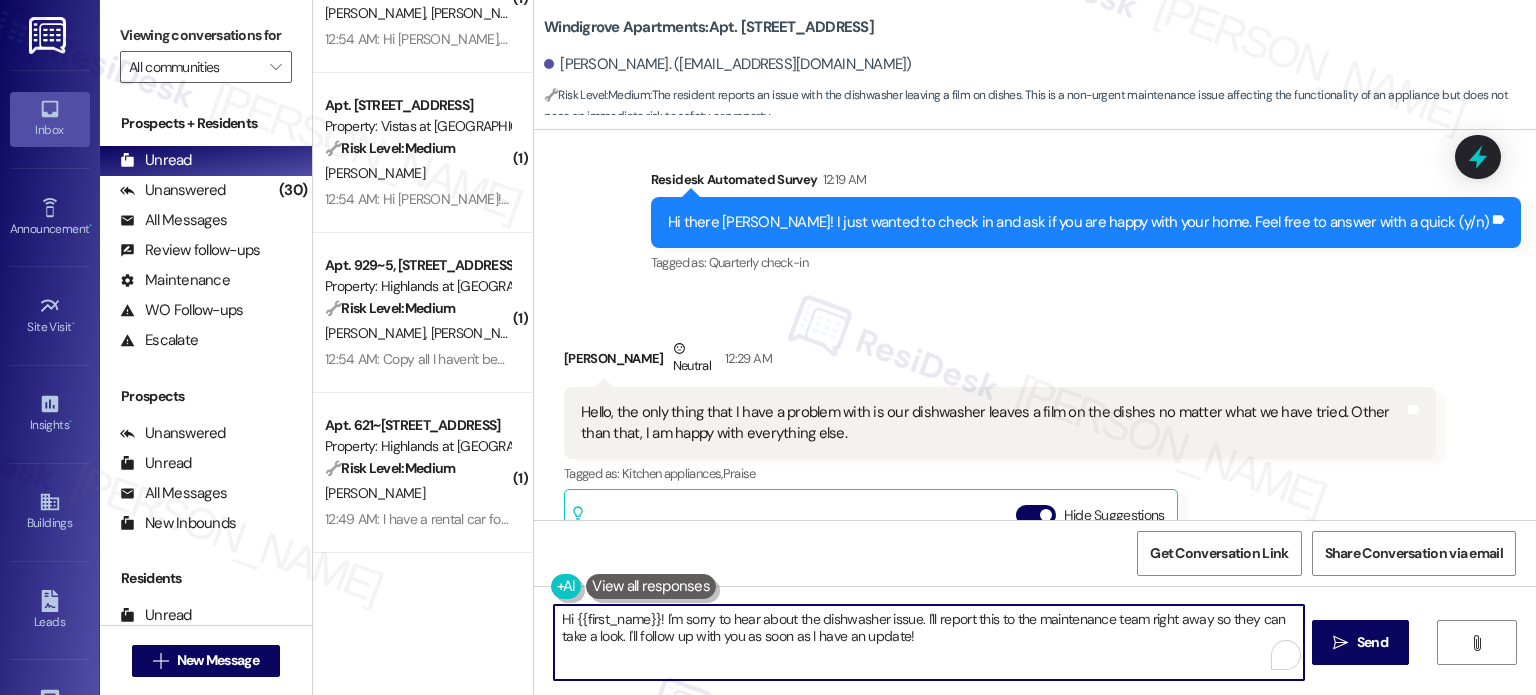 drag, startPoint x: 916, startPoint y: 618, endPoint x: 940, endPoint y: 663, distance: 51 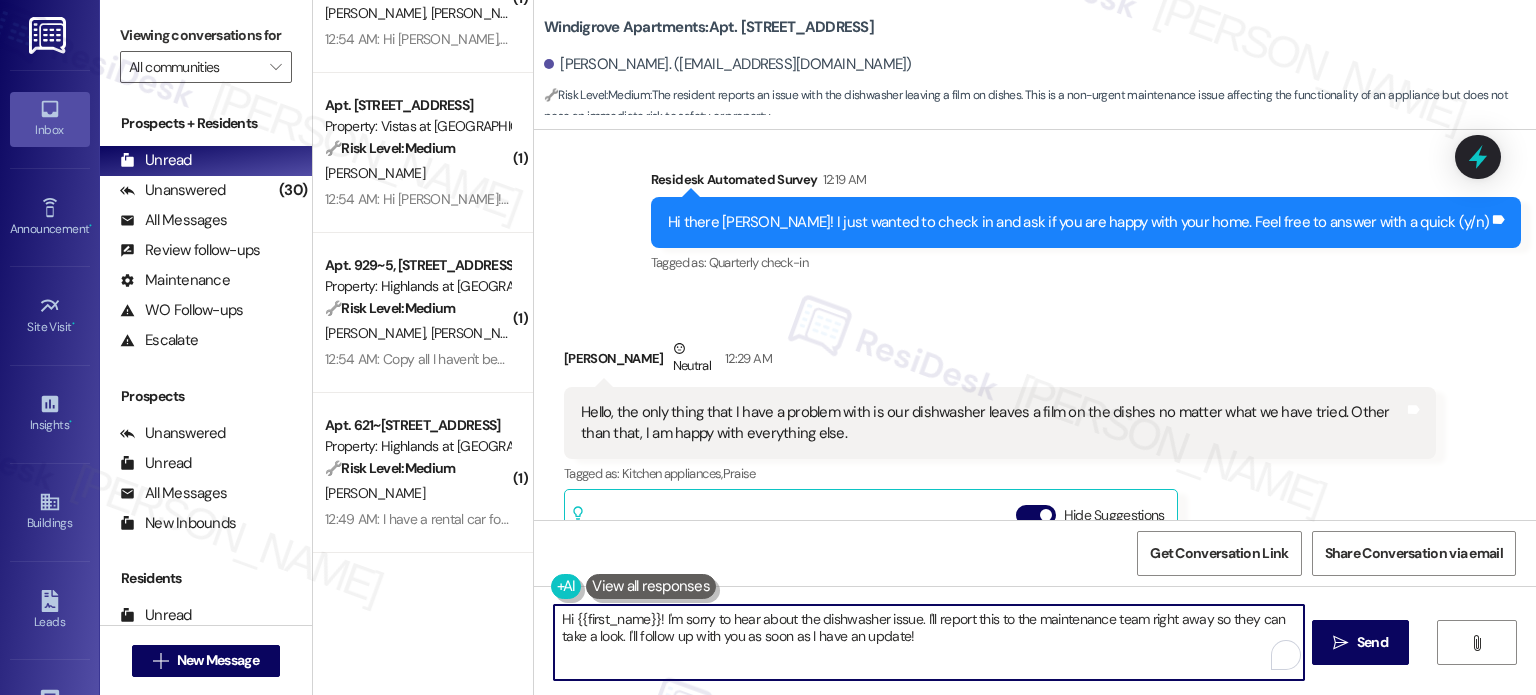 click on "Hi {{first_name}}! I'm sorry to hear about the dishwasher issue. I'll report this to the maintenance team right away so they can take a look. I'll follow up with you as soon as I have an update!" at bounding box center [928, 642] 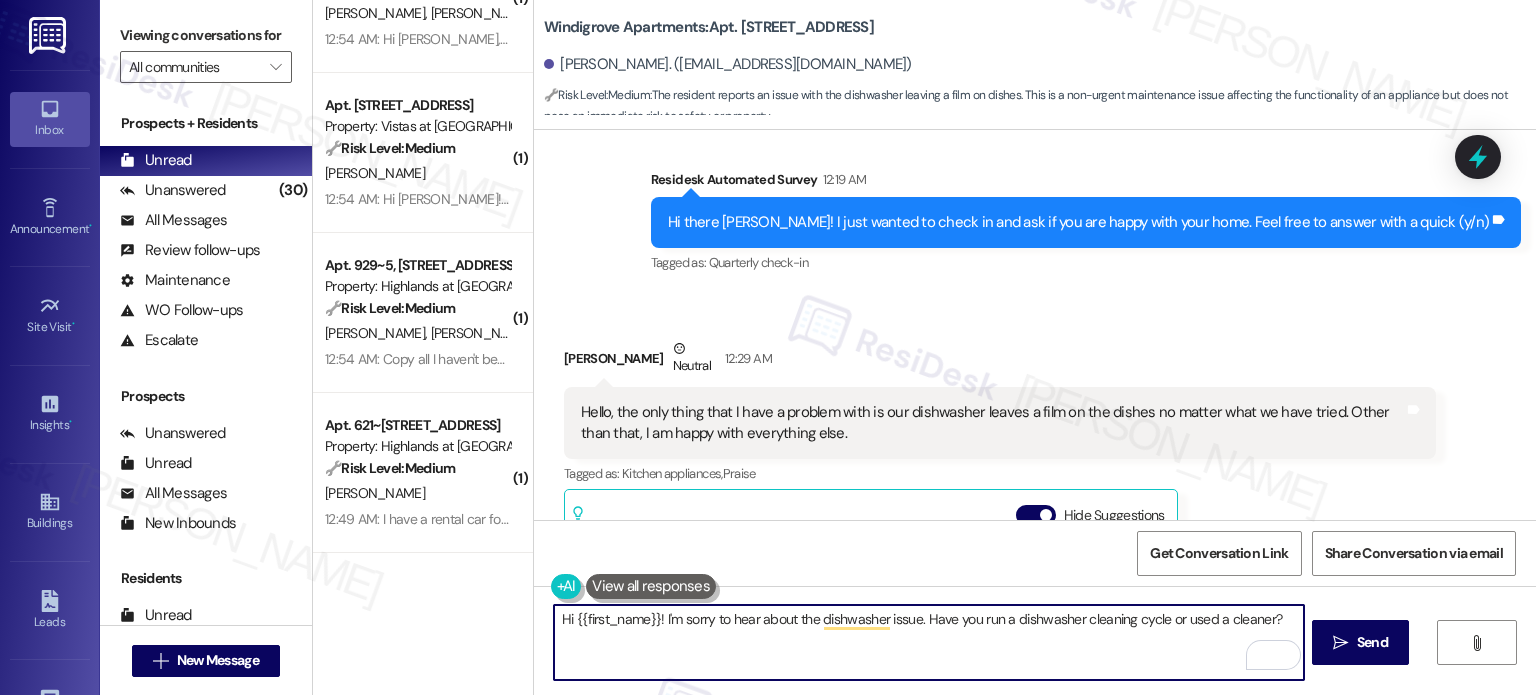 drag, startPoint x: 654, startPoint y: 621, endPoint x: 507, endPoint y: 619, distance: 147.01361 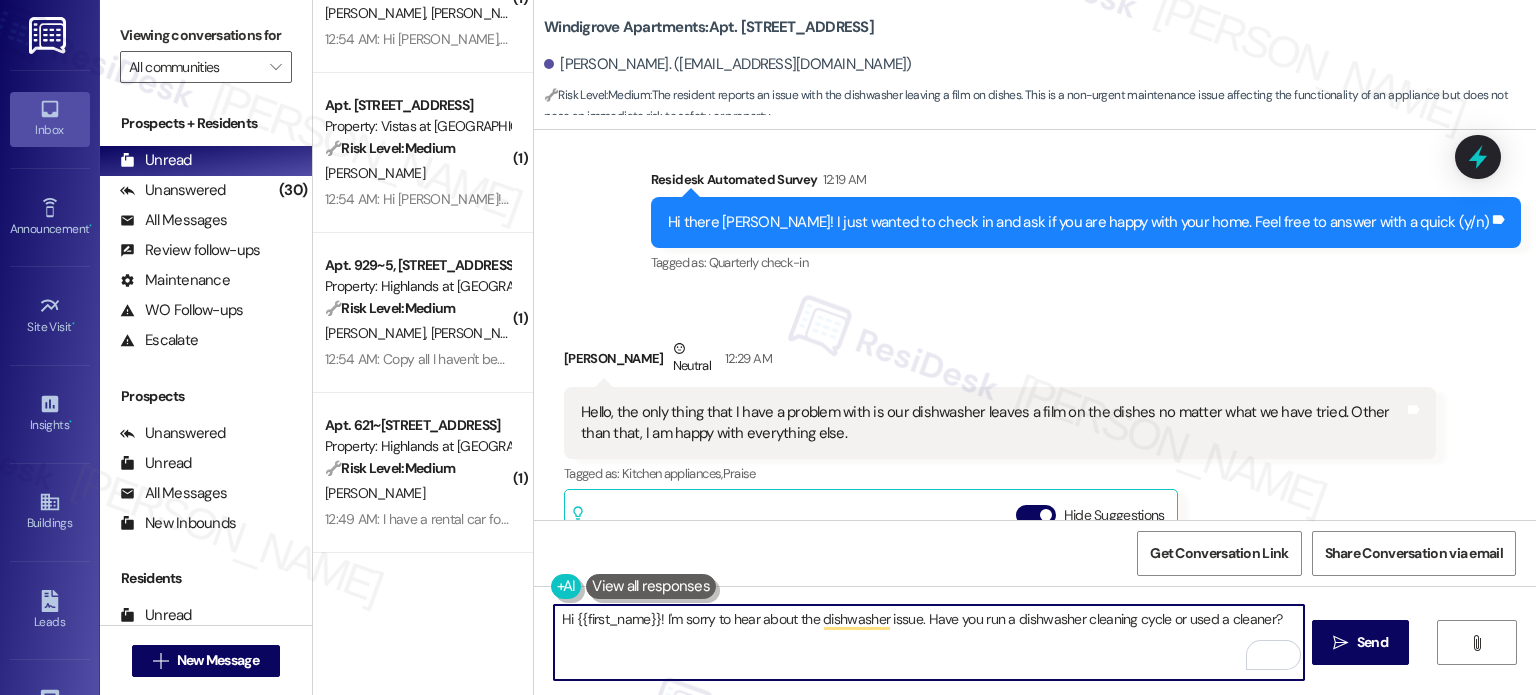 click on "( 1 ) Apt. 222, 7612 Timberlake Road Property: Vistas at Dreaming Creek 🌟  Risk Level:  Positive Resident is simply acknowledging receipt of a routine maintenance update regarding the pool closure. This indicates positive engagement and requires no further action. B. Lewis 12:55 AM: Ok thanks  12:55 AM: Ok thanks  ( 1 ) Apt. 425, 7612 Timberlake Road Property: Vistas at Dreaming Creek 🔧  Risk Level:  Medium The resident is acknowledging a notification about pool maintenance. This is a routine communication and does not indicate any urgent issues or risks. L. Gibson 12:55 AM: 😀 12:55 AM: 😀 ( 1 ) Apt. 965~105, 535 I Blackrock Drive Property: Highlands at Huckleberry Ridge Apartments 🔧  Risk Level:  Medium The resident is requesting more frequent pool cleanings and more lounge chairs. This is a community concern and asset preservation issue, but not an urgent maintenance request or health and safety violation. D. Matthews C. Matthews ( 1 ) Apt. 240, 7612 Timberlake Road 🔧  Risk Level:  Medium (" at bounding box center (924, 347) 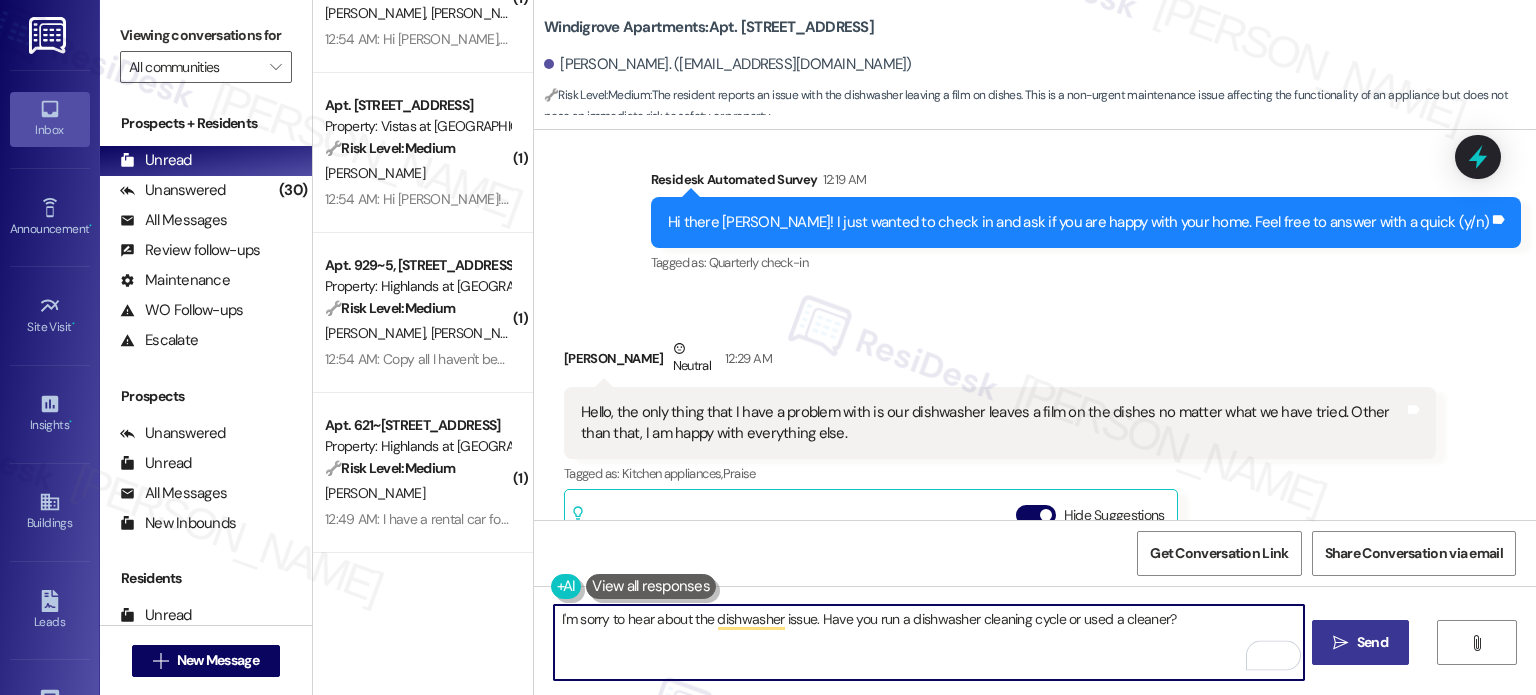 type on "I'm sorry to hear about the dishwasher issue. Have you run a dishwasher cleaning cycle or used a cleaner?" 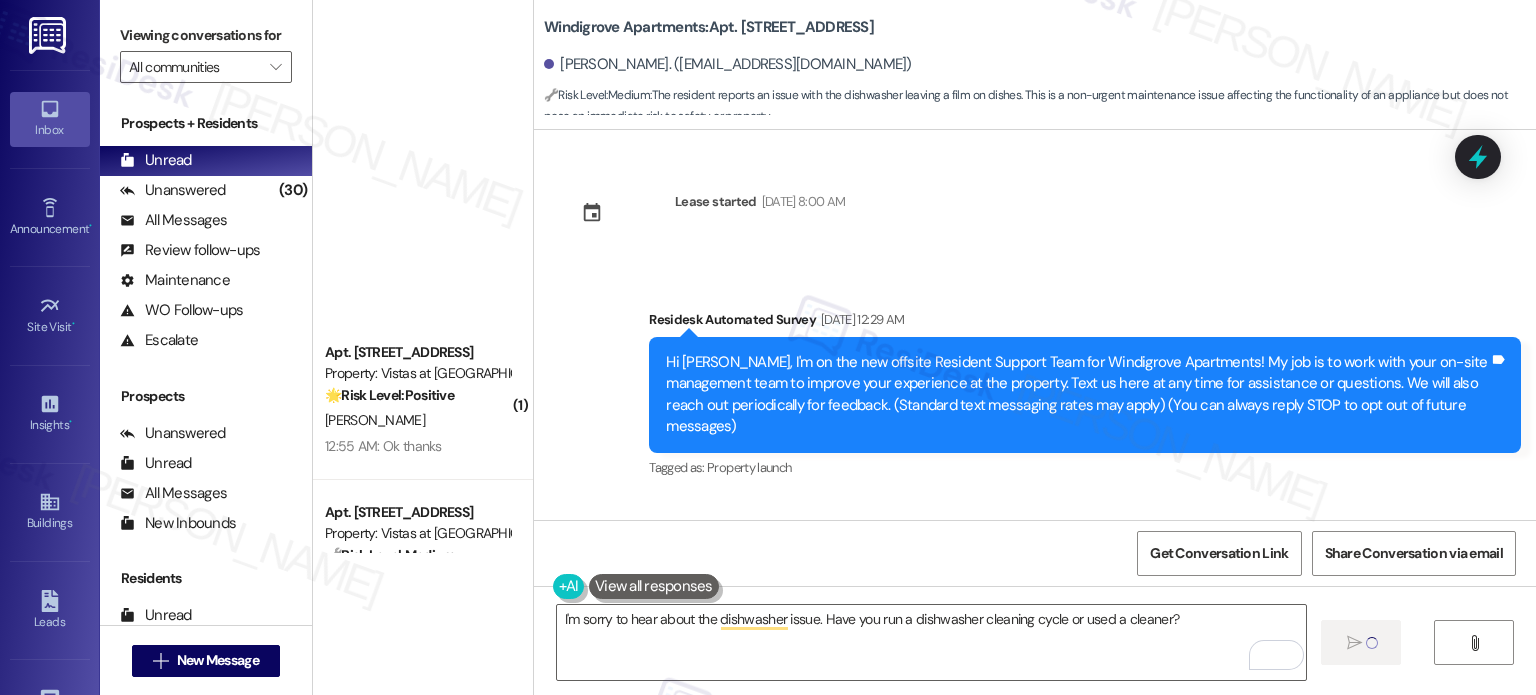 scroll, scrollTop: 0, scrollLeft: 0, axis: both 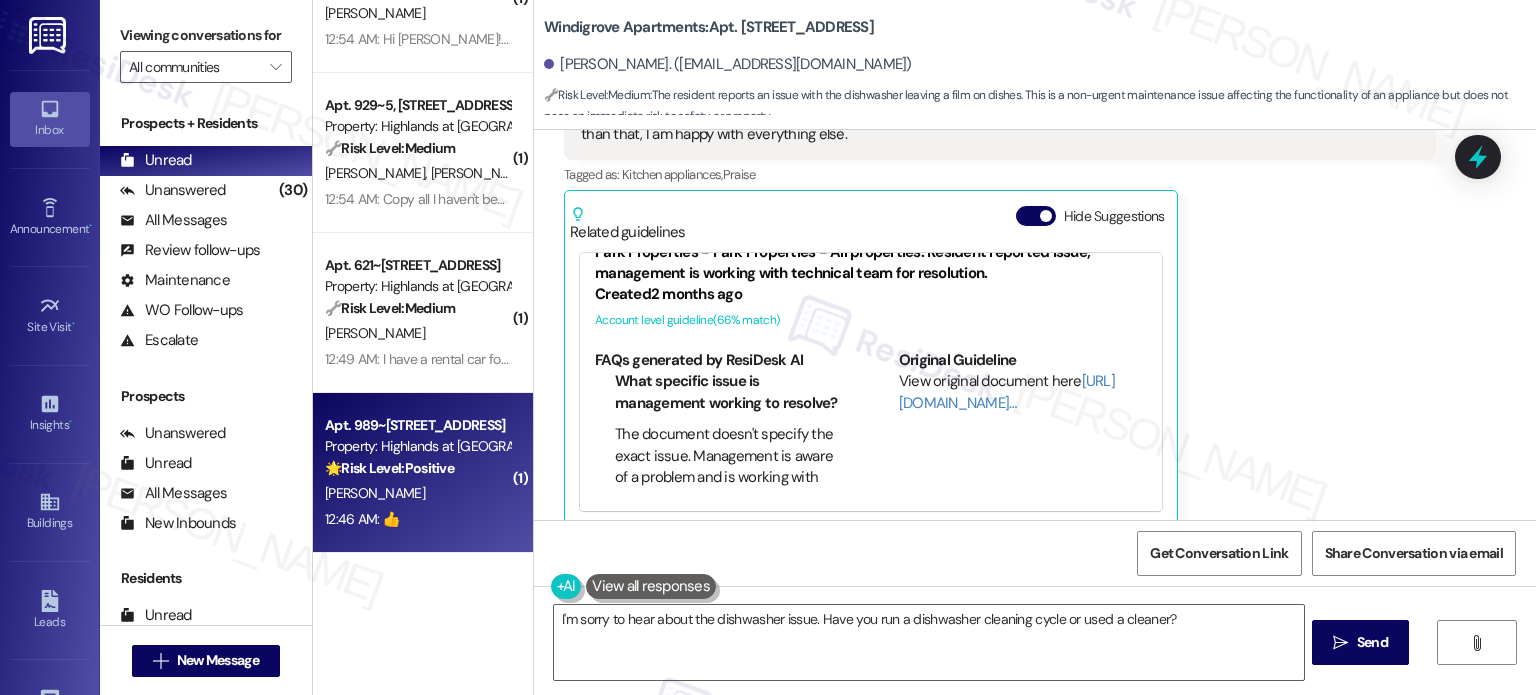 click on "[PERSON_NAME]" at bounding box center (417, 493) 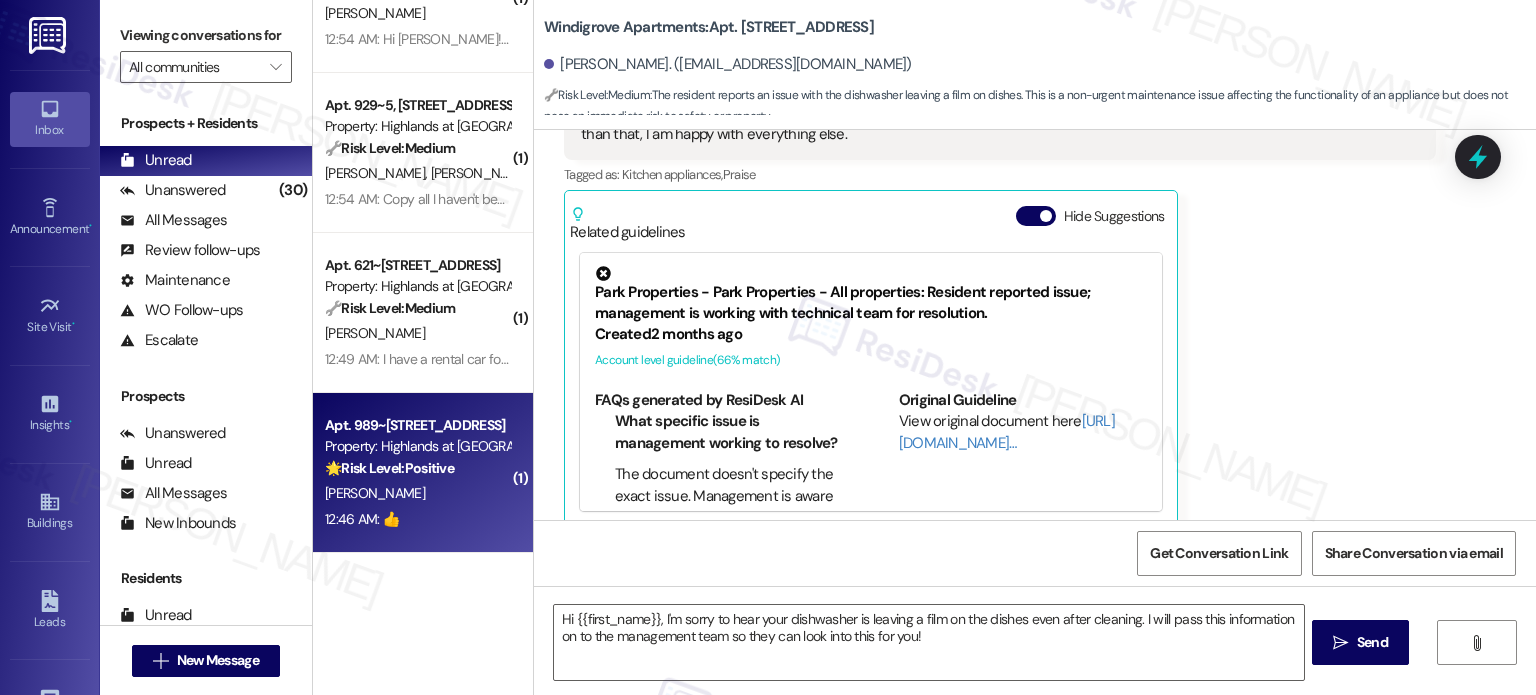 type on "Fetching suggested responses. Please feel free to read through the conversation in the meantime." 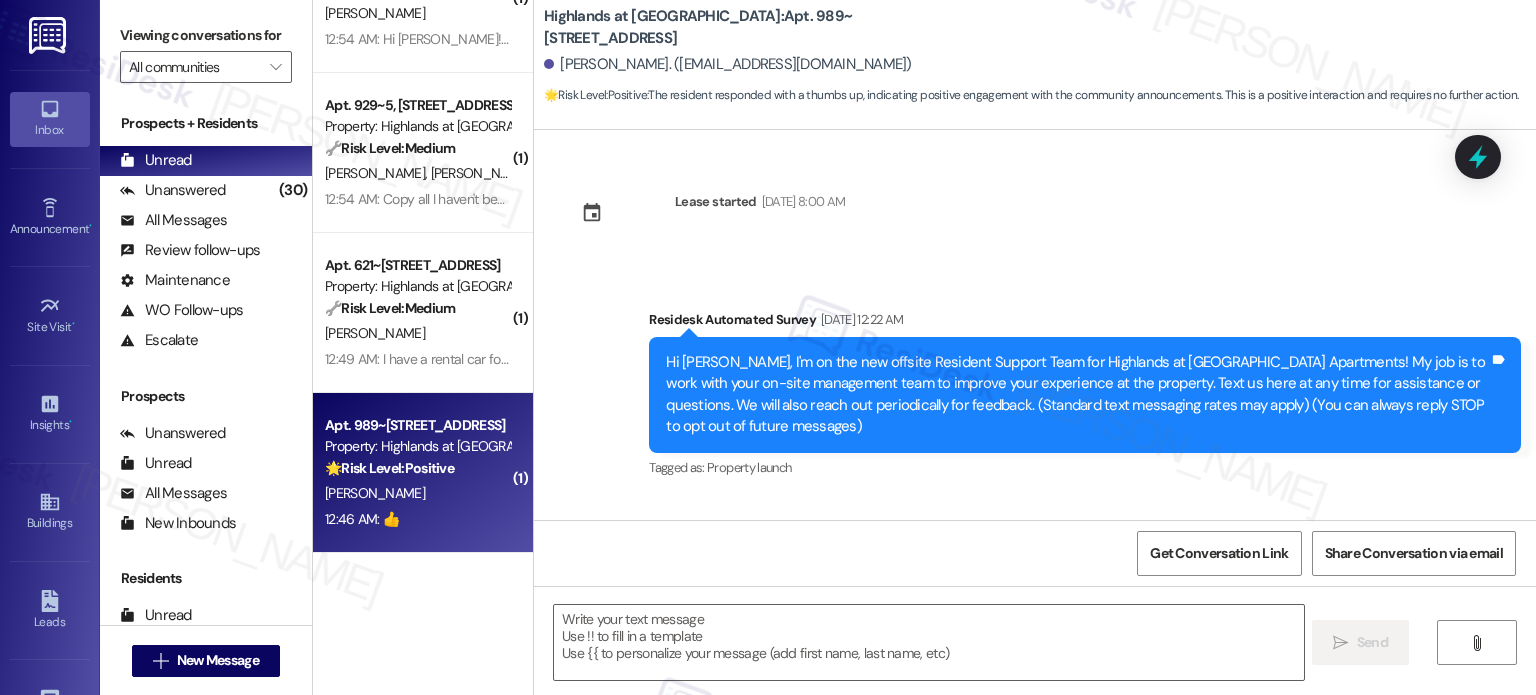 scroll, scrollTop: 23962, scrollLeft: 0, axis: vertical 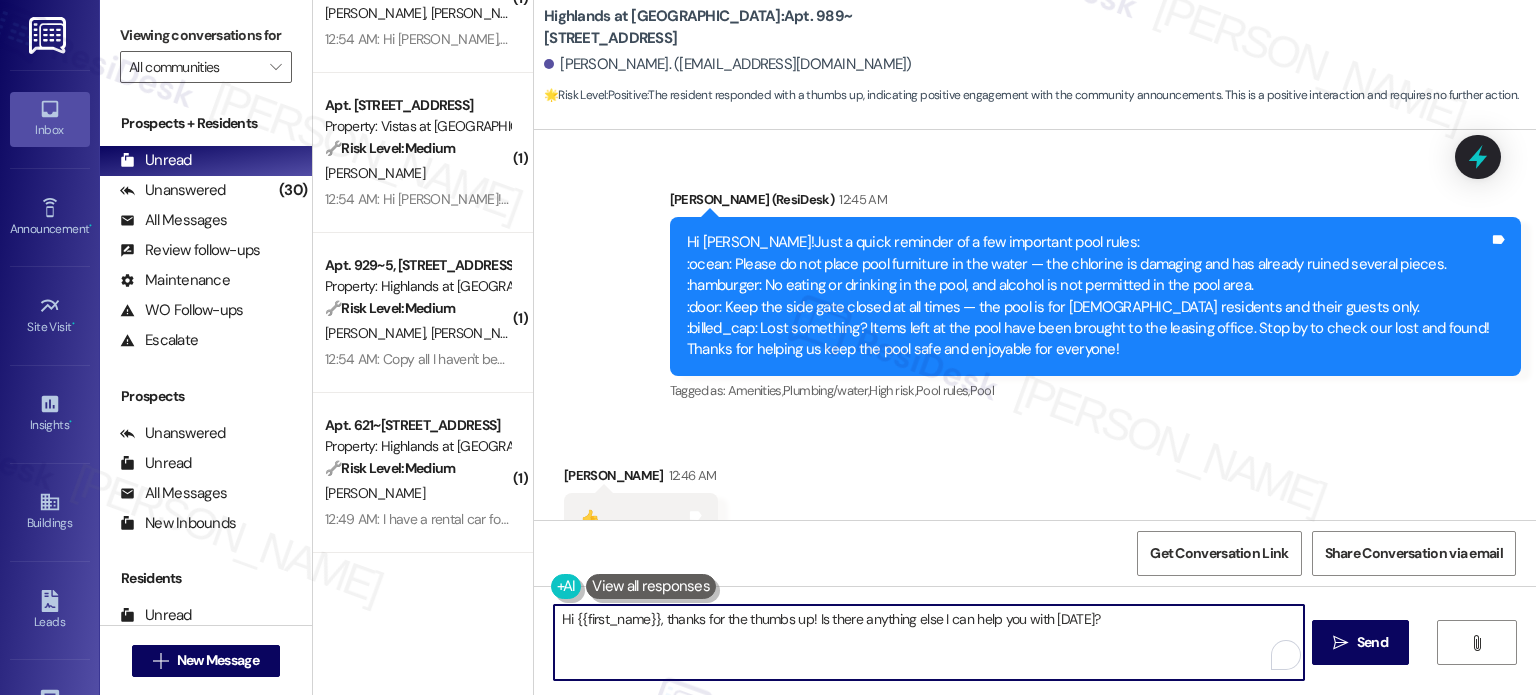 drag, startPoint x: 807, startPoint y: 619, endPoint x: 1202, endPoint y: 631, distance: 395.18225 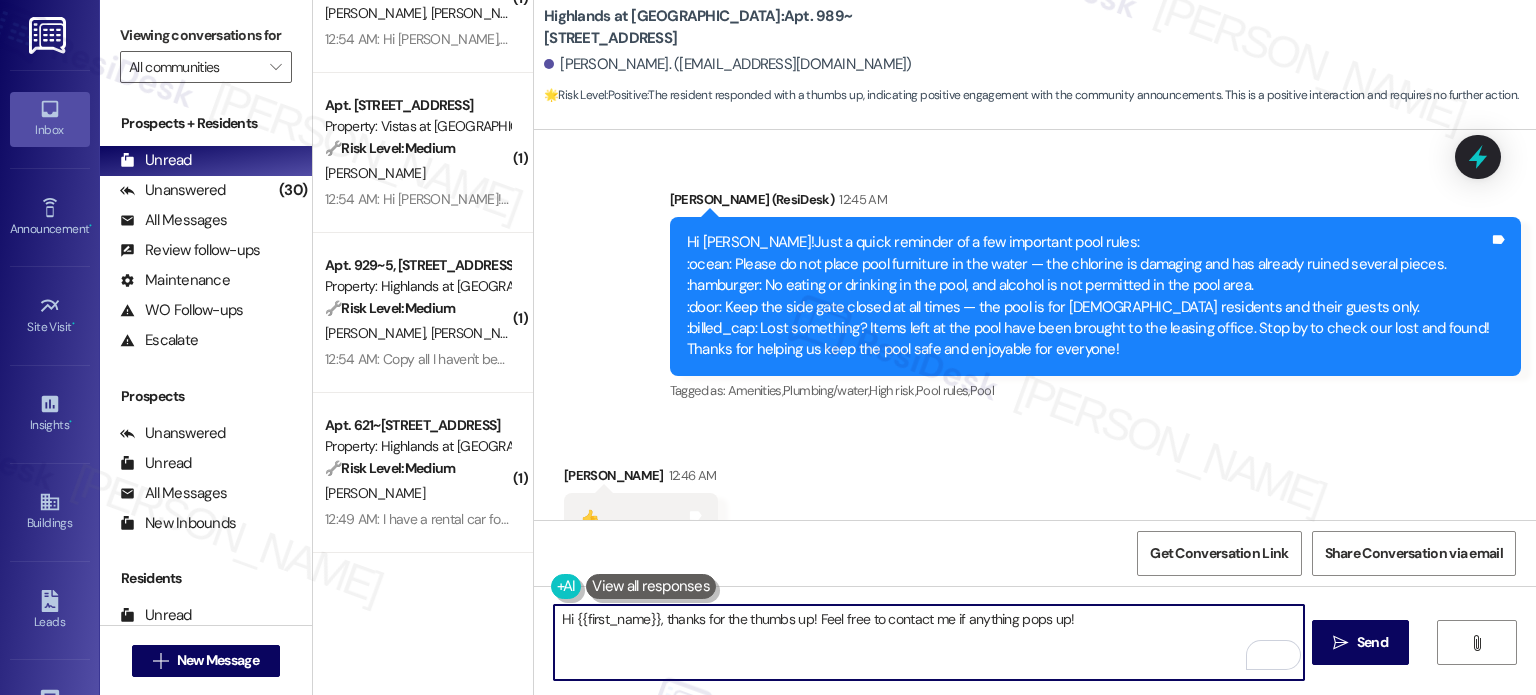 drag, startPoint x: 657, startPoint y: 620, endPoint x: 522, endPoint y: 620, distance: 135 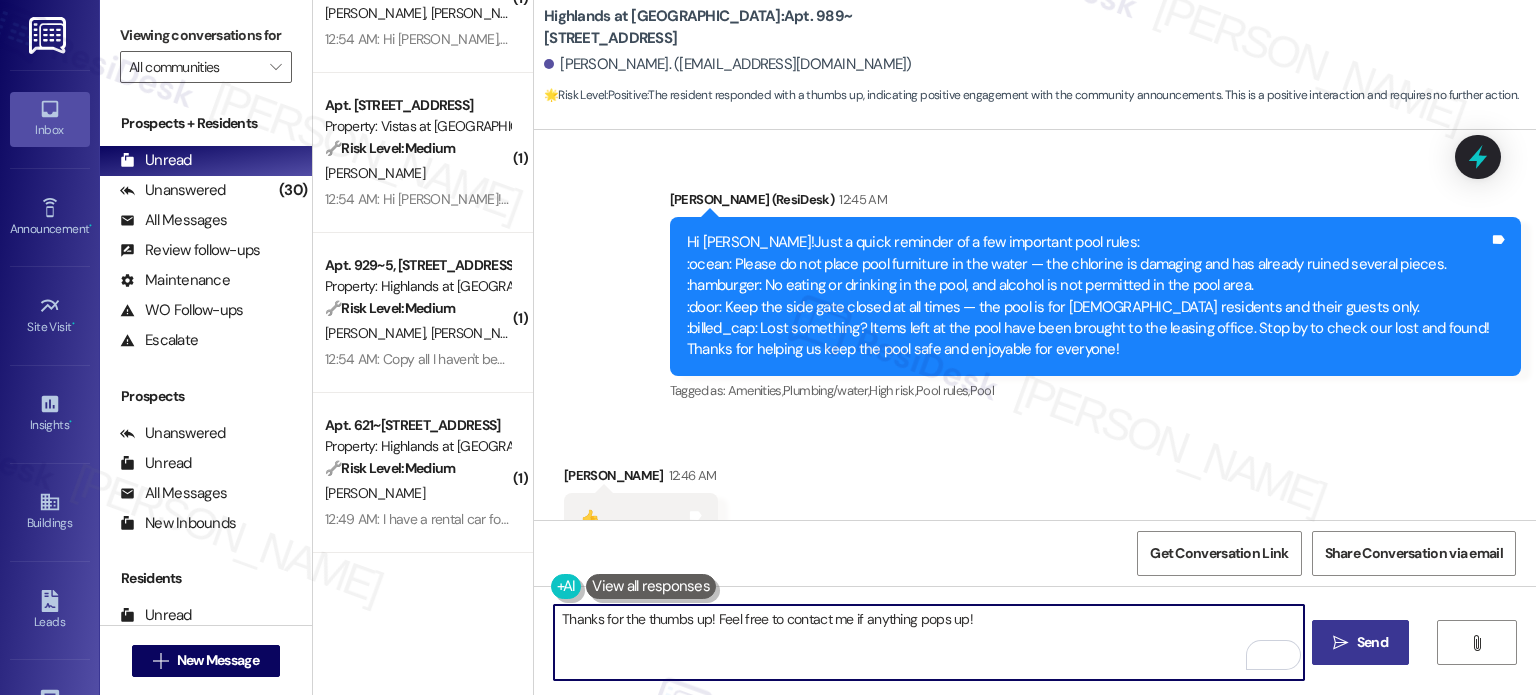 type on "Thanks for the thumbs up! Feel free to contact me if anything pops up!" 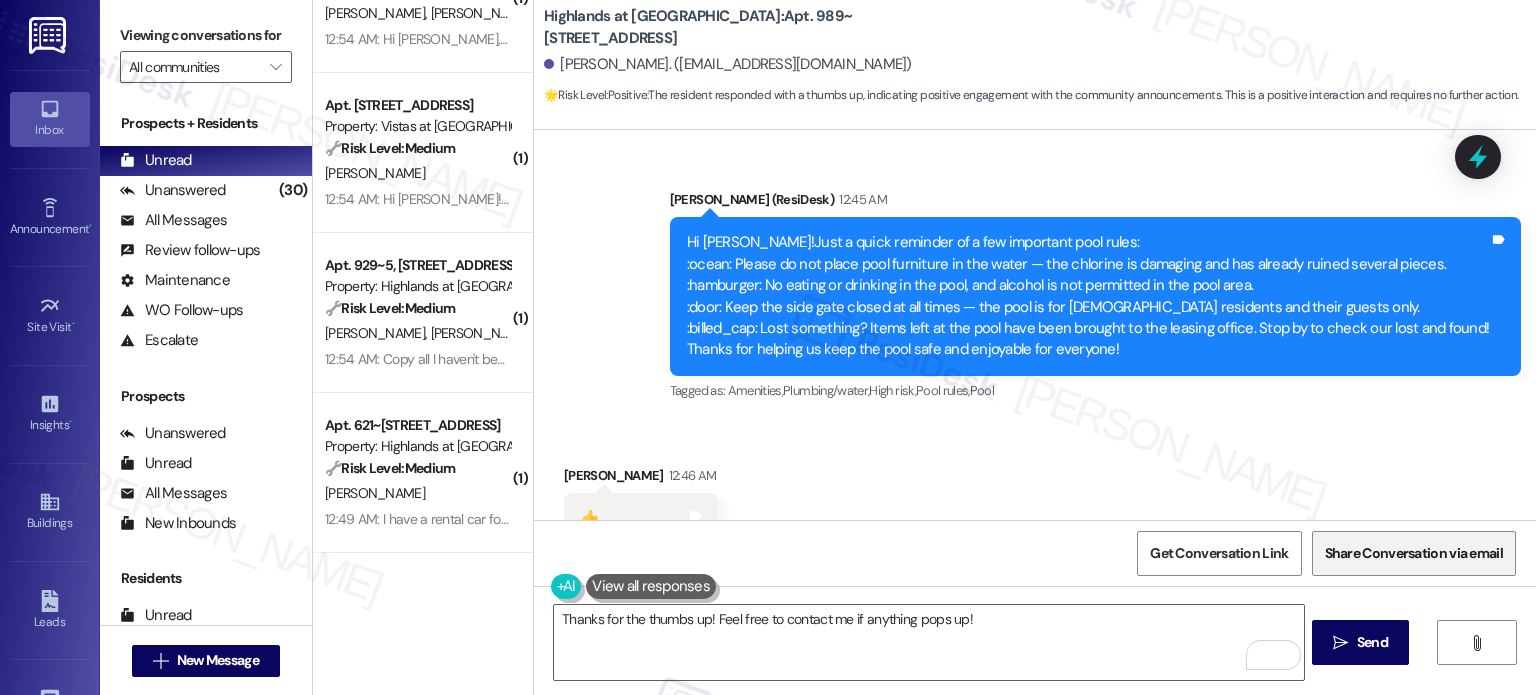drag, startPoint x: 1382, startPoint y: 648, endPoint x: 1383, endPoint y: 565, distance: 83.00603 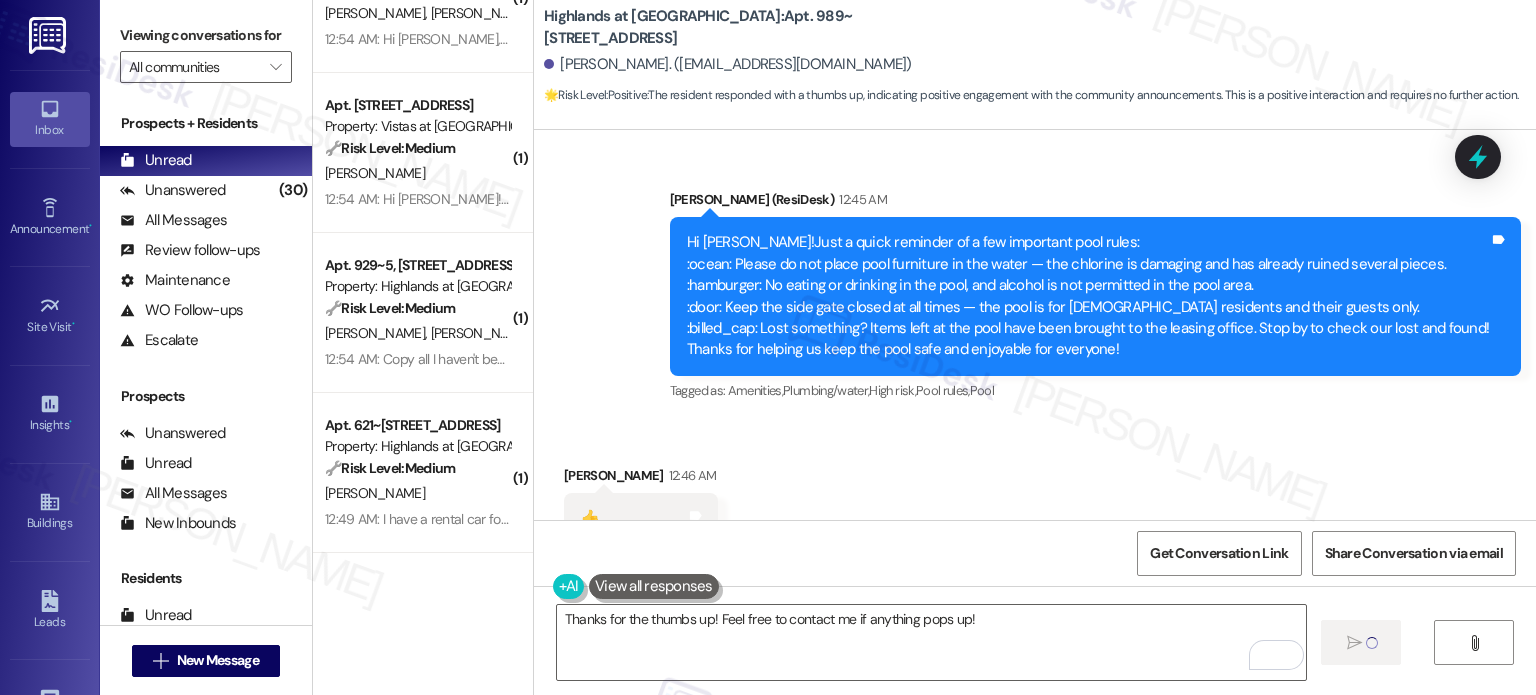 type 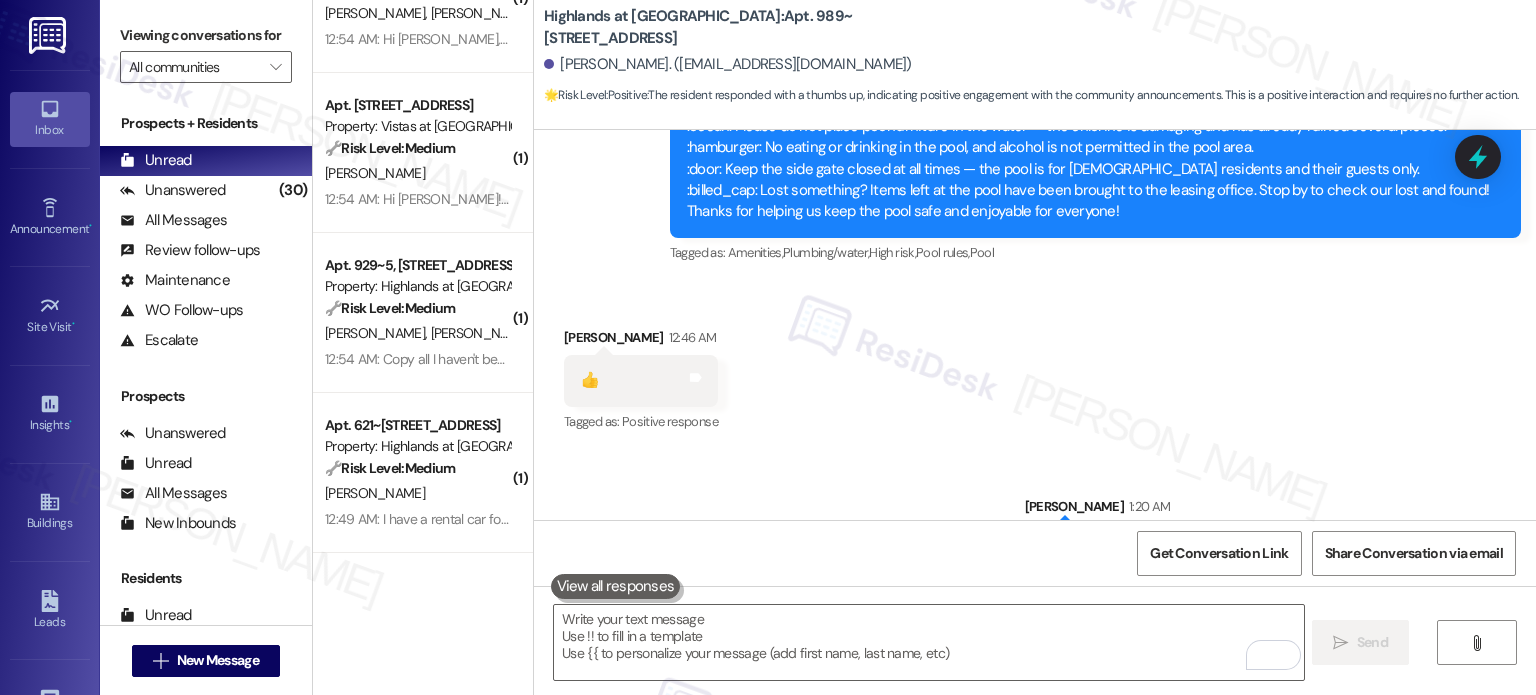 scroll, scrollTop: 24102, scrollLeft: 0, axis: vertical 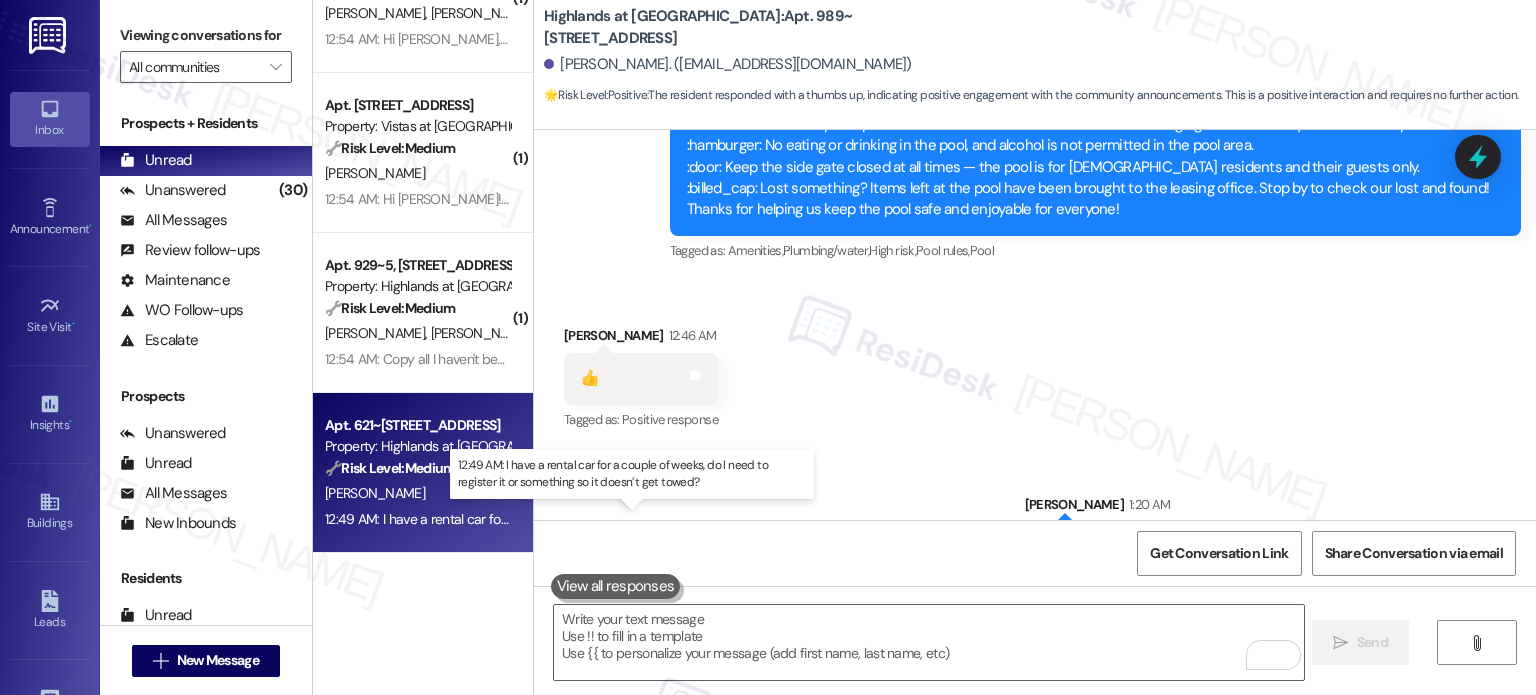 click on "12:49 AM: I have a rental car for a couple of weeks, do I need to register it or something so it doesn’t get towed? 12:49 AM: I have a rental car for a couple of weeks, do I need to register it or something so it doesn’t get towed?" at bounding box center (646, 519) 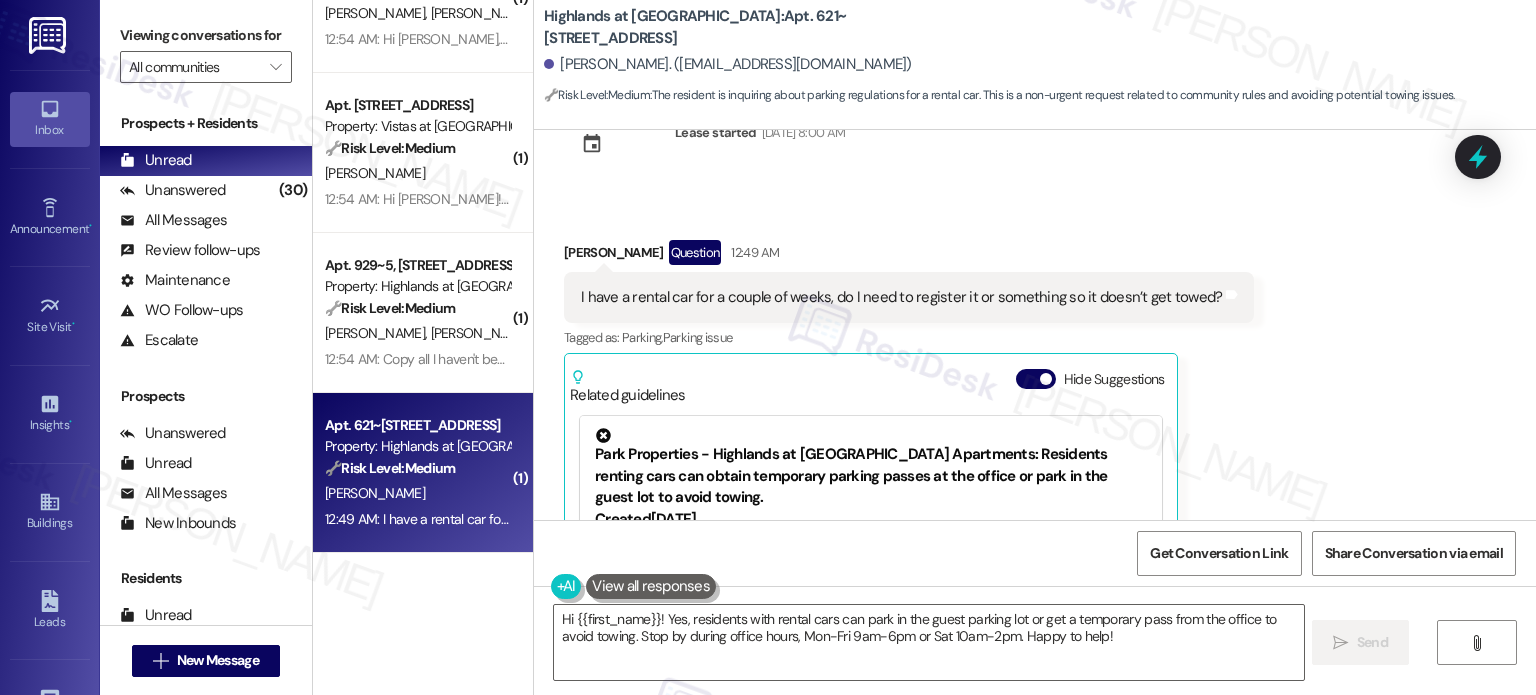 scroll, scrollTop: 53, scrollLeft: 0, axis: vertical 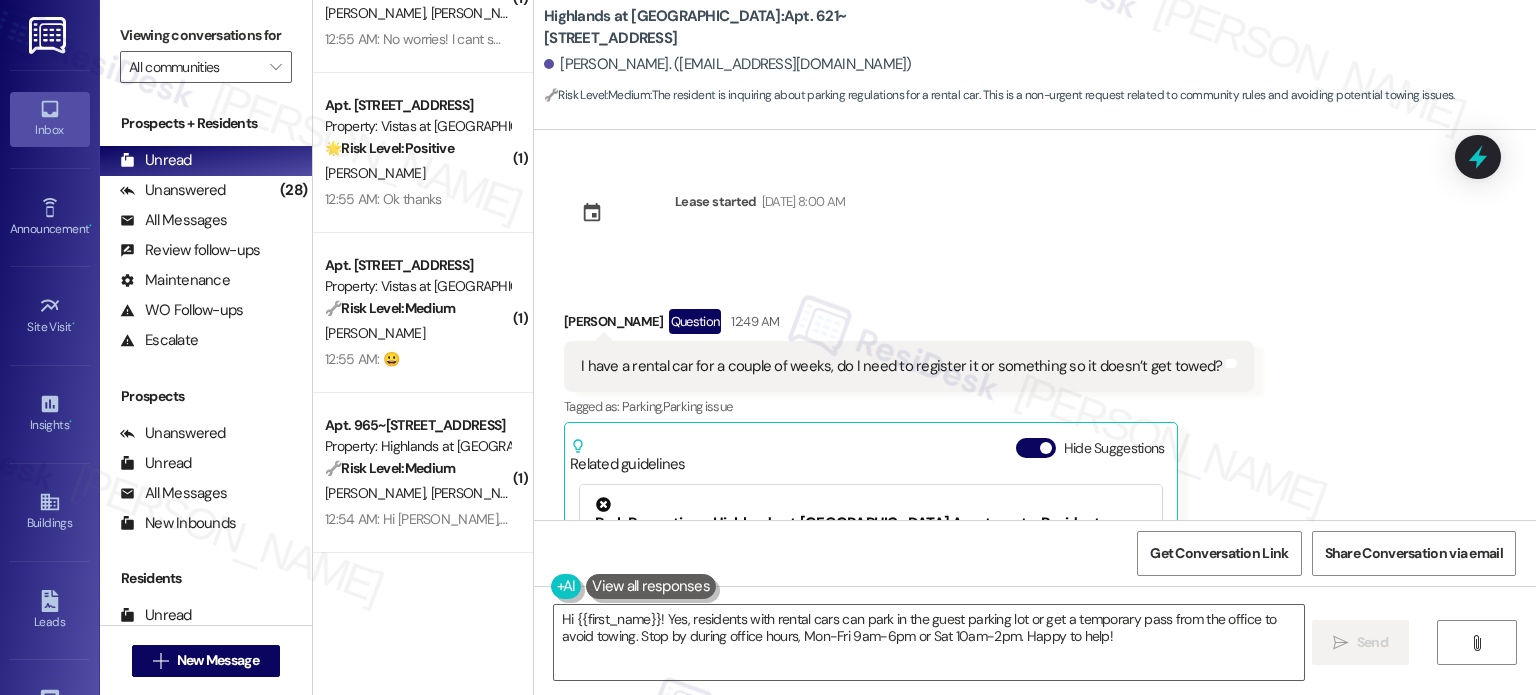 click on "I have a rental car for a couple of weeks, do I need to register it or something so it doesn’t get towed?" at bounding box center (901, 366) 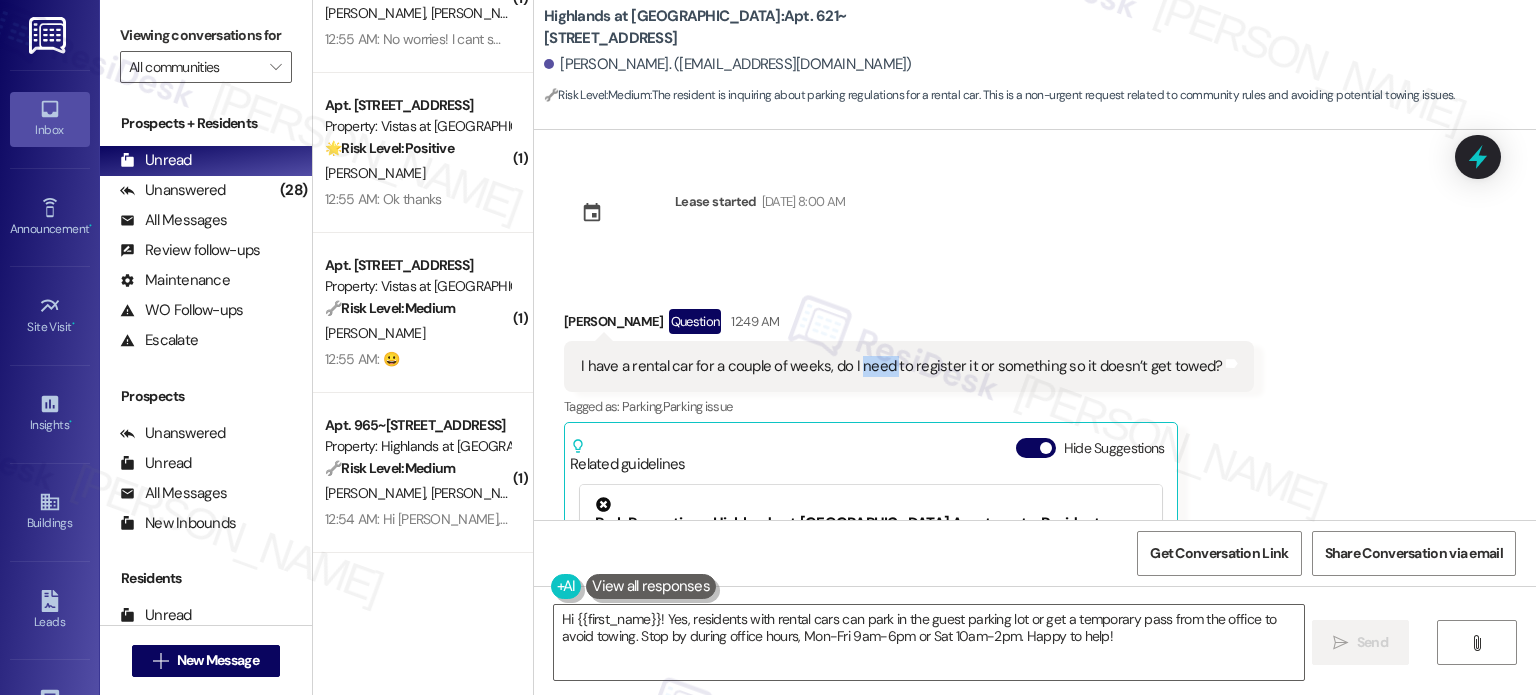 click on "I have a rental car for a couple of weeks, do I need to register it or something so it doesn’t get towed?" at bounding box center (901, 366) 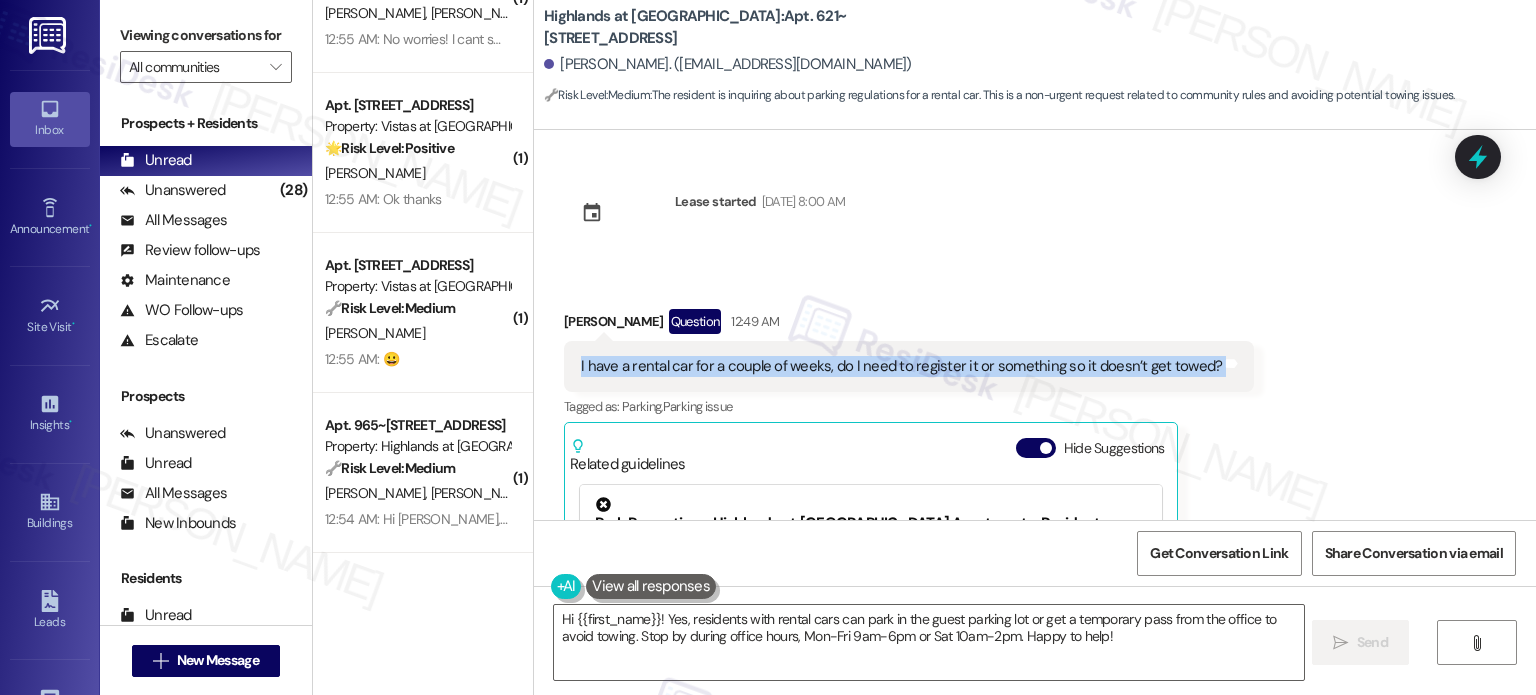 click on "I have a rental car for a couple of weeks, do I need to register it or something so it doesn’t get towed?" at bounding box center [901, 366] 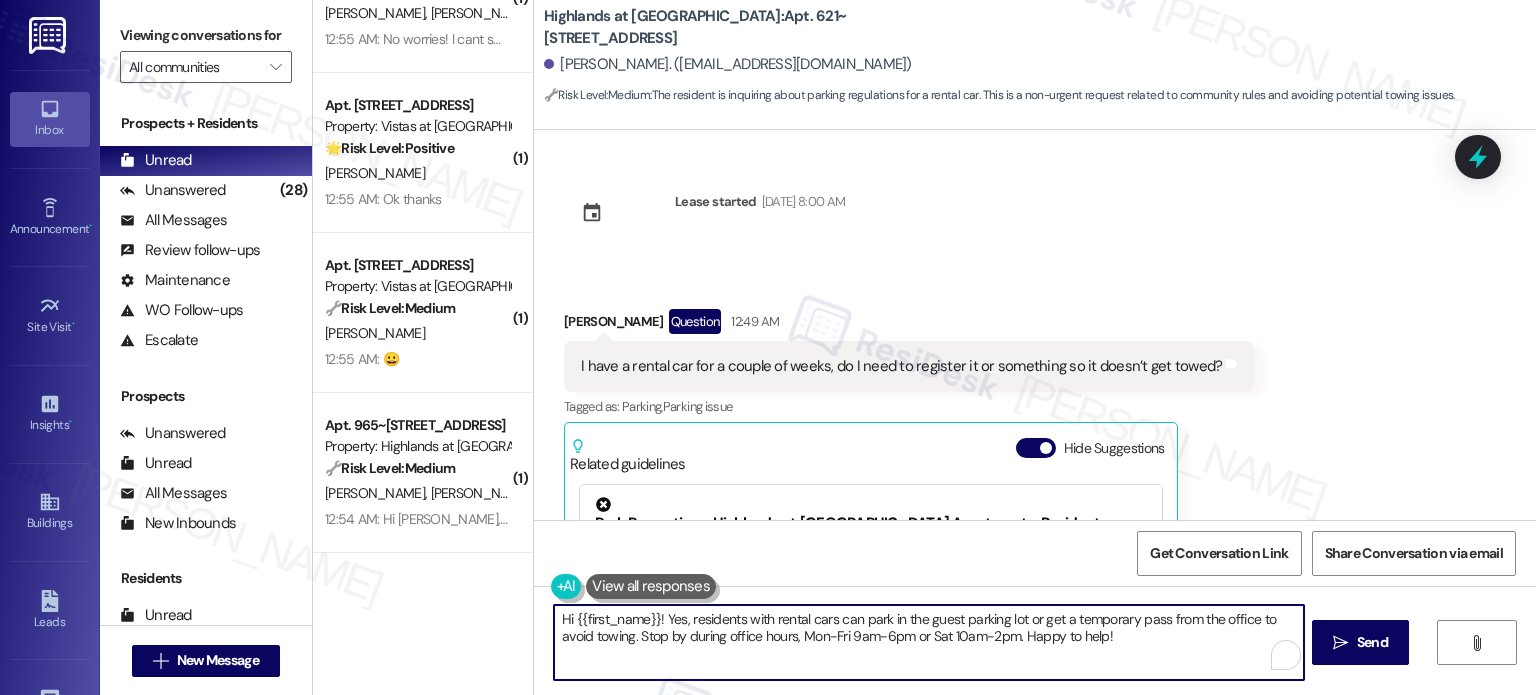 drag, startPoint x: 659, startPoint y: 623, endPoint x: 1236, endPoint y: 647, distance: 577.4989 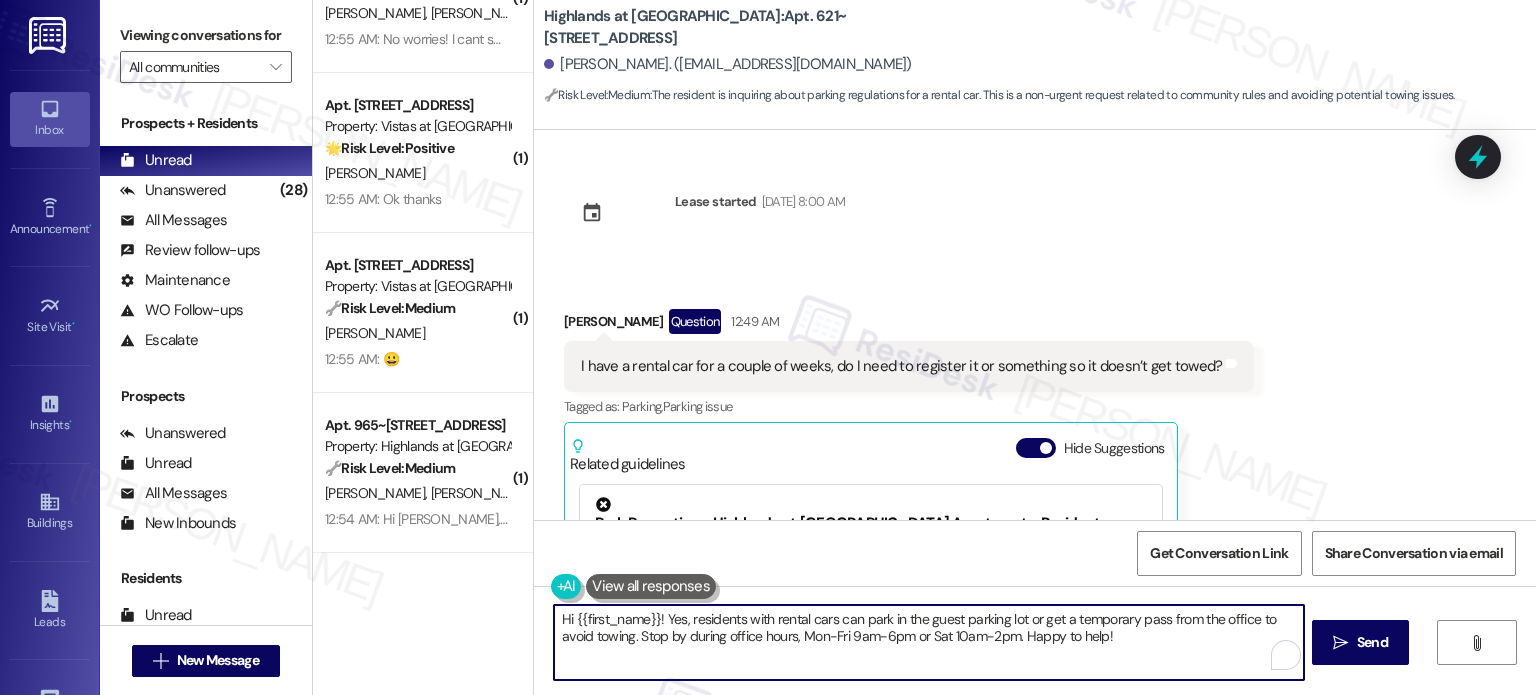 click on "Hi {{first_name}}! Yes, residents with rental cars can park in the guest parking lot or get a temporary pass from the office to avoid towing. Stop by during office hours, Mon-Fri 9am-6pm or Sat 10am-2pm. Happy to help!" at bounding box center (928, 642) 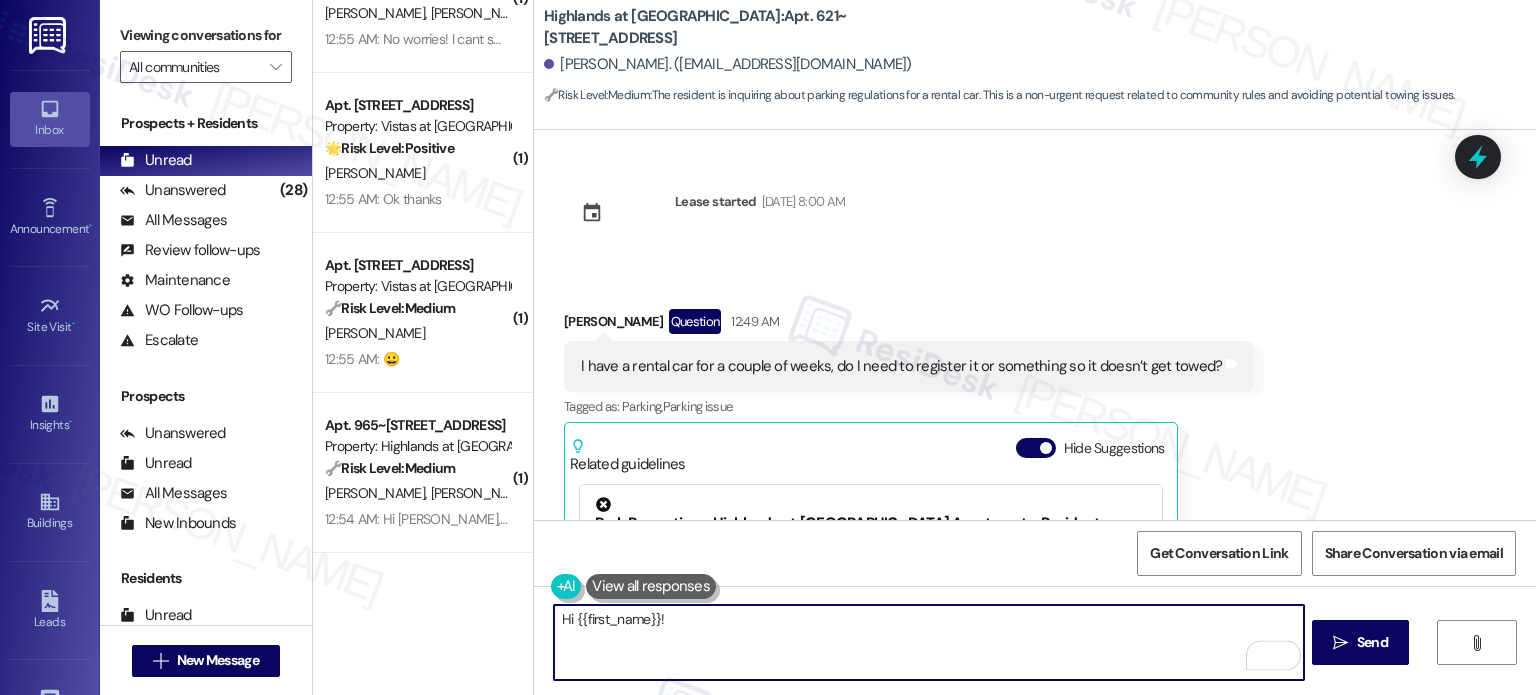 paste on "How long do you expect to keep the rental car on the property?" 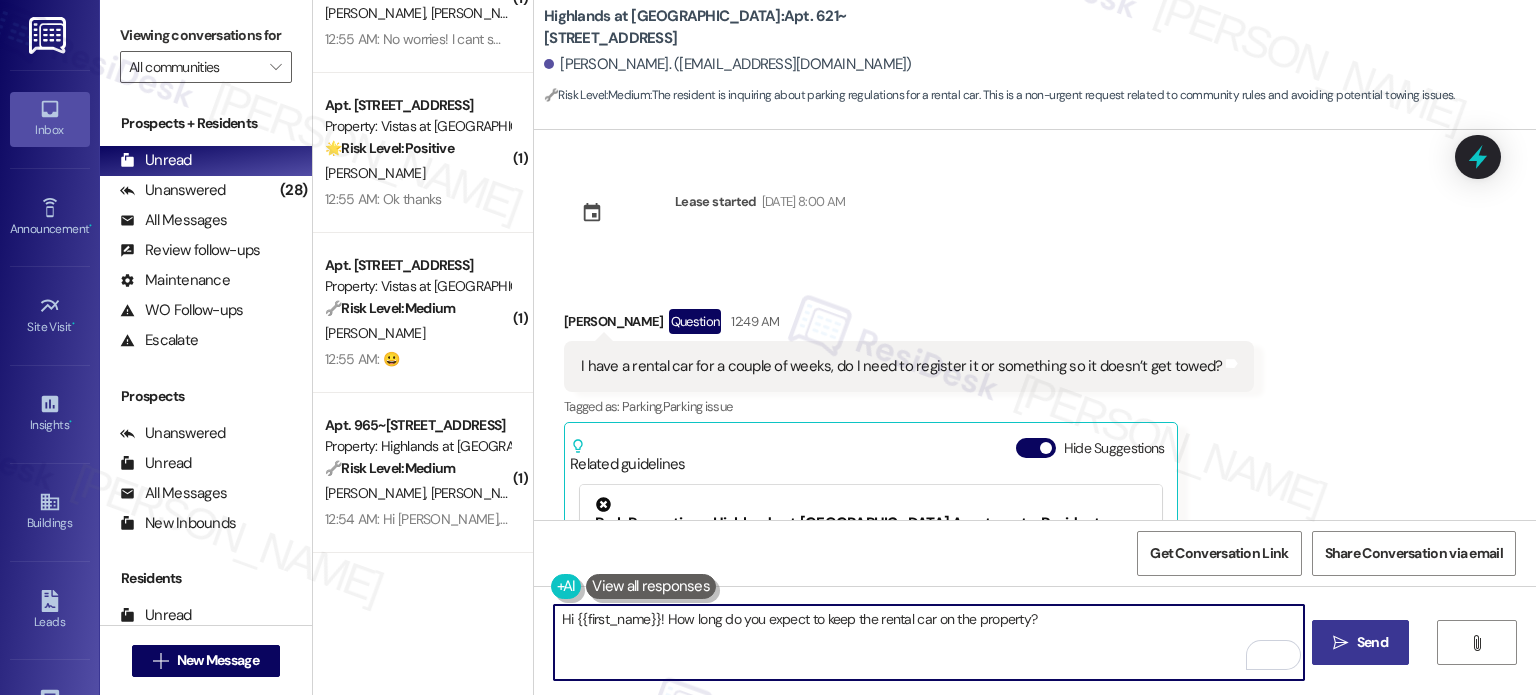 type on "Hi {{first_name}}! How long do you expect to keep the rental car on the property?" 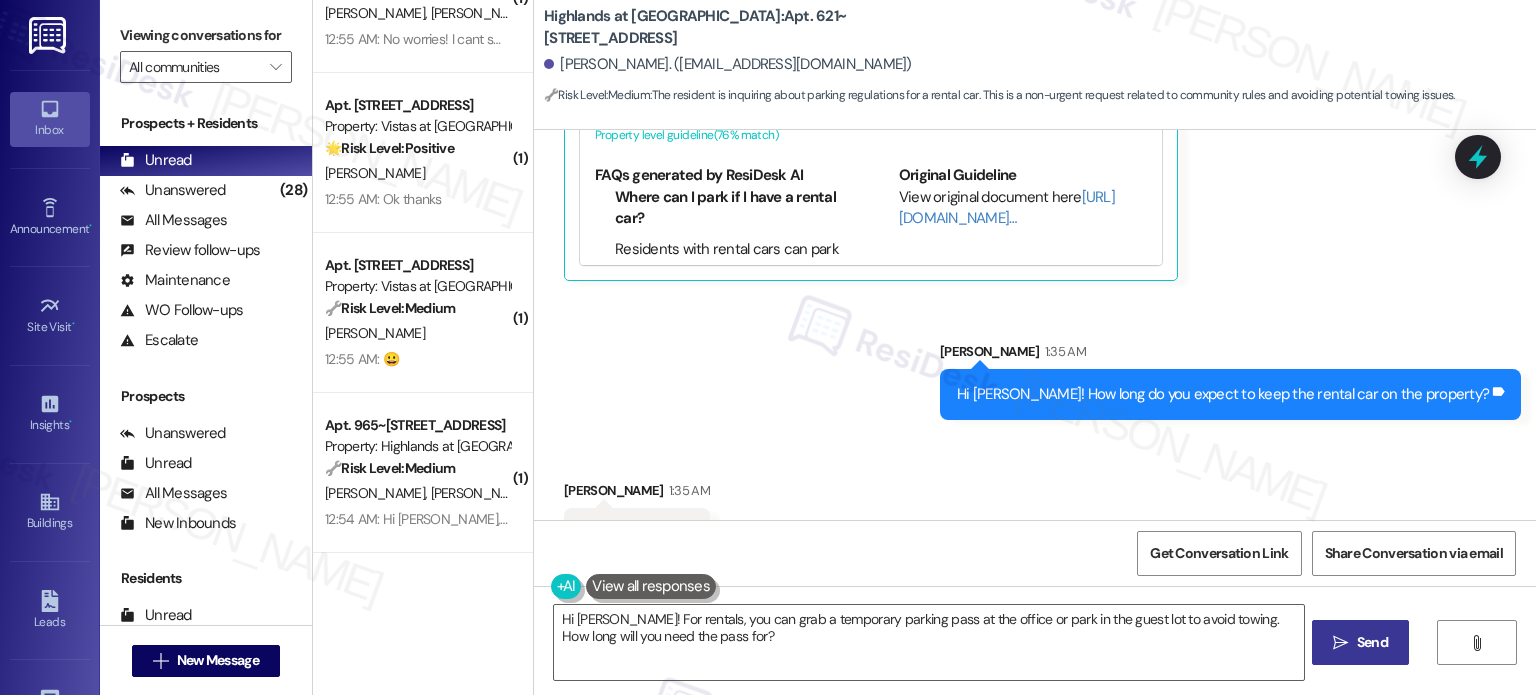 scroll, scrollTop: 532, scrollLeft: 0, axis: vertical 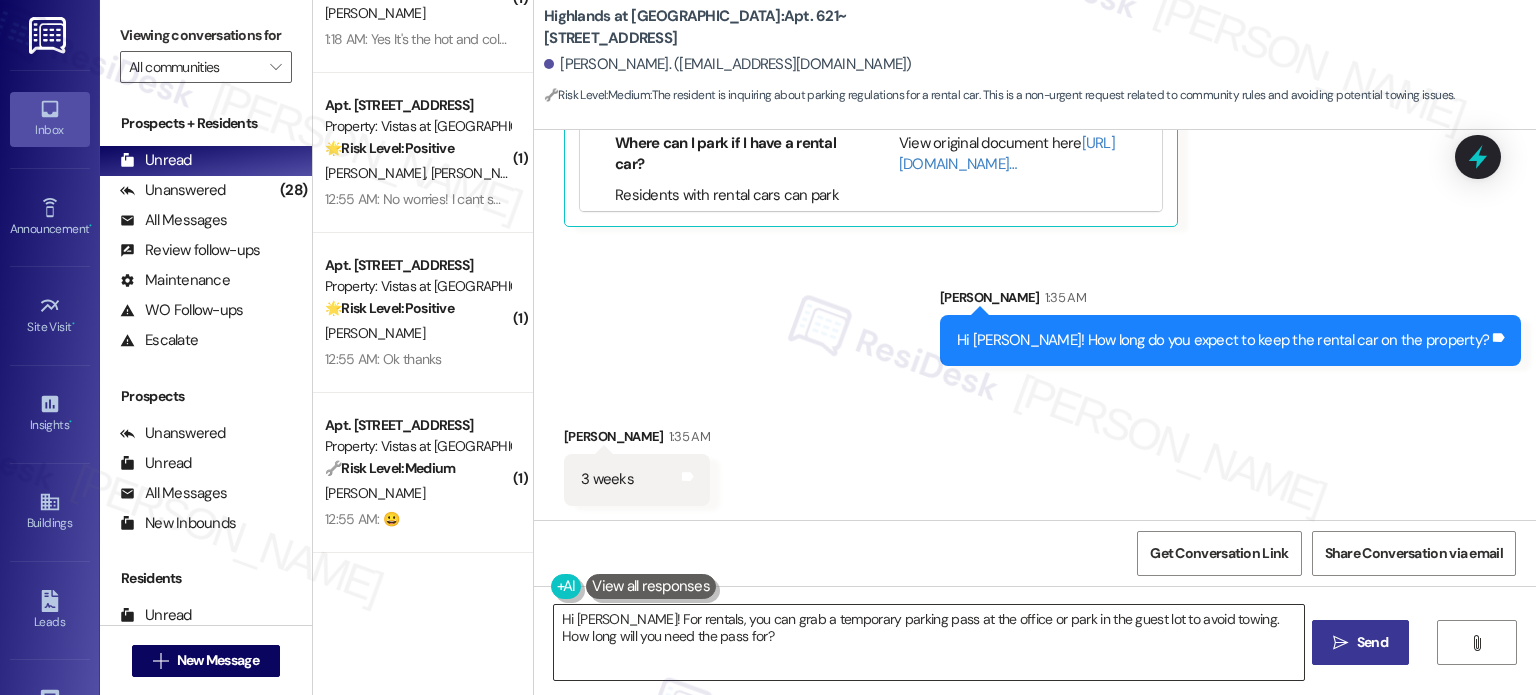 click on "Hi Johnathan! For rentals, you can grab a temporary parking pass at the office or park in the guest lot to avoid towing. How long will you need the pass for?" at bounding box center (928, 642) 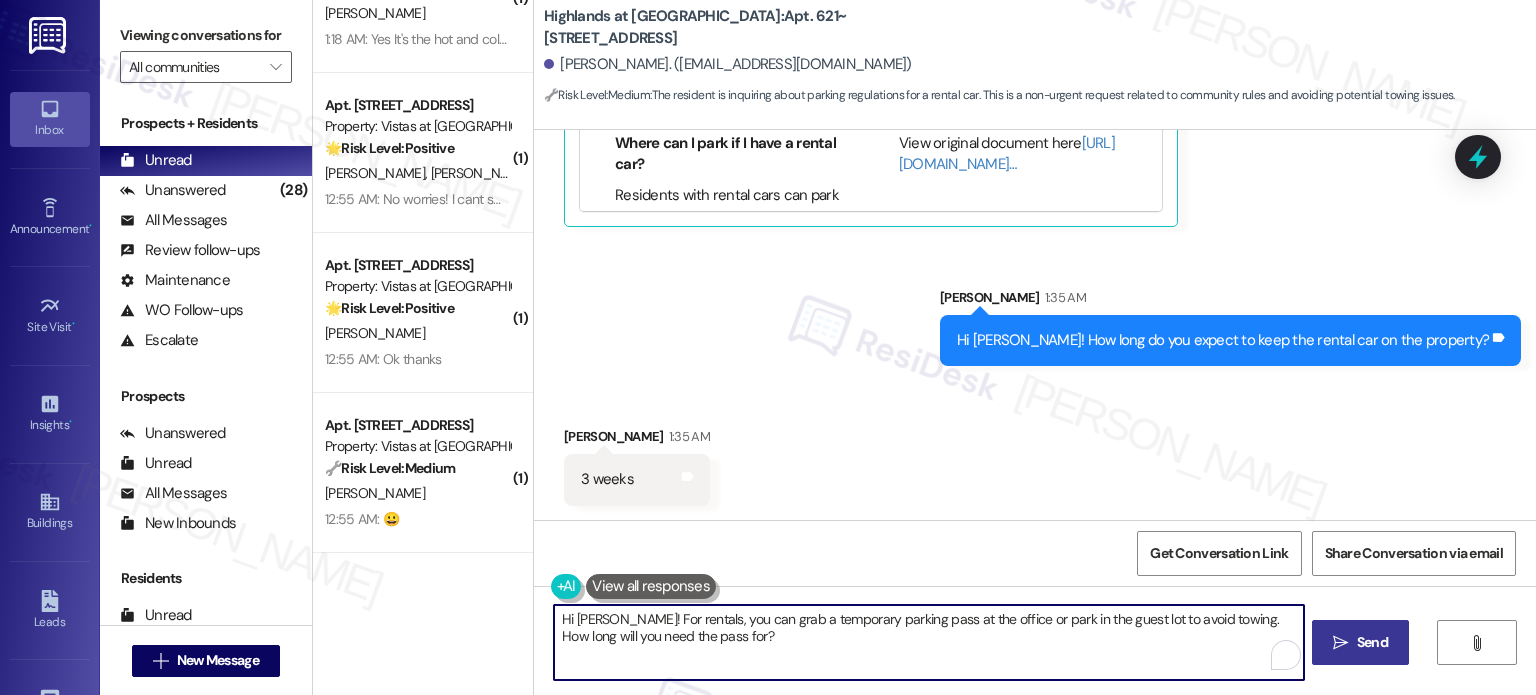 click on "Hi Johnathan! For rentals, you can grab a temporary parking pass at the office or park in the guest lot to avoid towing. How long will you need the pass for?" at bounding box center [928, 642] 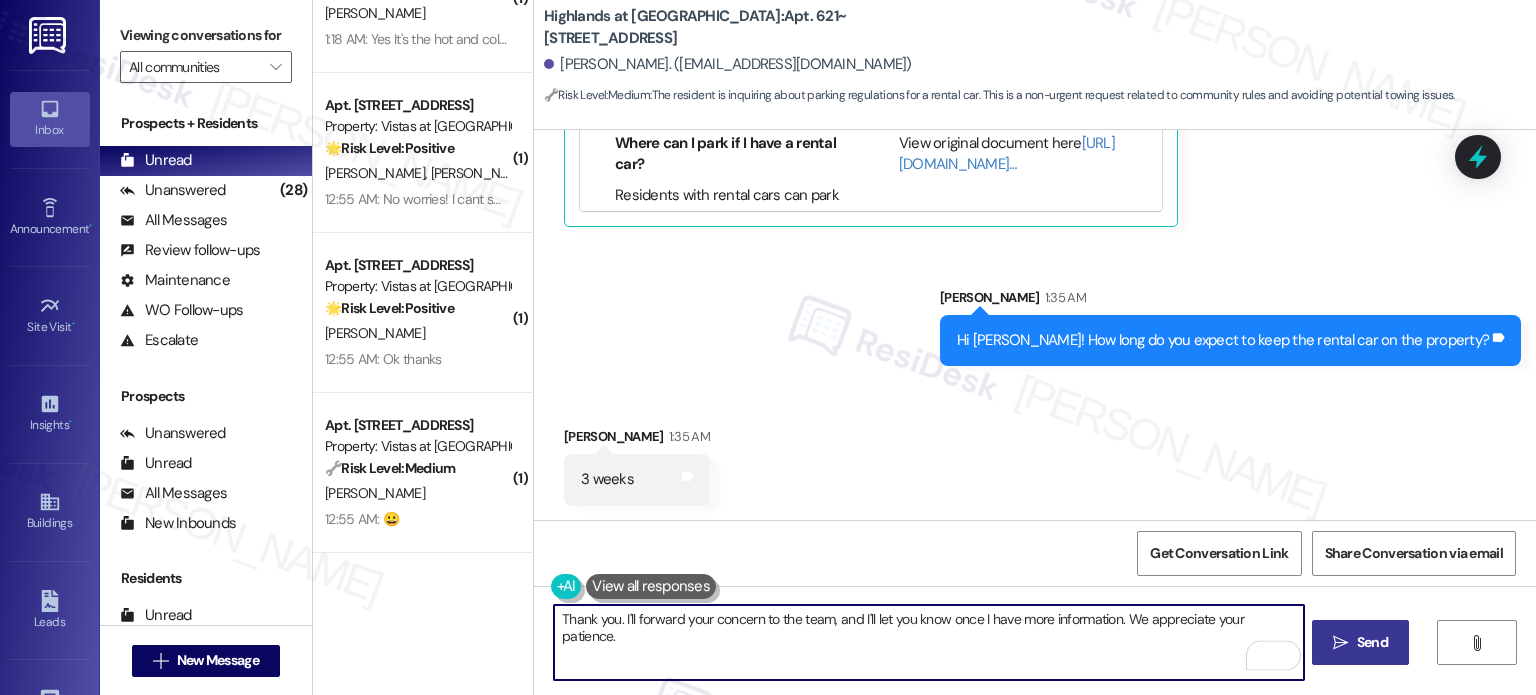 type on "Thank you. I'll forward your concern to the team, and I'll let you know once I have more information. We appreciate your patience." 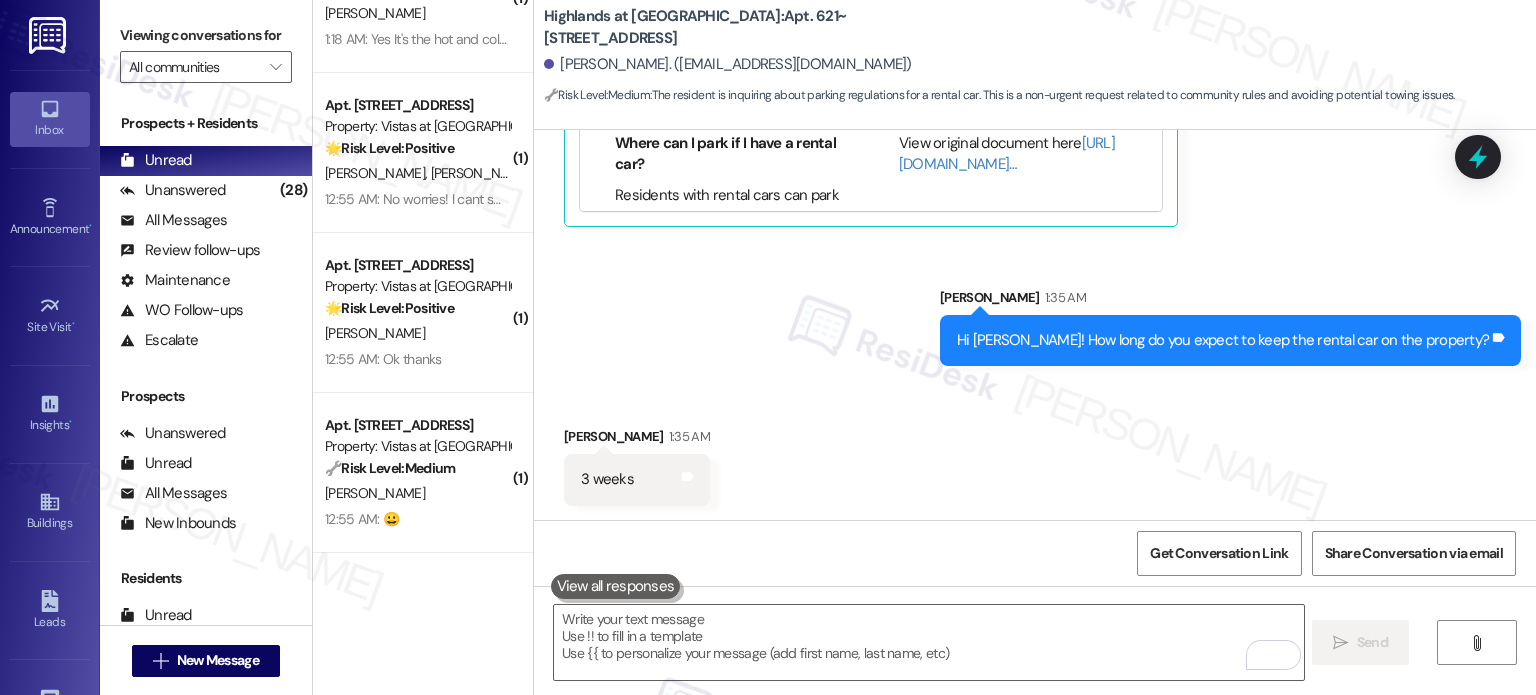 scroll, scrollTop: 432, scrollLeft: 0, axis: vertical 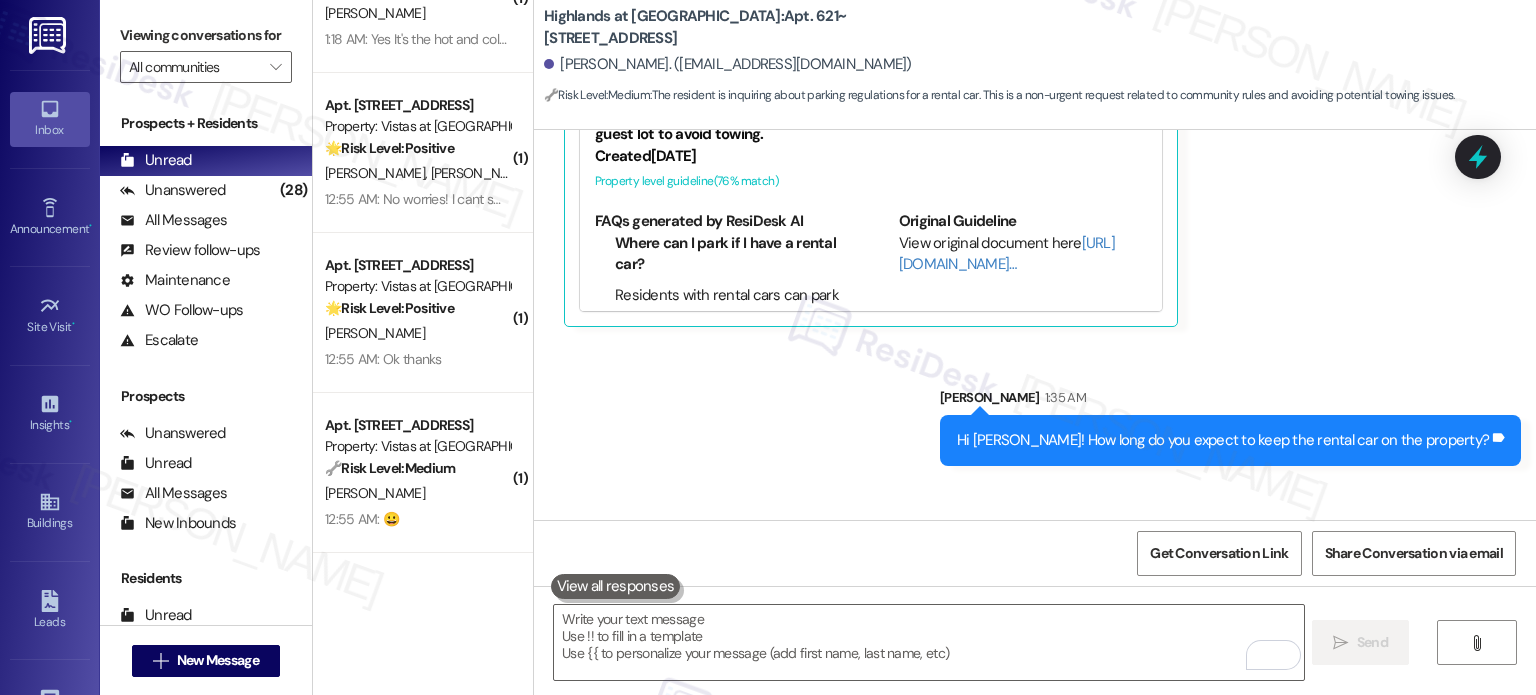 click on "Residents with rental cars can park in the guest parking lot or obtain a temporary pass from the office." at bounding box center [729, 317] 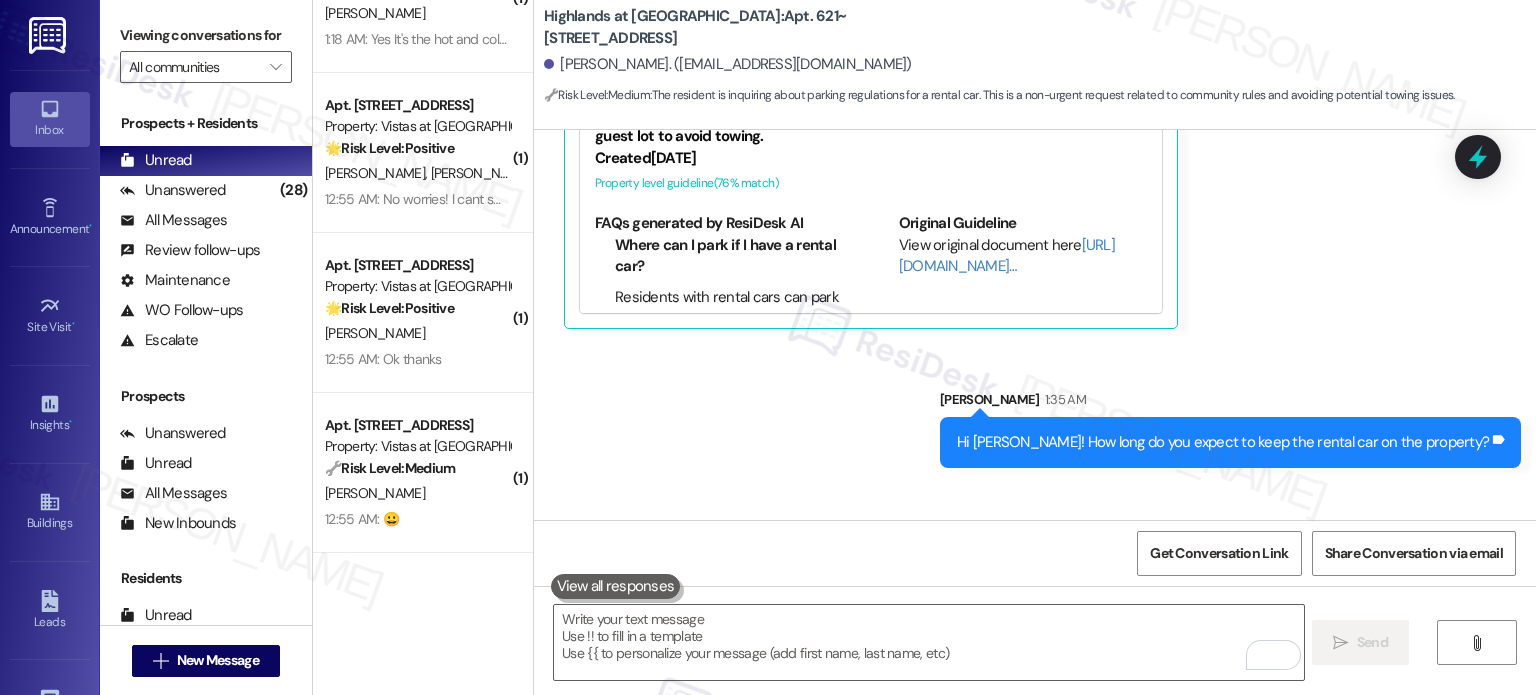 scroll, scrollTop: 432, scrollLeft: 0, axis: vertical 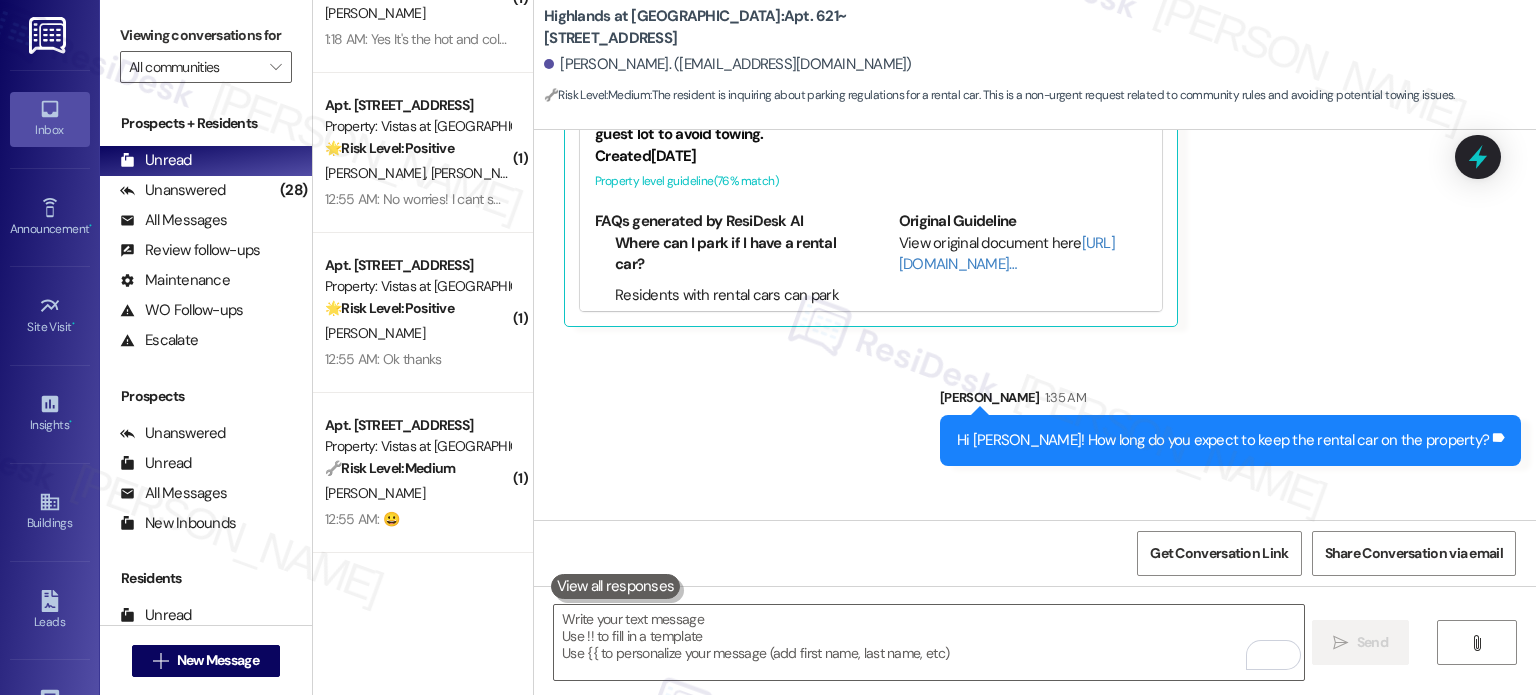 click on "Residents with rental cars can park in the guest parking lot or obtain a temporary pass from the office." at bounding box center (729, 317) 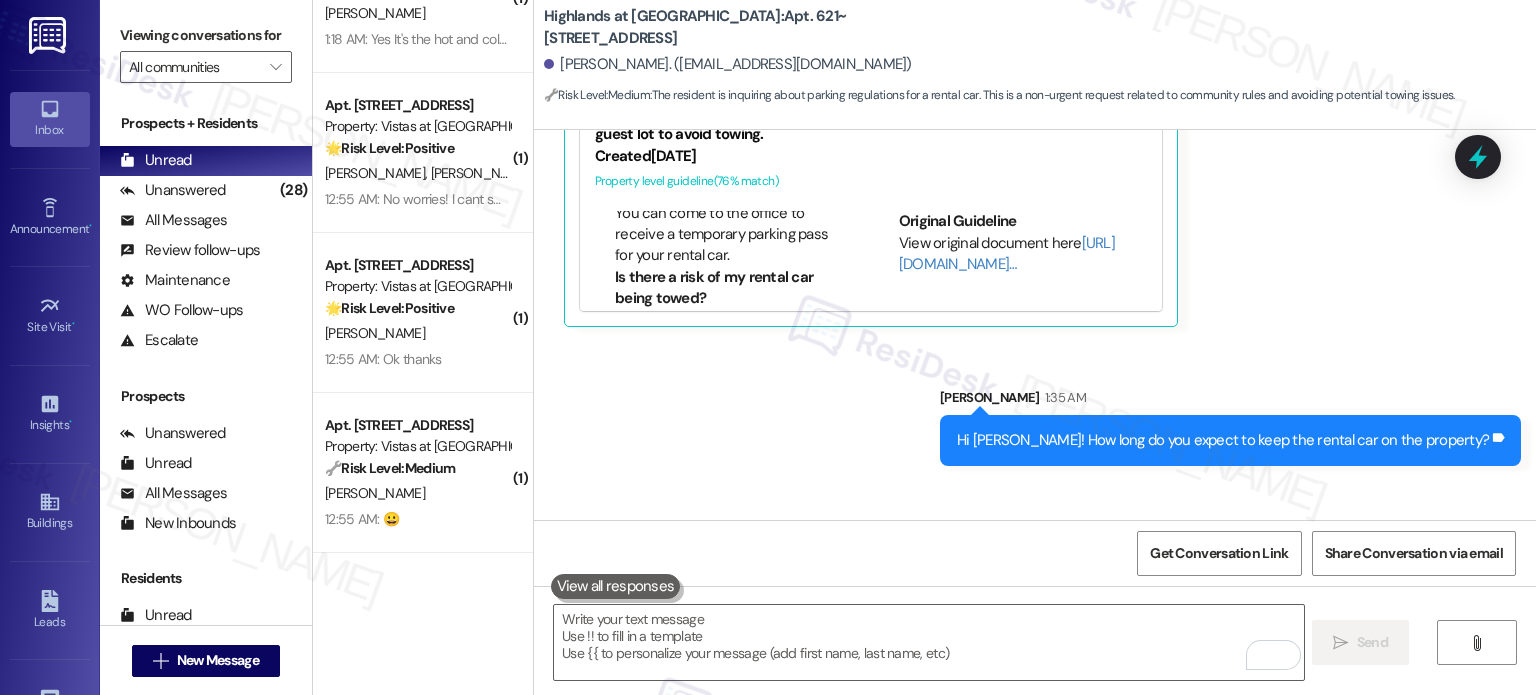 scroll, scrollTop: 100, scrollLeft: 0, axis: vertical 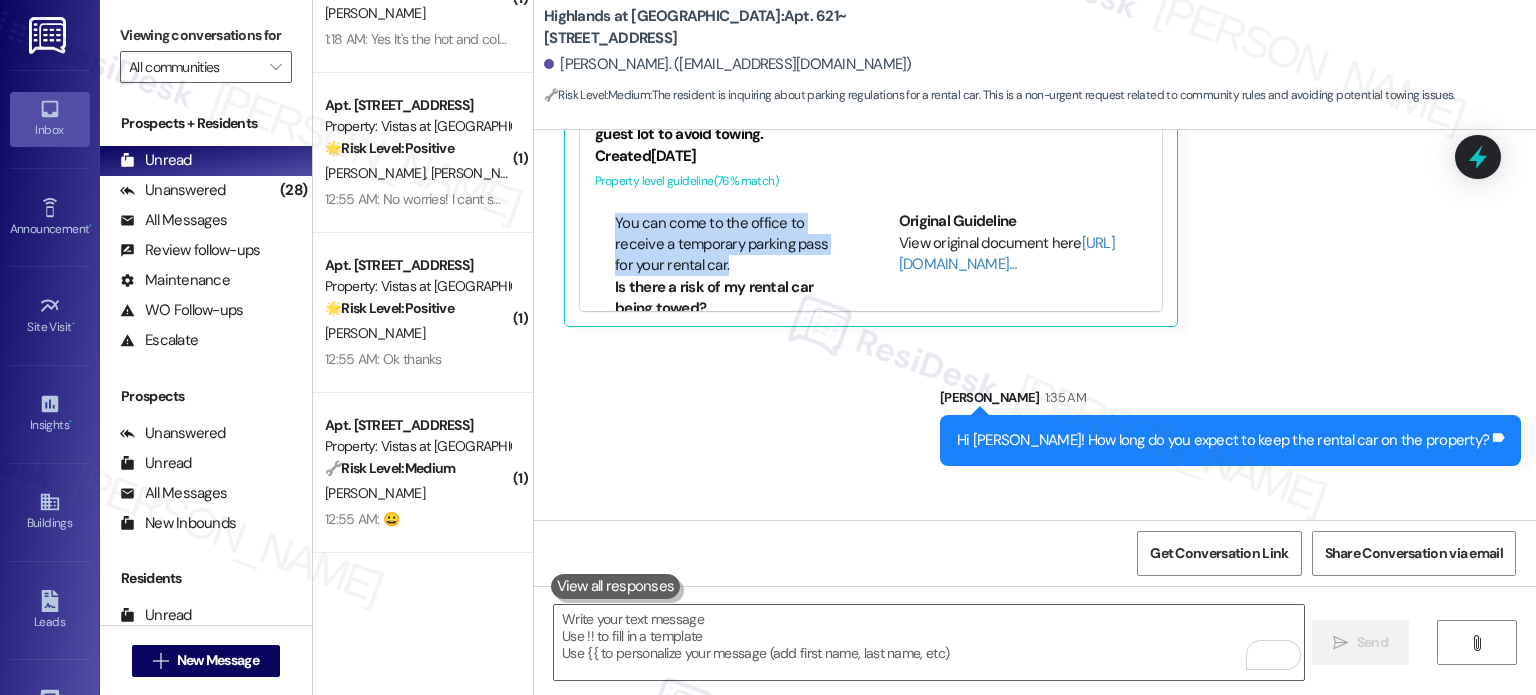 drag, startPoint x: 727, startPoint y: 268, endPoint x: 603, endPoint y: 227, distance: 130.60245 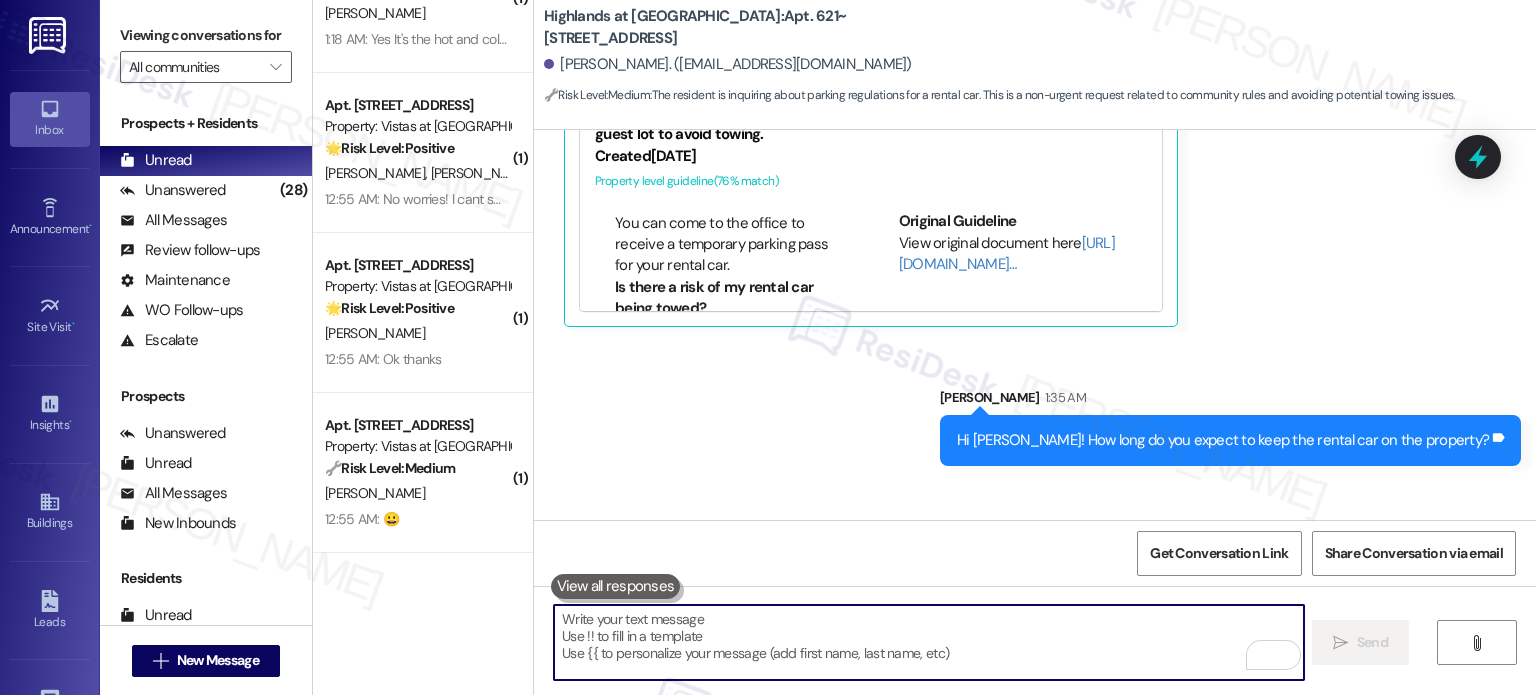 drag, startPoint x: 684, startPoint y: 631, endPoint x: 744, endPoint y: 503, distance: 141.36478 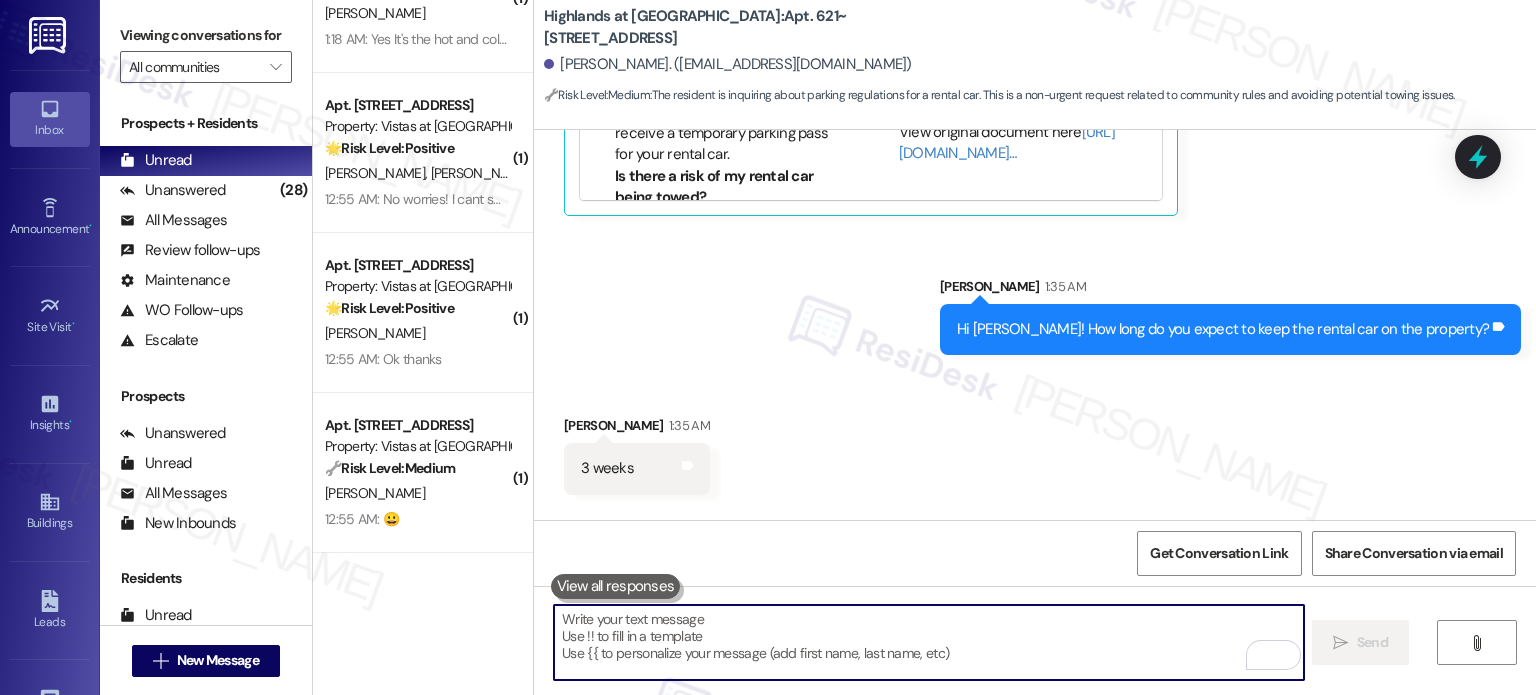 scroll, scrollTop: 672, scrollLeft: 0, axis: vertical 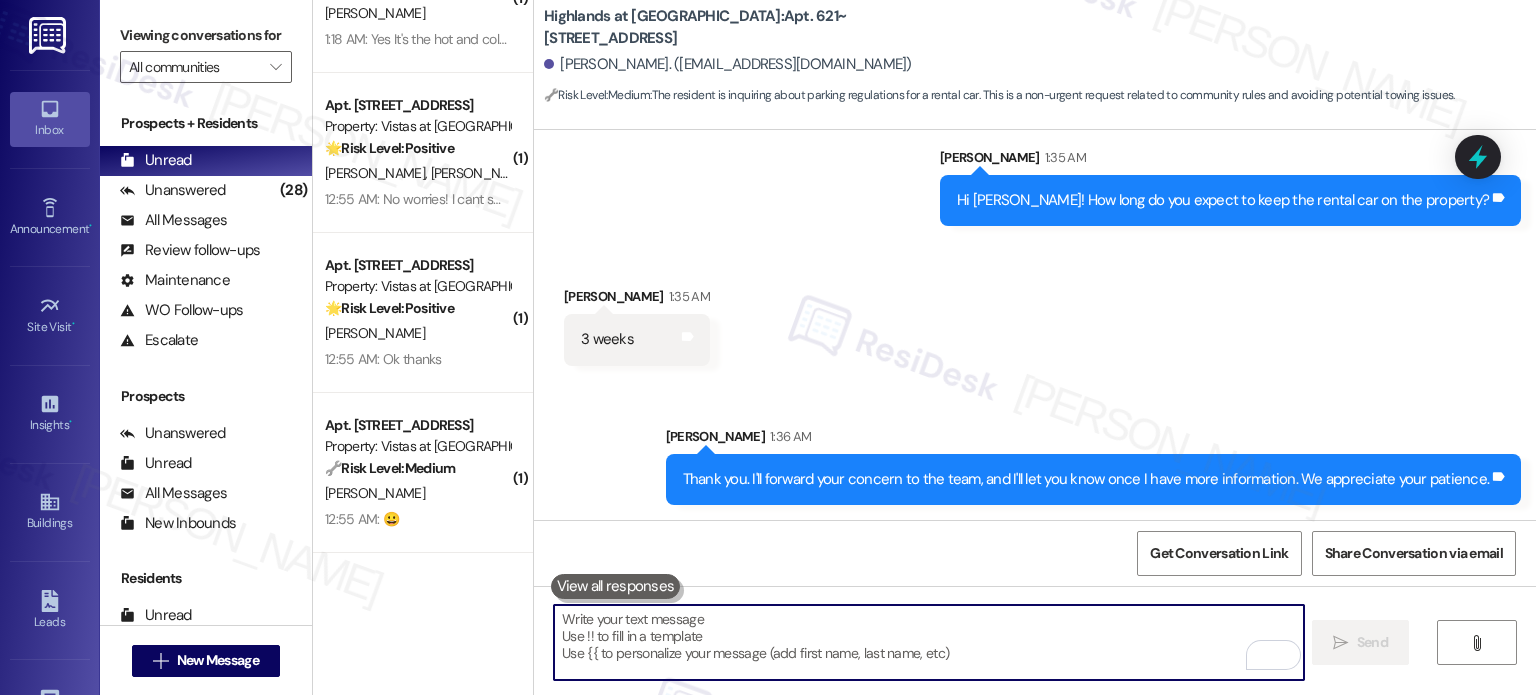 click at bounding box center (928, 642) 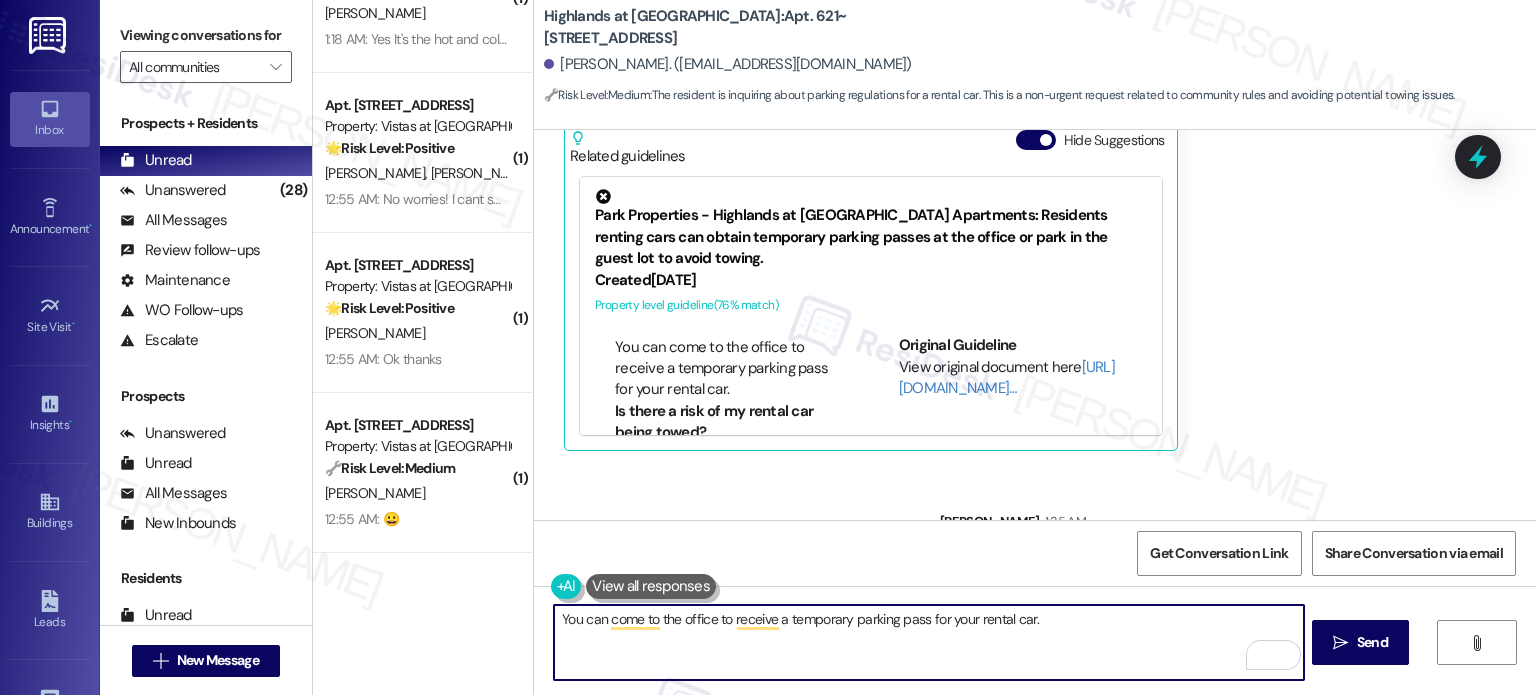 scroll, scrollTop: 272, scrollLeft: 0, axis: vertical 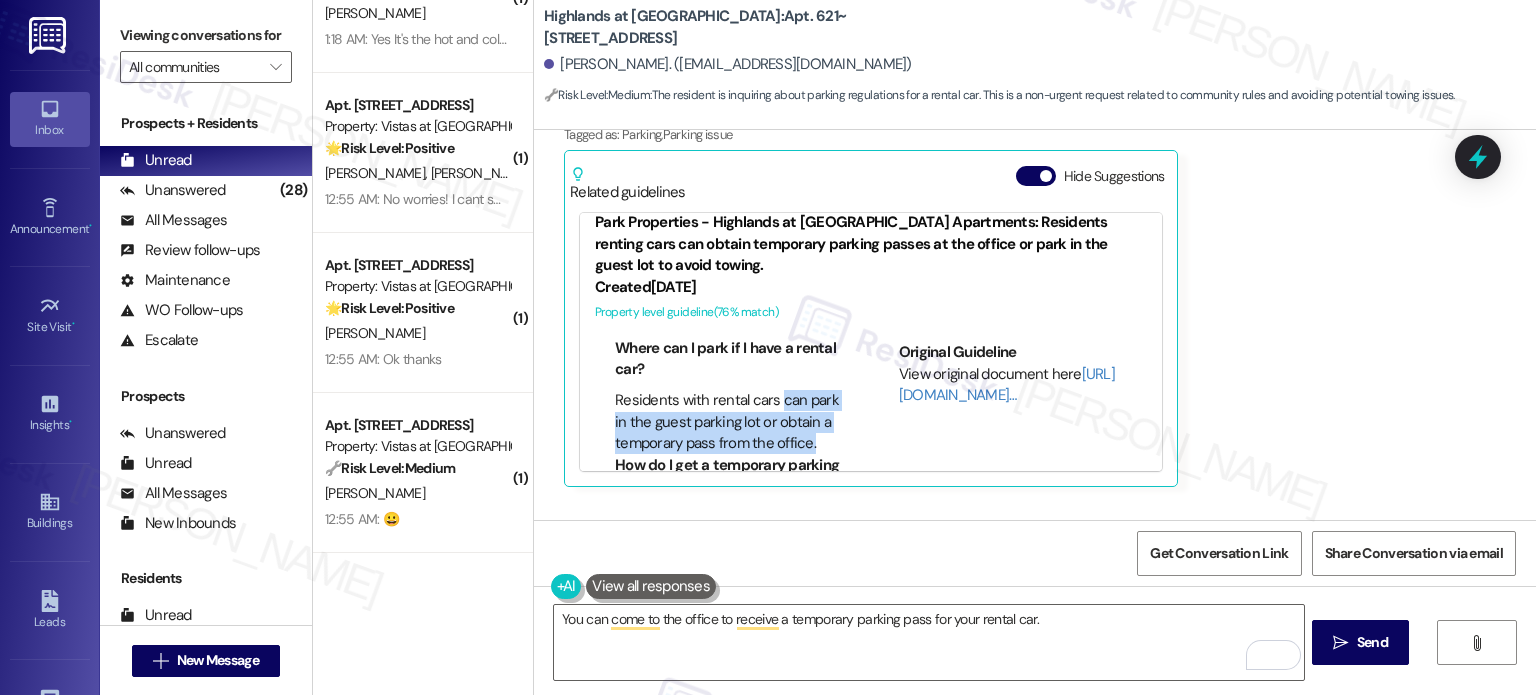 drag, startPoint x: 767, startPoint y: 453, endPoint x: 804, endPoint y: 446, distance: 37.65634 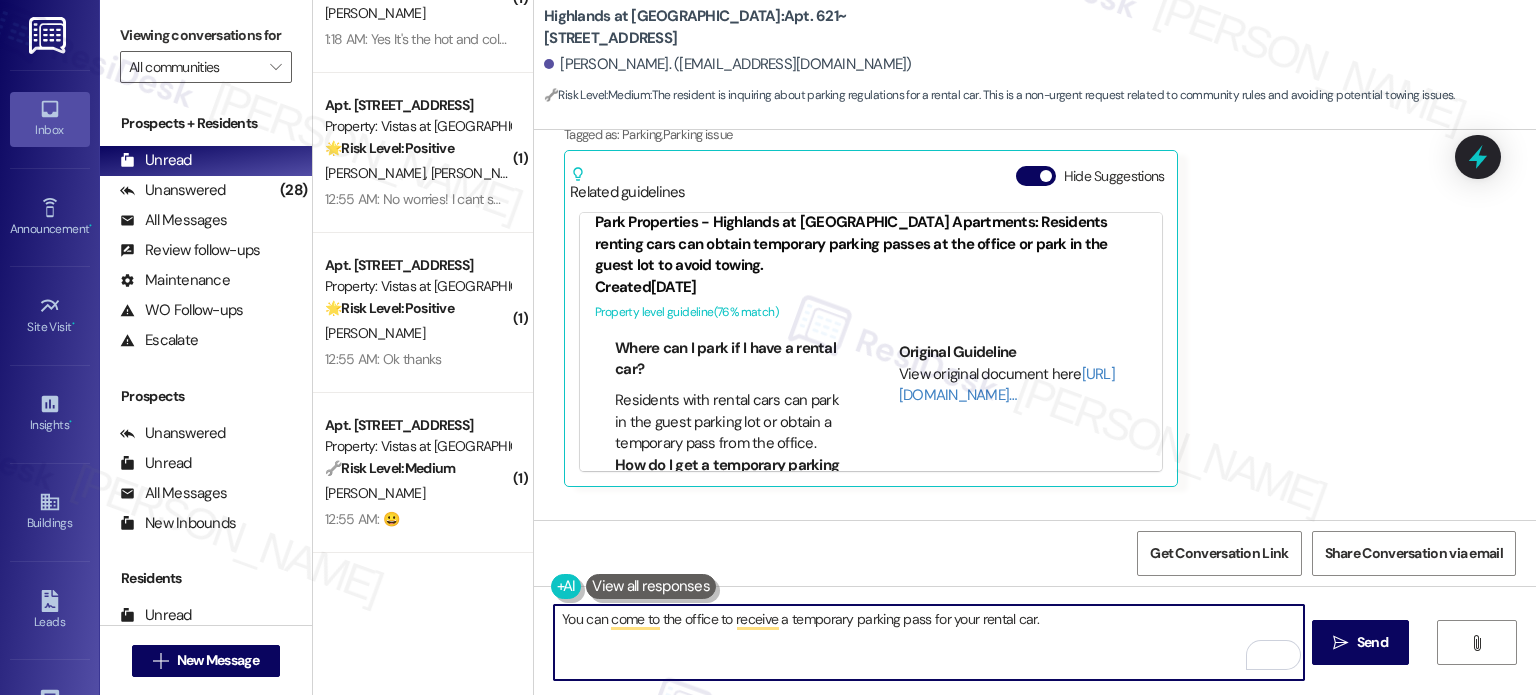 click on "You can come to the office to receive a temporary parking pass for your rental car." at bounding box center (928, 642) 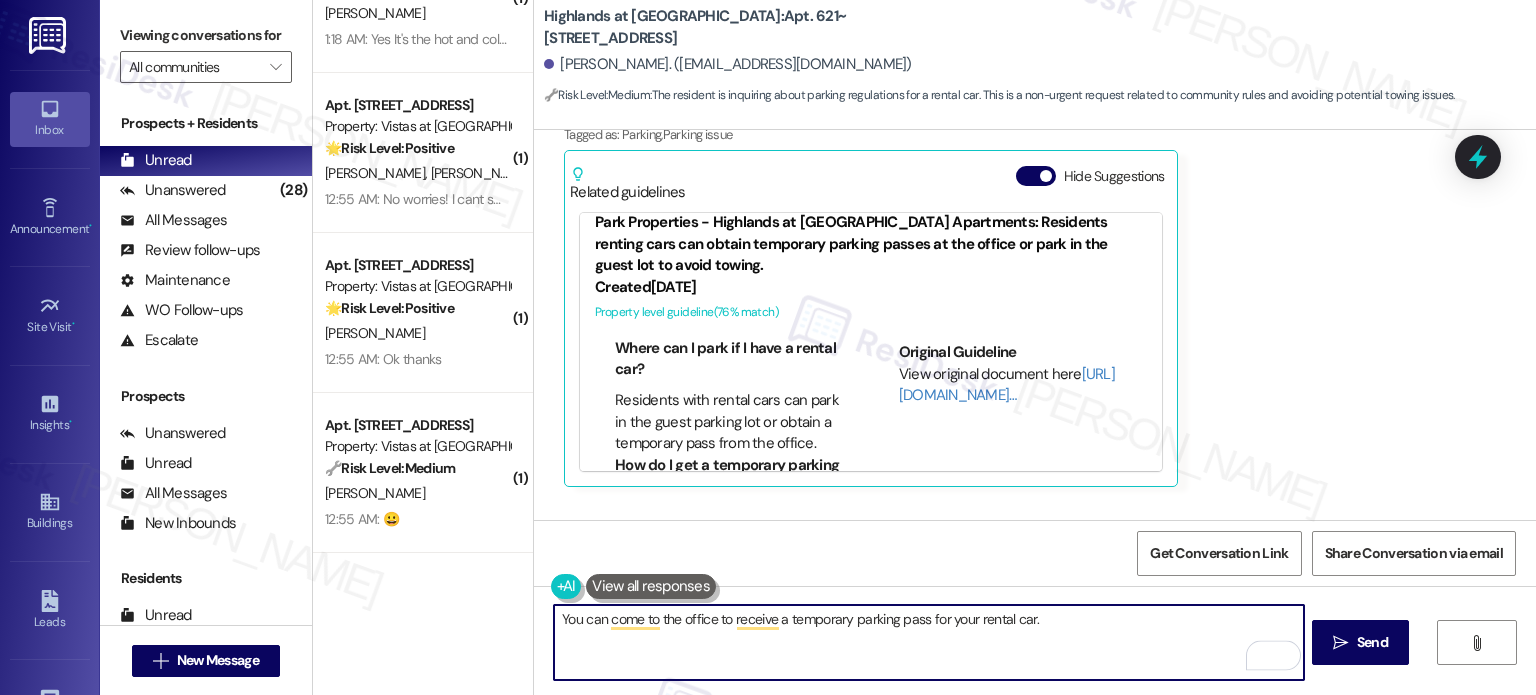 paste on "can park in the guest parking lot or obtain a temporary pass from the office." 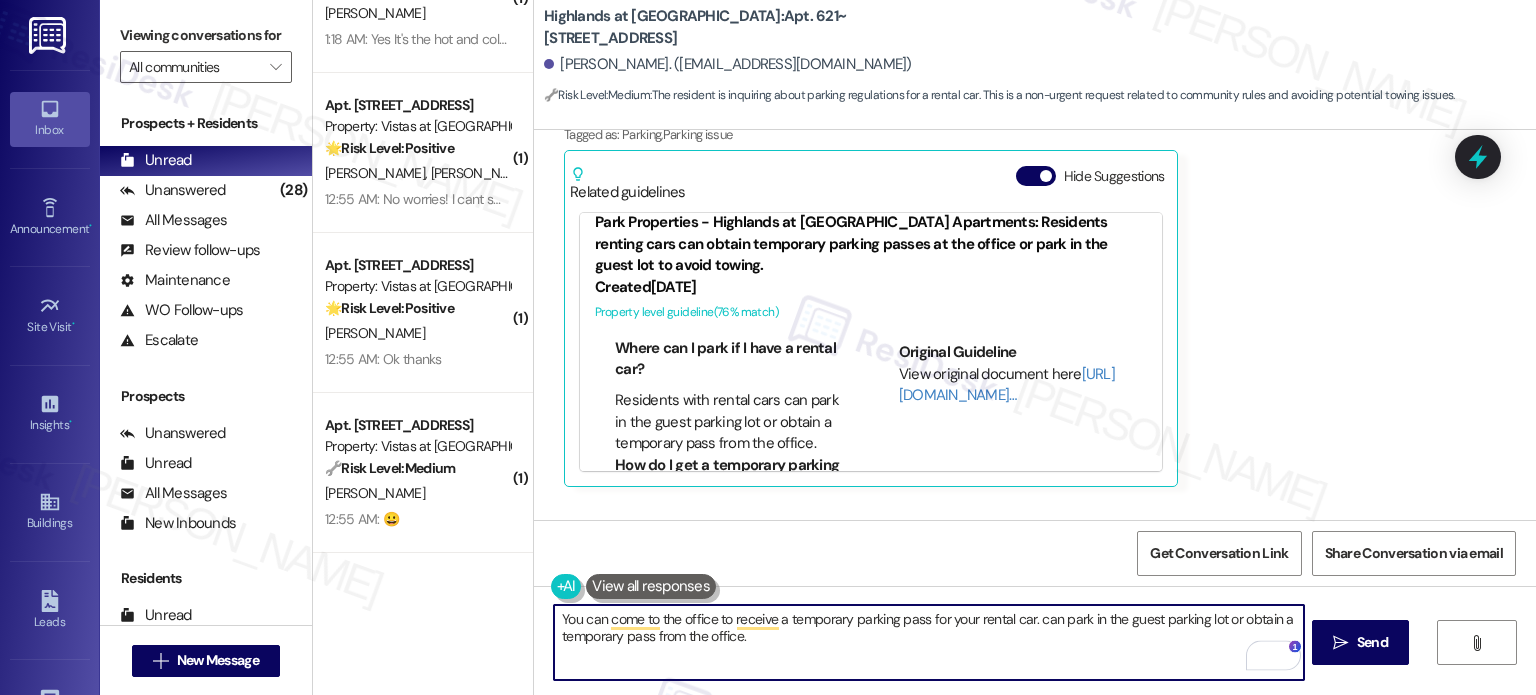 drag, startPoint x: 1029, startPoint y: 619, endPoint x: 1030, endPoint y: 631, distance: 12.0415945 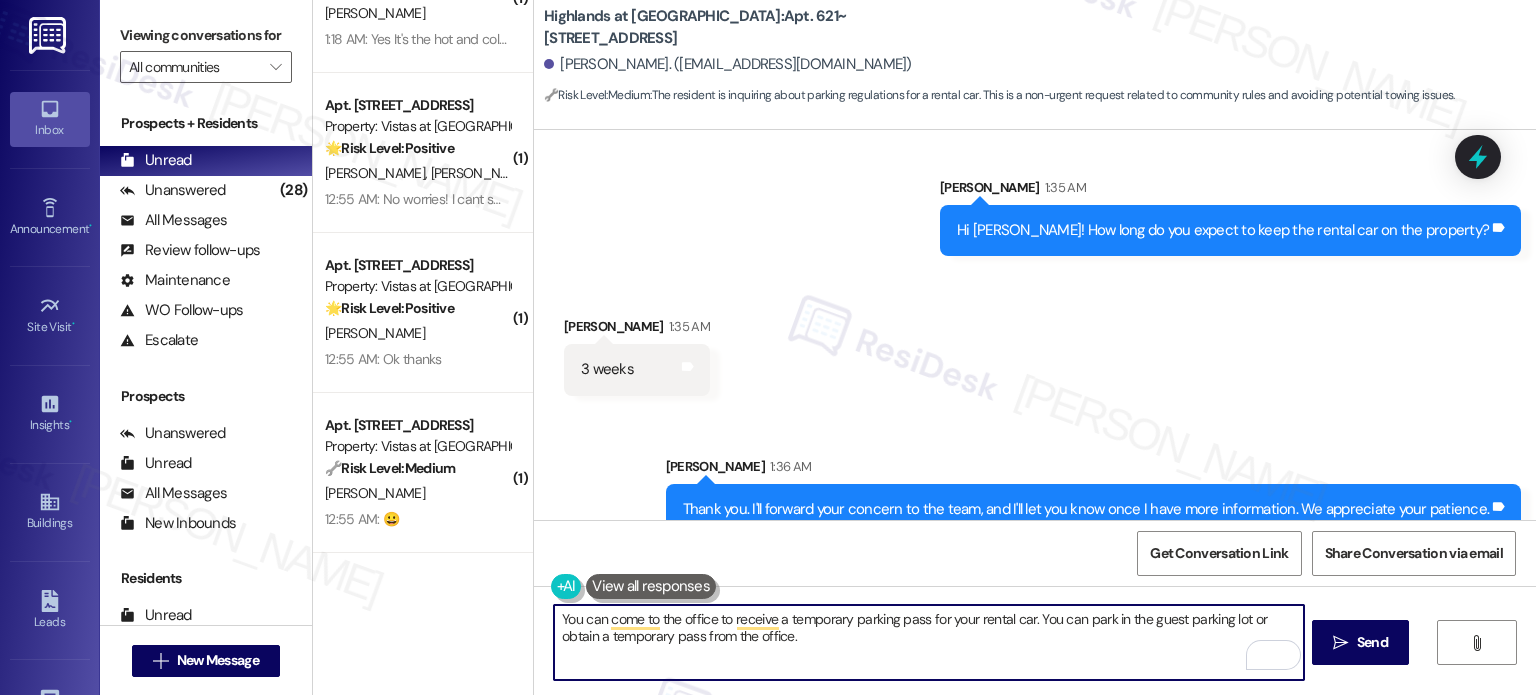 scroll, scrollTop: 672, scrollLeft: 0, axis: vertical 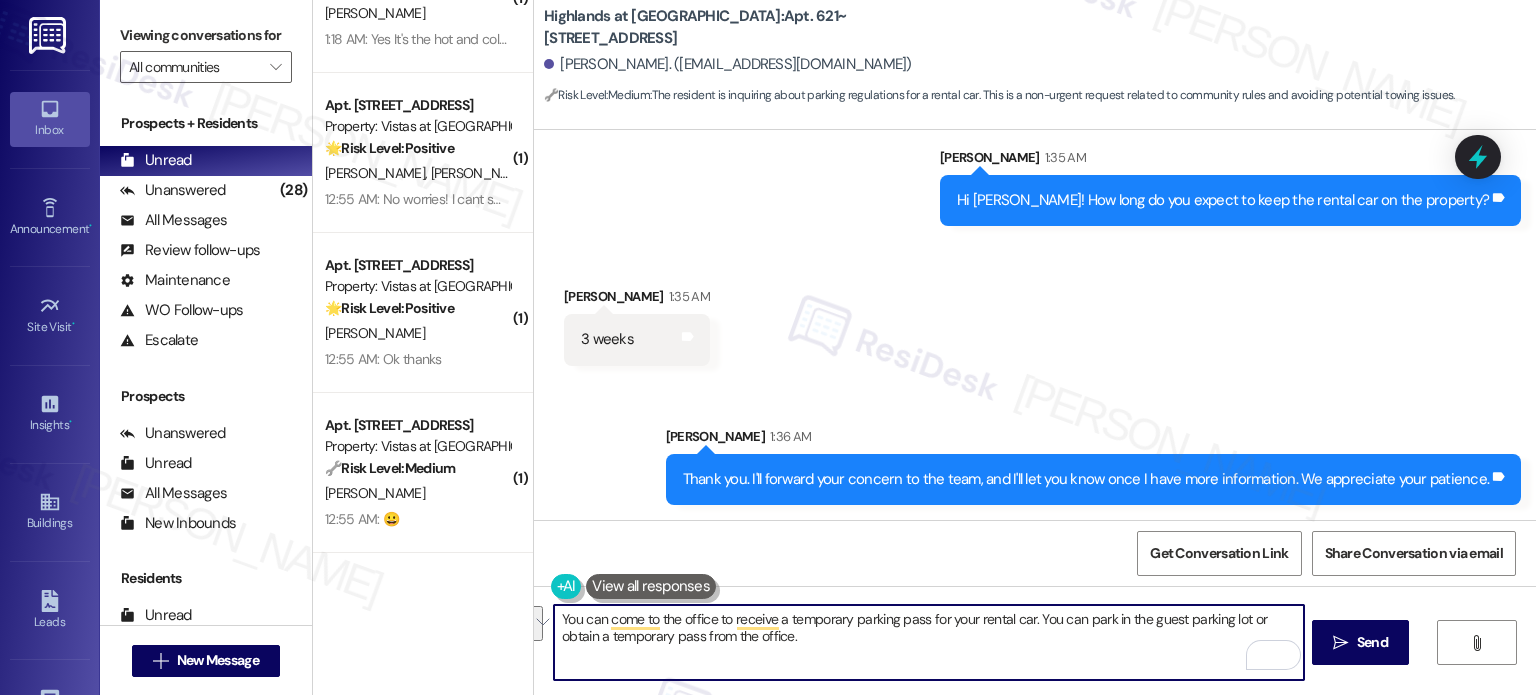 drag, startPoint x: 1028, startPoint y: 618, endPoint x: 1044, endPoint y: 651, distance: 36.67424 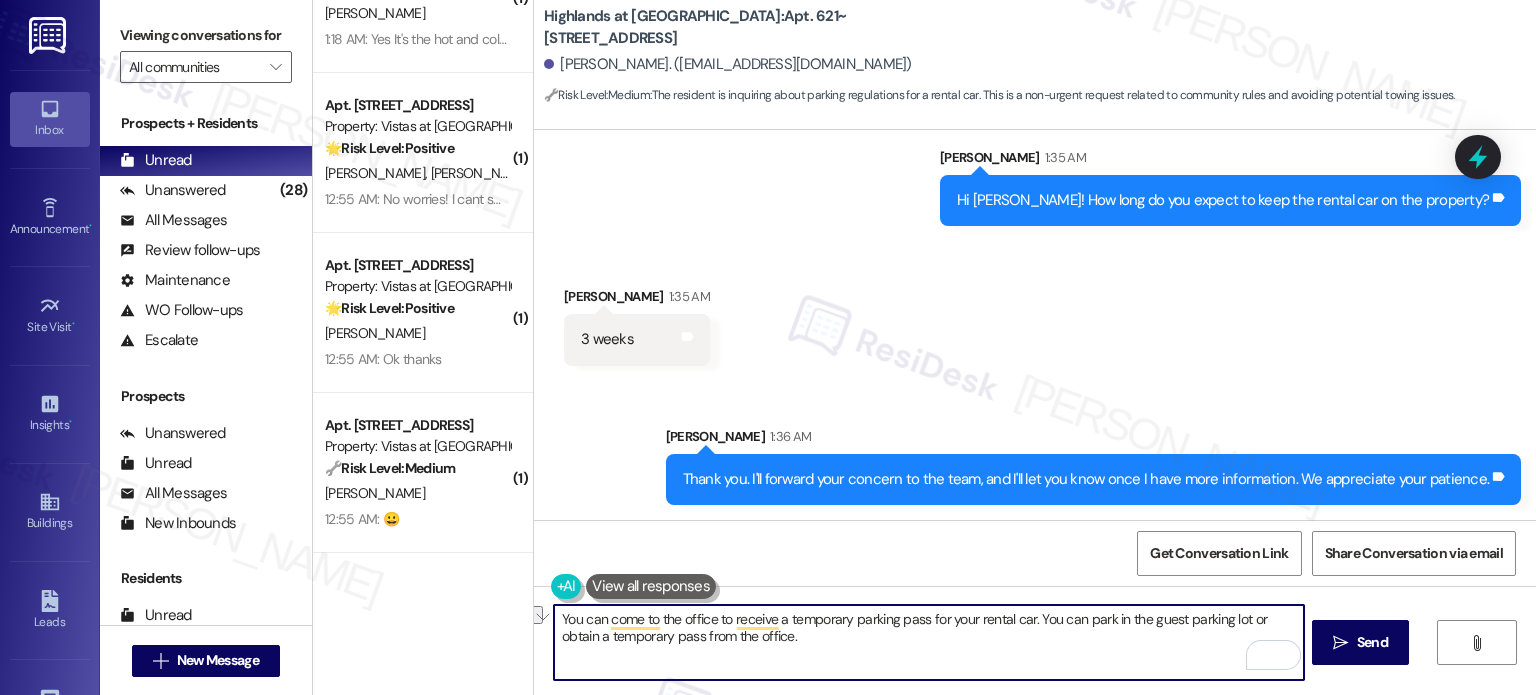 drag, startPoint x: 1026, startPoint y: 620, endPoint x: 419, endPoint y: 626, distance: 607.02966 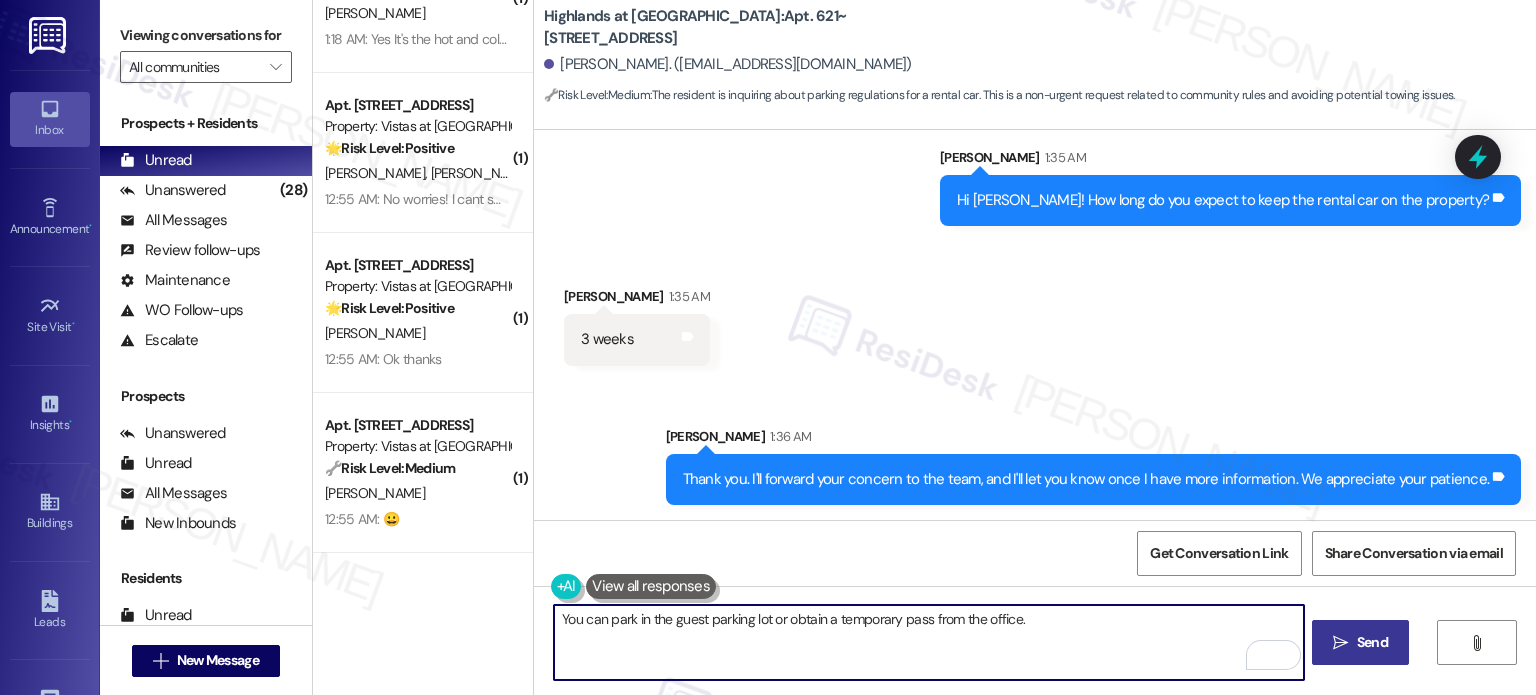 type on "You can park in the guest parking lot or obtain a temporary pass from the office." 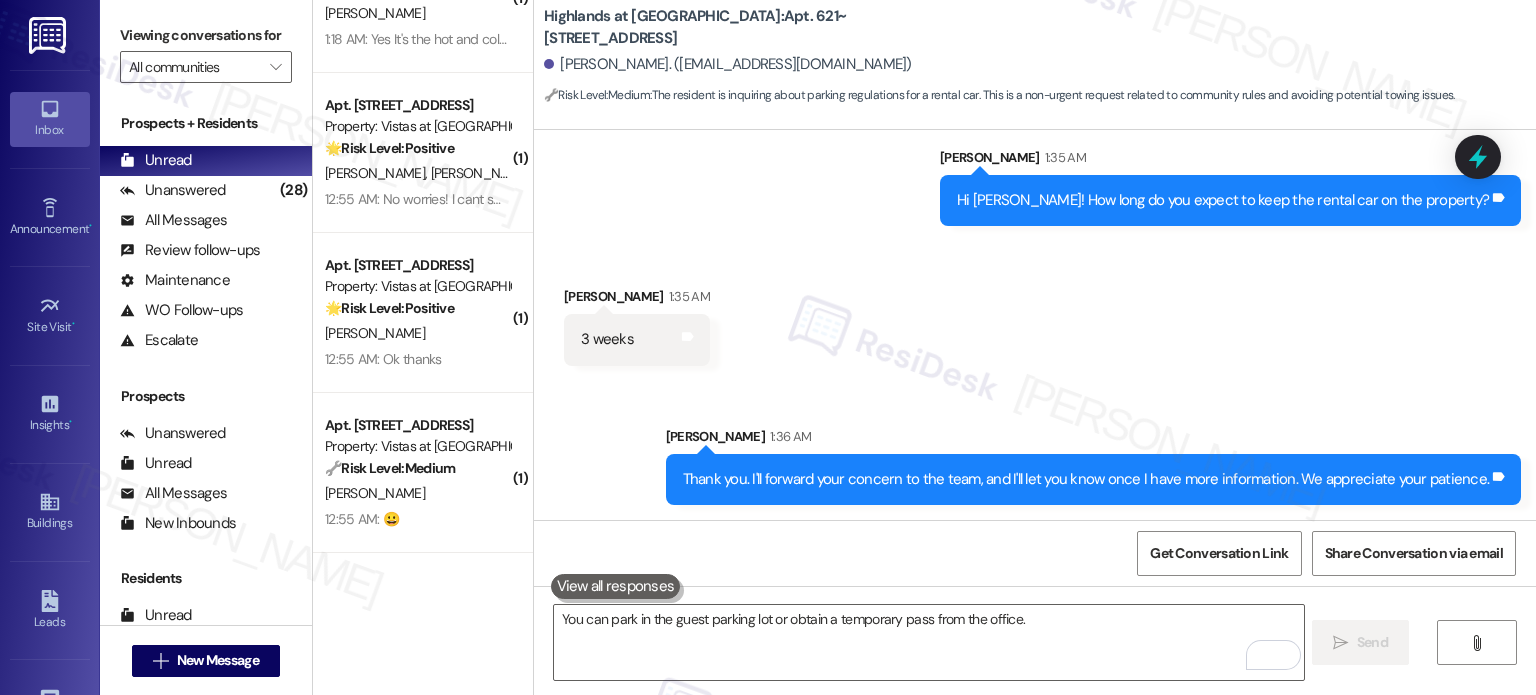 type 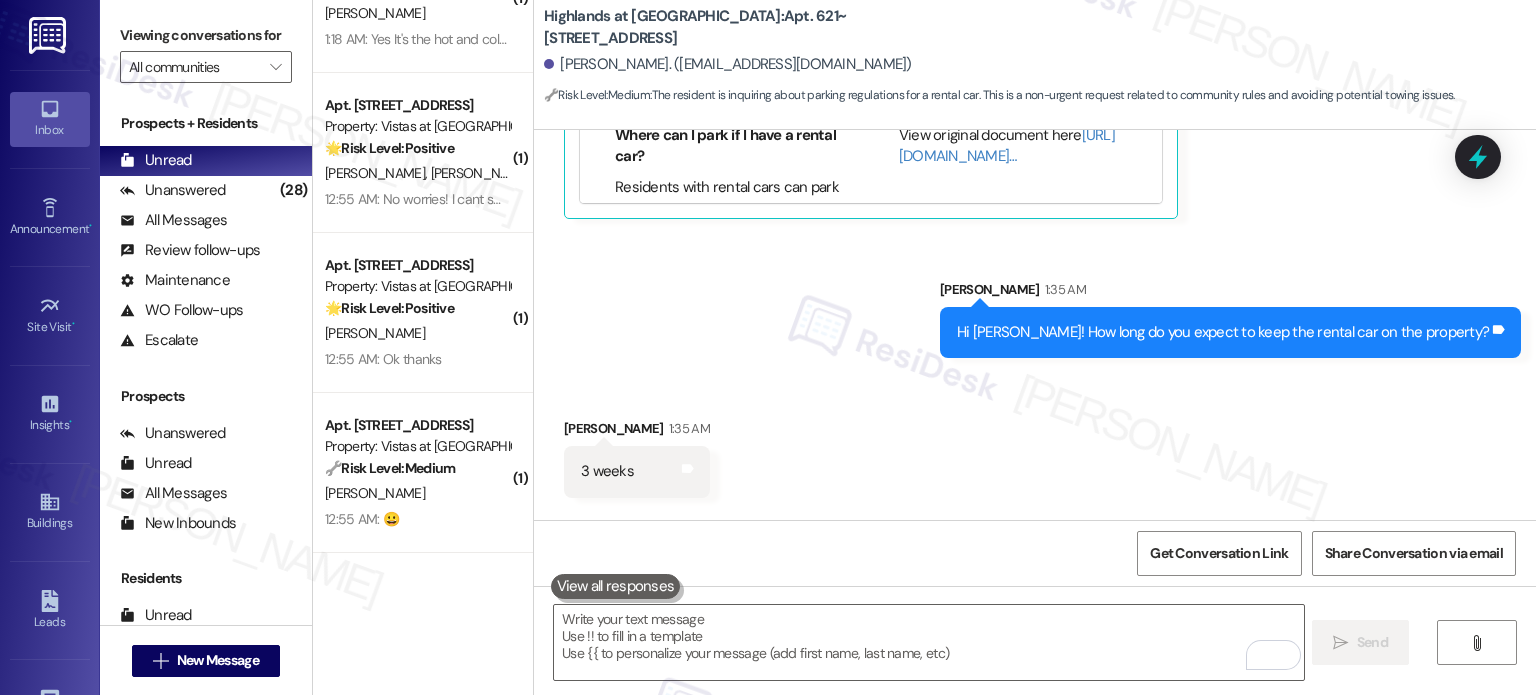 scroll, scrollTop: 532, scrollLeft: 0, axis: vertical 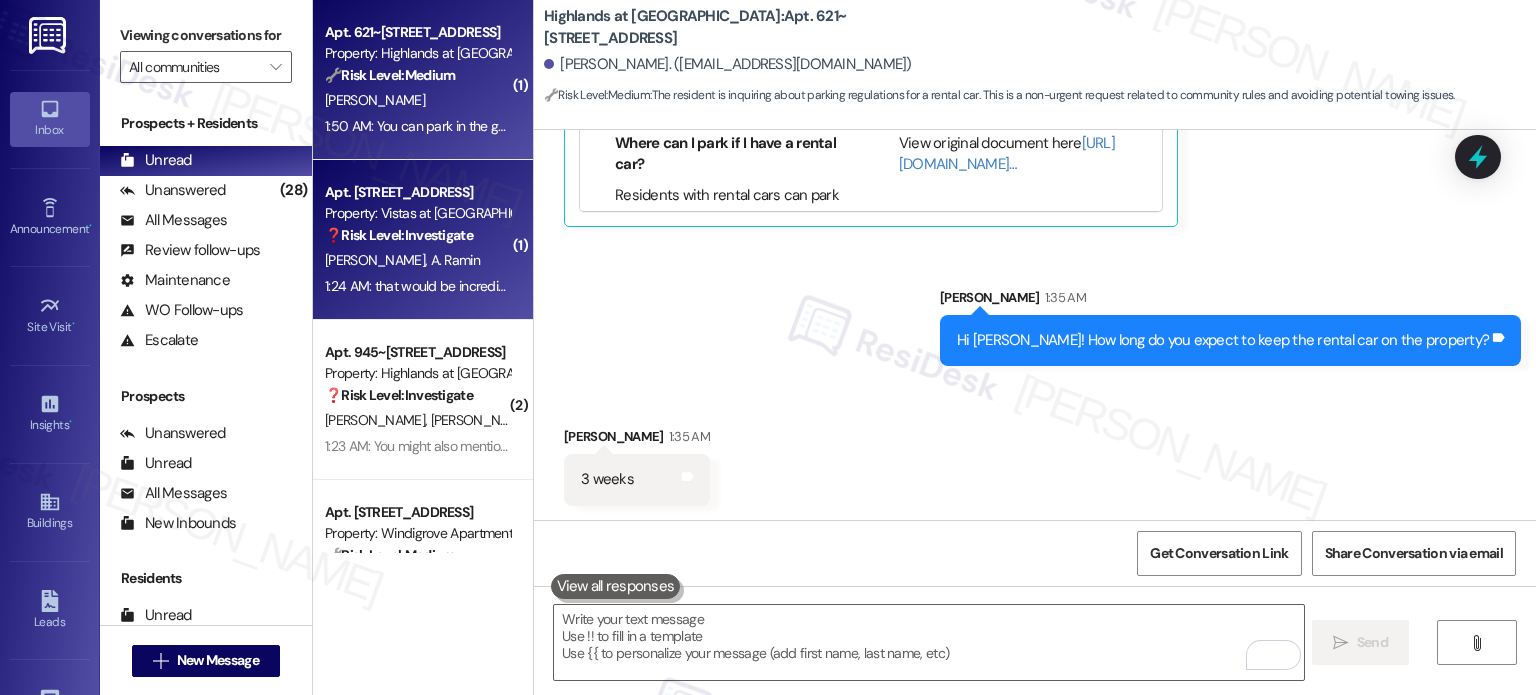 click on "❓  Risk Level:  Investigate" at bounding box center [399, 235] 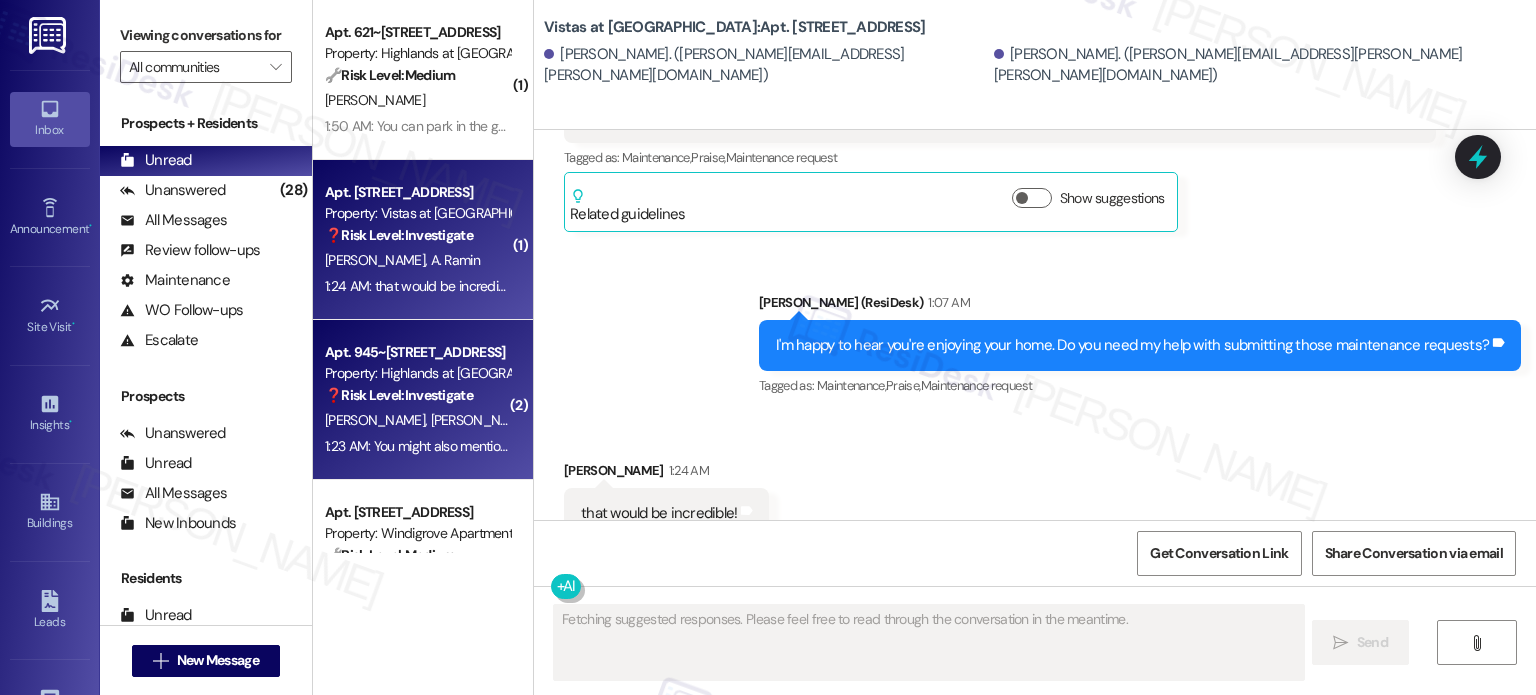 scroll, scrollTop: 1493, scrollLeft: 0, axis: vertical 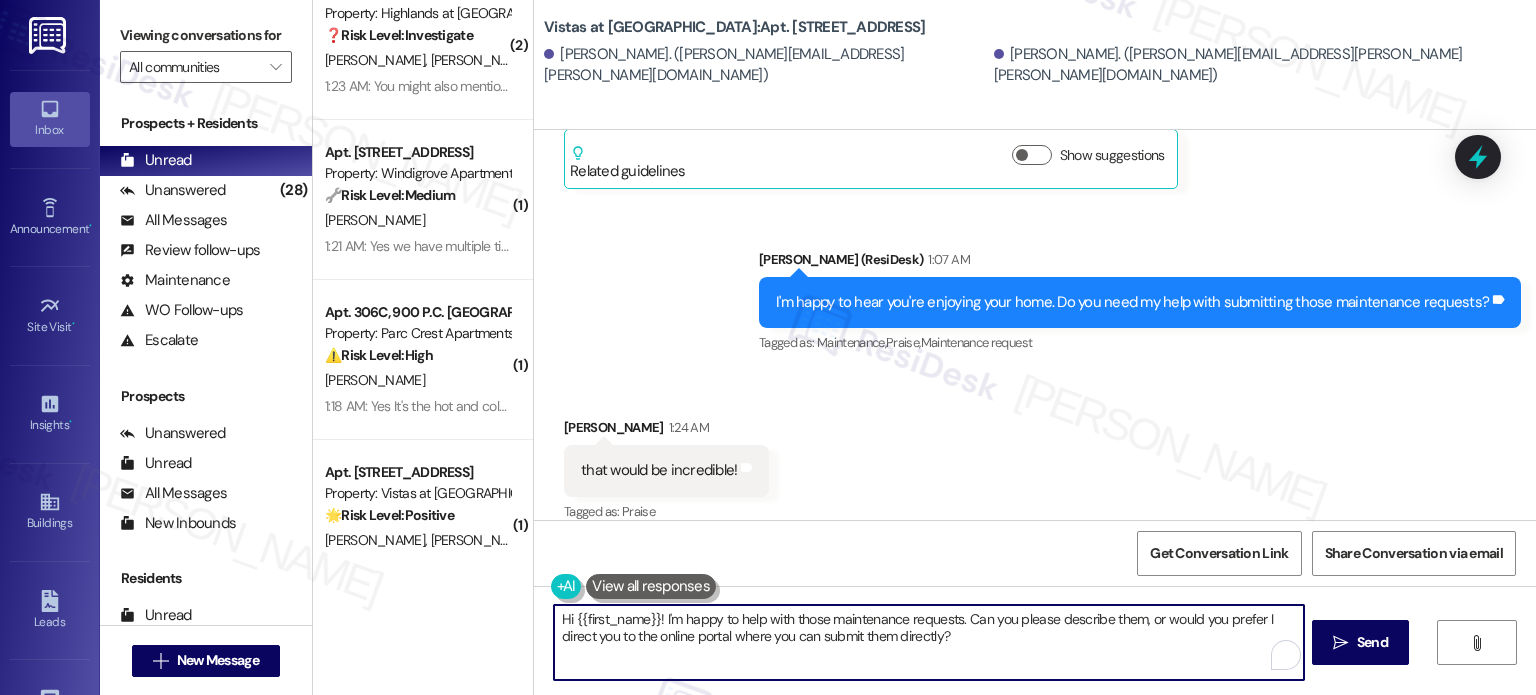 click on "Hi {{first_name}}! I'm happy to help with those maintenance requests. Can you please describe them, or would you prefer I direct you to the online portal where you can submit them directly?" at bounding box center (928, 642) 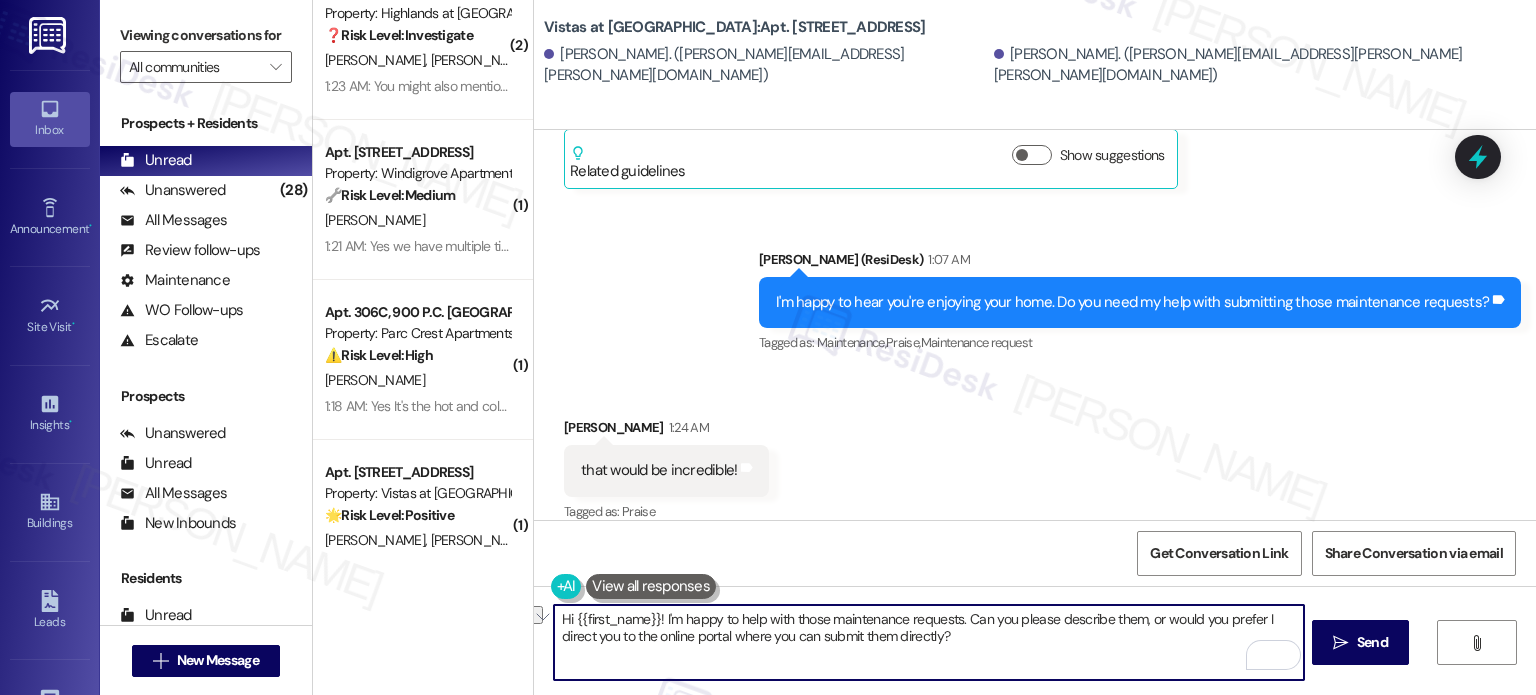 drag, startPoint x: 655, startPoint y: 621, endPoint x: 549, endPoint y: 622, distance: 106.004715 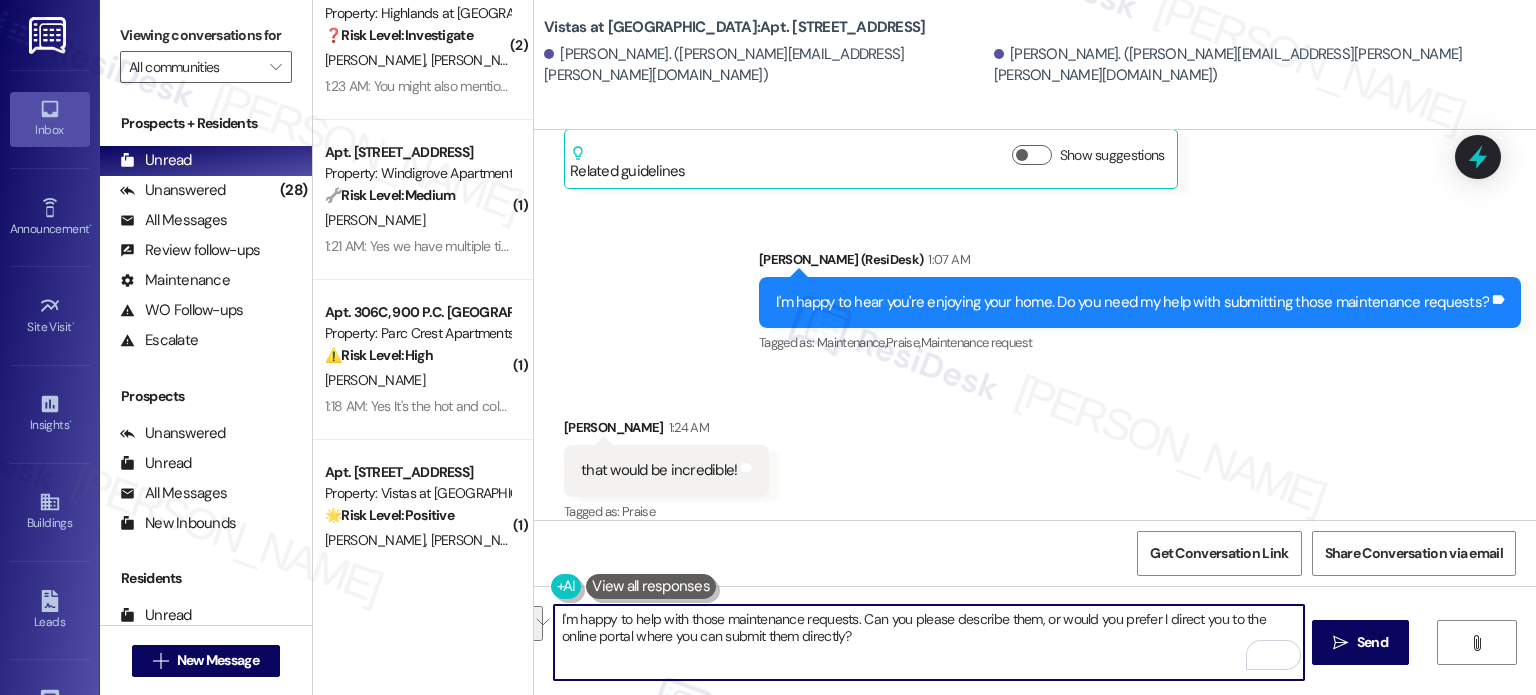 drag, startPoint x: 1032, startPoint y: 617, endPoint x: 1032, endPoint y: 659, distance: 42 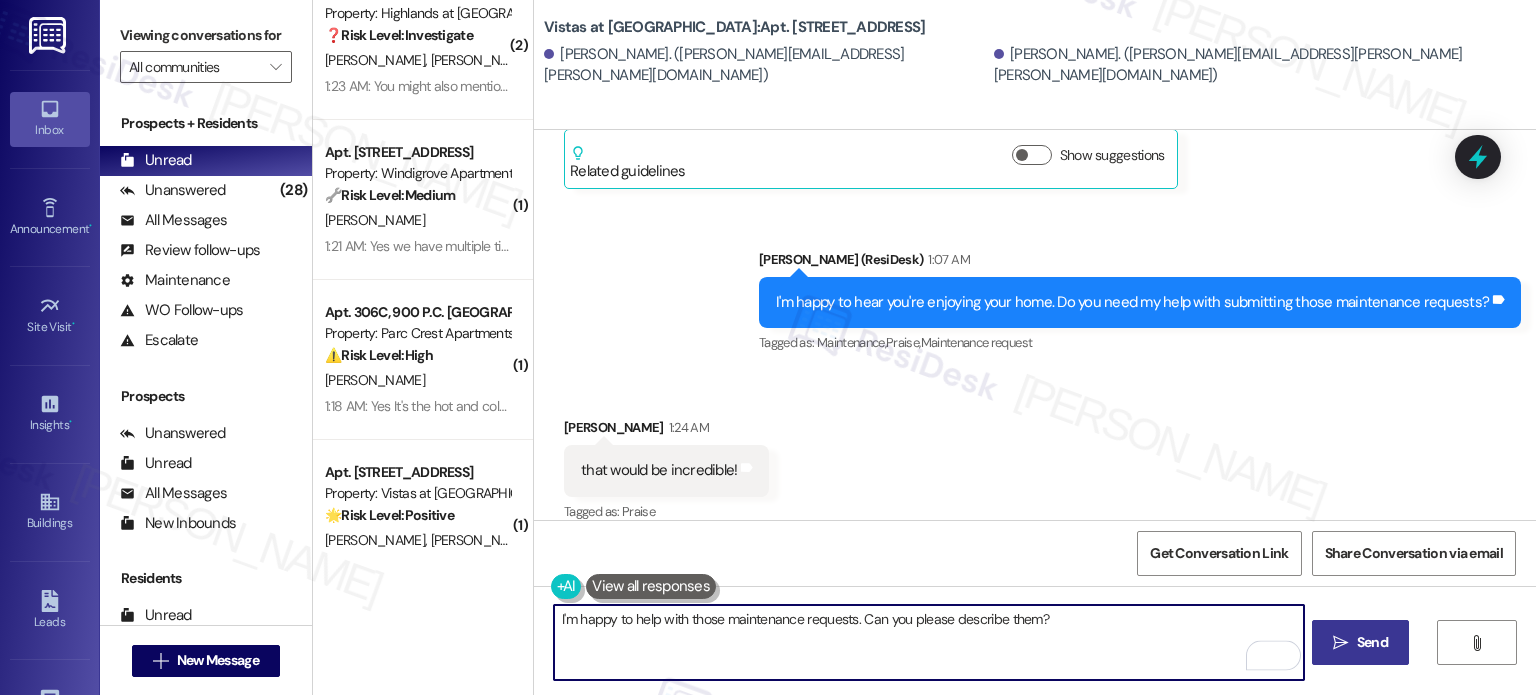 type on "I'm happy to help with those maintenance requests. Can you please describe them?" 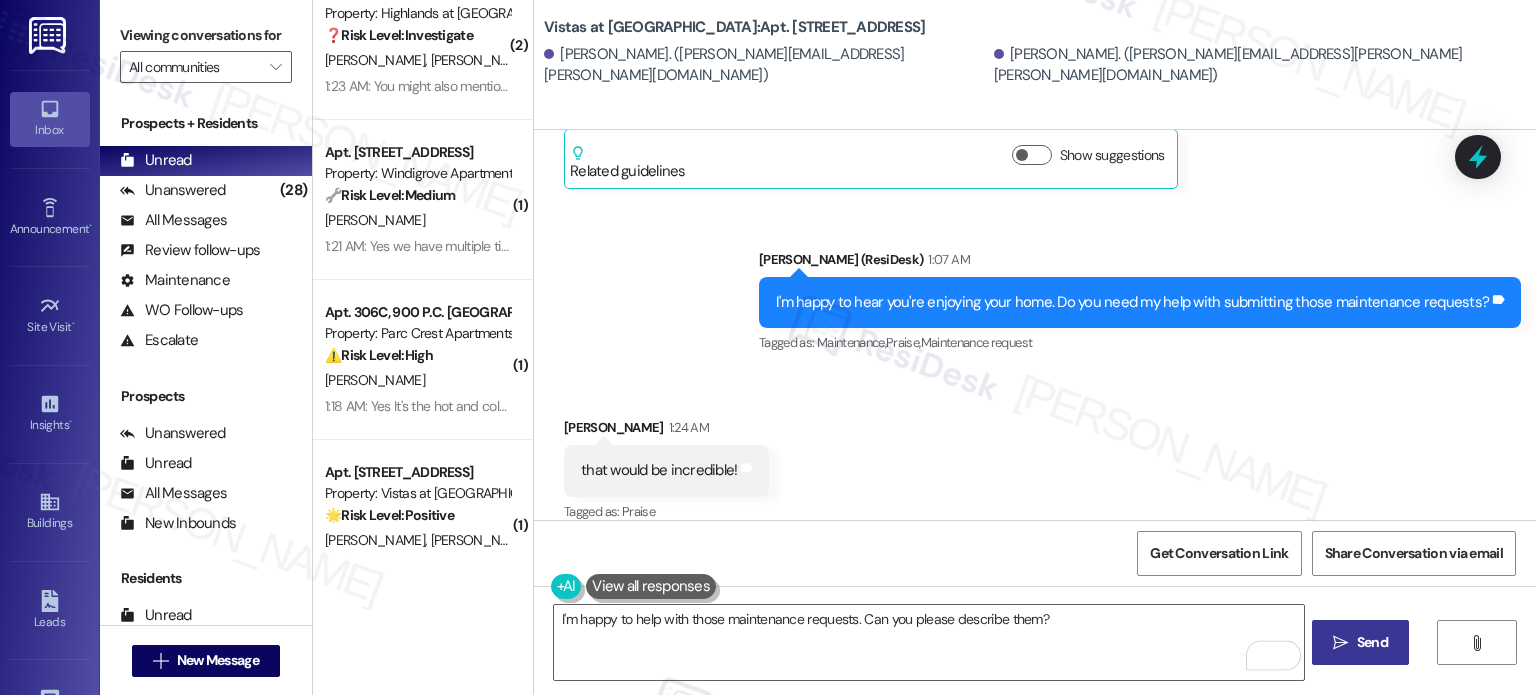 drag, startPoint x: 1380, startPoint y: 640, endPoint x: 1338, endPoint y: 631, distance: 42.953465 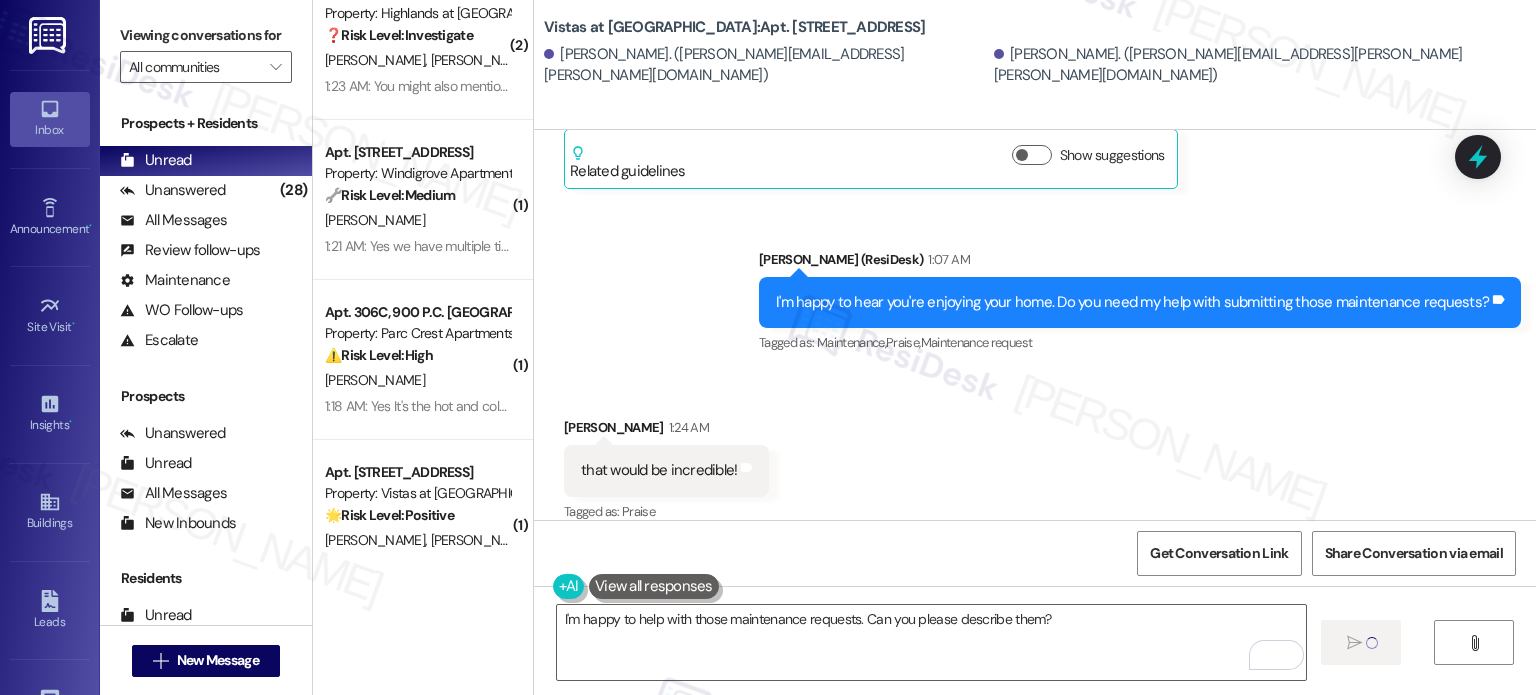 type 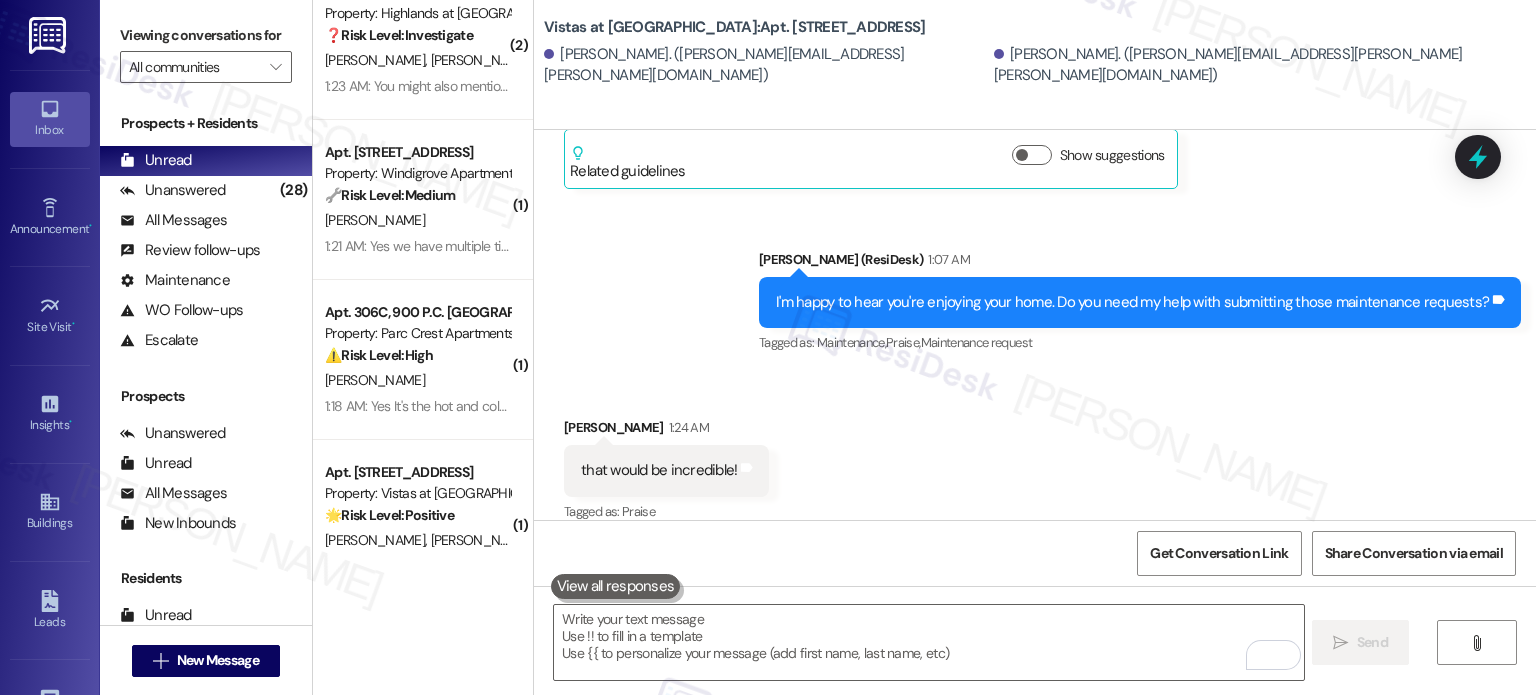 scroll, scrollTop: 1493, scrollLeft: 0, axis: vertical 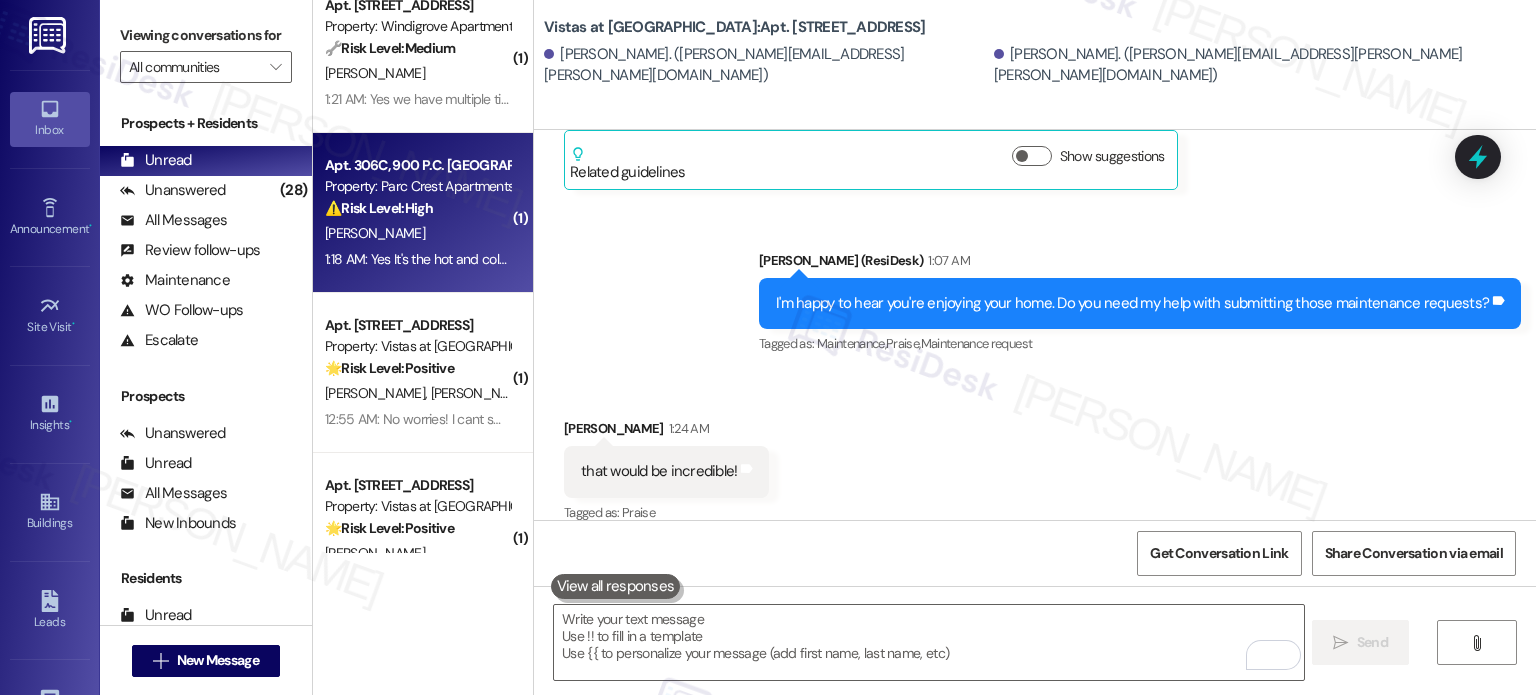 click on "Apt. 306C, 900 P.C. Poplar Forest Road Property: Parc Crest Apartments ⚠️  Risk Level:  High The resident reports low water pressure in the bathroom sink and shower, affecting both hot and cold water. This is a general maintenance issue that could indicate a plumbing problem and requires prompt attention to prevent further inconvenience or potential damage. The resident also states they have previously reported the issue to the office without resolution, which elevates the urgency. S. Bell 1:18 AM: Yes It's the hot and cold water. The water in the Kitchen is fine. They cut the water down a few years ago to save water but mine is to to low. I told the office but nothing was done about it. 1:18 AM: Yes It's the hot and cold water. The water in the Kitchen is fine. They cut the water down a few years ago to save water but mine is to to low. I told the office but nothing was done about it." at bounding box center [423, 213] 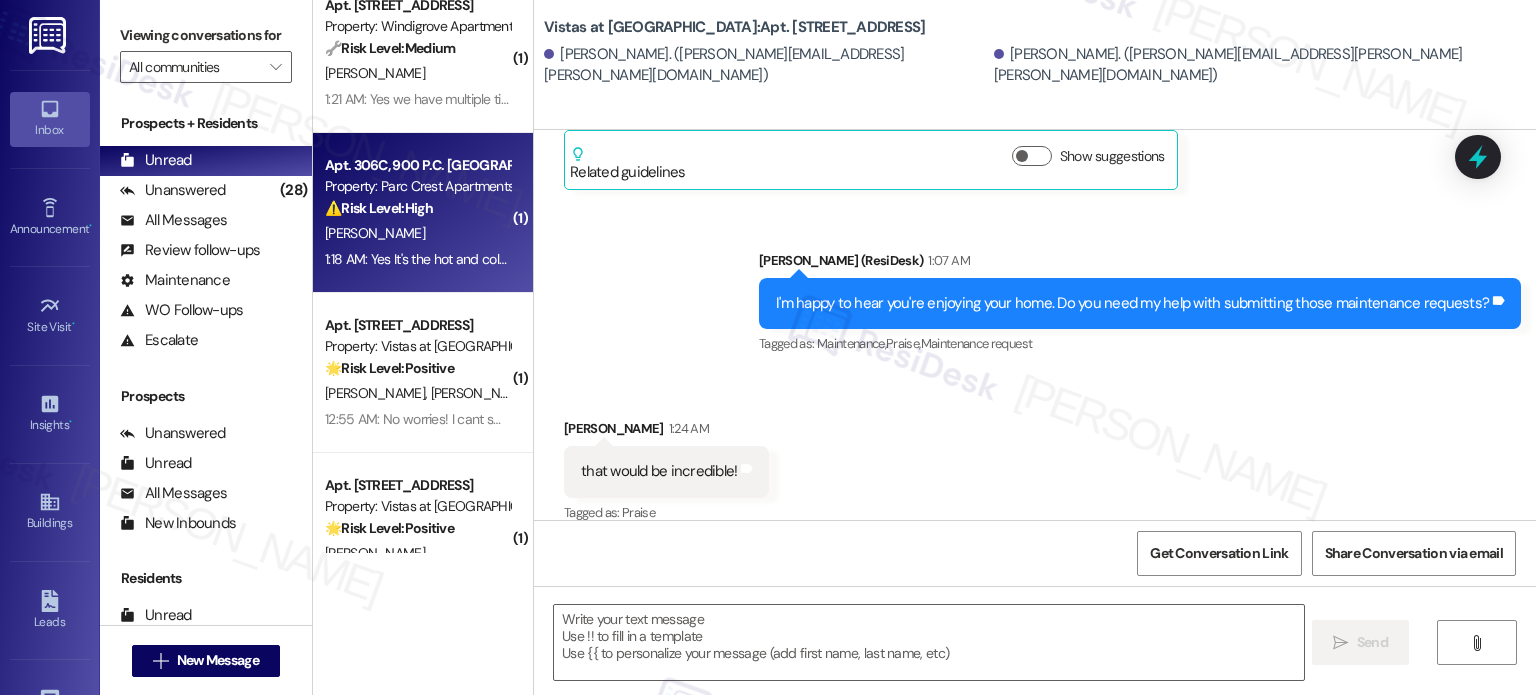 type on "Fetching suggested responses. Please feel free to read through the conversation in the meantime." 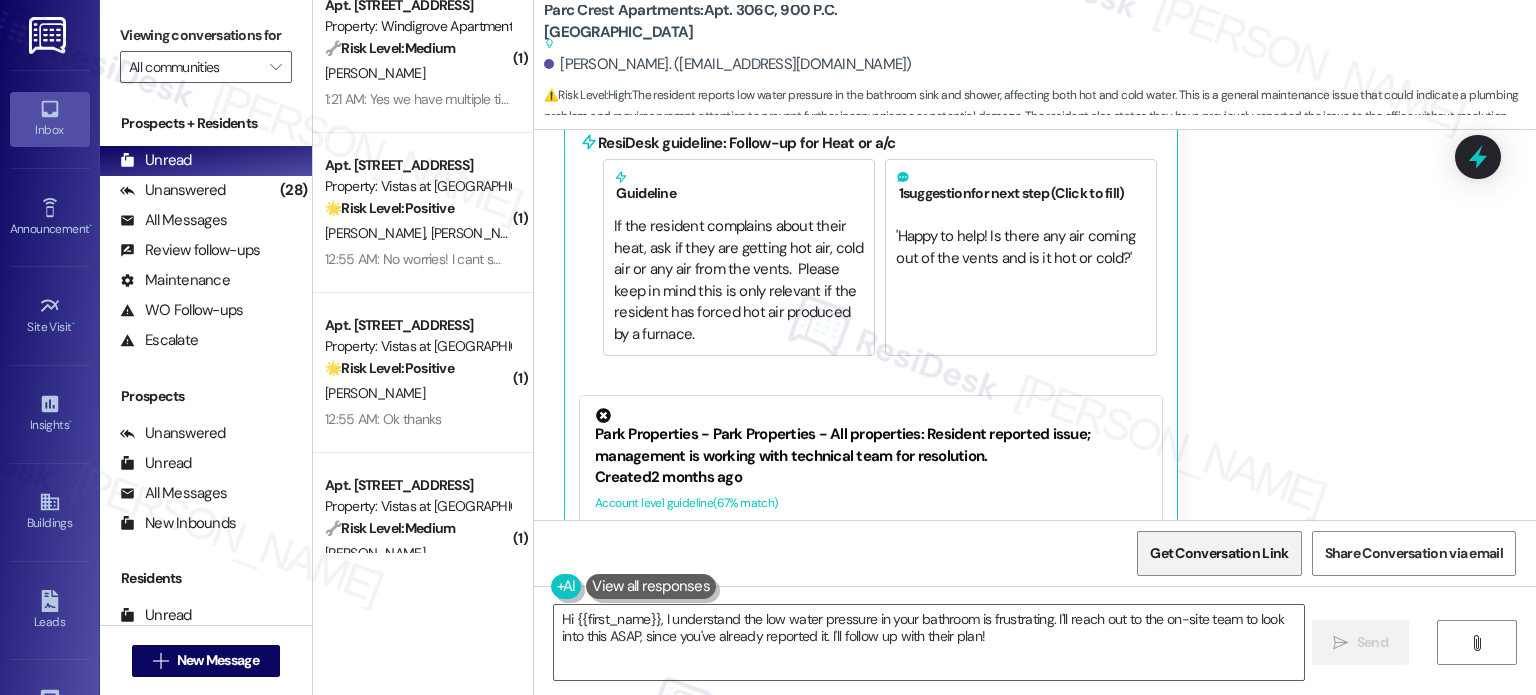 scroll, scrollTop: 1514, scrollLeft: 0, axis: vertical 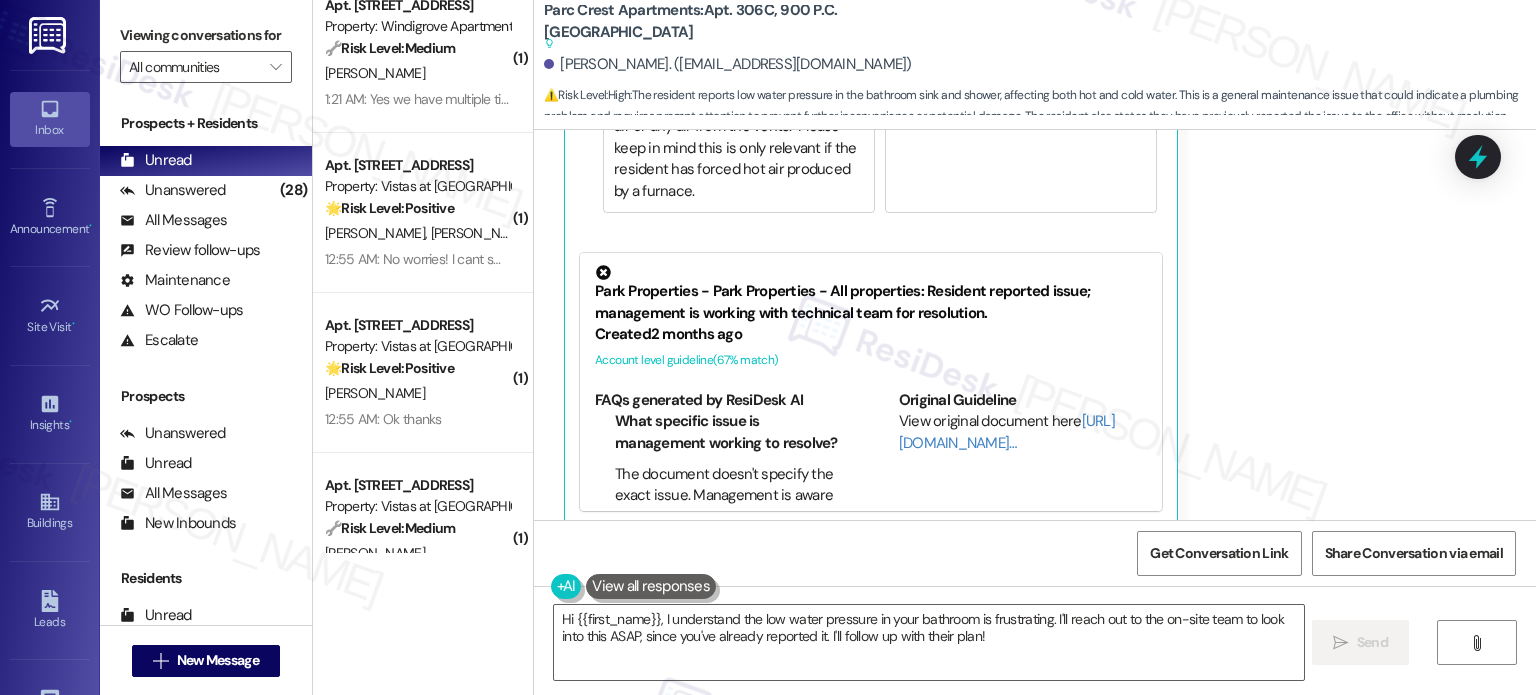 click on "Sharon Bell. (sharonbel1952@gmail.com)" at bounding box center (1040, 65) 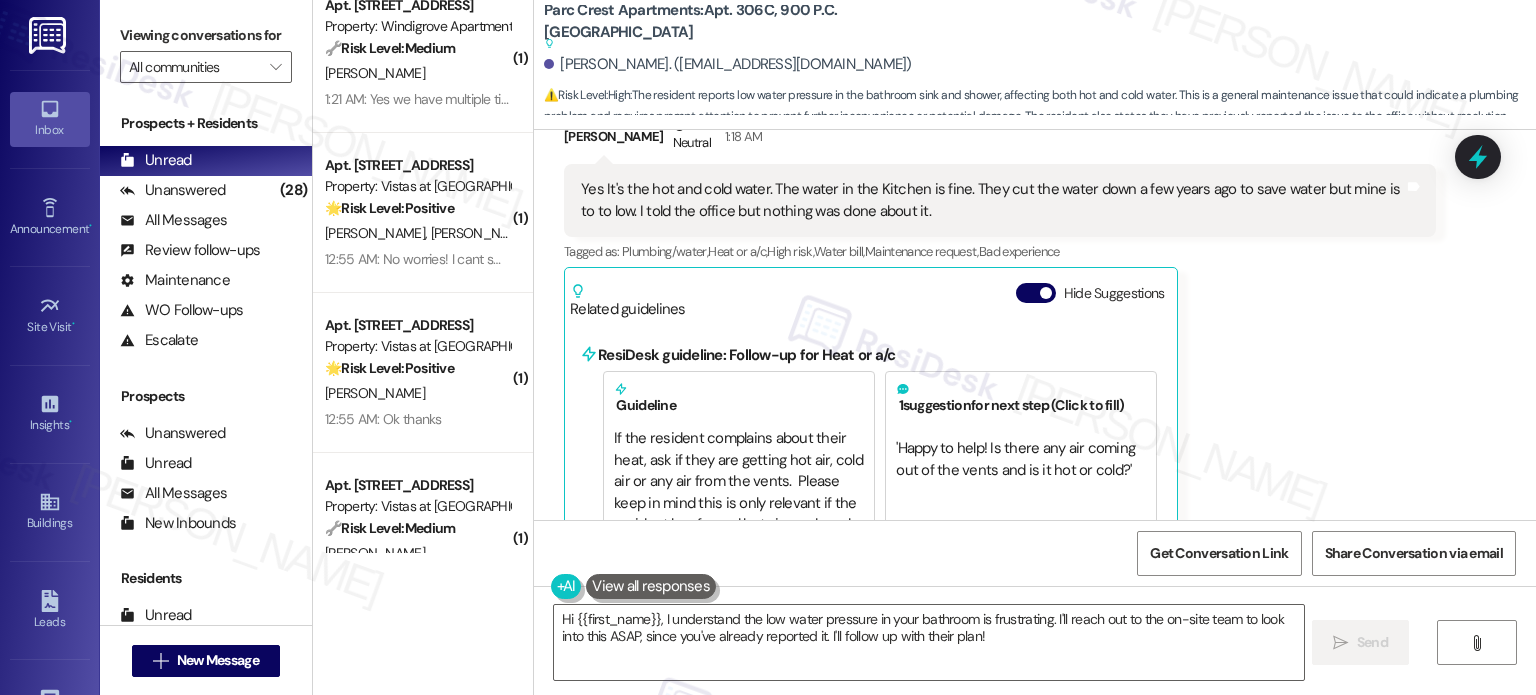 scroll, scrollTop: 1114, scrollLeft: 0, axis: vertical 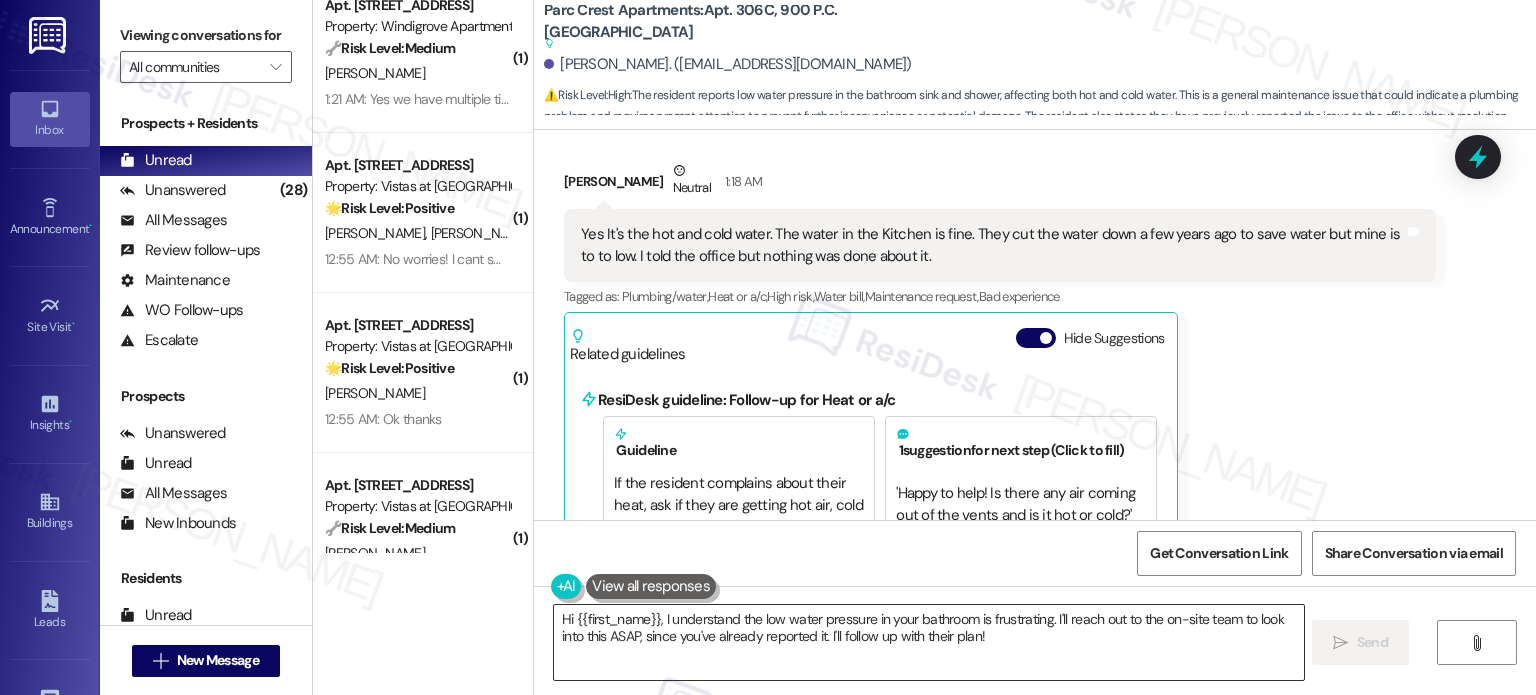 click on "Hi {{first_name}}, I understand the low water pressure in your bathroom is frustrating. I'll reach out to the on-site team to look into this ASAP, since you've already reported it. I'll follow up with their plan!" at bounding box center [928, 642] 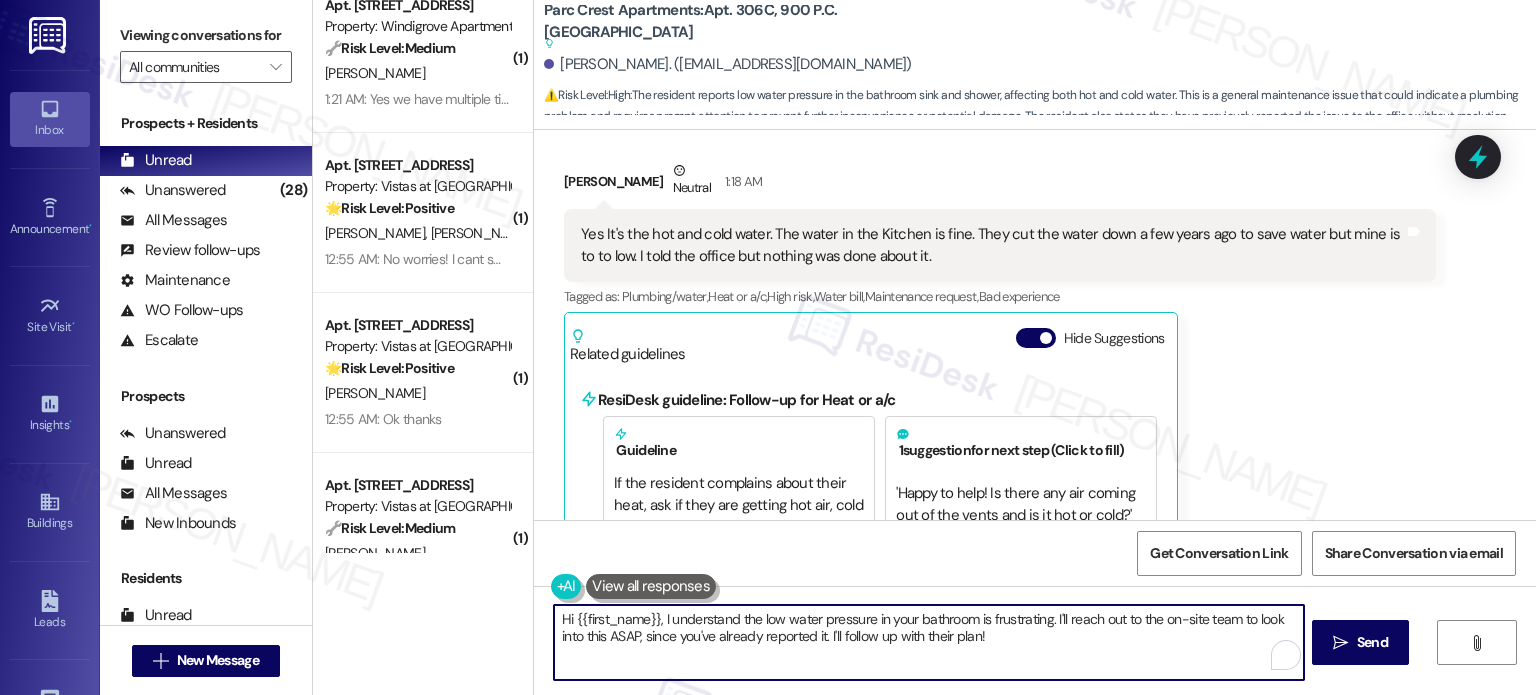 click on "Hi {{first_name}}, I understand the low water pressure in your bathroom is frustrating. I'll reach out to the on-site team to look into this ASAP, since you've already reported it. I'll follow up with their plan!" at bounding box center [928, 642] 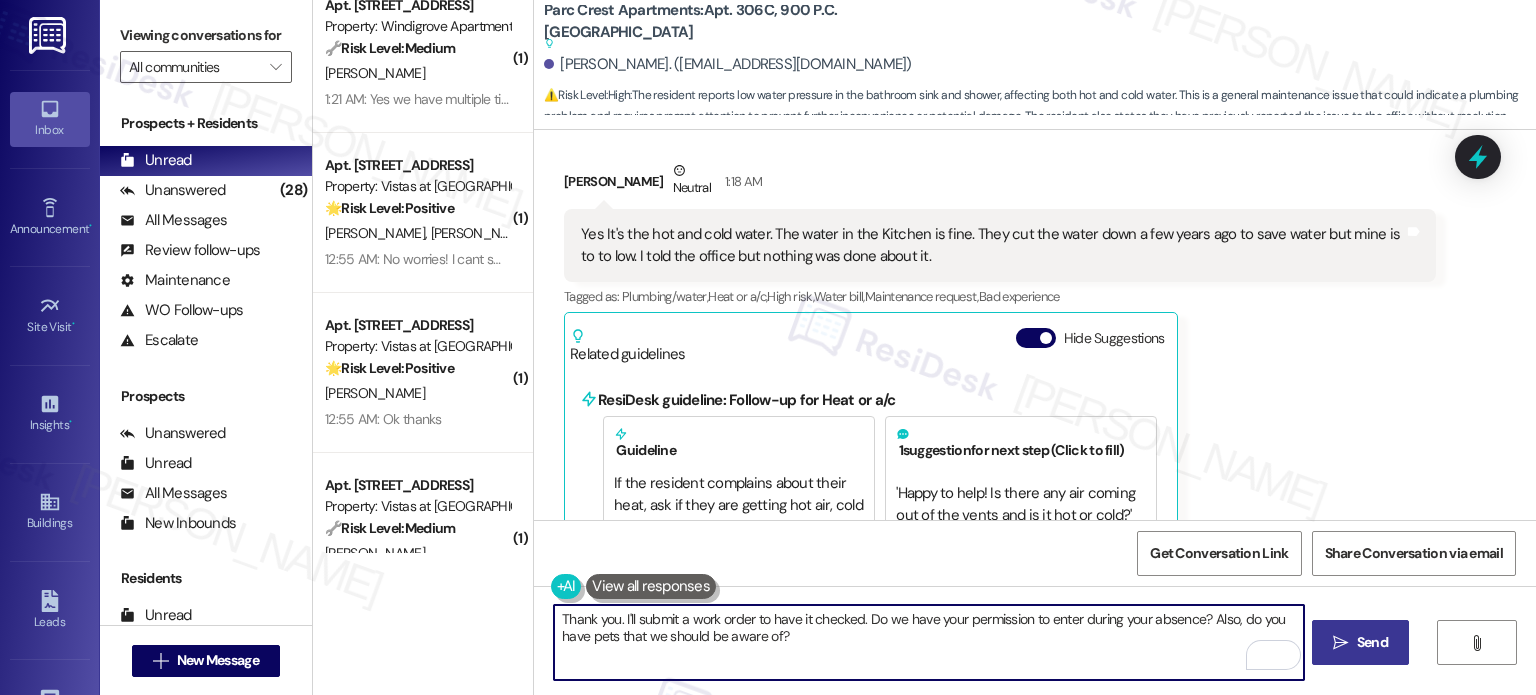 type on "Thank you. I'll submit a work order to have it checked. Do we have your permission to enter during your absence? Also, do you have pets that we should be aware of?" 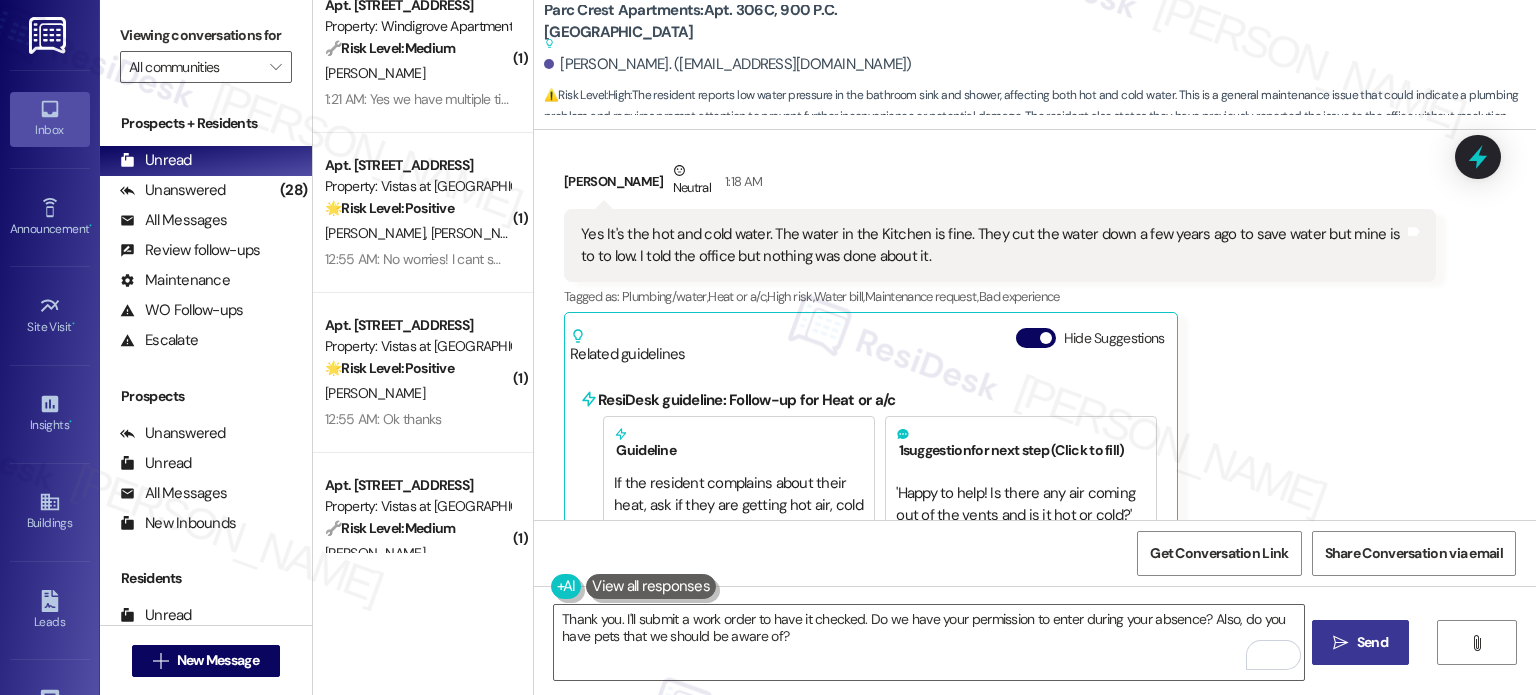 click on "Send" at bounding box center [1372, 642] 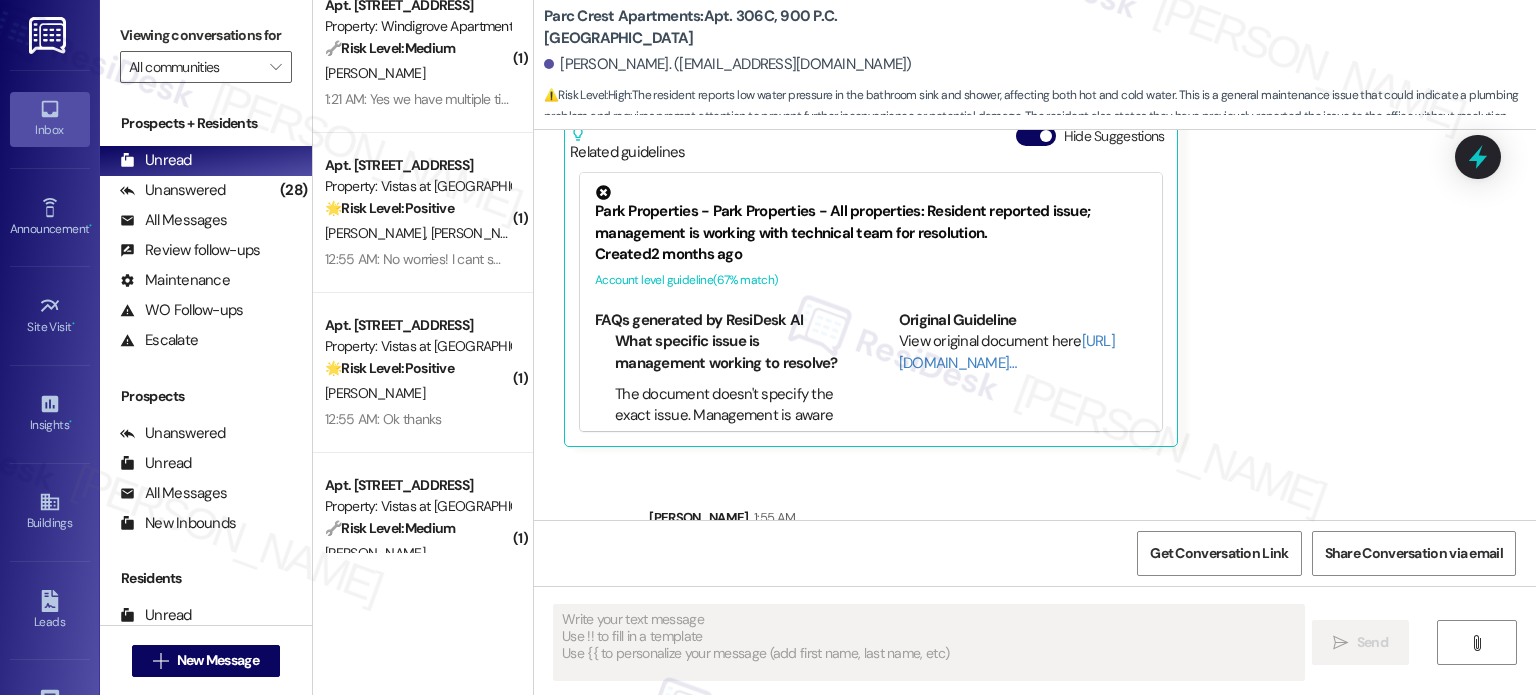 scroll, scrollTop: 1397, scrollLeft: 0, axis: vertical 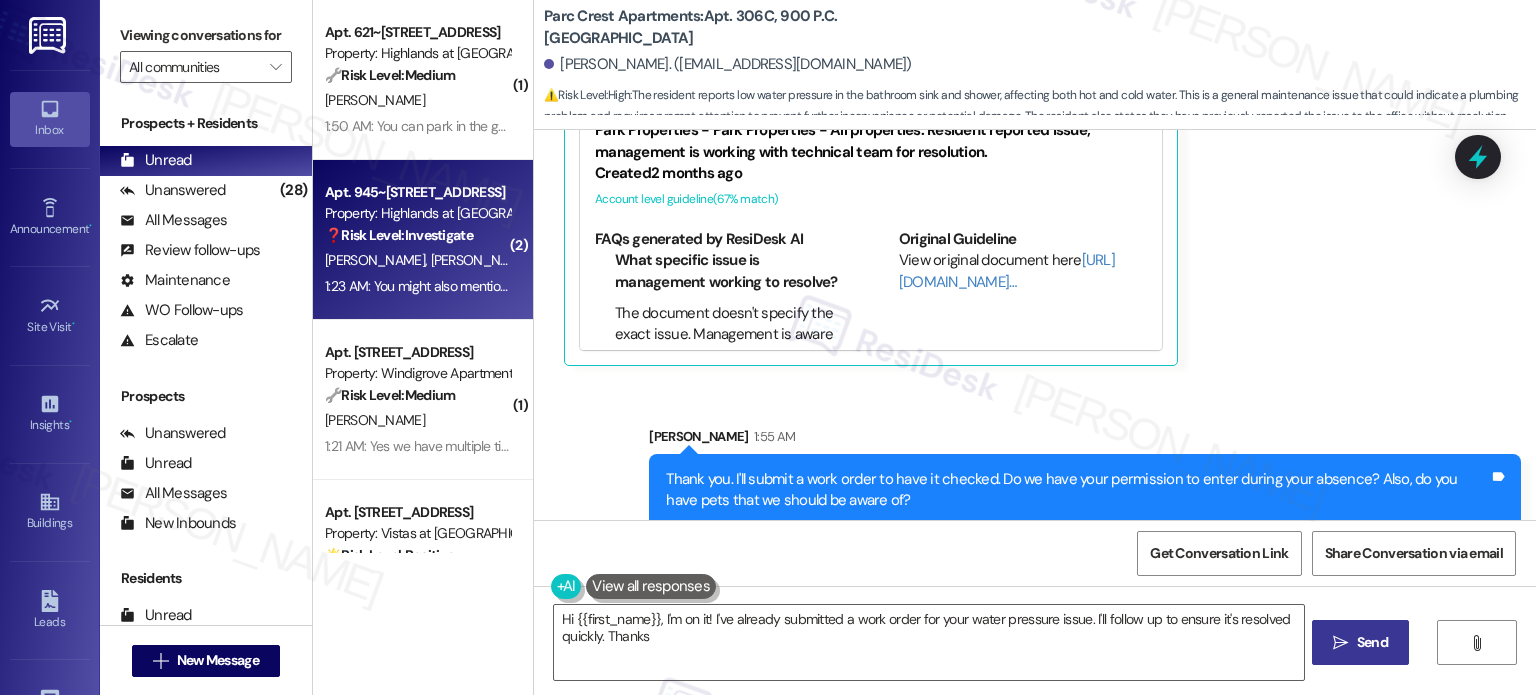type on "Hi {{first_name}}, I'm on it! I've already submitted a work order for your water pressure issue. I'll follow up to ensure it's resolved quickly. Thanks" 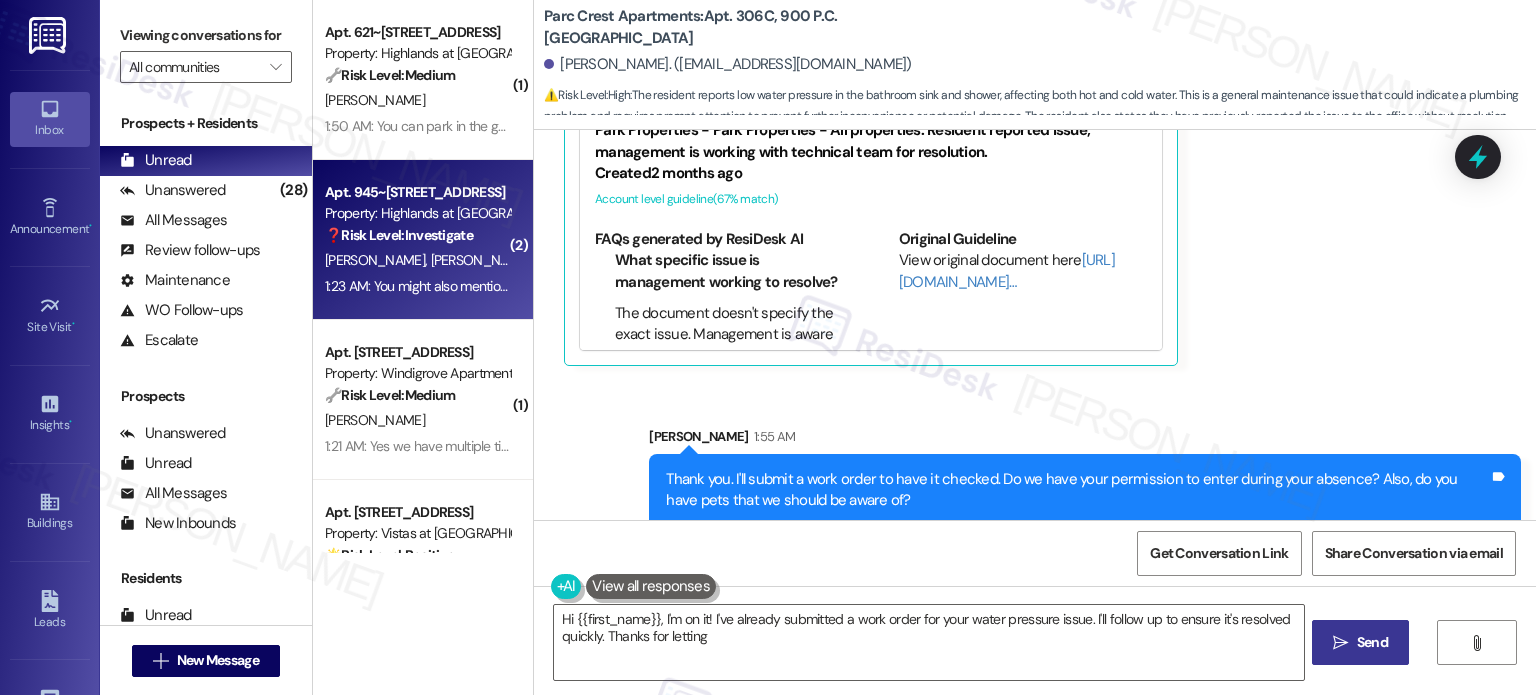 click on "1:23 AM: You might also mention no pets in the pool. One day someone let their dog get in the shallow area. I'm not sure if that's posted. 1:23 AM: You might also mention no pets in the pool. One day someone let their dog get in the shallow area. I'm not sure if that's posted." at bounding box center (712, 286) 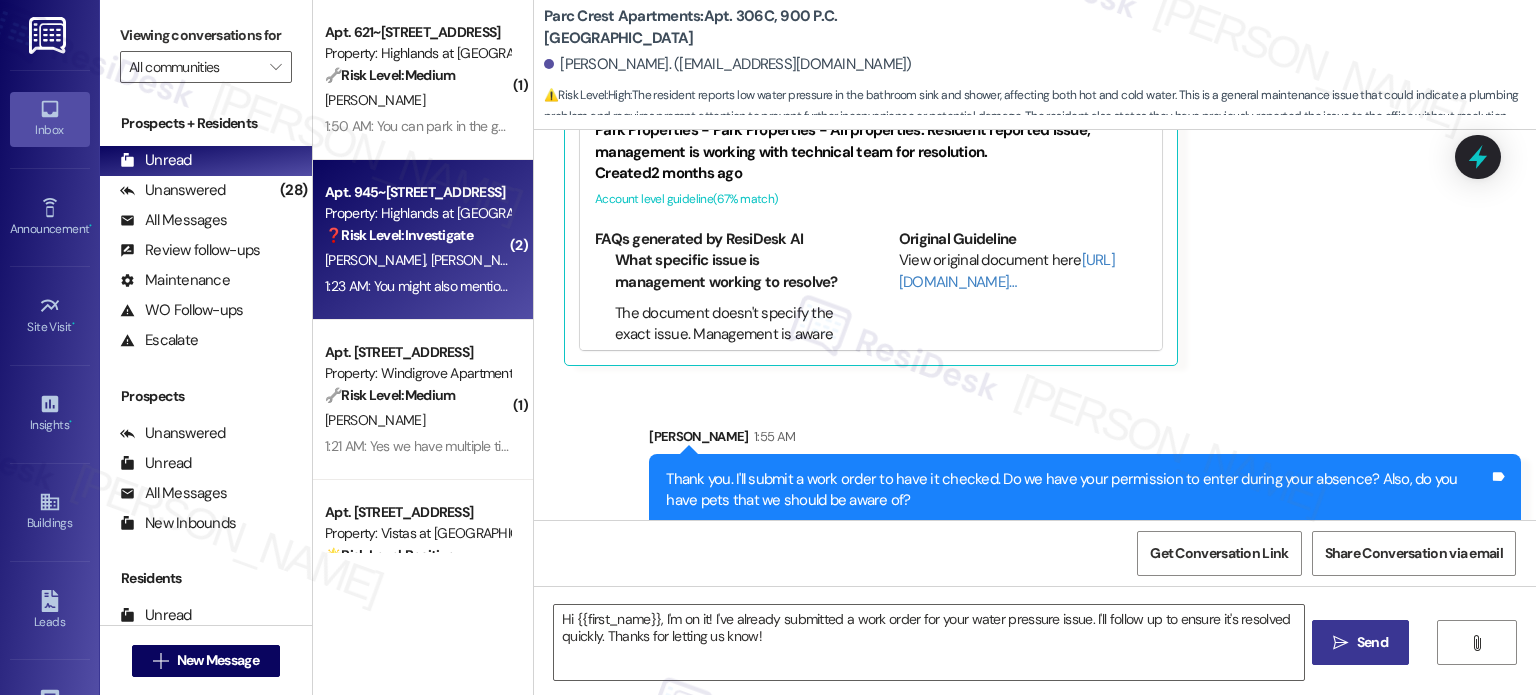 type on "Fetching suggested responses. Please feel free to read through the conversation in the meantime." 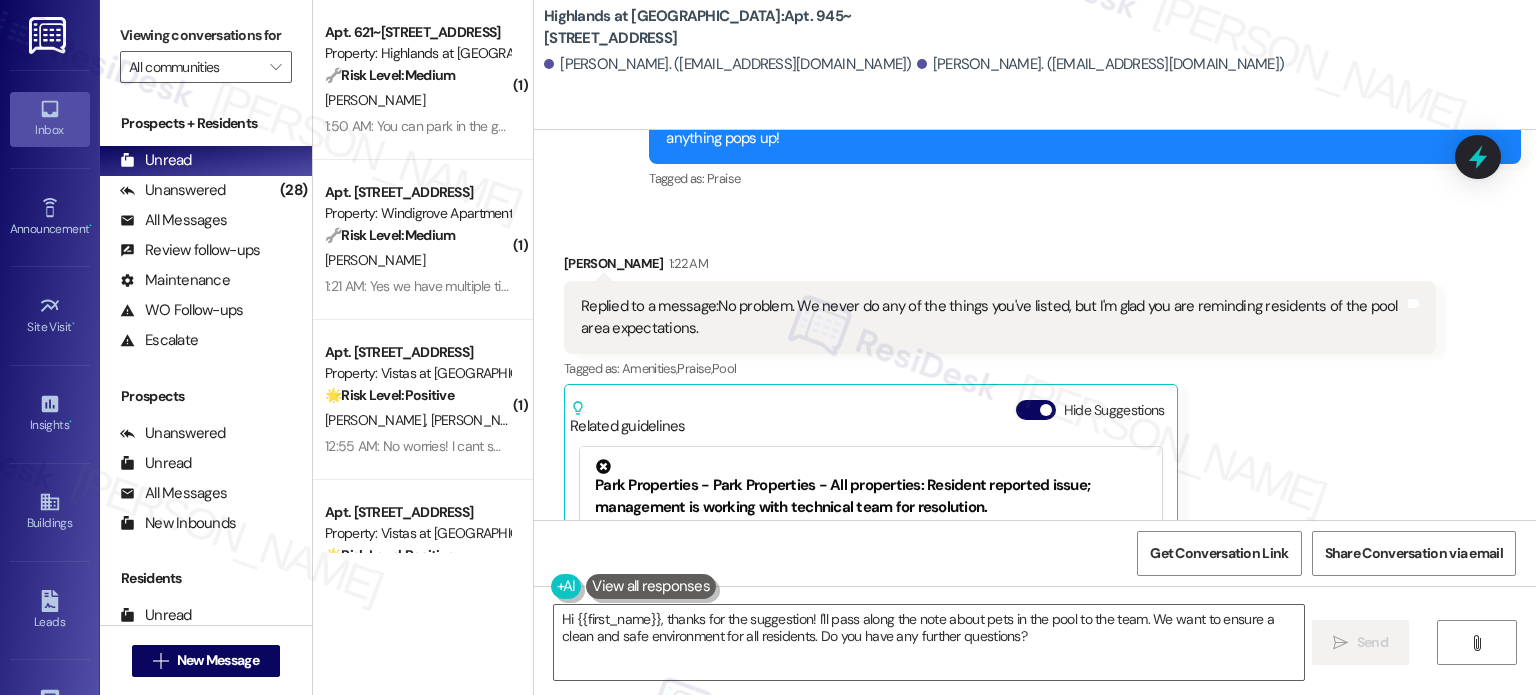 scroll, scrollTop: 40350, scrollLeft: 0, axis: vertical 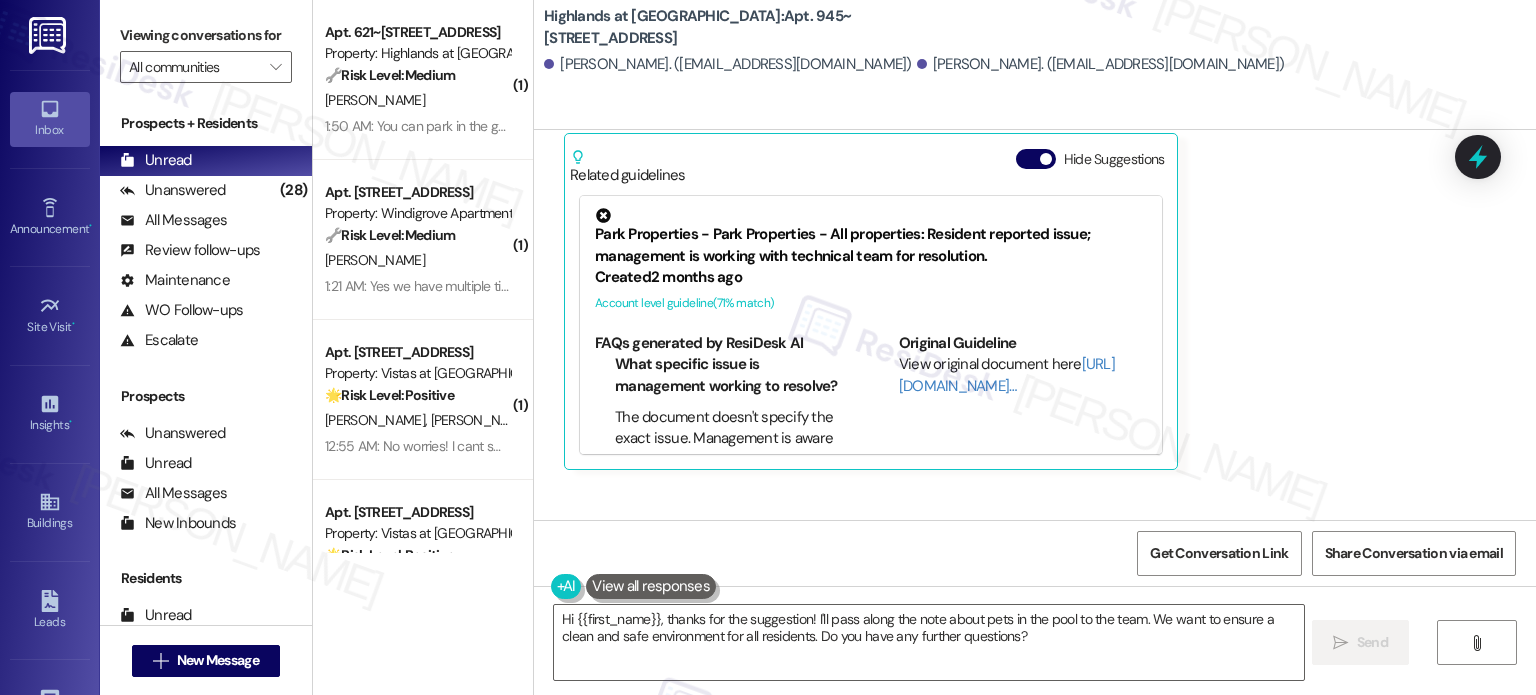 click at bounding box center [1022, 637] 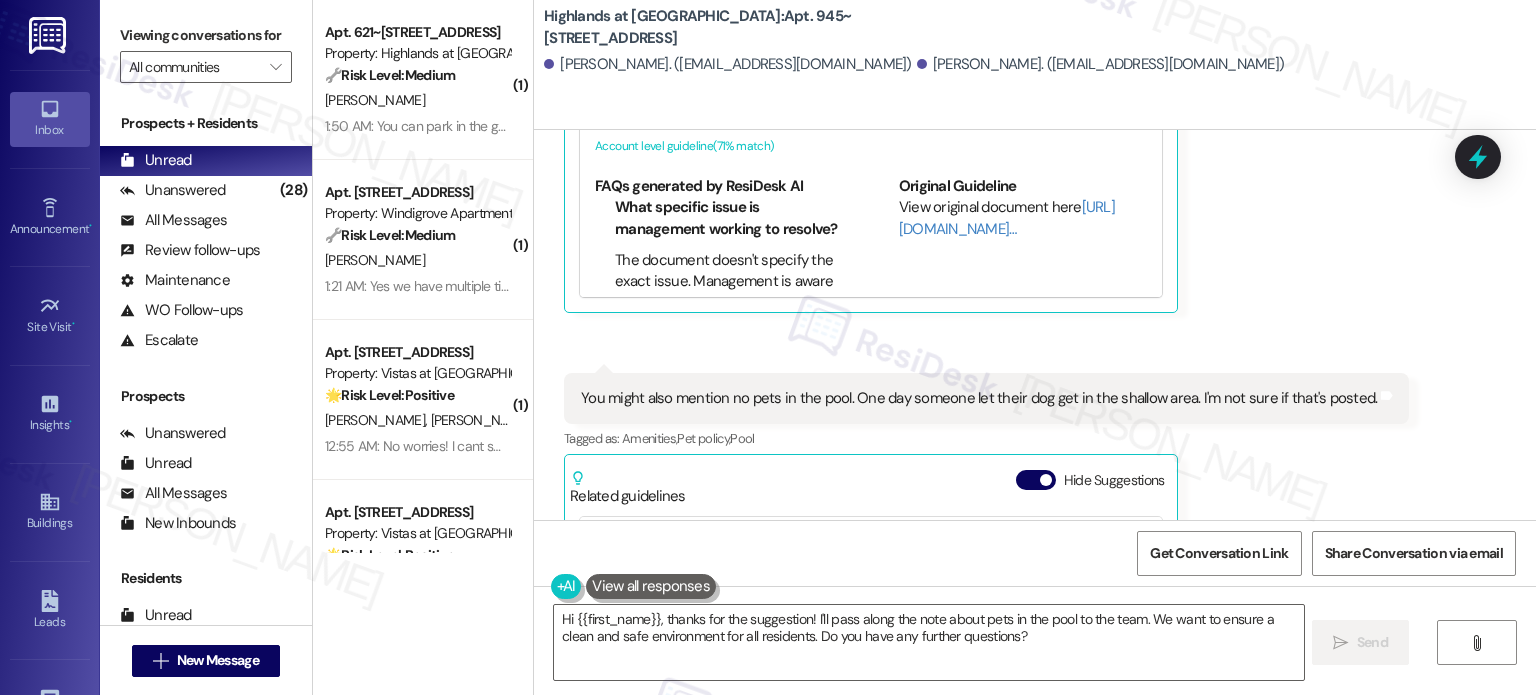 scroll, scrollTop: 40550, scrollLeft: 0, axis: vertical 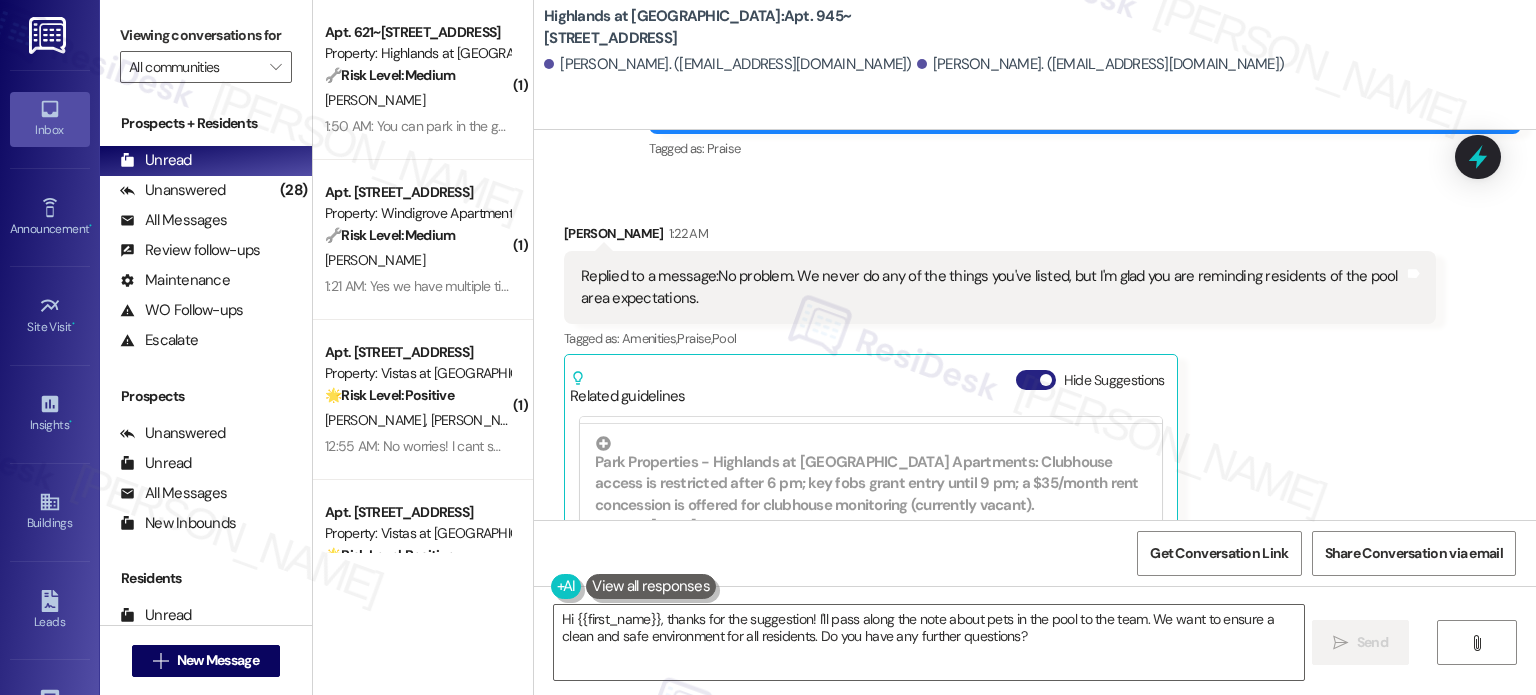 click on "Hide Suggestions" at bounding box center (1036, 380) 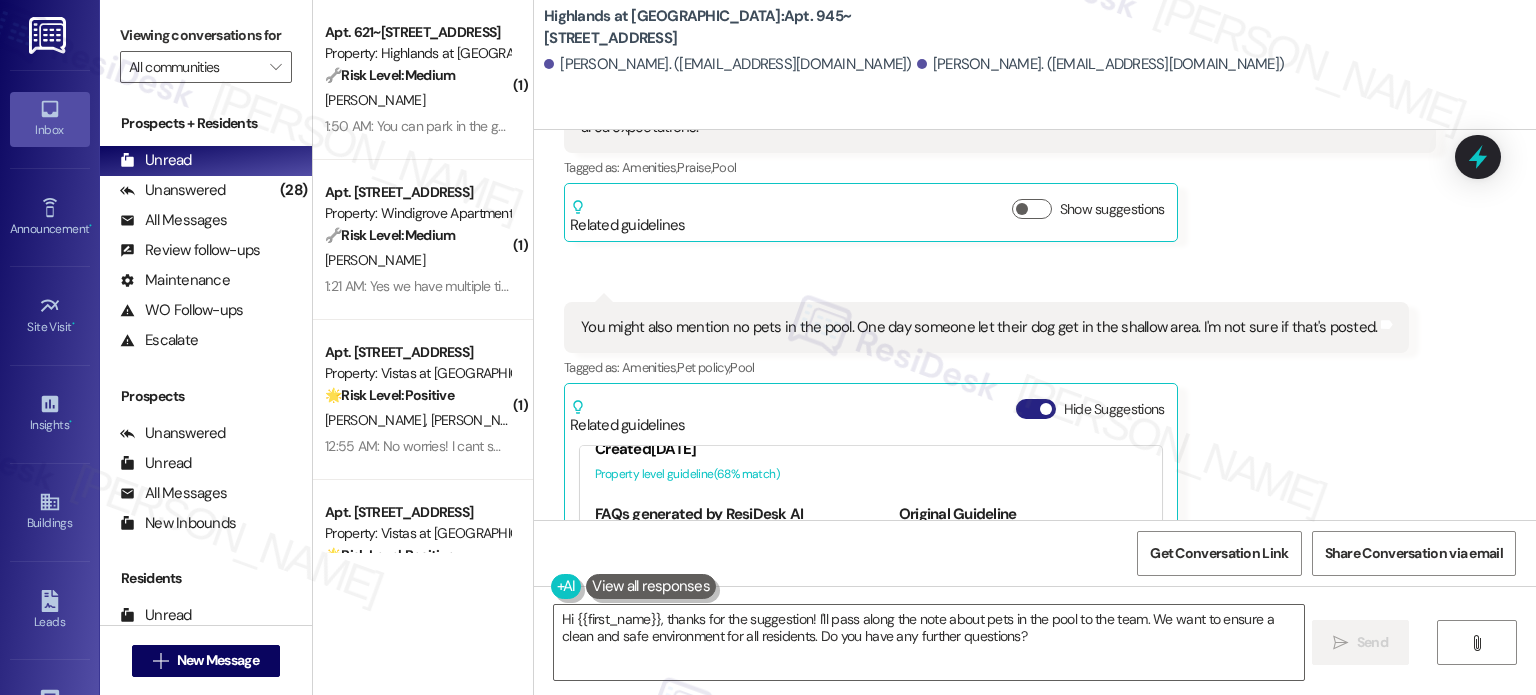 scroll, scrollTop: 40329, scrollLeft: 0, axis: vertical 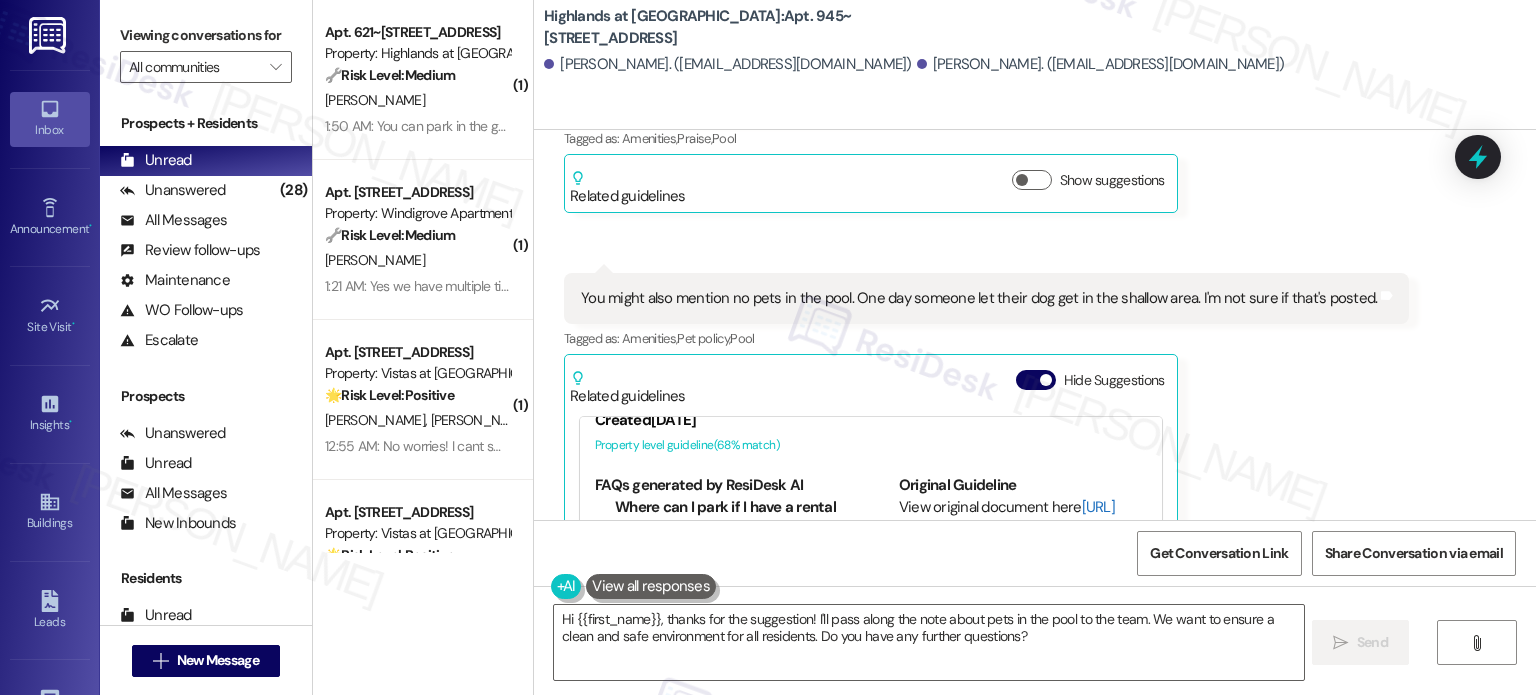 click on "[URL][DOMAIN_NAME]…" at bounding box center [1007, 517] 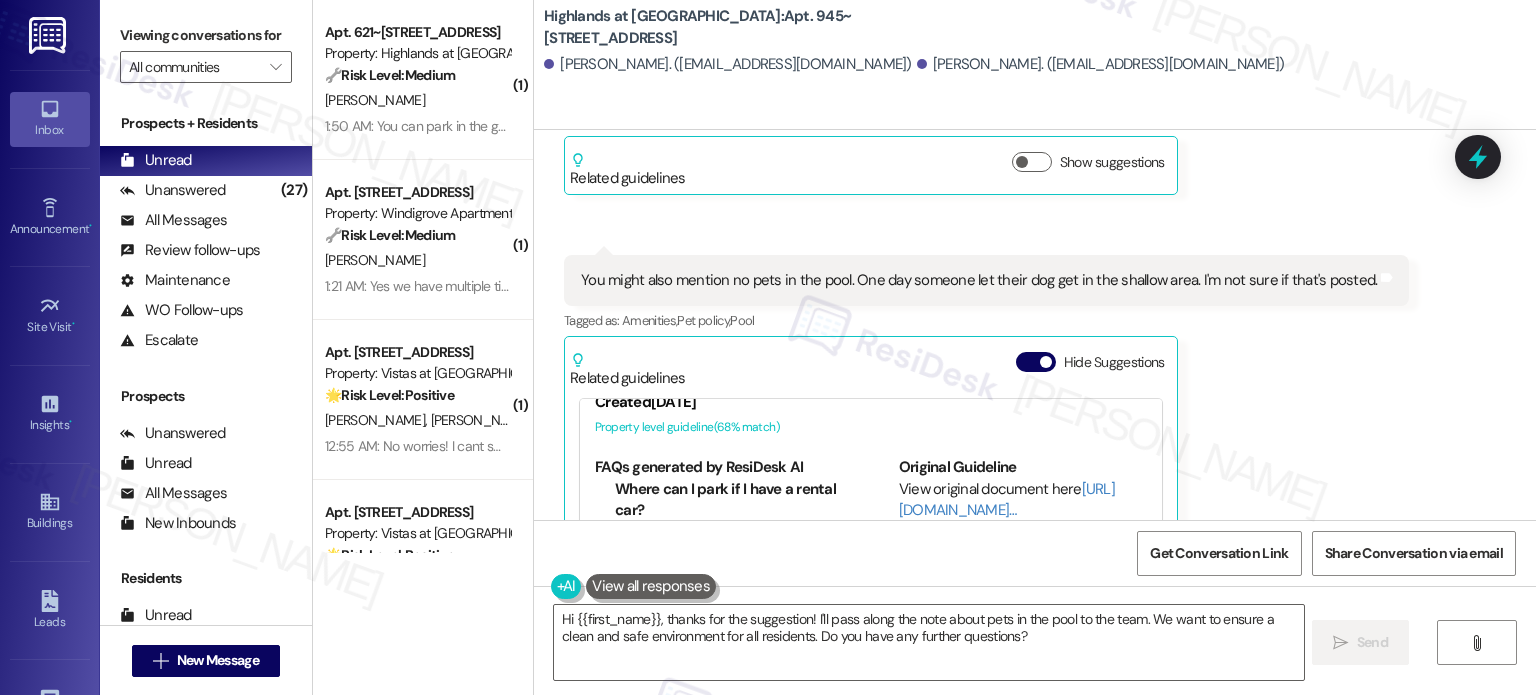 scroll, scrollTop: 40350, scrollLeft: 0, axis: vertical 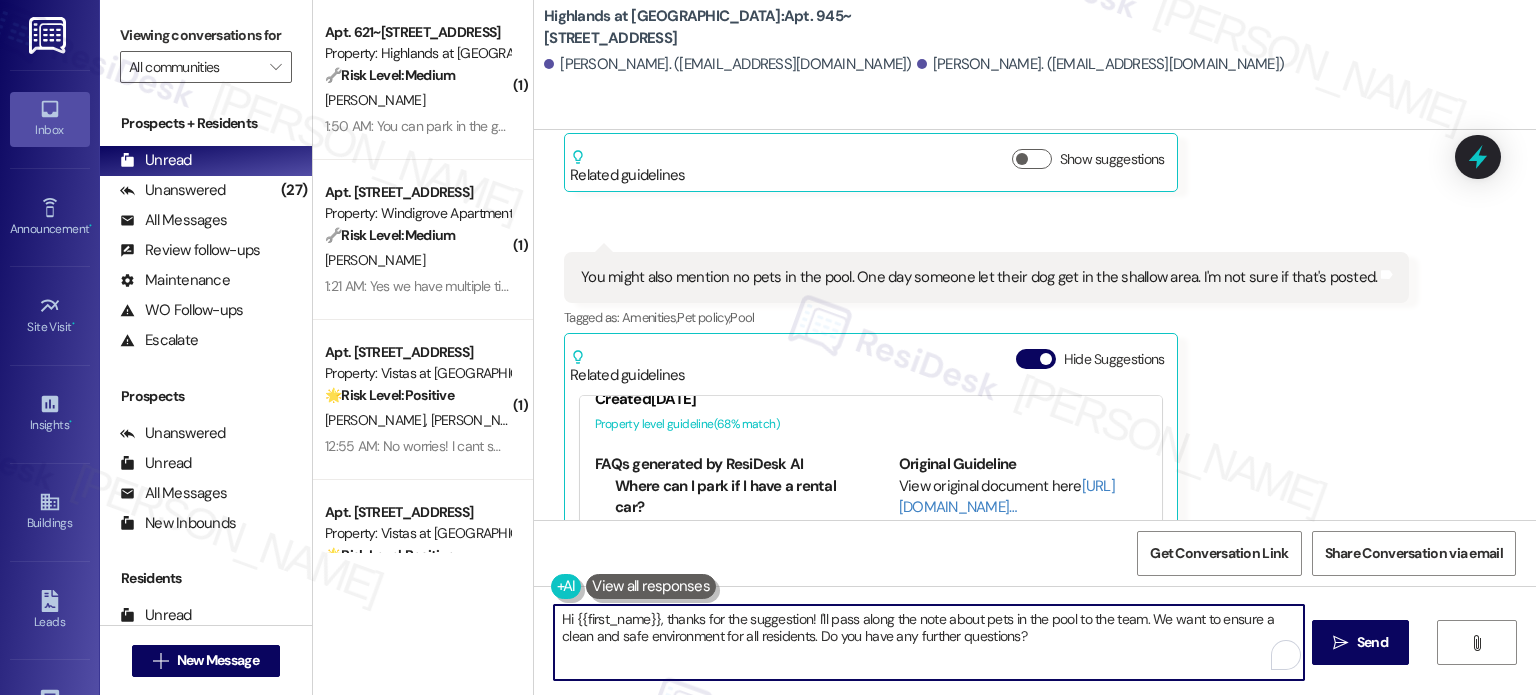 click on "Hi {{first_name}}, thanks for the suggestion! I'll pass along the note about pets in the pool to the team. We want to ensure a clean and safe environment for all residents. Do you have any further questions?" at bounding box center (928, 642) 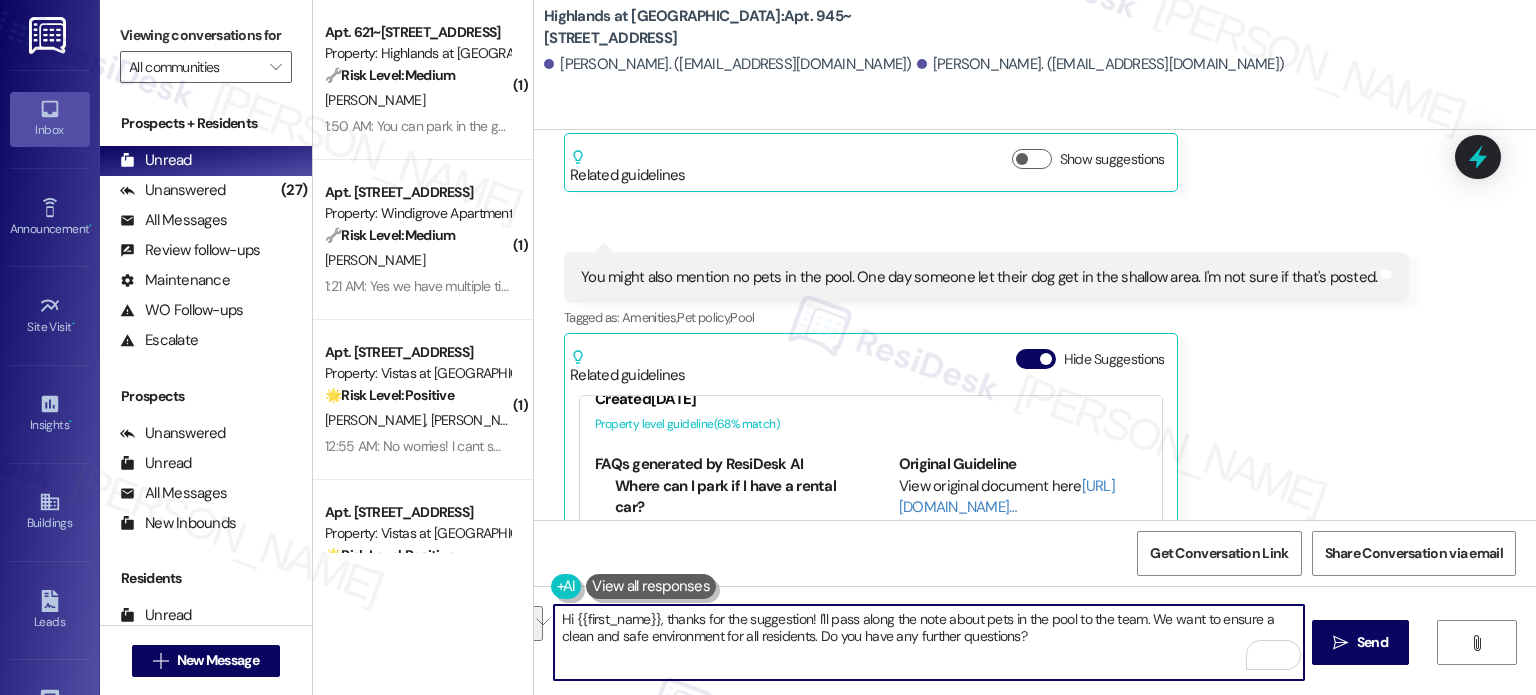 drag, startPoint x: 1000, startPoint y: 627, endPoint x: 788, endPoint y: 630, distance: 212.02122 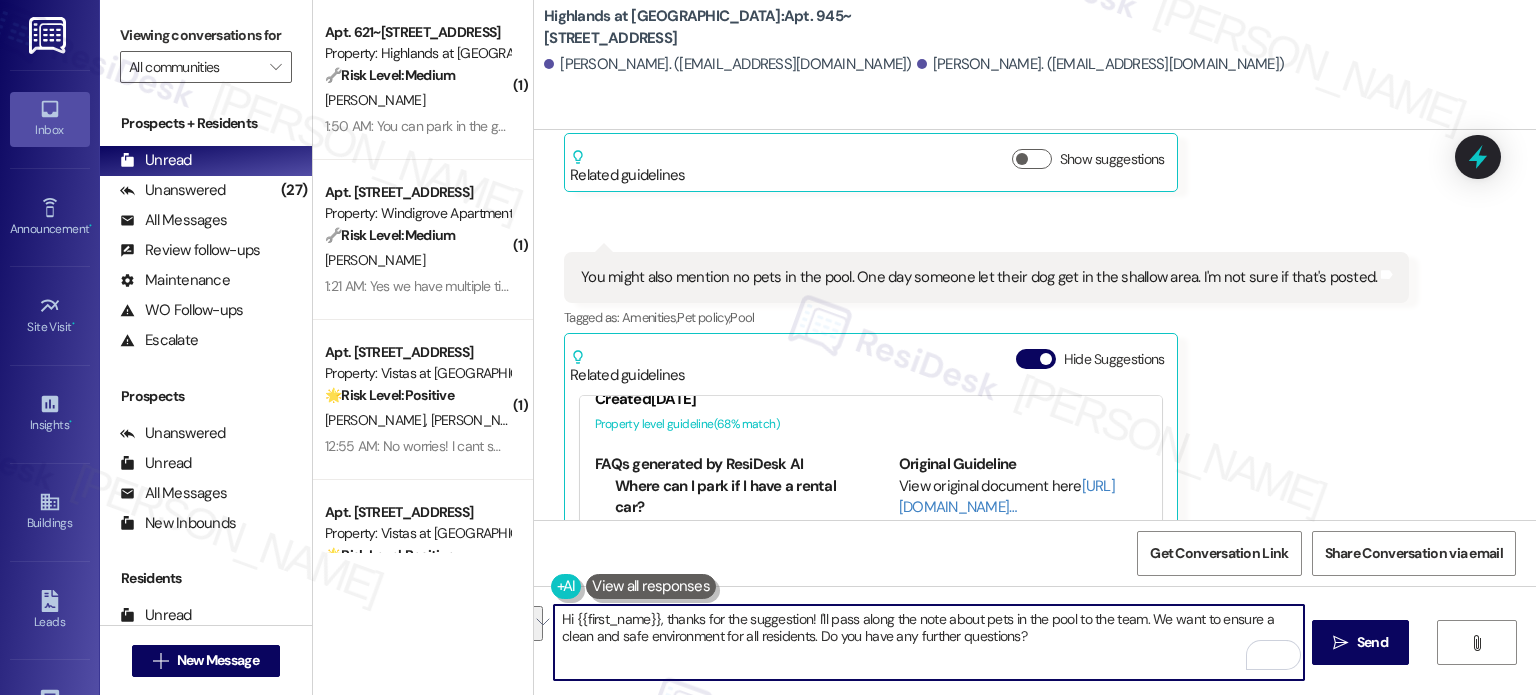 click on "Hi {{first_name}}, thanks for the suggestion! I'll pass along the note about pets in the pool to the team. We want to ensure a clean and safe environment for all residents. Do you have any further questions?" at bounding box center (928, 642) 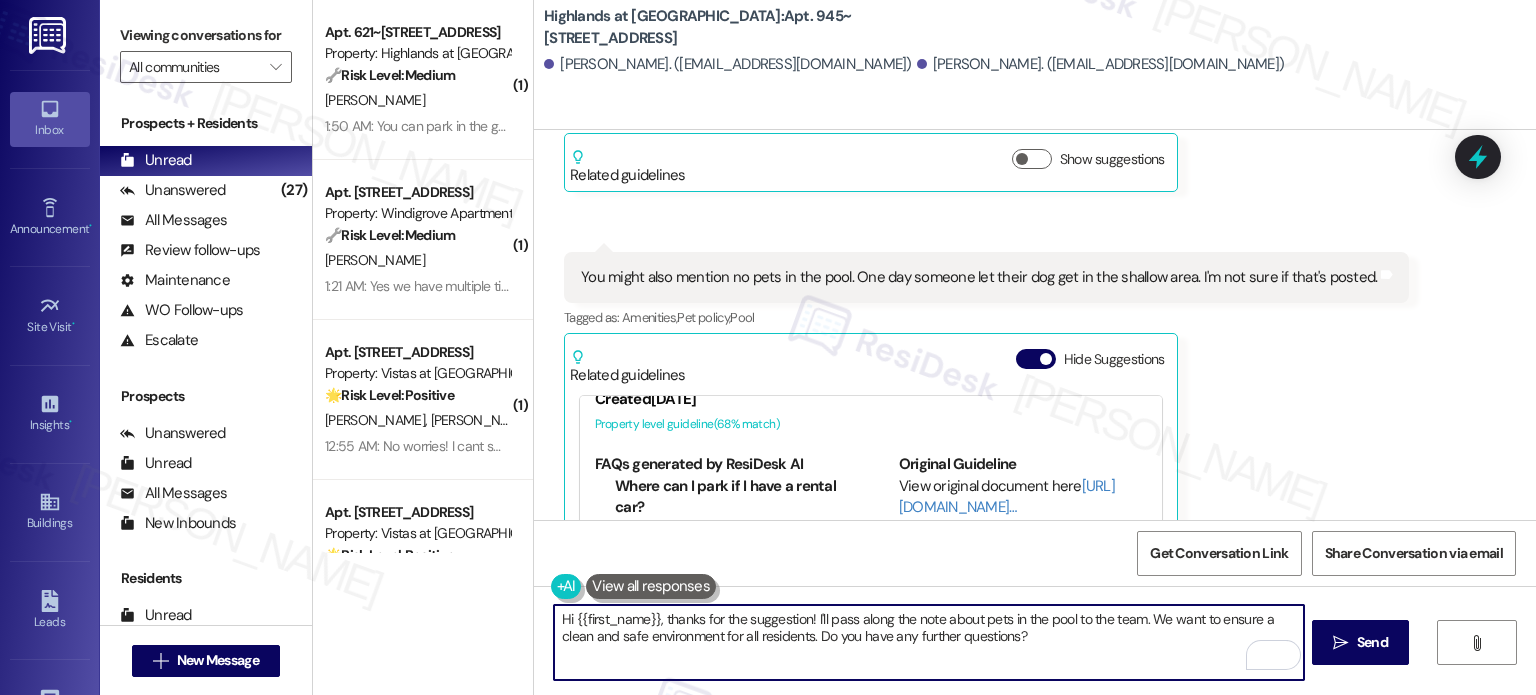 drag, startPoint x: 659, startPoint y: 617, endPoint x: 467, endPoint y: 619, distance: 192.01042 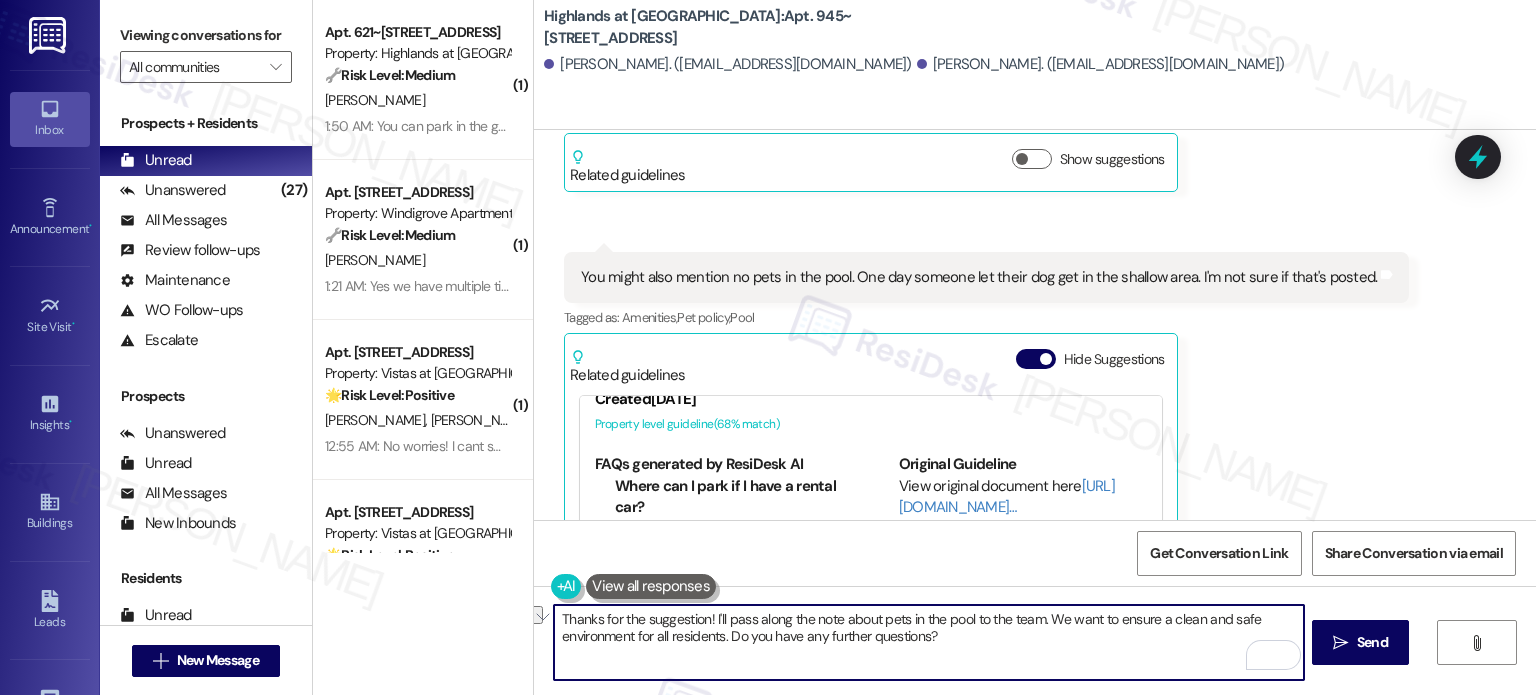 drag, startPoint x: 756, startPoint y: 639, endPoint x: 976, endPoint y: 640, distance: 220.00227 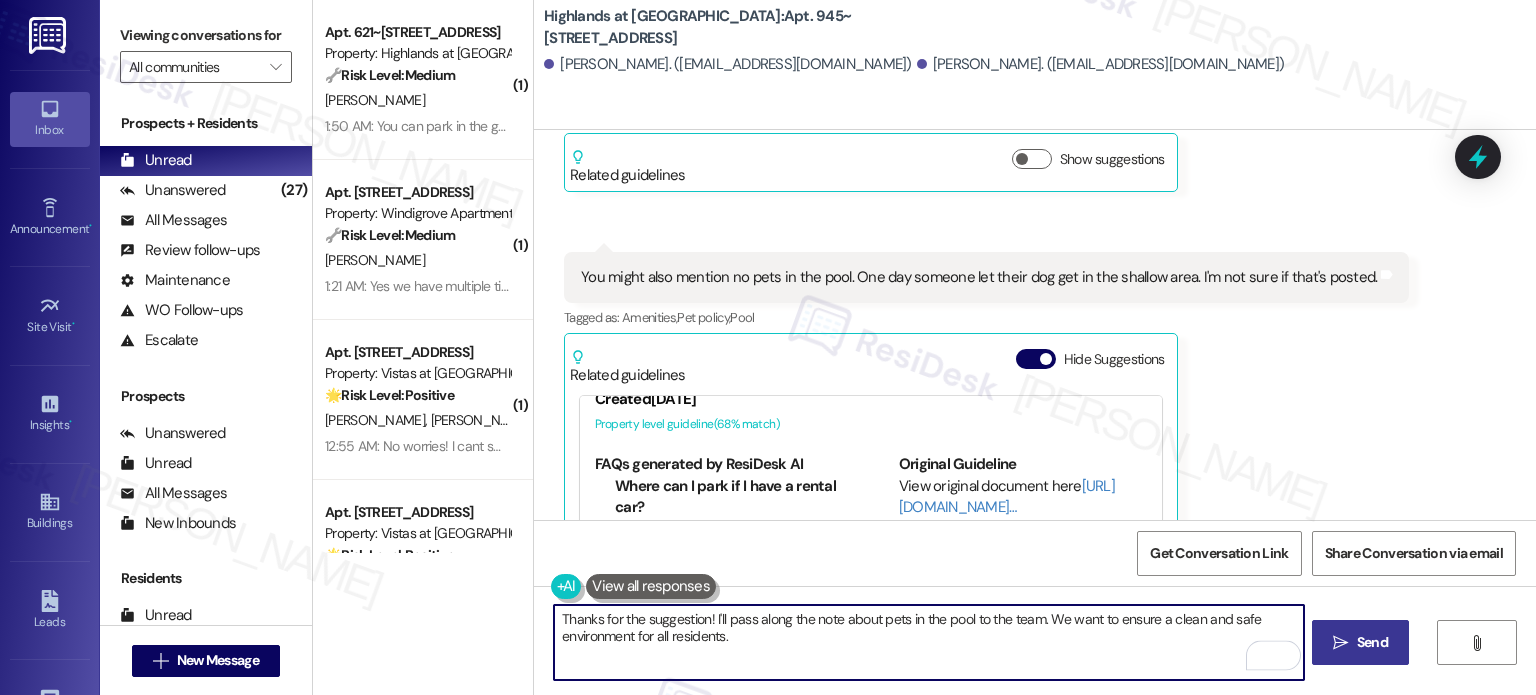 type on "Thanks for the suggestion! I'll pass along the note about pets in the pool to the team. We want to ensure a clean and safe environment for all residents." 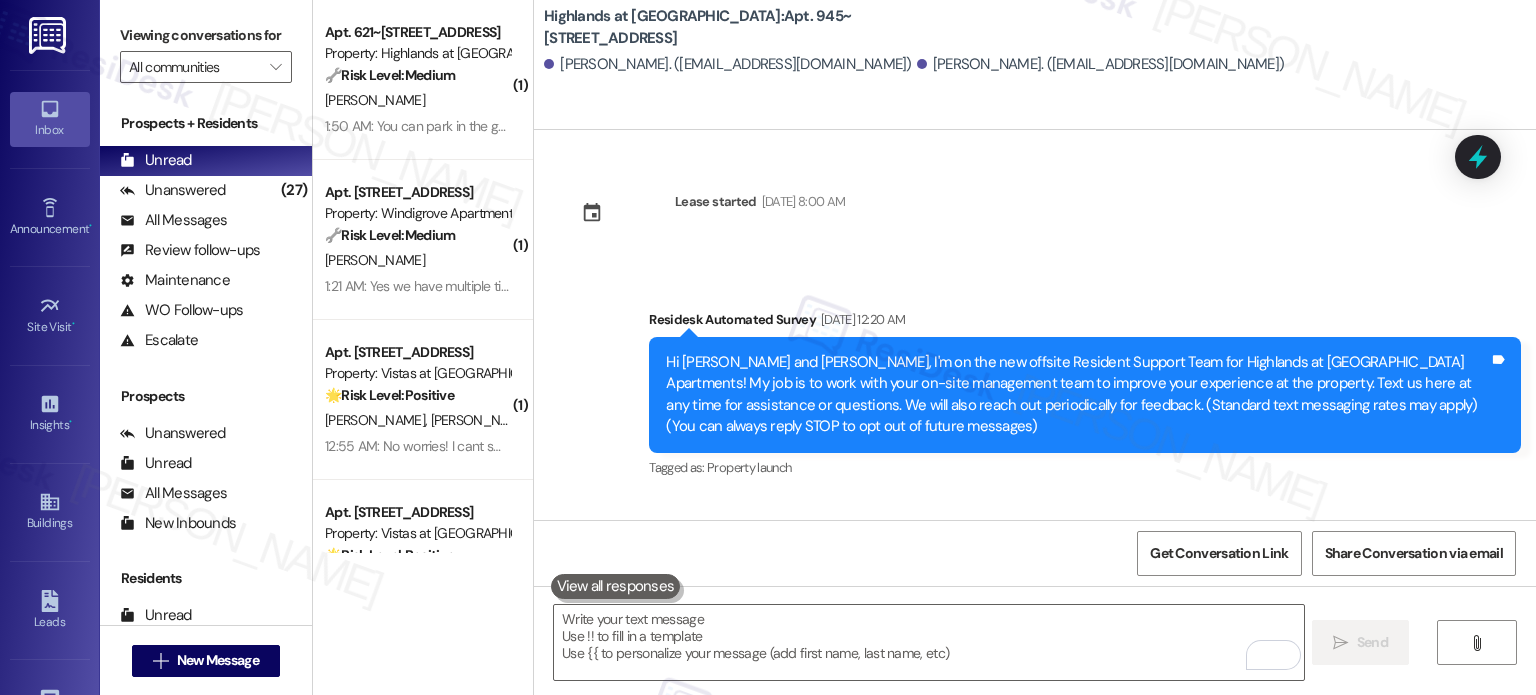 scroll, scrollTop: 0, scrollLeft: 0, axis: both 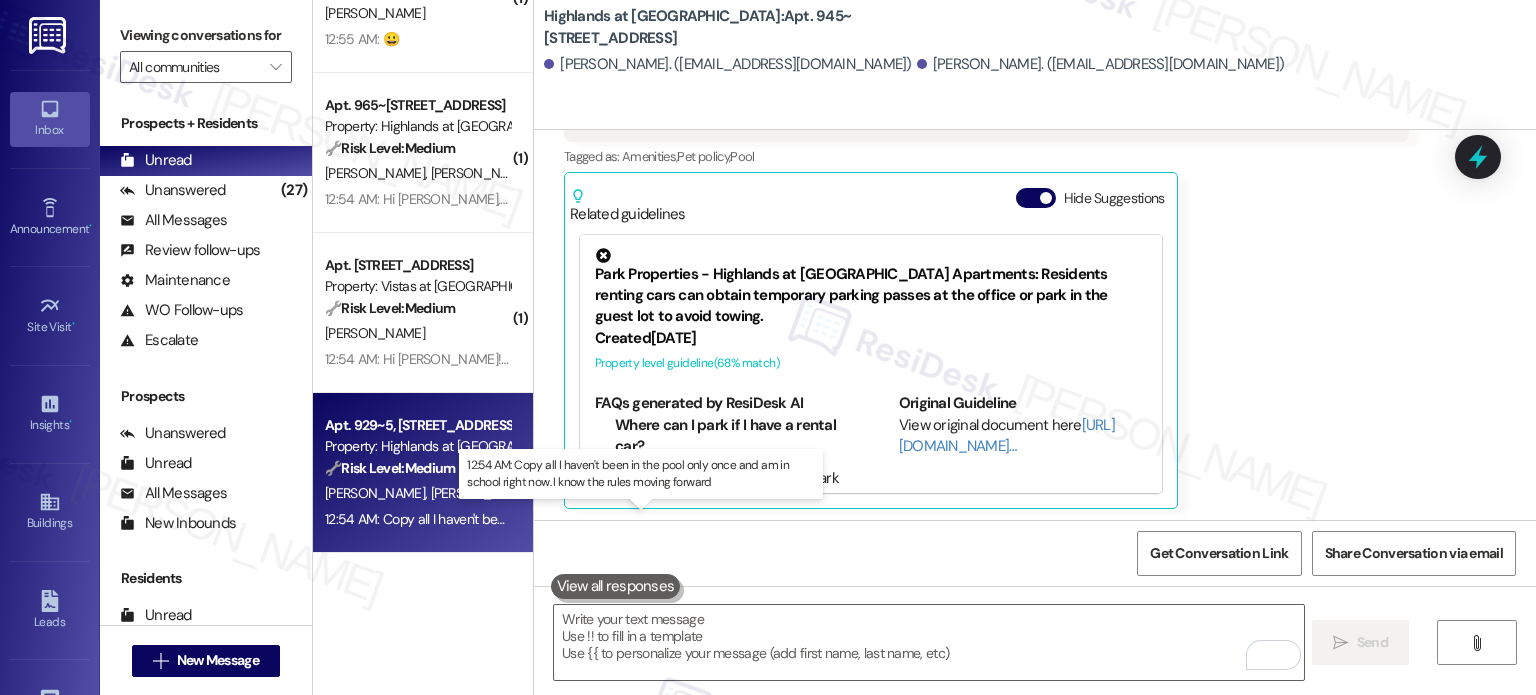 click on "12:54 AM: Copy all I haven't been in the pool only once and am in school right now. I know the rules moving forward 12:54 AM: Copy all I haven't been in the pool only once and am in school right now. I know the rules moving forward" at bounding box center [655, 519] 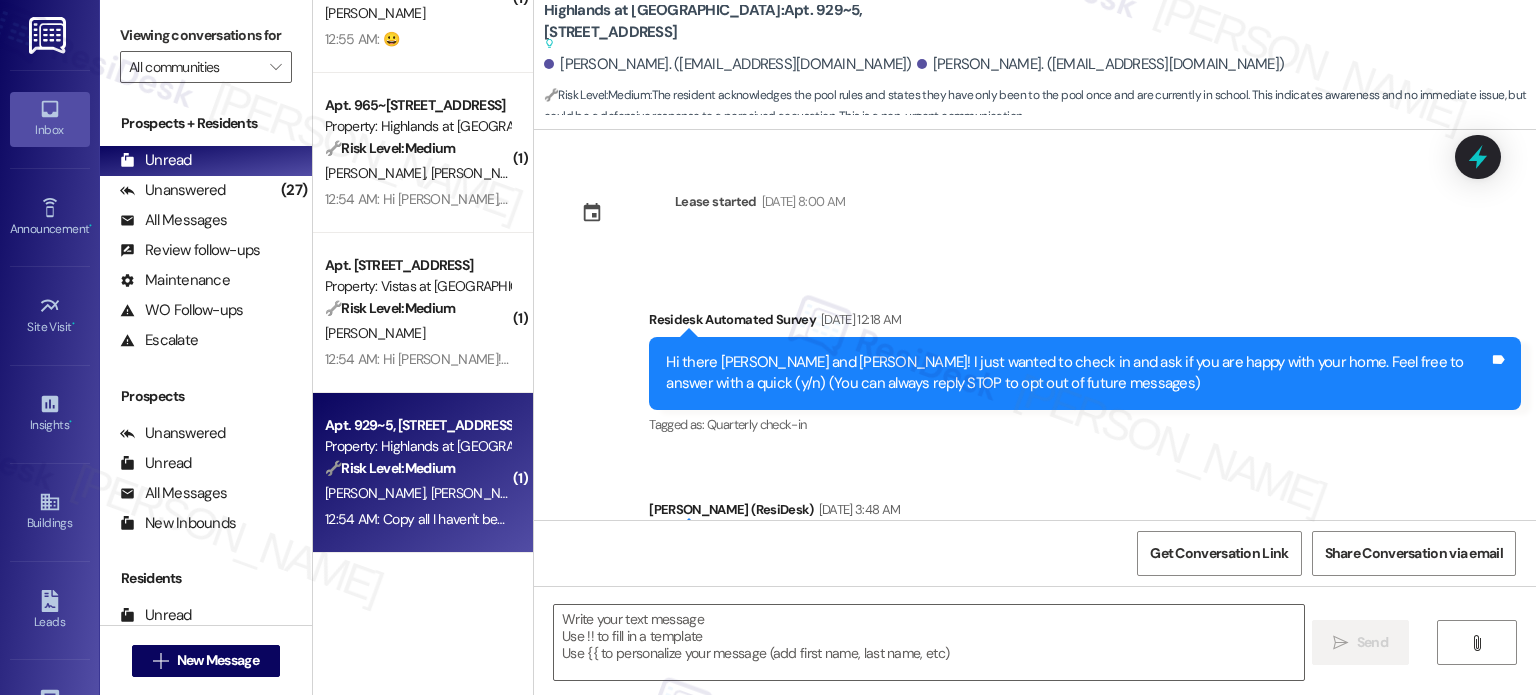 scroll, scrollTop: 16218, scrollLeft: 0, axis: vertical 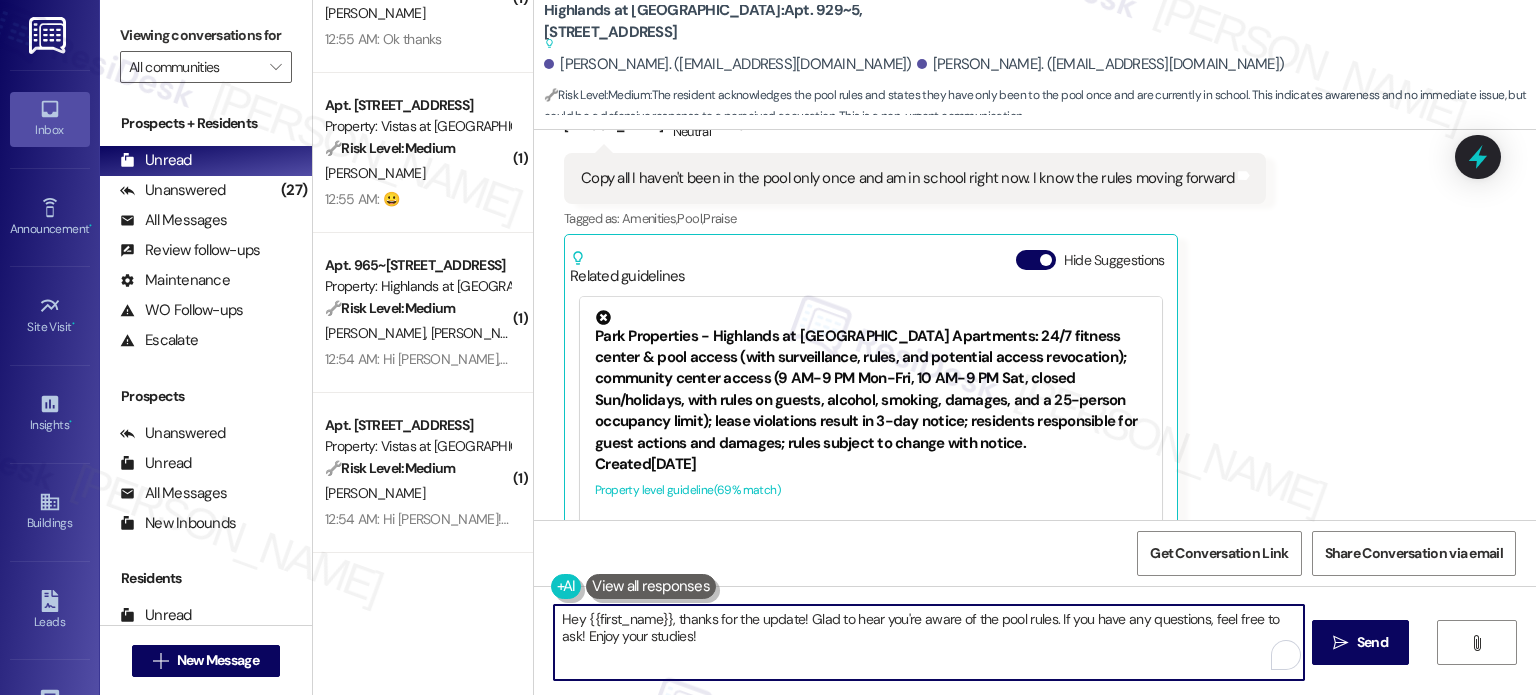click on "Hey {{first_name}}, thanks for the update! Glad to hear you're aware of the pool rules. If you have any questions, feel free to ask! Enjoy your studies!" at bounding box center [928, 642] 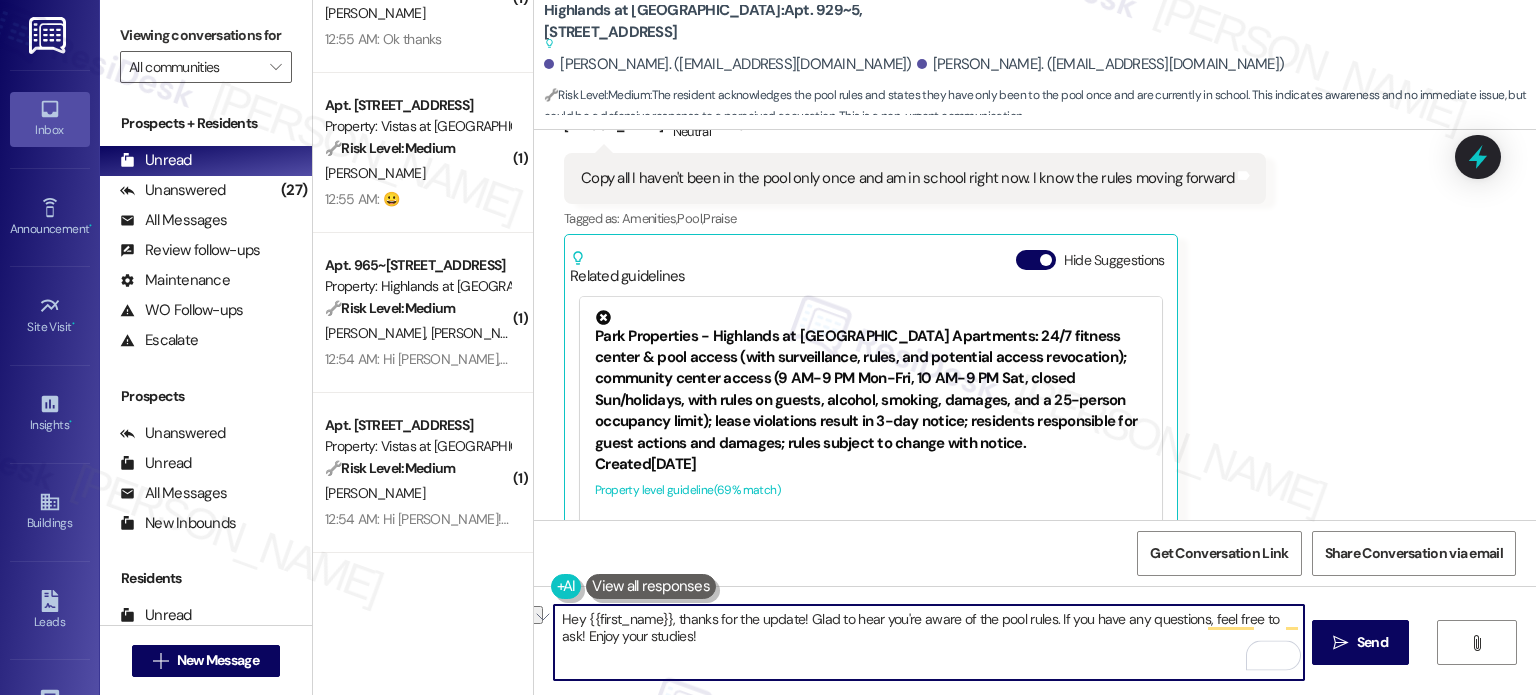 drag, startPoint x: 670, startPoint y: 618, endPoint x: 510, endPoint y: 617, distance: 160.00313 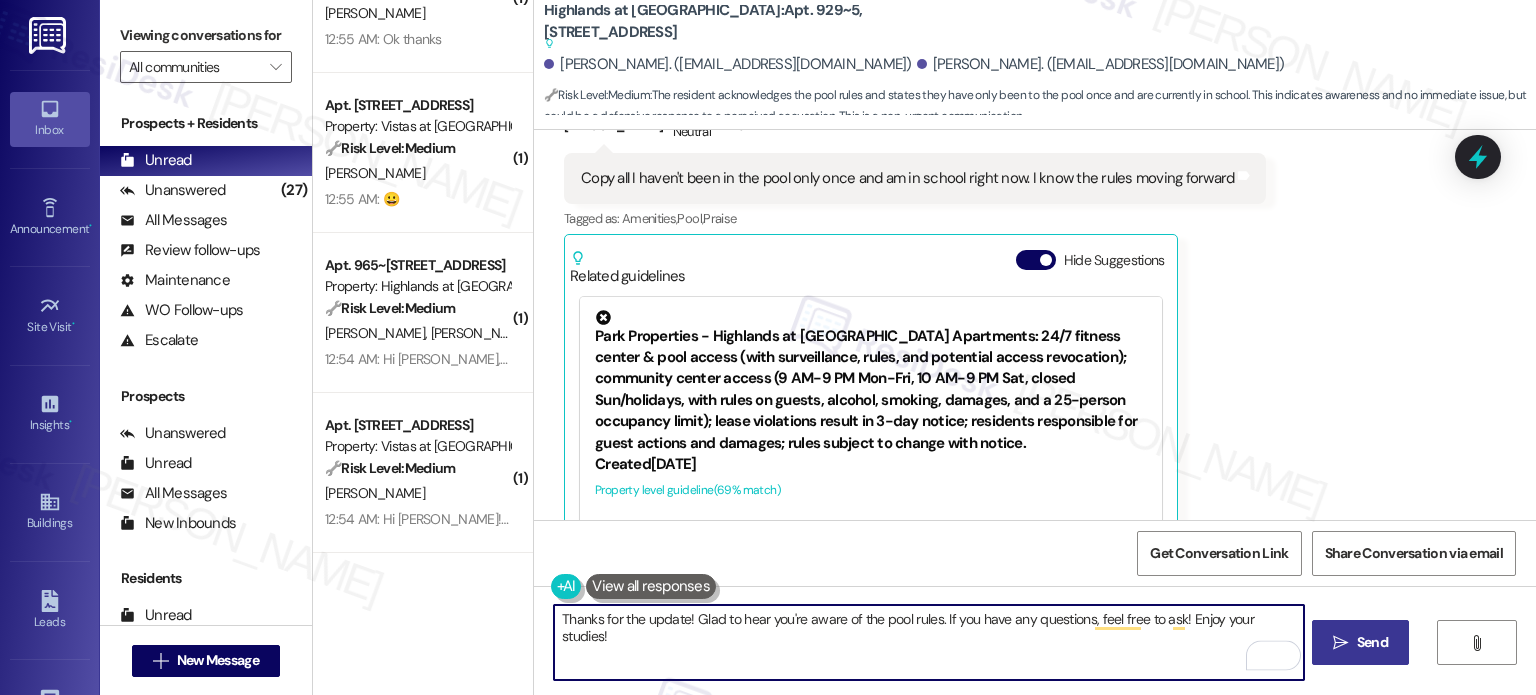 type on "Thanks for the update! Glad to hear you're aware of the pool rules. If you have any questions, feel free to ask! Enjoy your studies!" 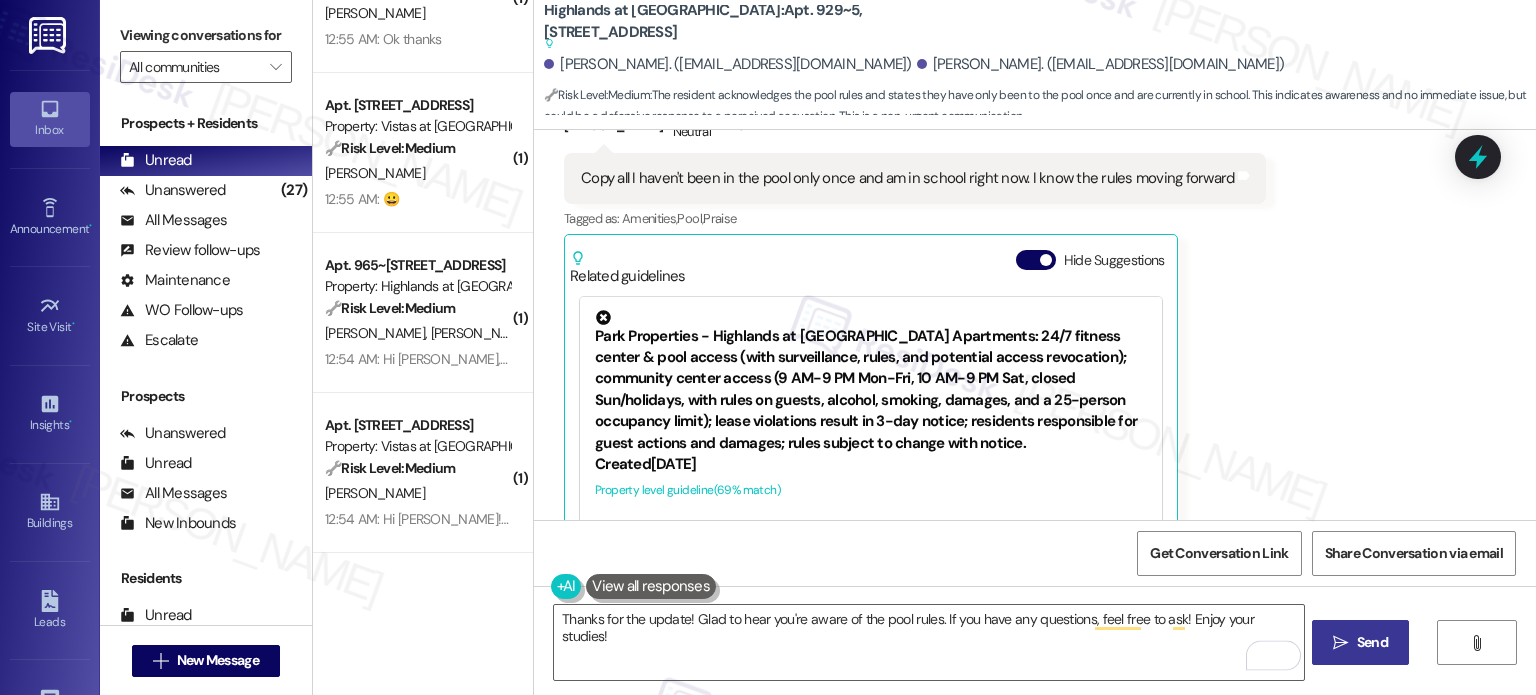click on " Send" at bounding box center (1360, 642) 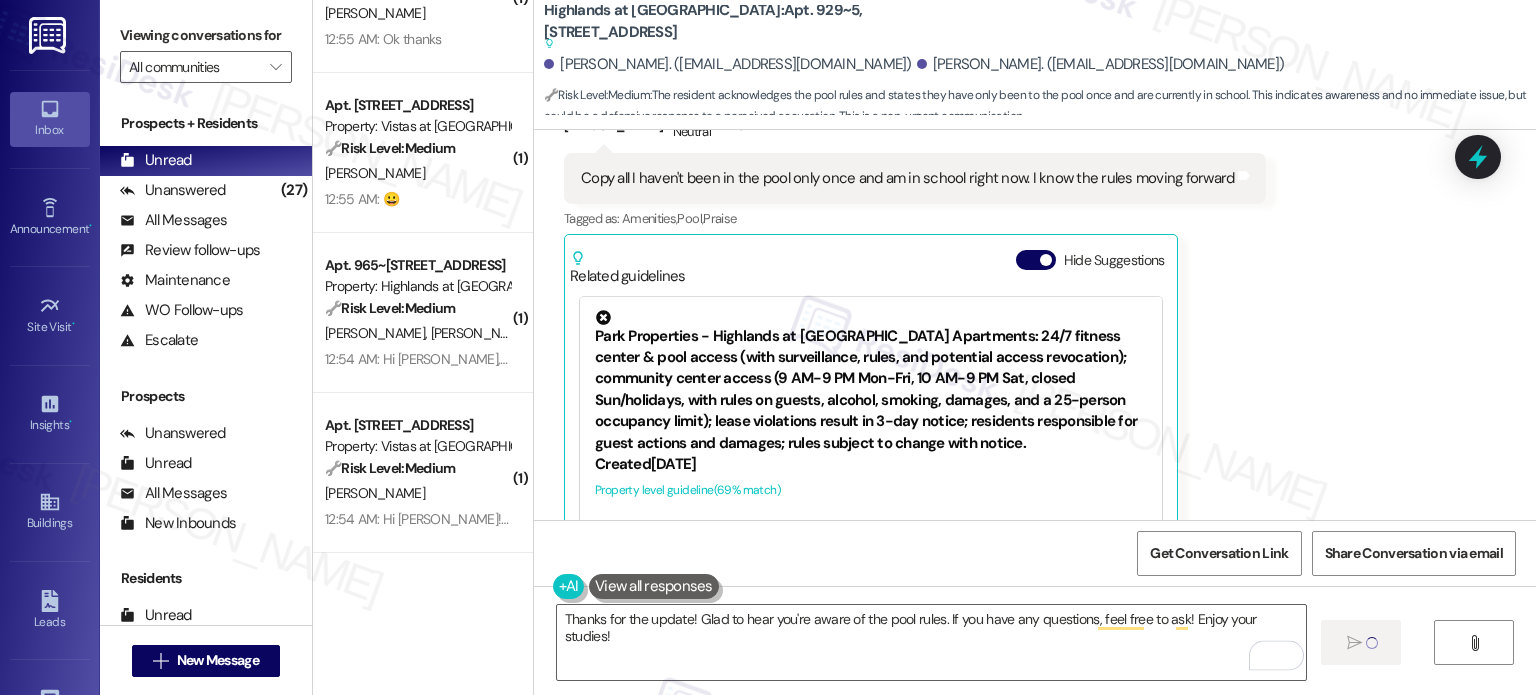 type 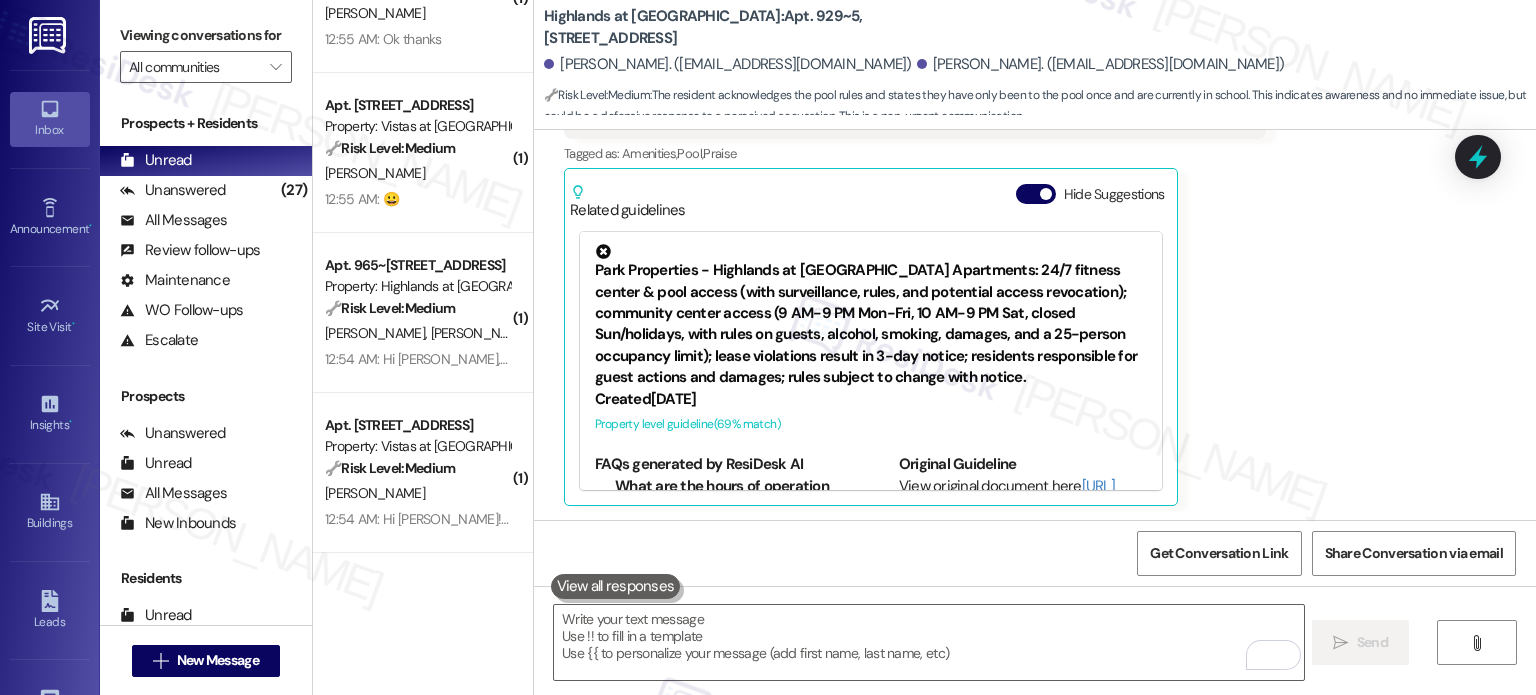 scroll, scrollTop: 16299, scrollLeft: 0, axis: vertical 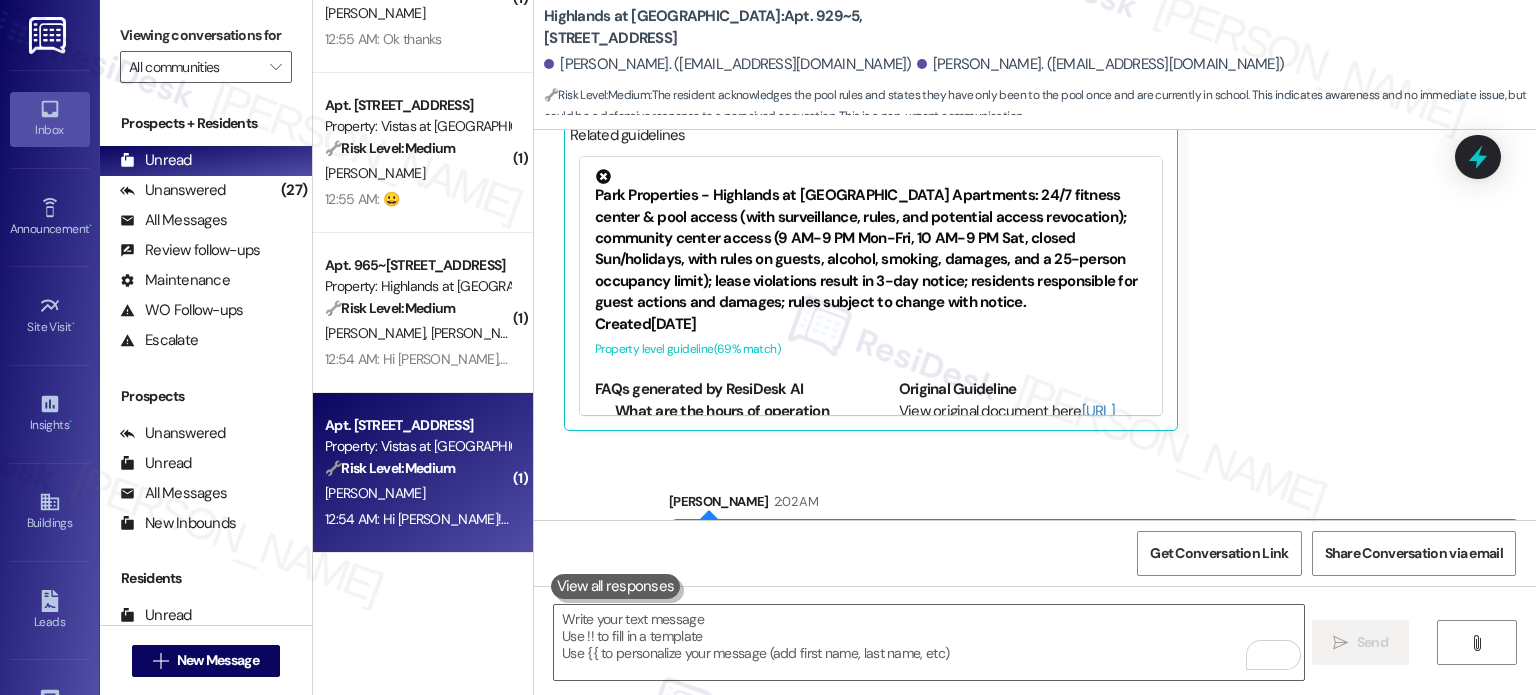 click on "12:54 AM: Hi [PERSON_NAME]!
Pool Closed for Maintenance
Please note that the pool will be closed until 6:00 PM [DATE] for maintenance.
We apologize for any inconvenience and appreciate your understanding! 12:54 AM: Hi [PERSON_NAME]!
Pool Closed for Maintenance
Please note that the pool will be closed until 6:00 PM [DATE] for maintenance.
We apologize for any inconvenience and appreciate your understanding!" at bounding box center [937, 519] 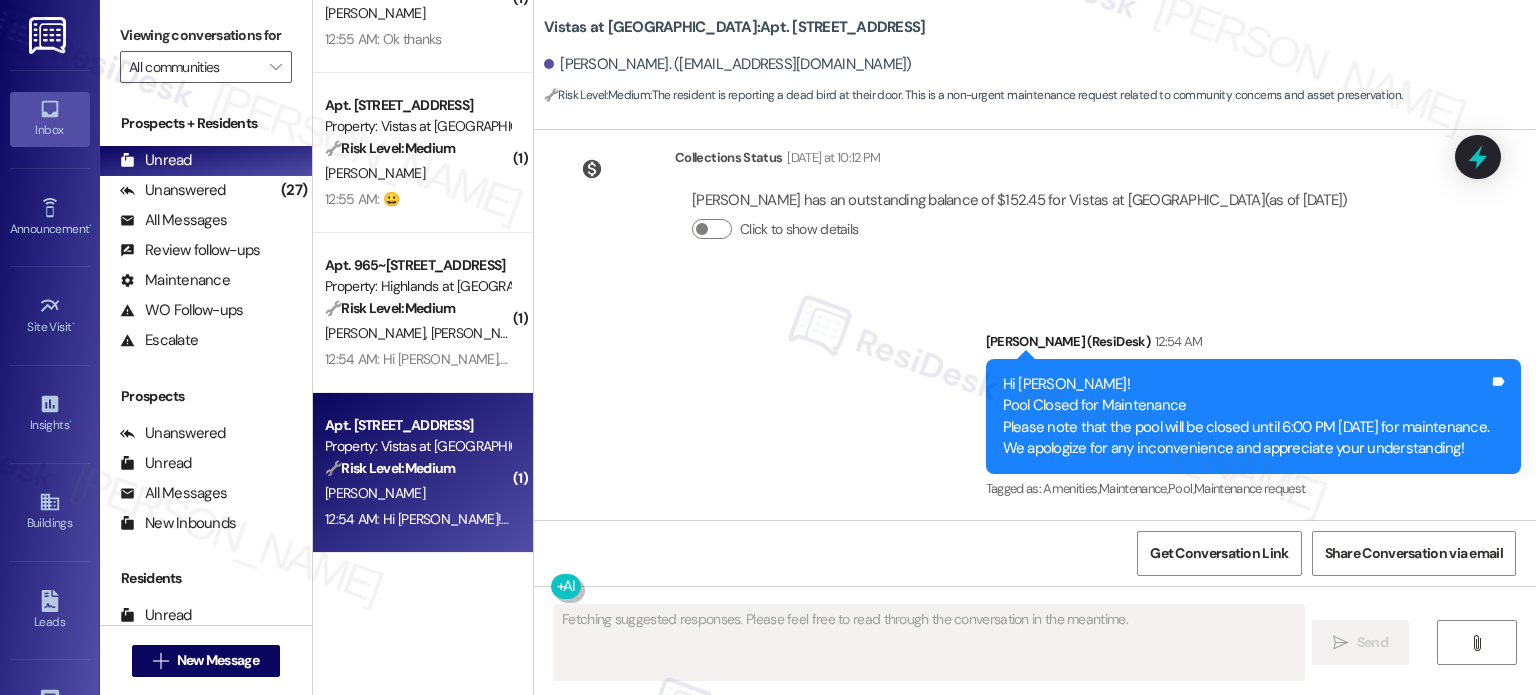 scroll, scrollTop: 4085, scrollLeft: 0, axis: vertical 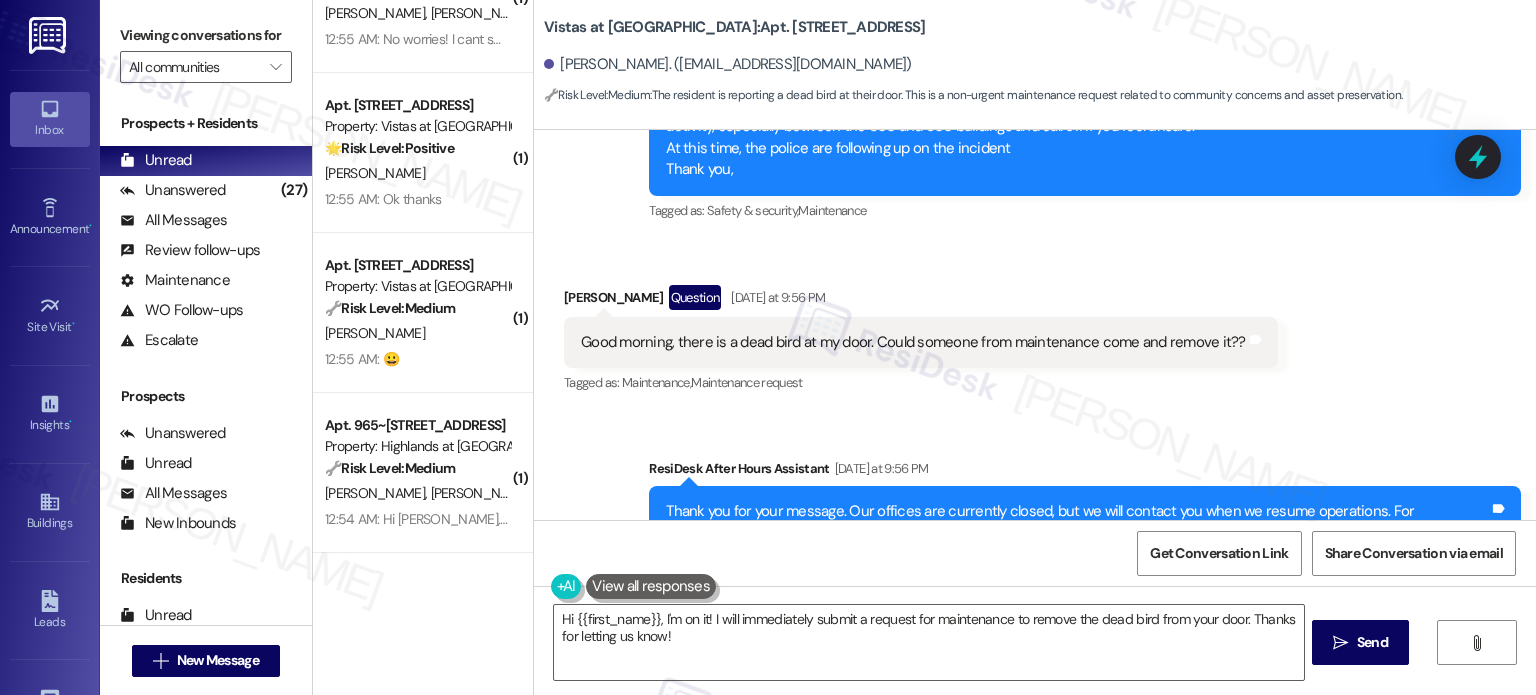click on "Good morning, there is a dead bird at my door. Could someone from maintenance come and remove it??" at bounding box center (913, 342) 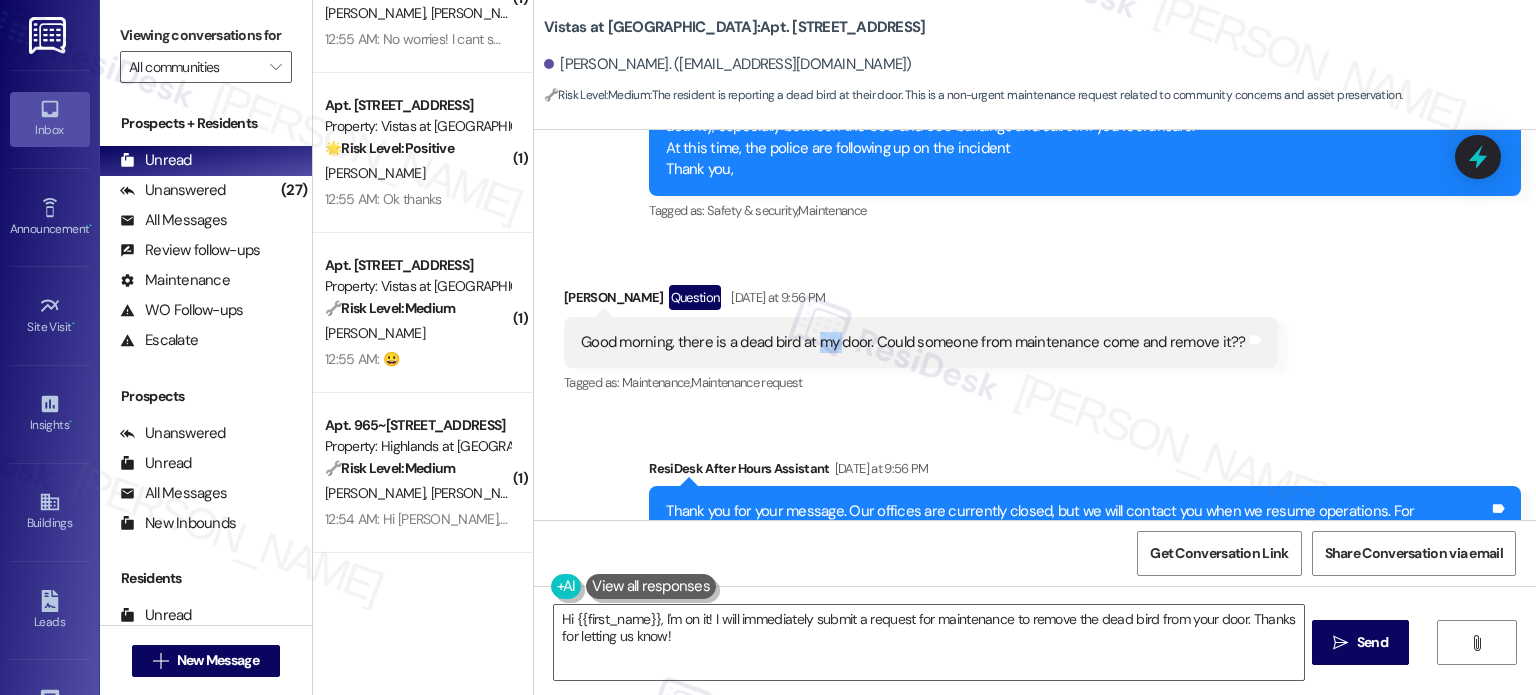 click on "Good morning, there is a dead bird at my door. Could someone from maintenance come and remove it??" at bounding box center (913, 342) 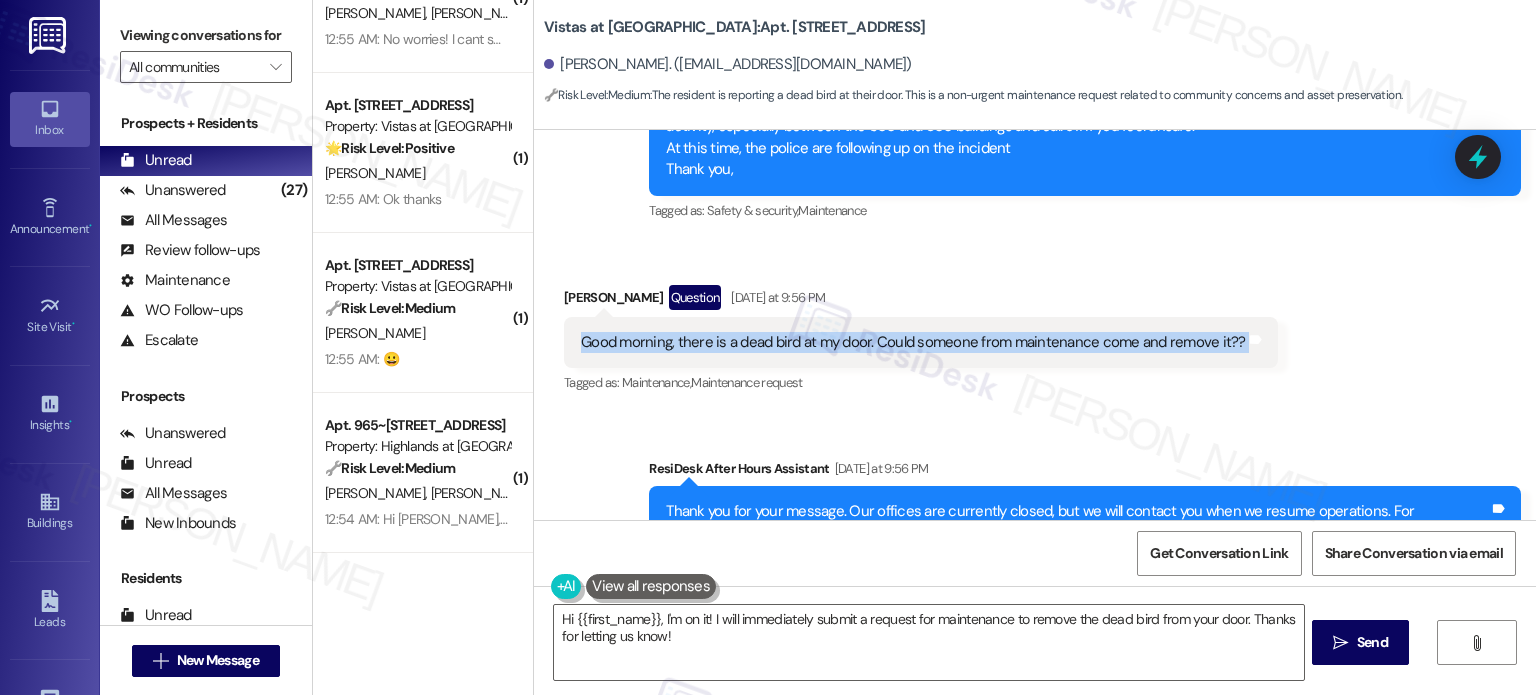 click on "Good morning, there is a dead bird at my door. Could someone from maintenance come and remove it??" at bounding box center [913, 342] 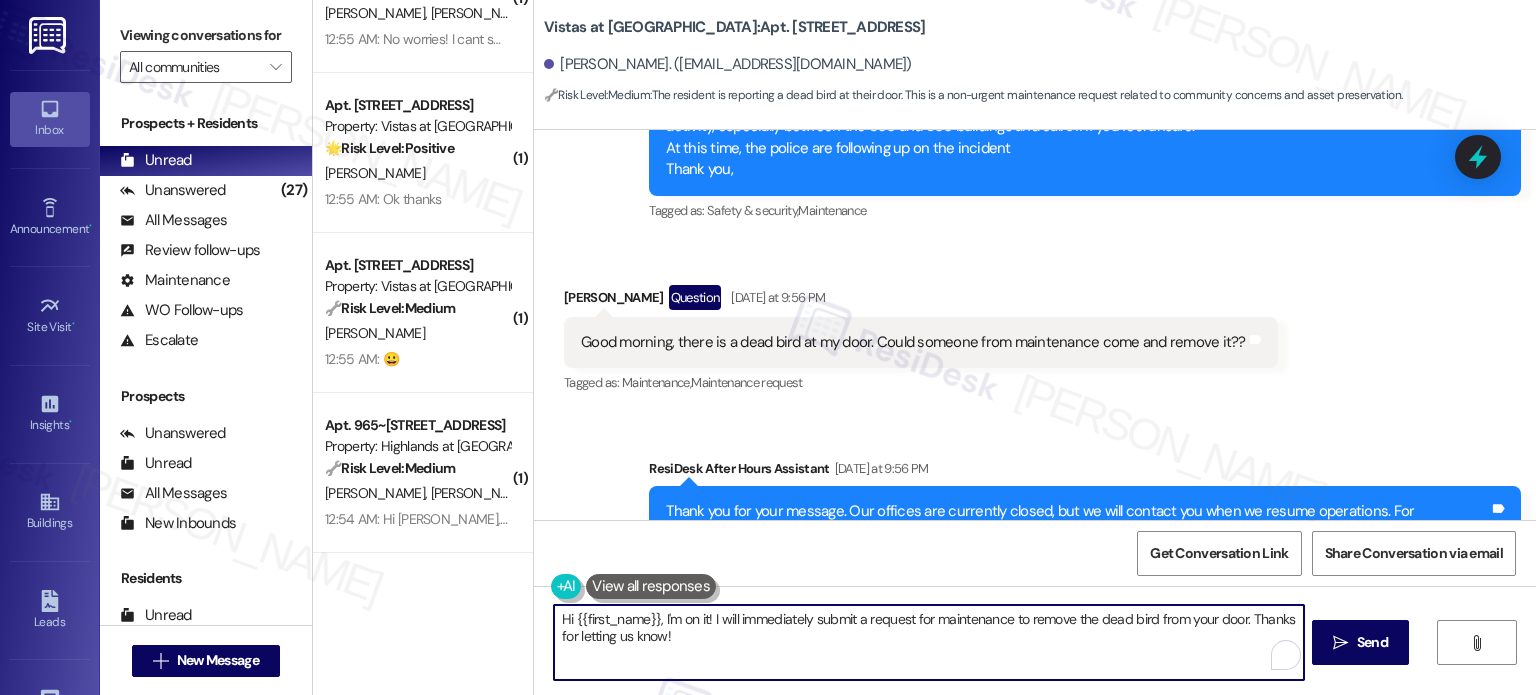 drag, startPoint x: 704, startPoint y: 618, endPoint x: 724, endPoint y: 654, distance: 41.18252 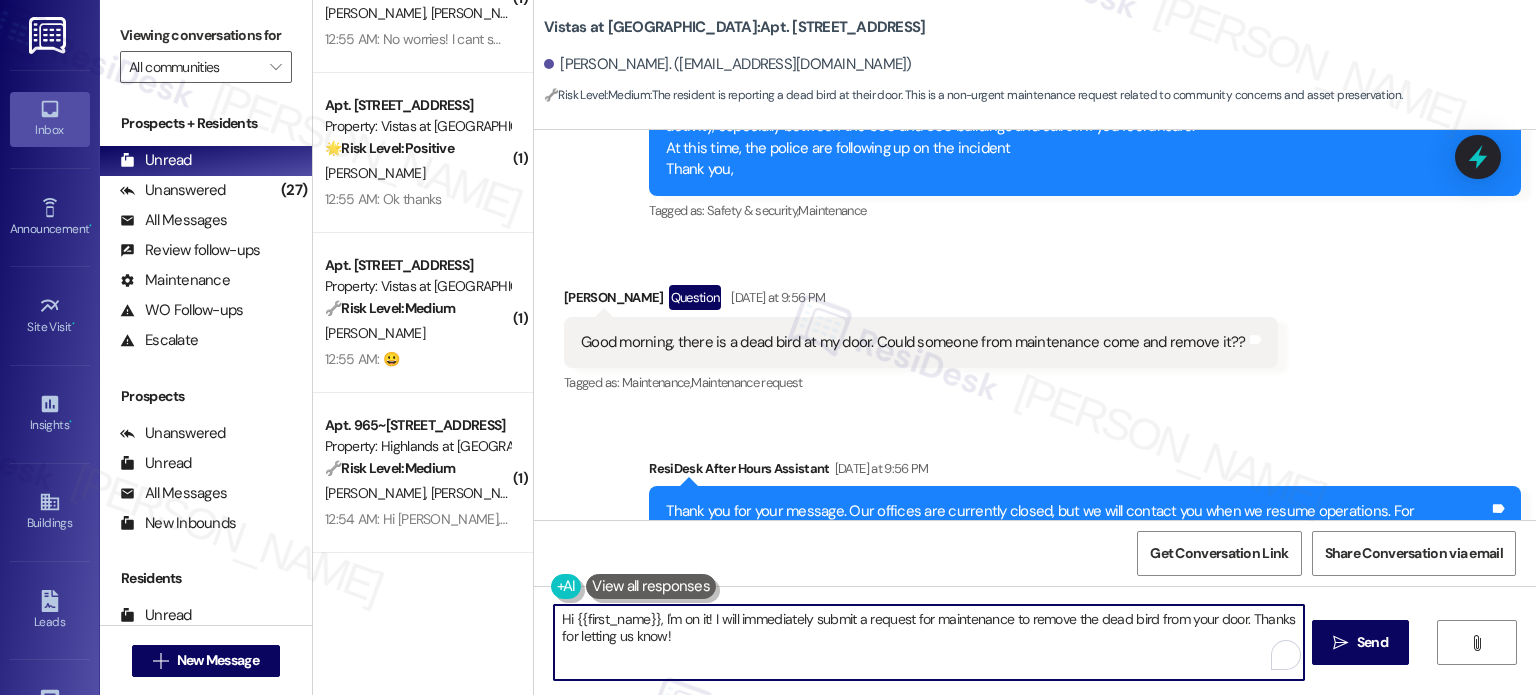 click on "Hi {{first_name}}, I'm on it! I will immediately submit a request for maintenance to remove the dead bird from your door. Thanks for letting us know!" at bounding box center (928, 642) 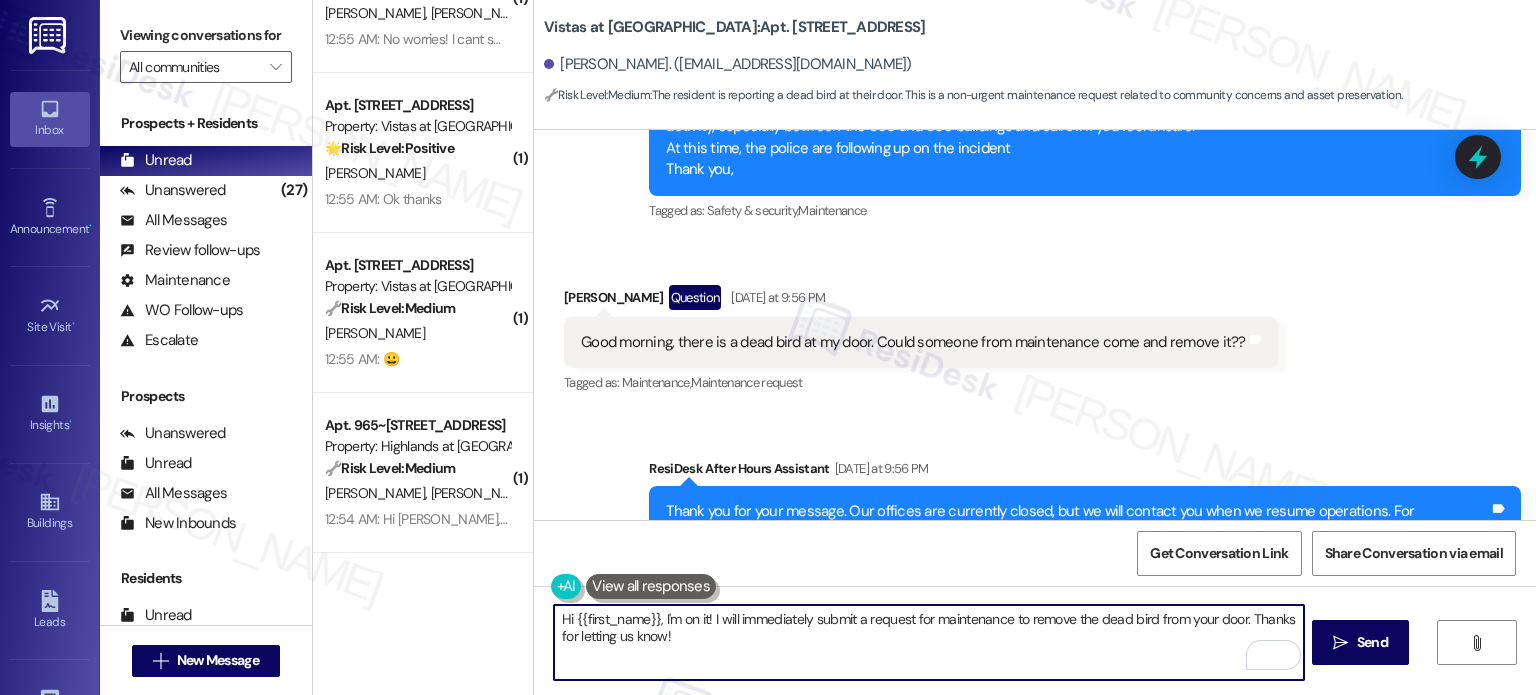 paste on "s the bird inside your apartment doorway or just outside on the hallway floor?" 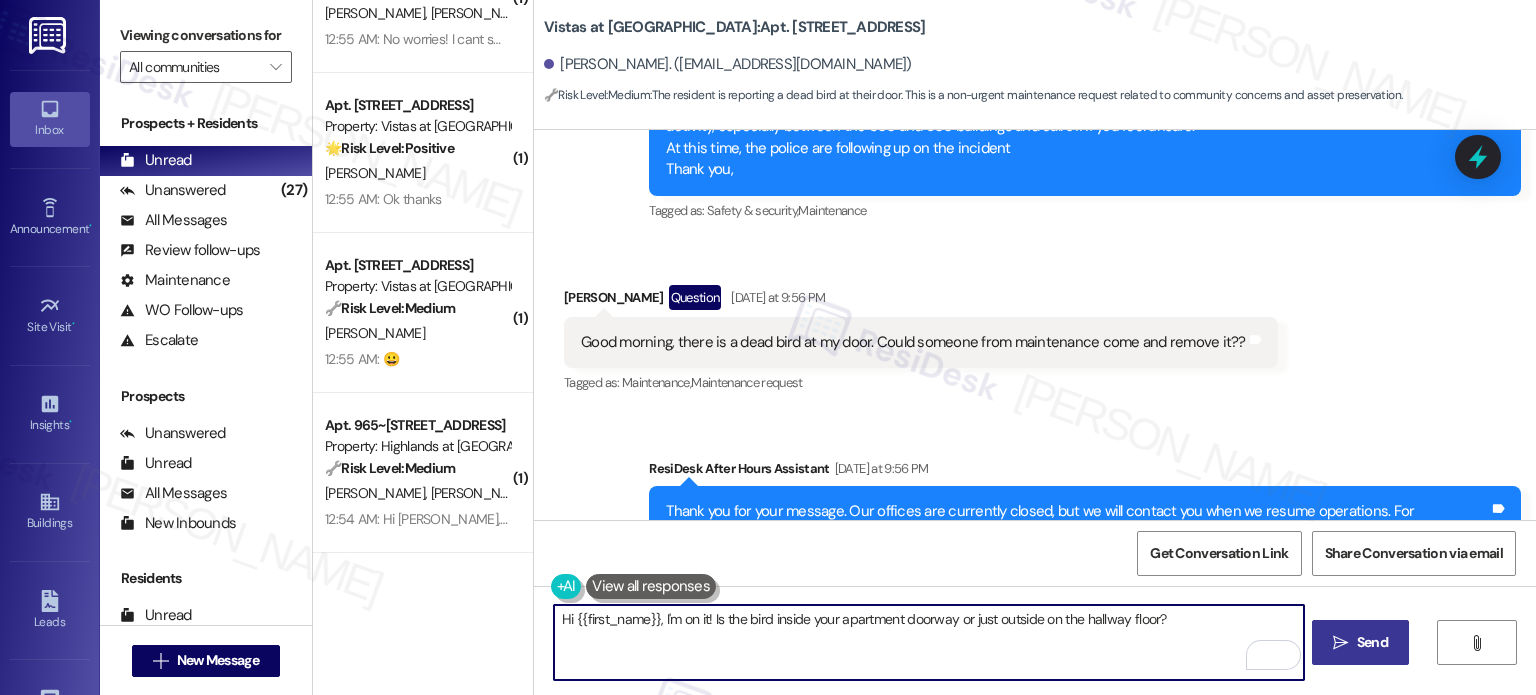 type on "Hi {{first_name}}, I'm on it! Is the bird inside your apartment doorway or just outside on the hallway floor?" 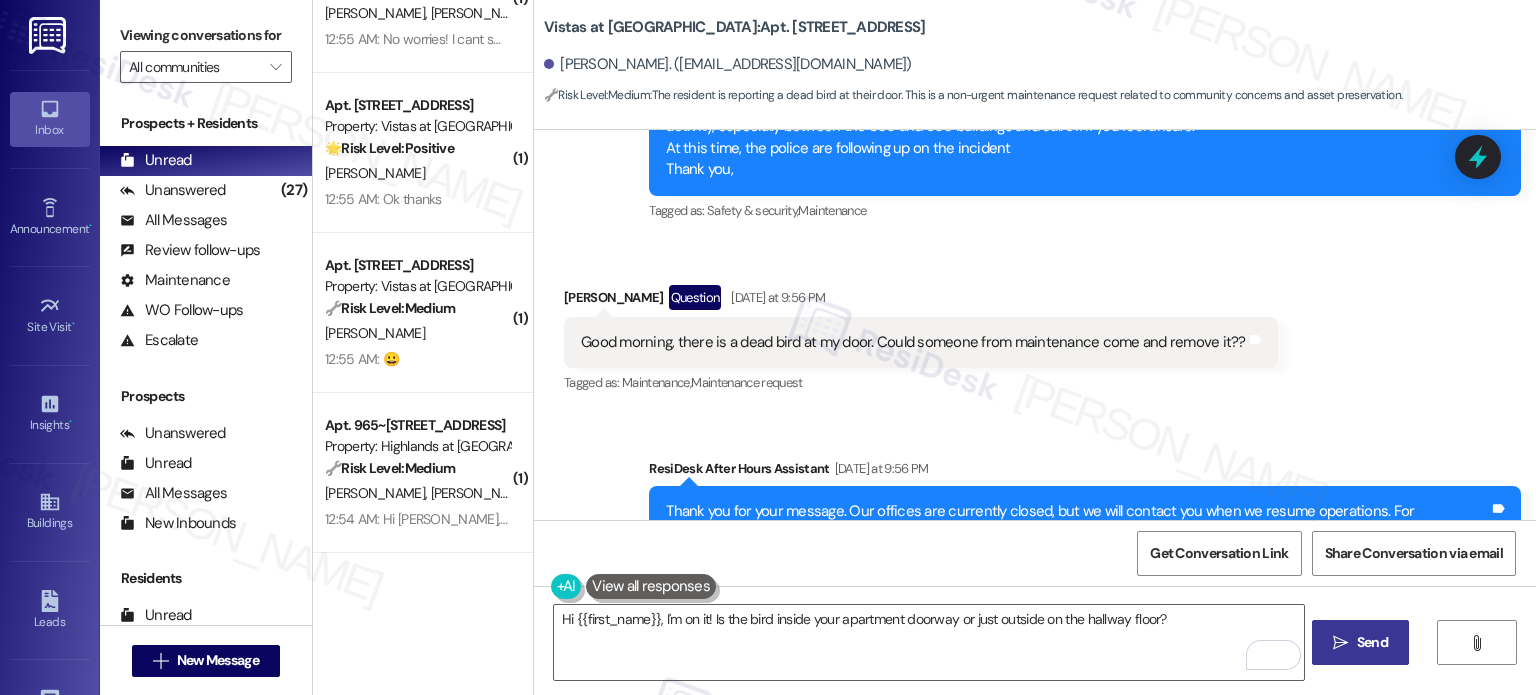 click on " Send" at bounding box center [1360, 642] 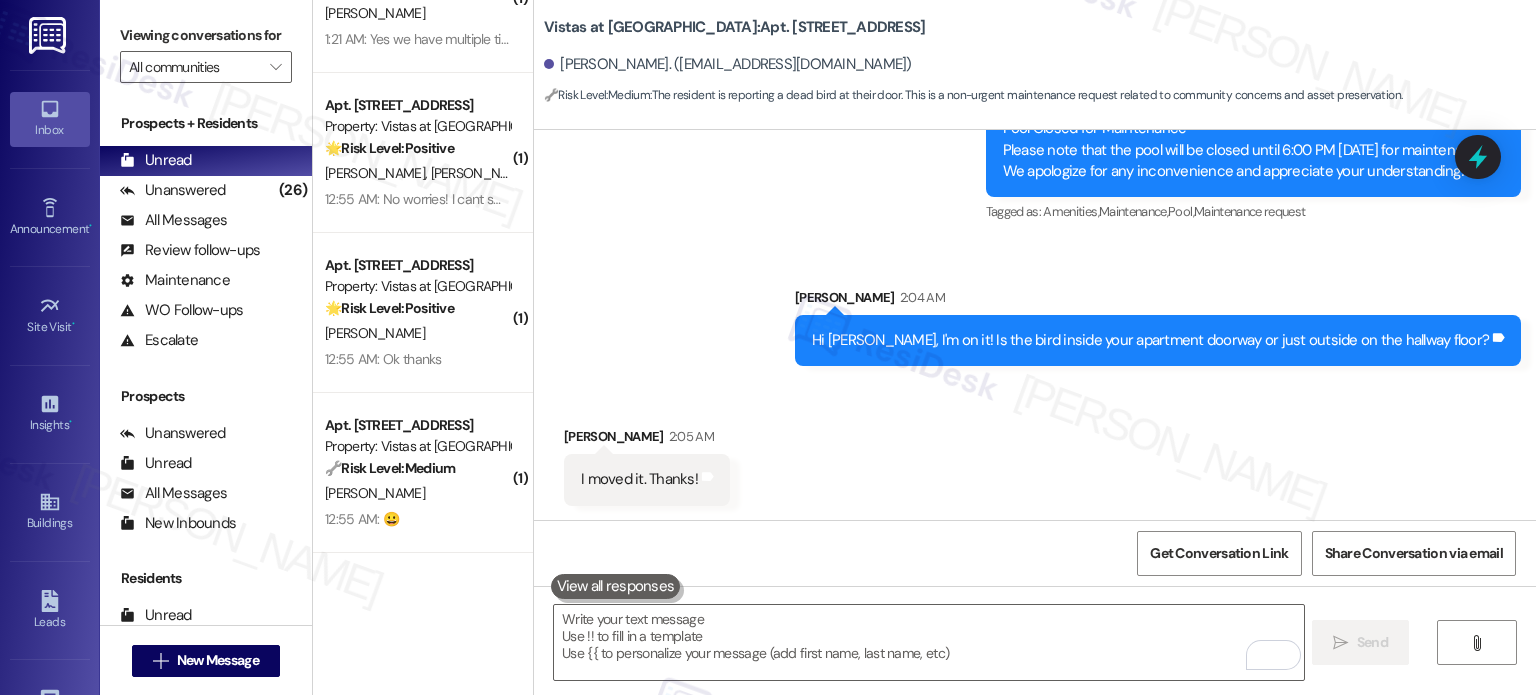scroll, scrollTop: 4364, scrollLeft: 0, axis: vertical 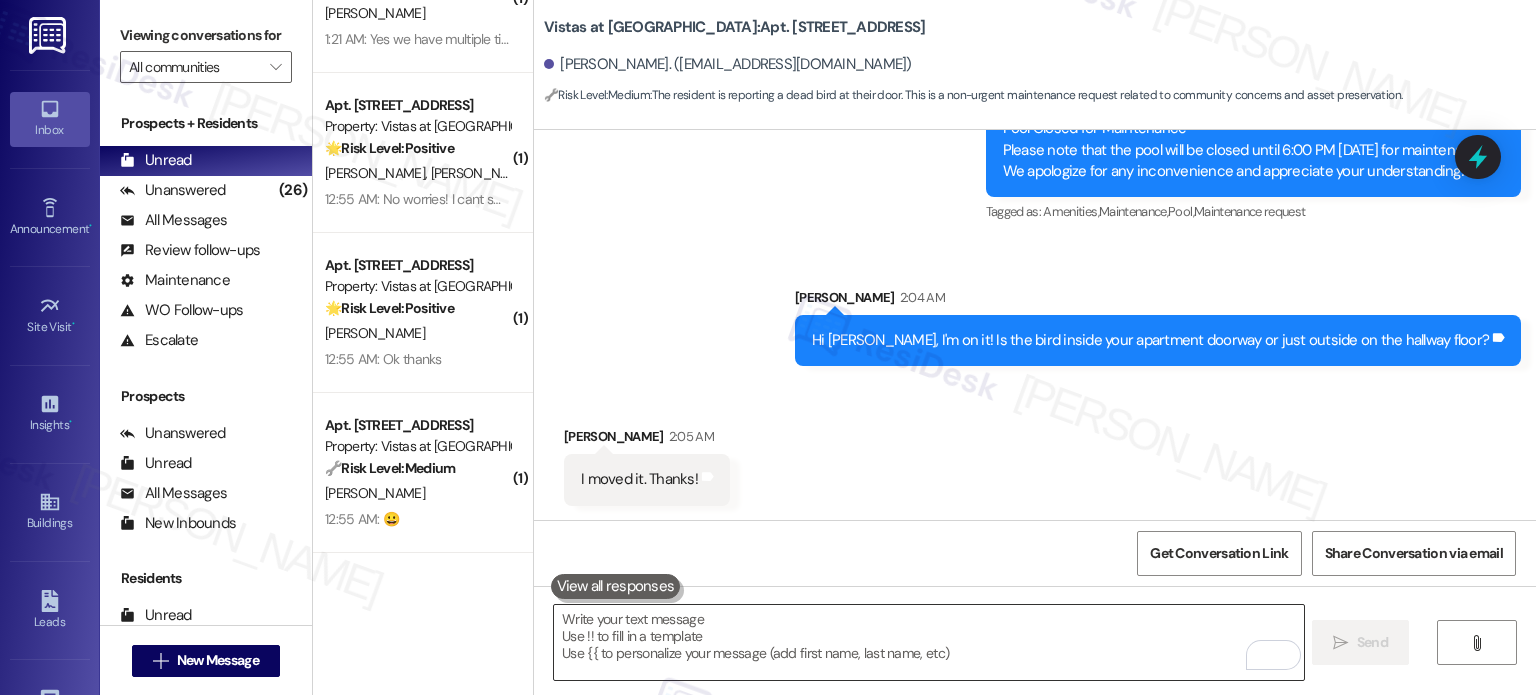 click at bounding box center (928, 642) 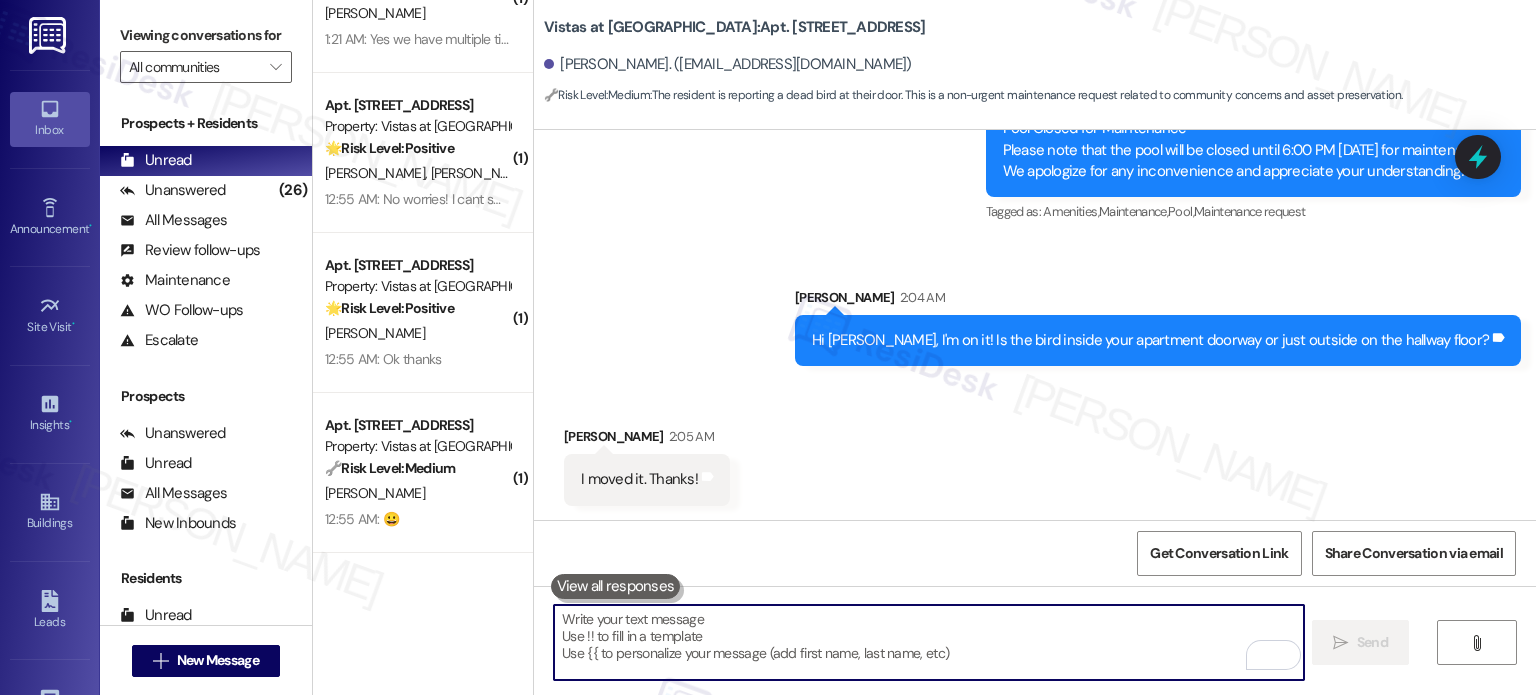 click at bounding box center (928, 642) 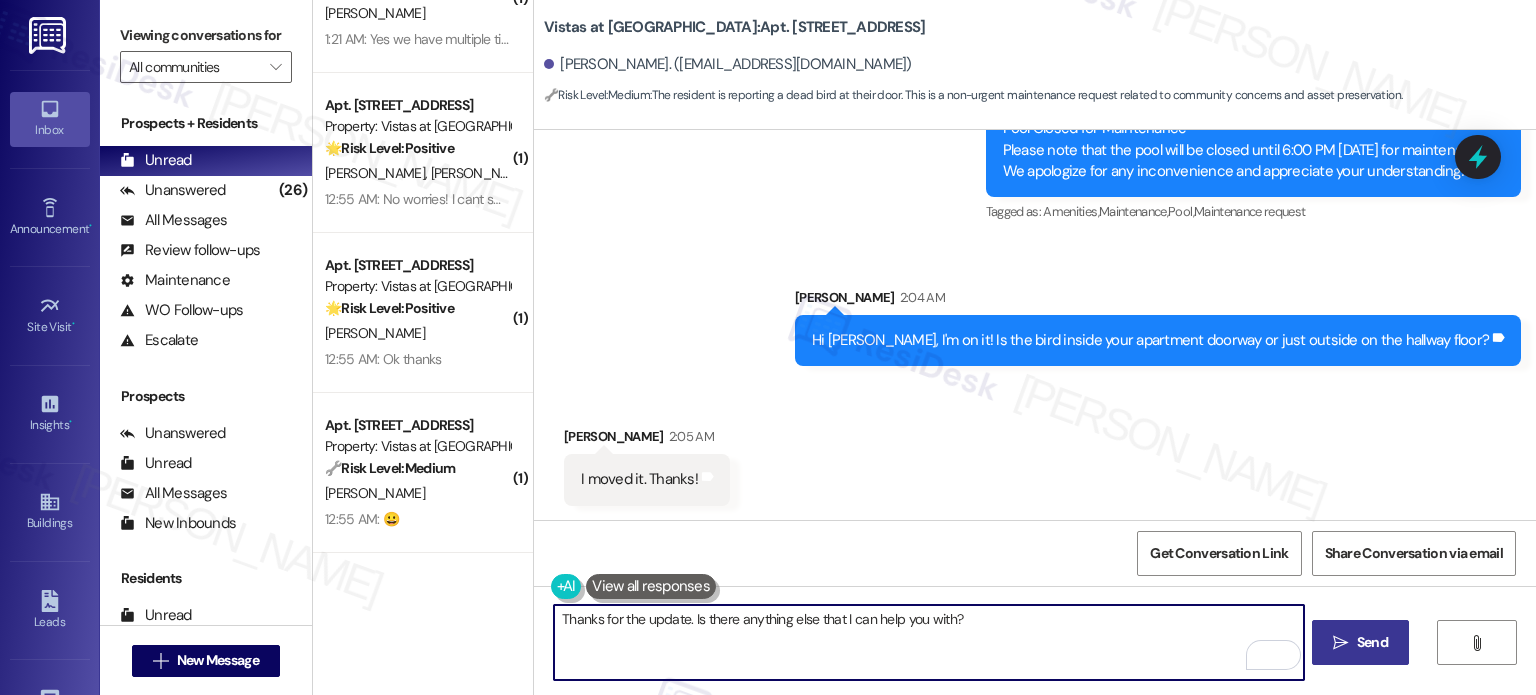 type on "Thanks for the update. Is there anything else that I can help you with?" 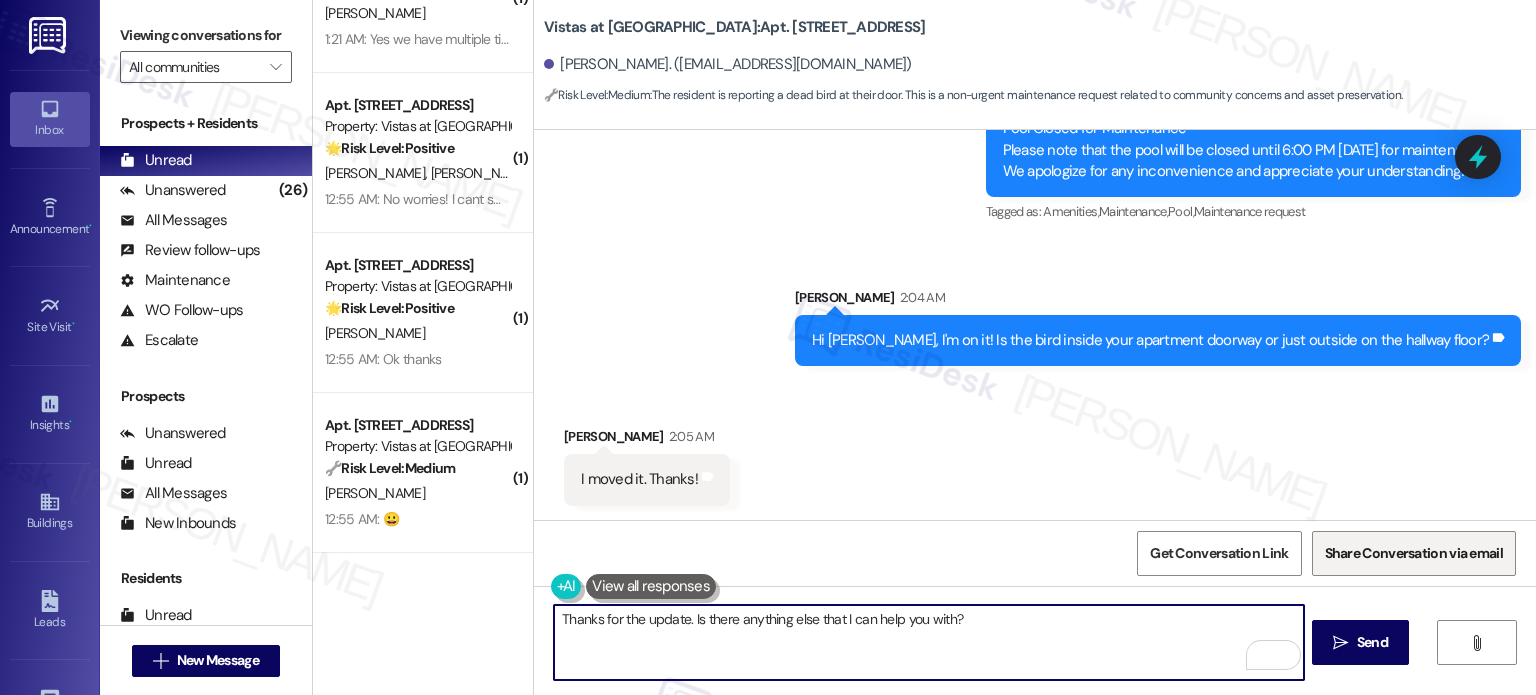 drag, startPoint x: 1346, startPoint y: 638, endPoint x: 1324, endPoint y: 555, distance: 85.86617 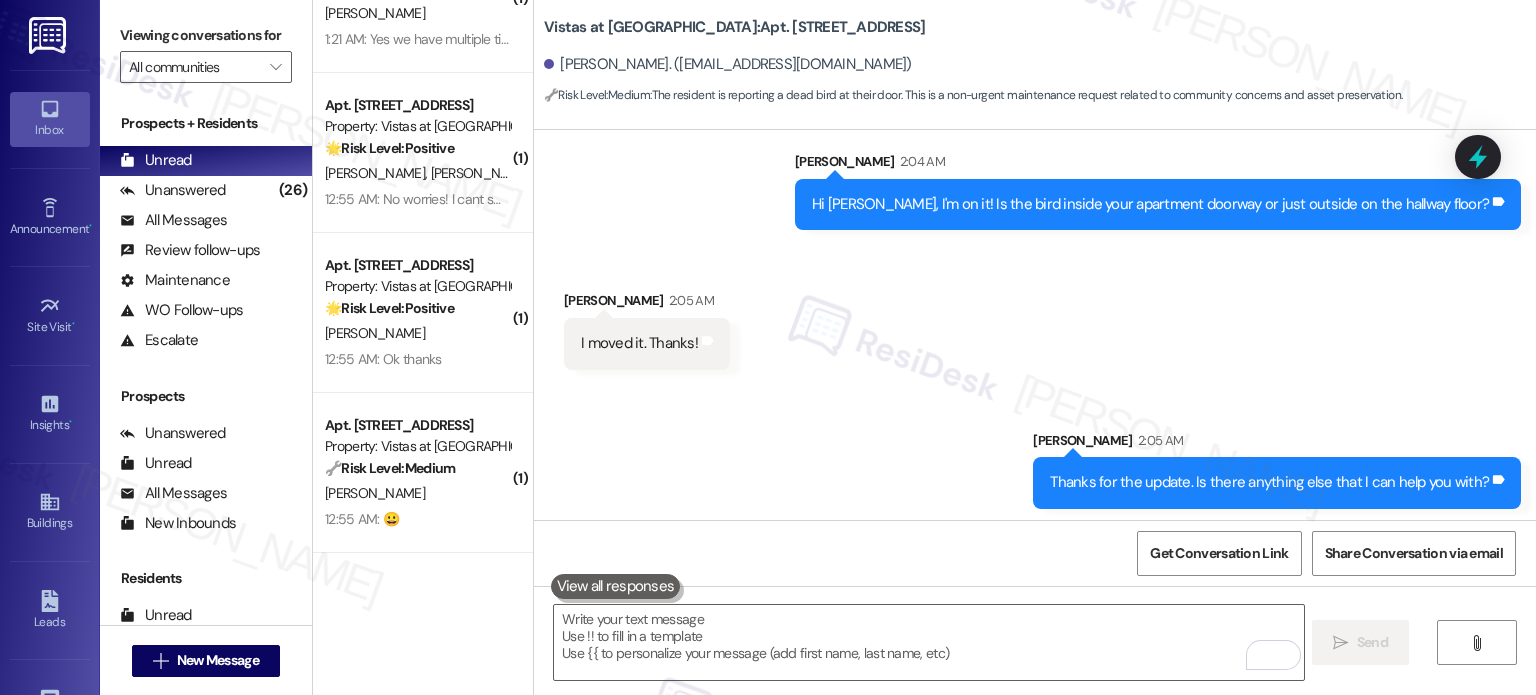 scroll, scrollTop: 4504, scrollLeft: 0, axis: vertical 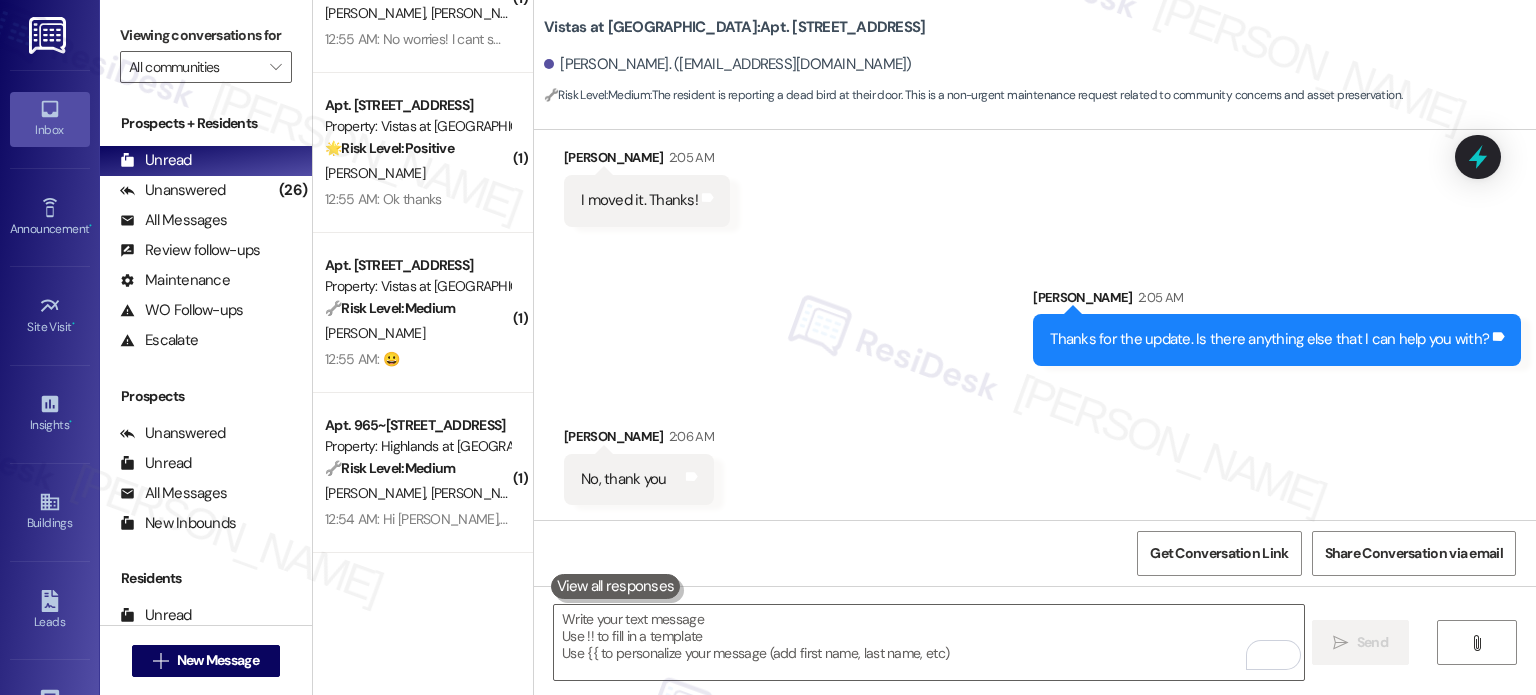 drag, startPoint x: 1026, startPoint y: 208, endPoint x: 1033, endPoint y: 171, distance: 37.65634 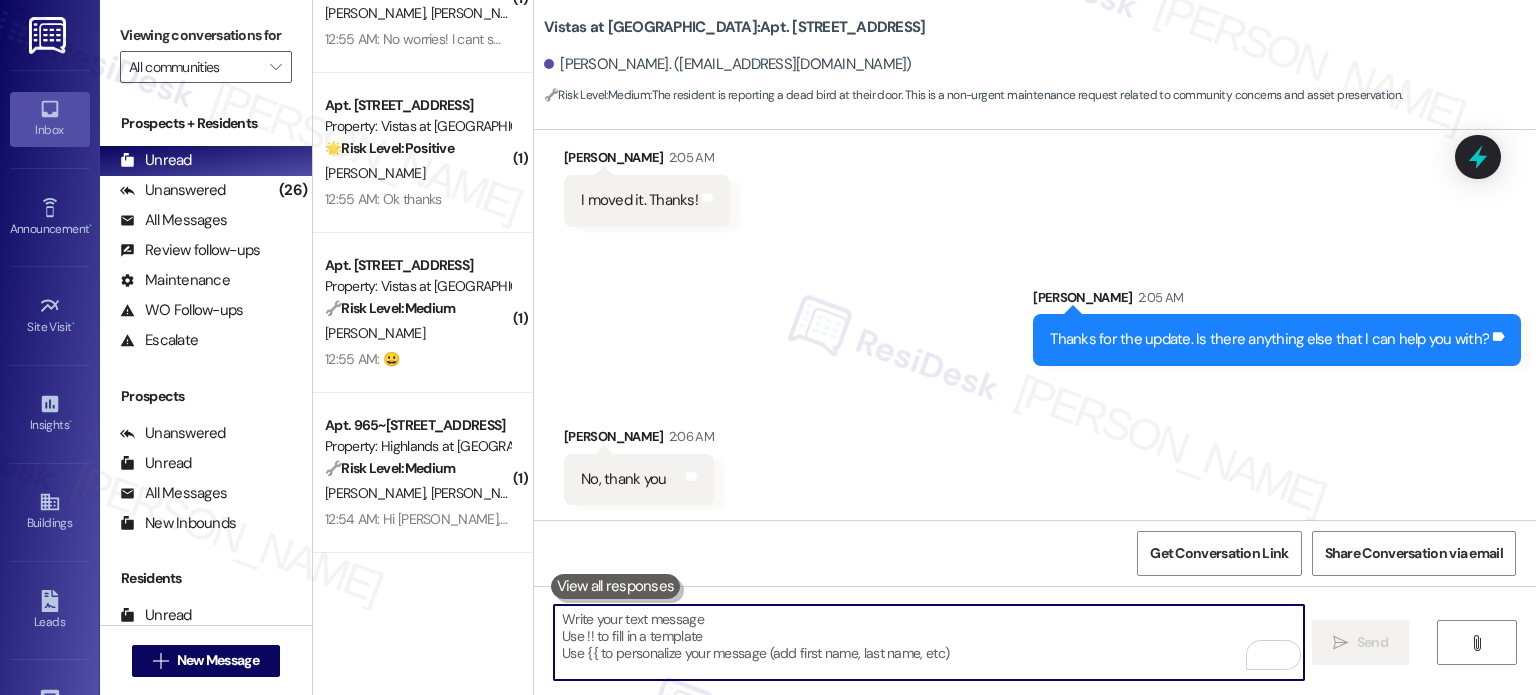 click at bounding box center [928, 642] 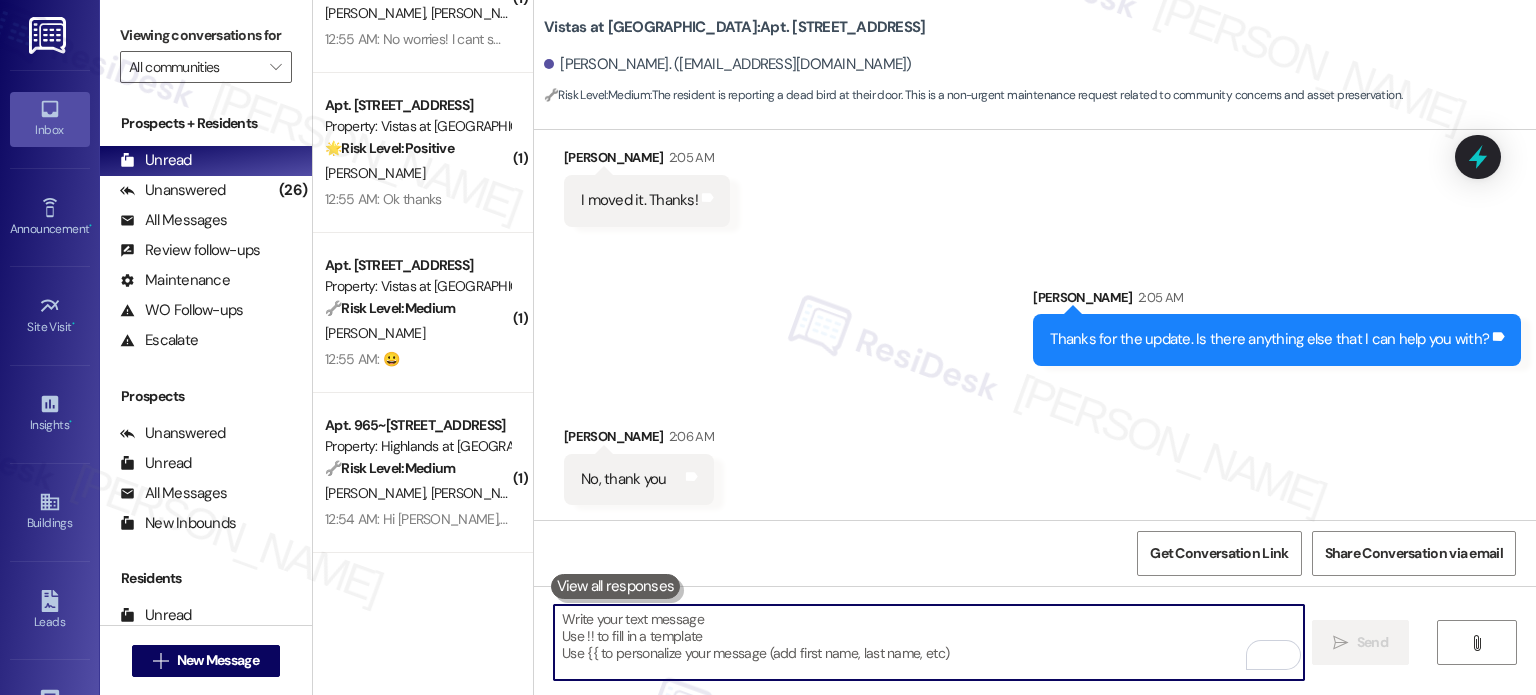 paste on "You're welcome! Feel free to contact me if anything pops up!" 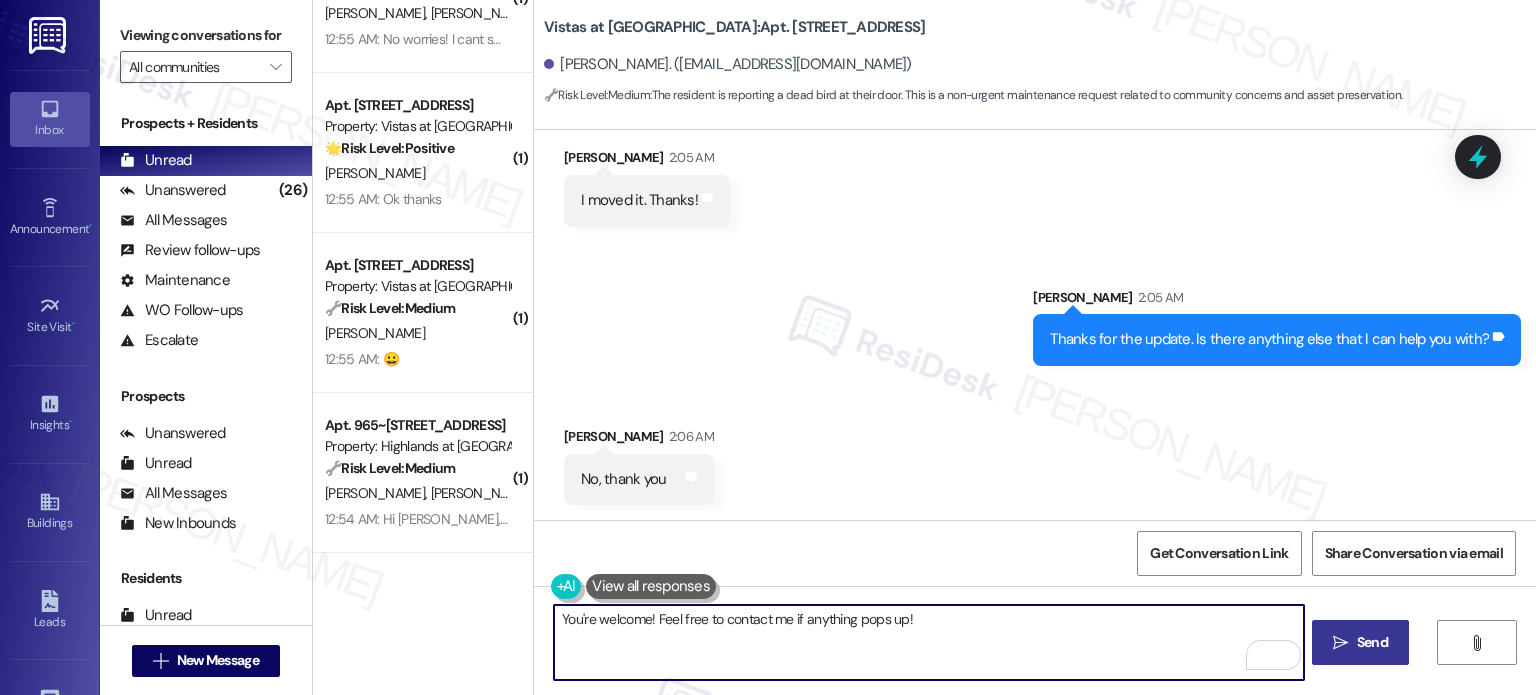 type on "You're welcome! Feel free to contact me if anything pops up!" 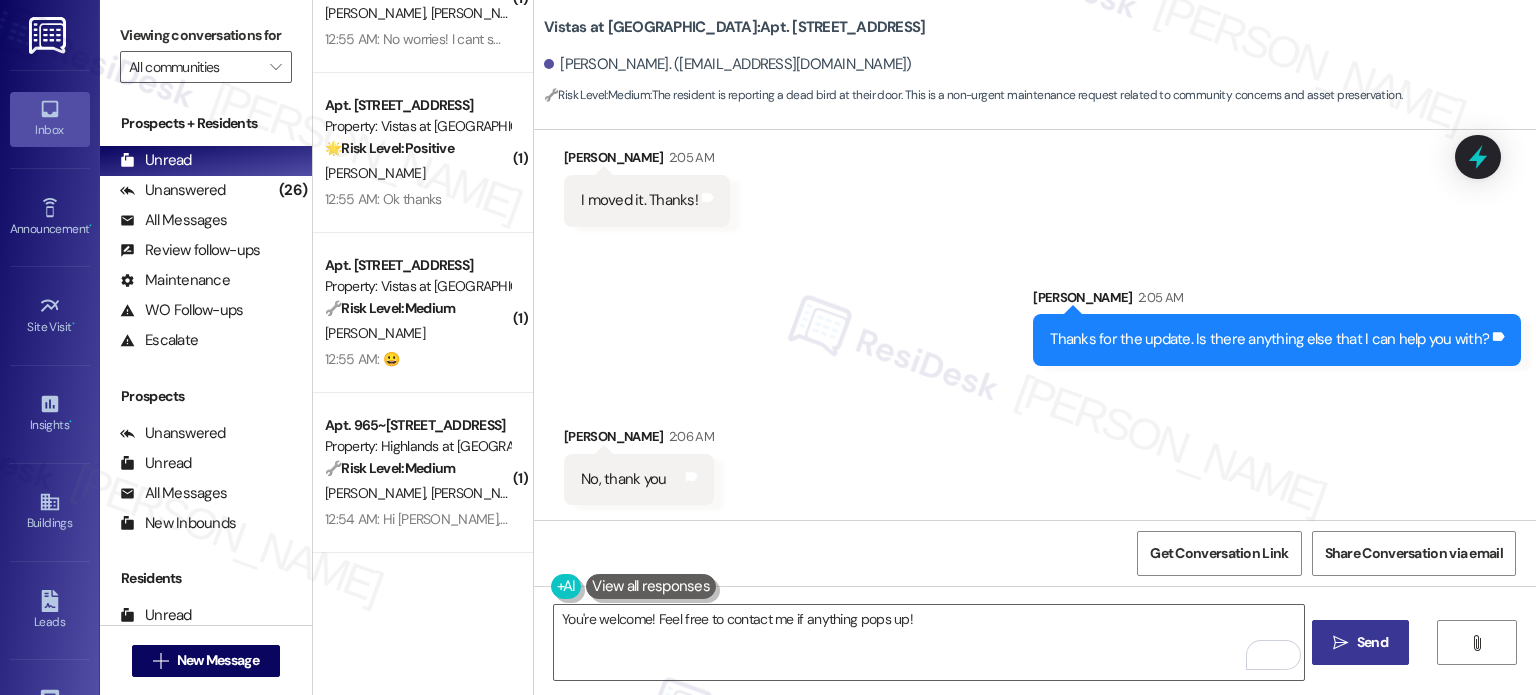 click on "Send" at bounding box center [1372, 642] 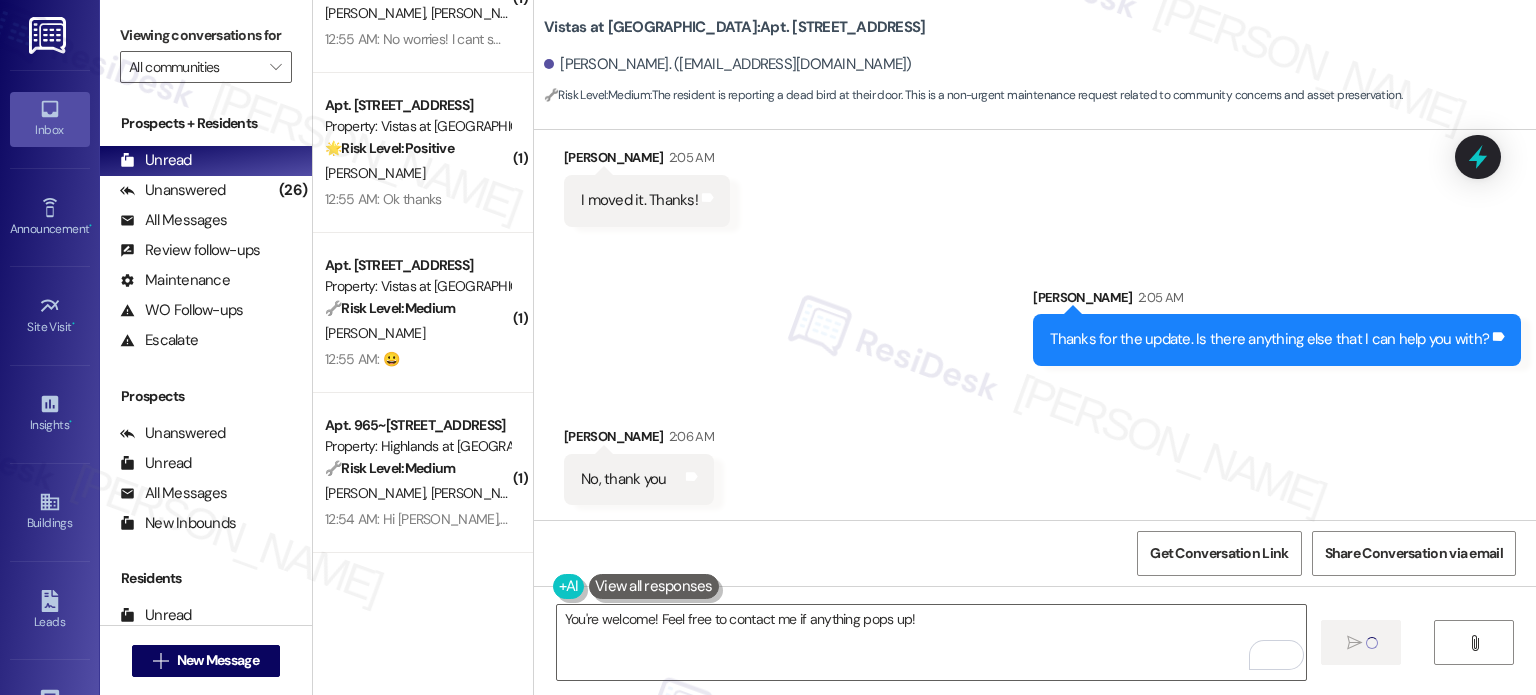 type 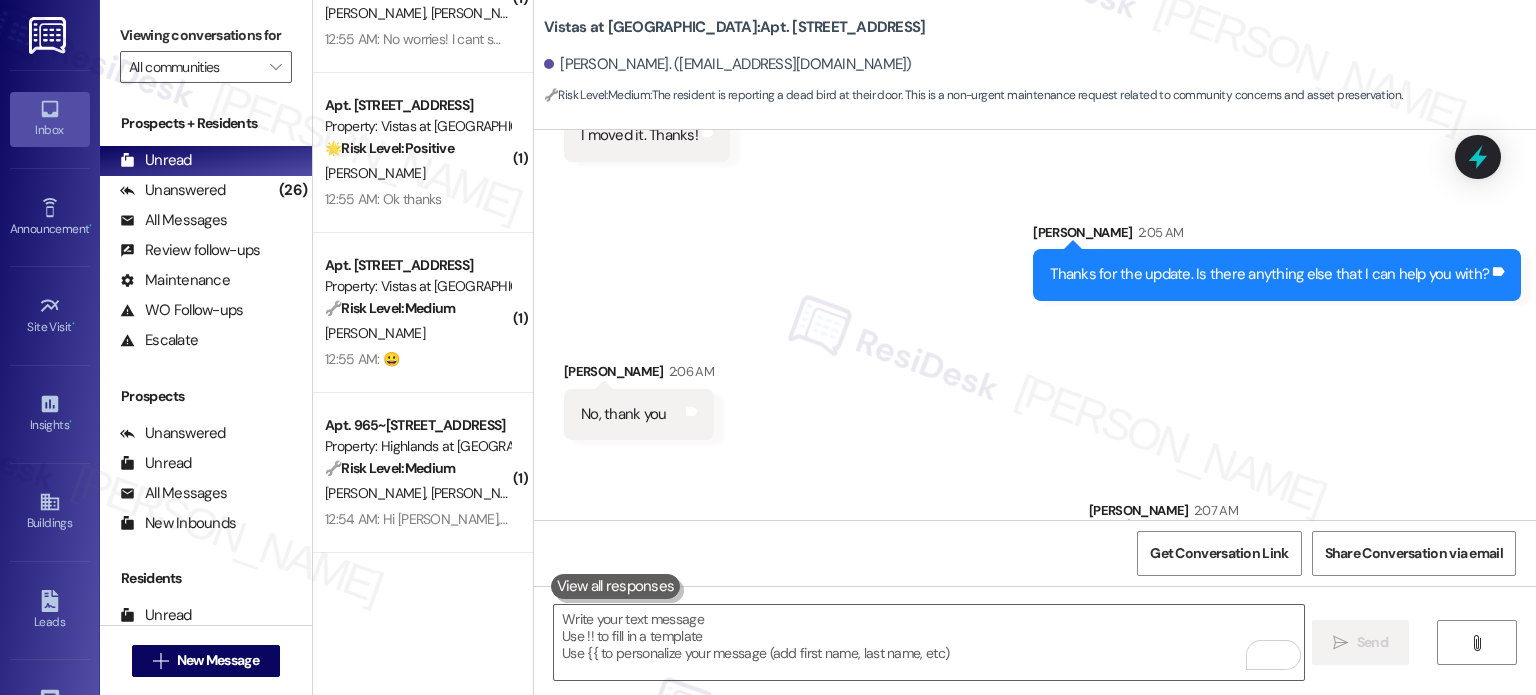 scroll, scrollTop: 4782, scrollLeft: 0, axis: vertical 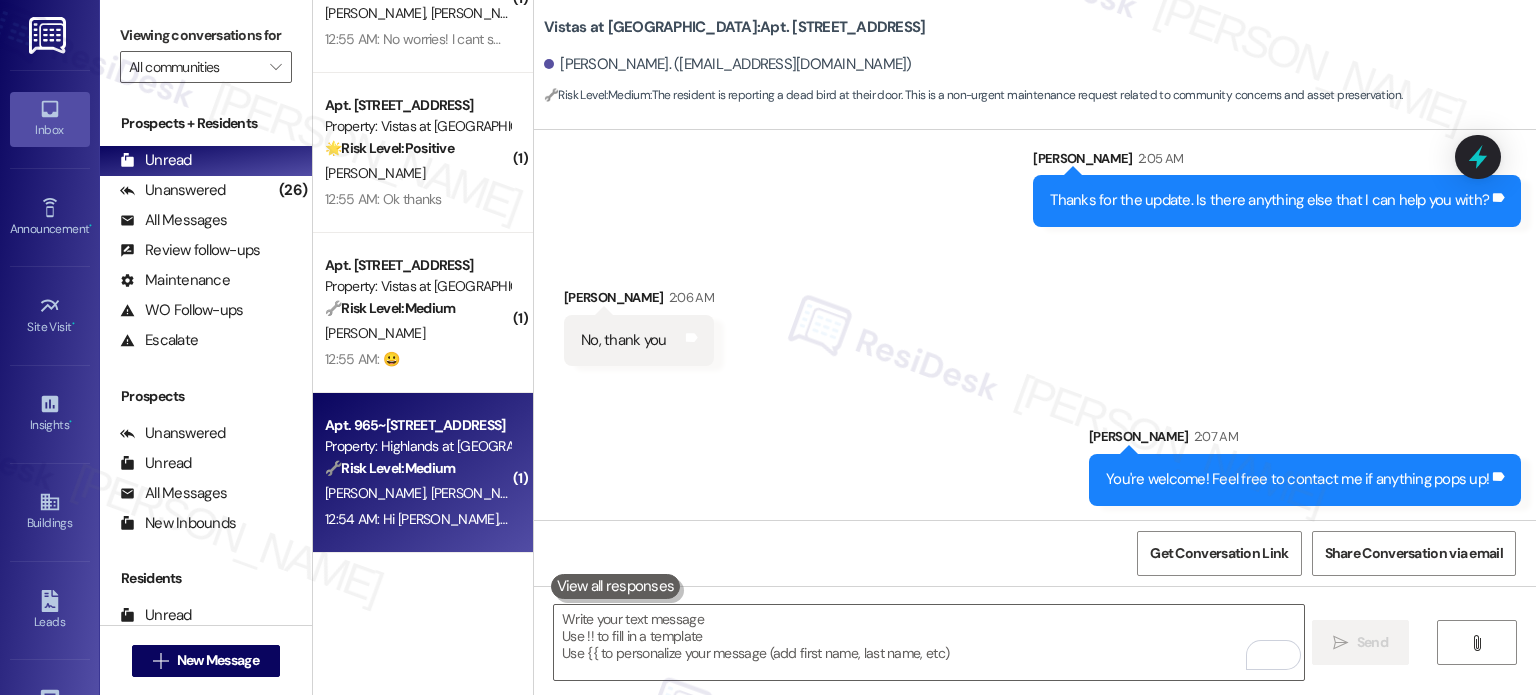 click on "12:54 AM: Hi Sarah, more frequent pool cleanings would be great. We go on random days/times and the pool has never been clean. Also more lounge chairs are needed. There are never enough and some have been damaged this year so there are even less available.  12:54 AM: Hi Sarah, more frequent pool cleanings would be great. We go on random days/times and the pool has never been clean. Also more lounge chairs are needed. There are never enough and some have been damaged this year so there are even less available." at bounding box center (1129, 519) 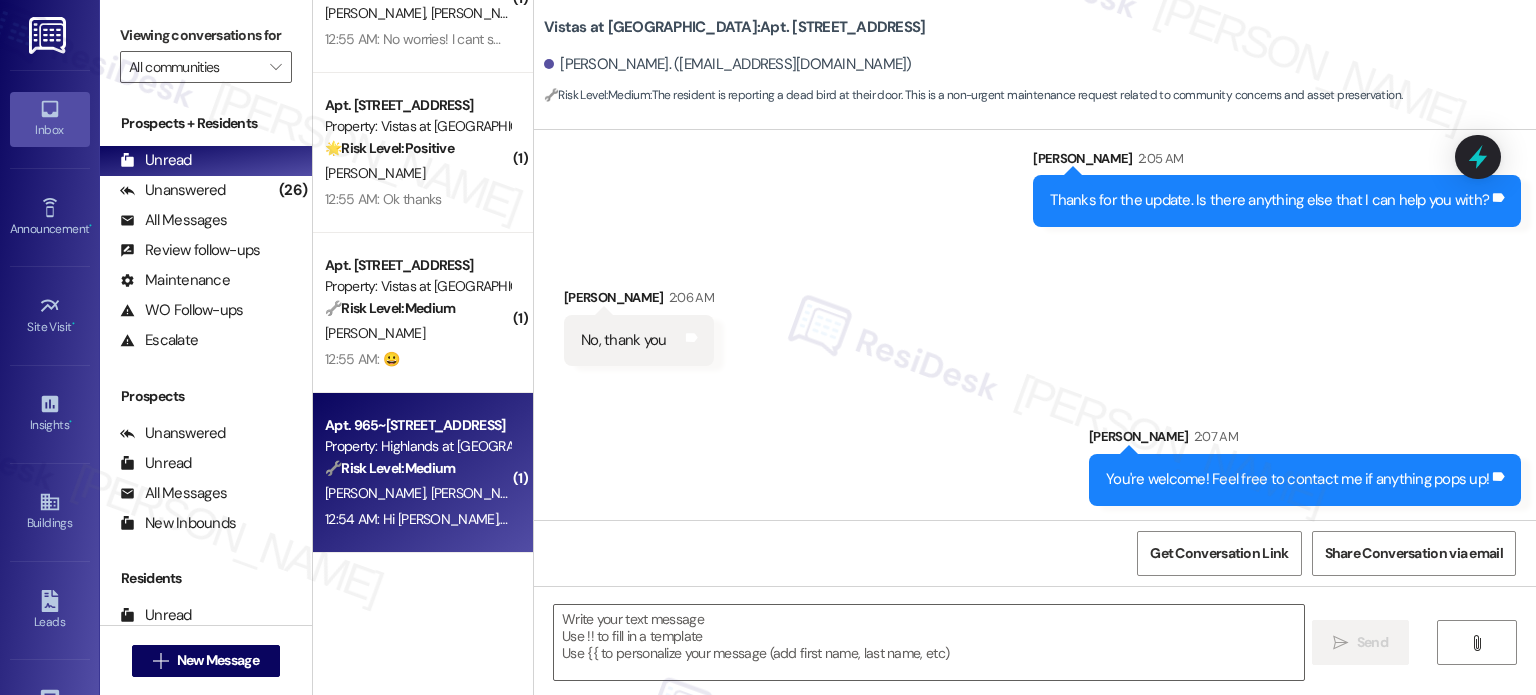 type on "Fetching suggested responses. Please feel free to read through the conversation in the meantime." 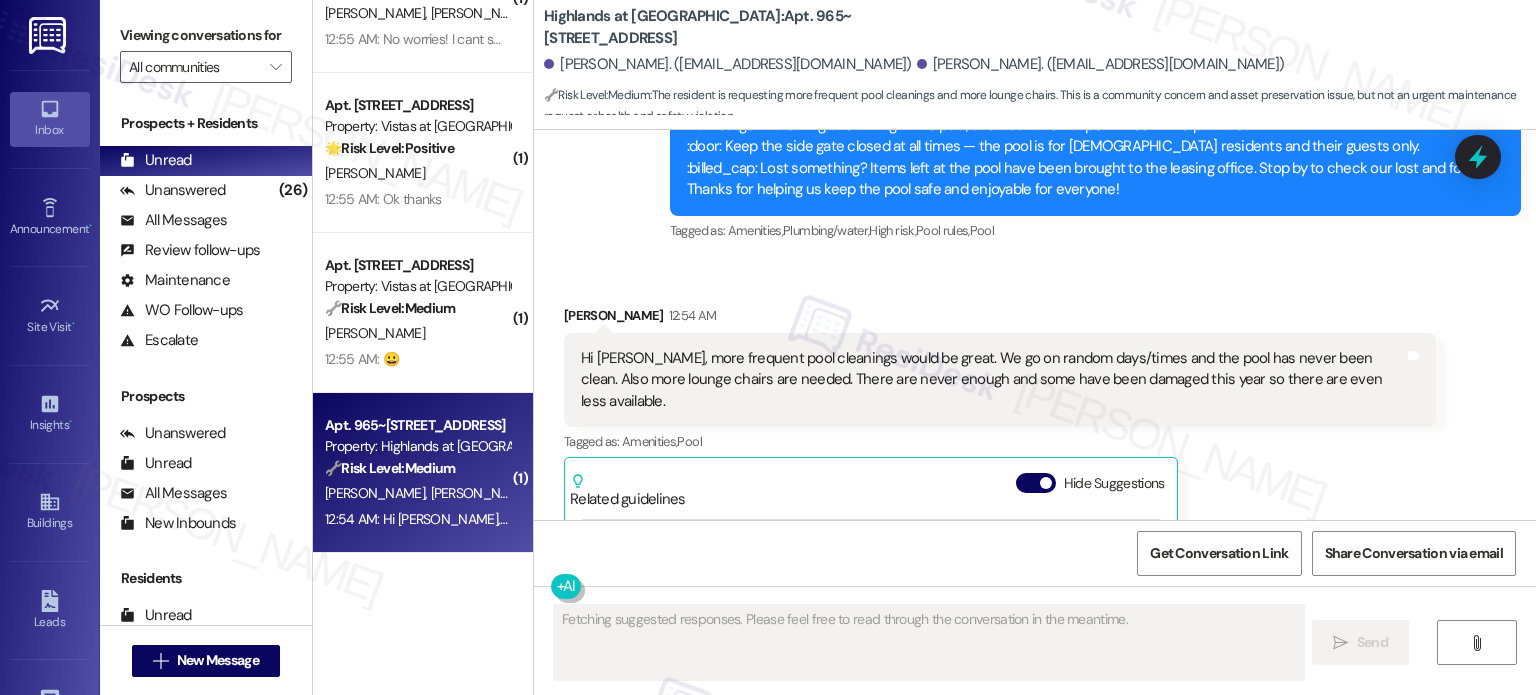 scroll, scrollTop: 12760, scrollLeft: 0, axis: vertical 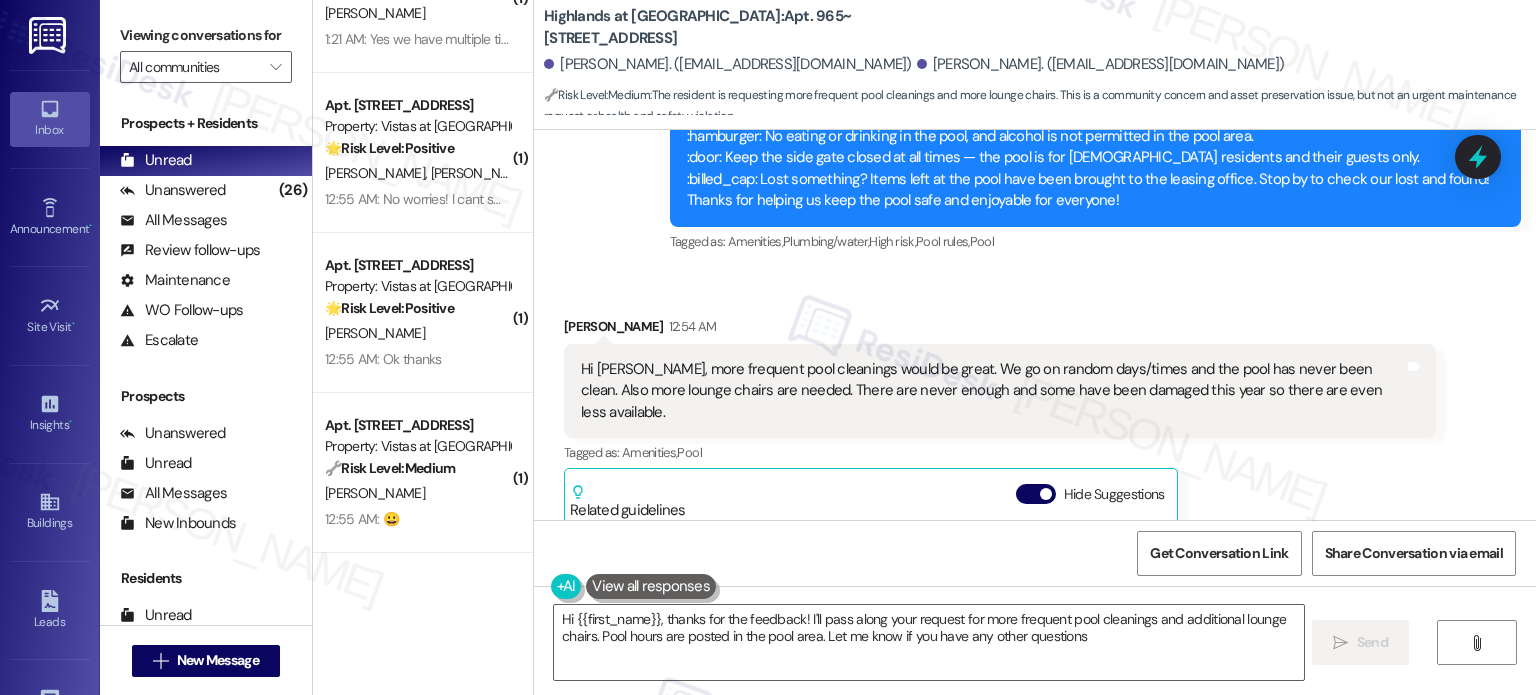 type on "Hi {{first_name}}, thanks for the feedback! I'll pass along your request for more frequent pool cleanings and additional lounge chairs. Pool hours are posted in the pool area. Let me know if you have any other questions!" 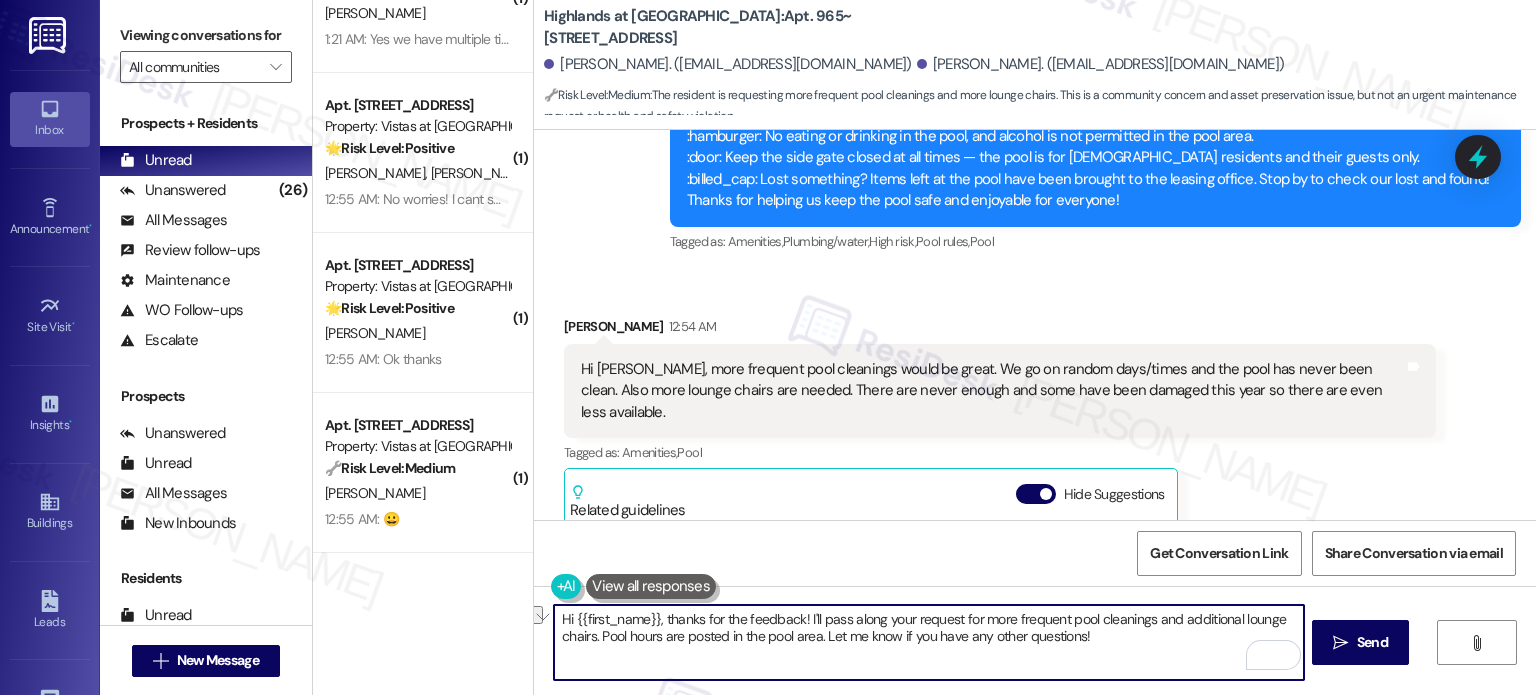 drag, startPoint x: 594, startPoint y: 639, endPoint x: 834, endPoint y: 638, distance: 240.00209 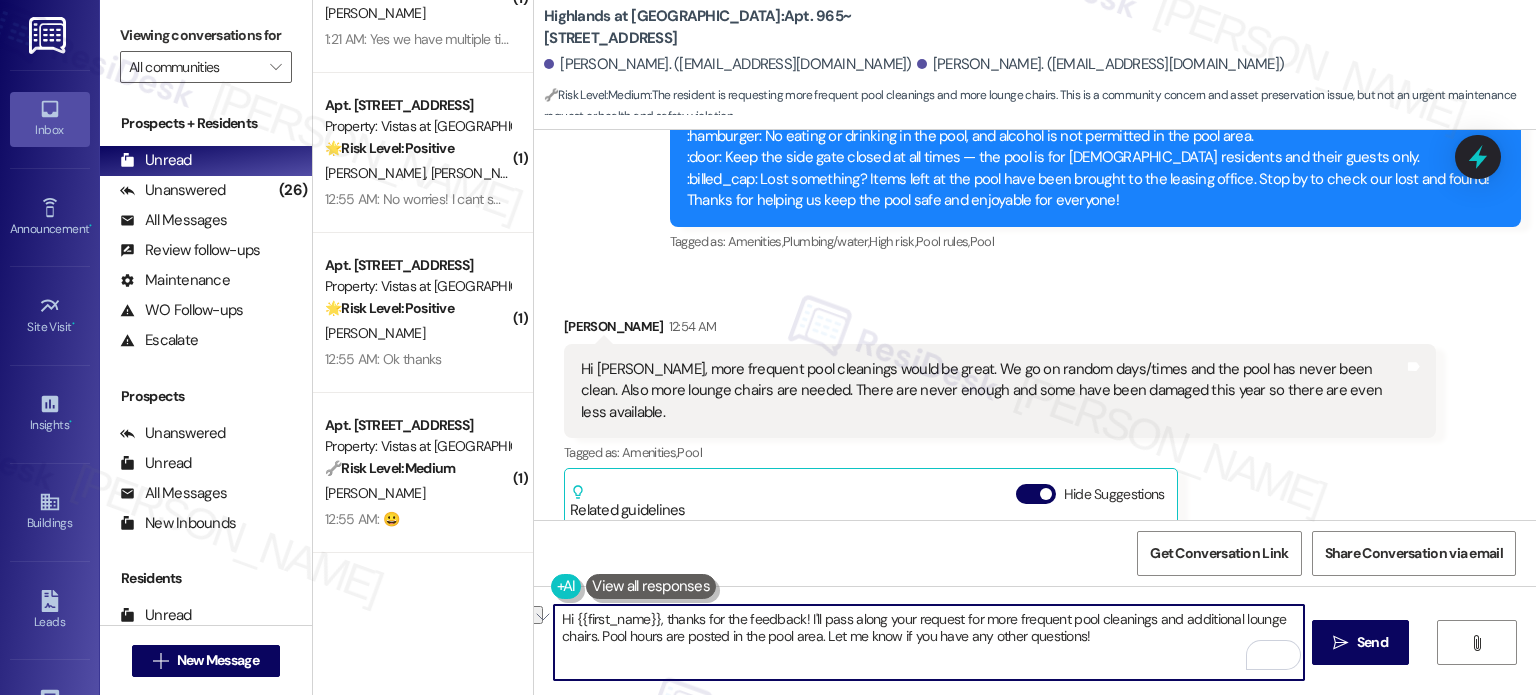 click on "Hi {{first_name}}, thanks for the feedback! I'll pass along your request for more frequent pool cleanings and additional lounge chairs. Pool hours are posted in the pool area. Let me know if you have any other questions!" at bounding box center [928, 642] 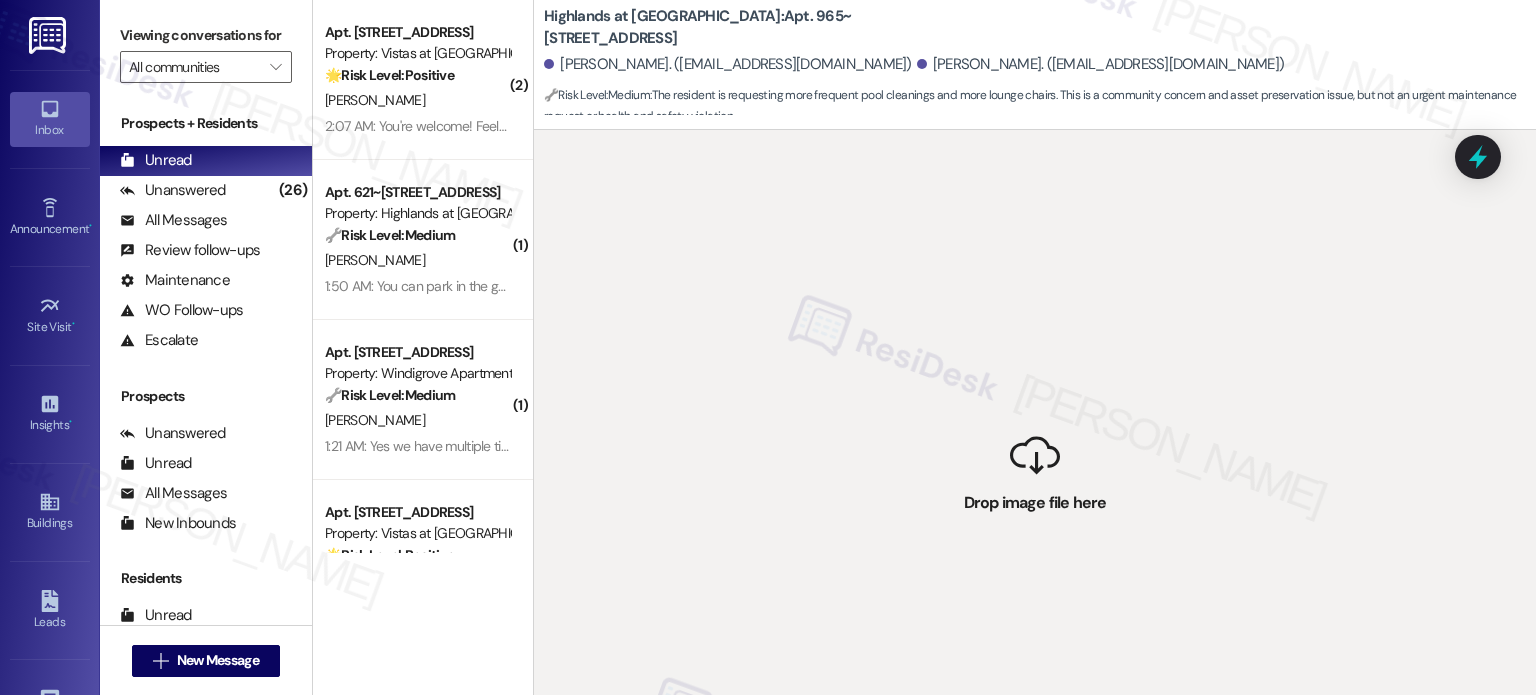 scroll, scrollTop: 407, scrollLeft: 0, axis: vertical 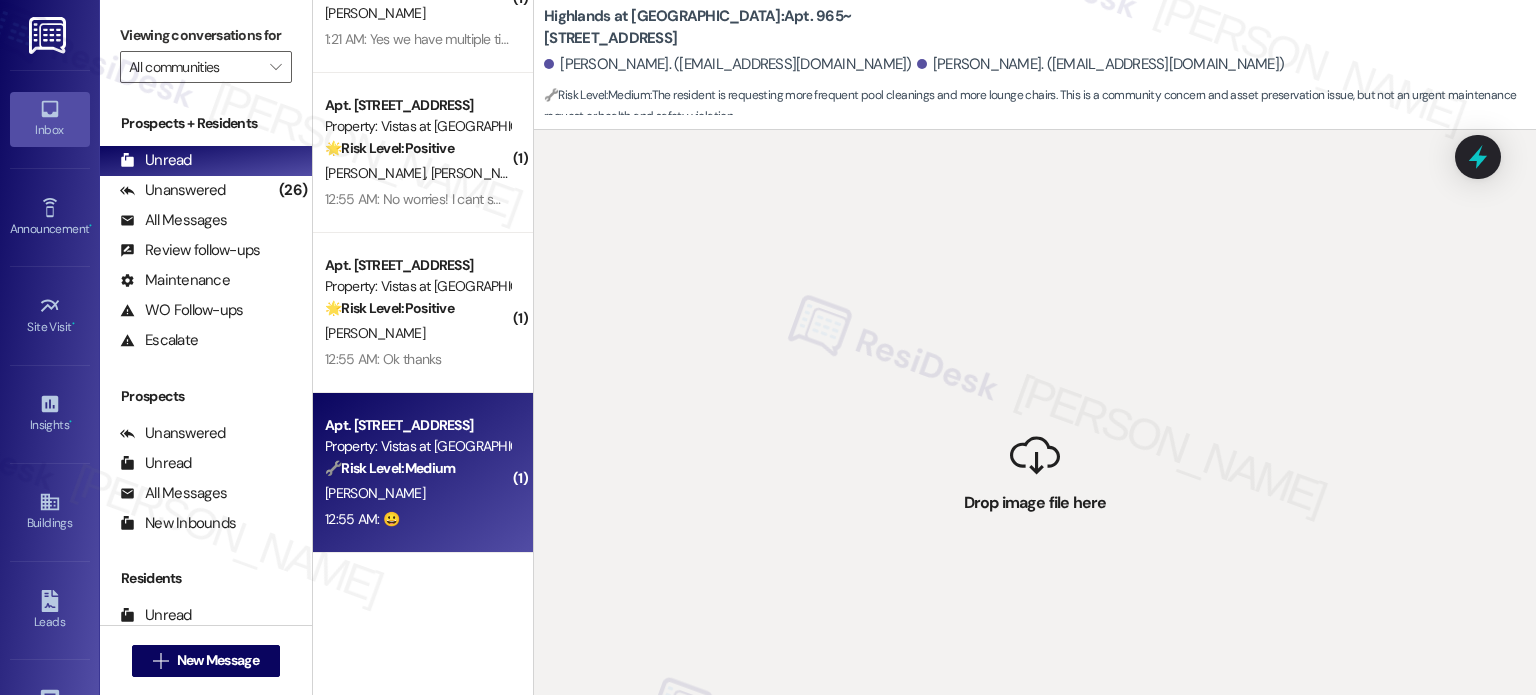 click on "[PERSON_NAME]" at bounding box center [417, 493] 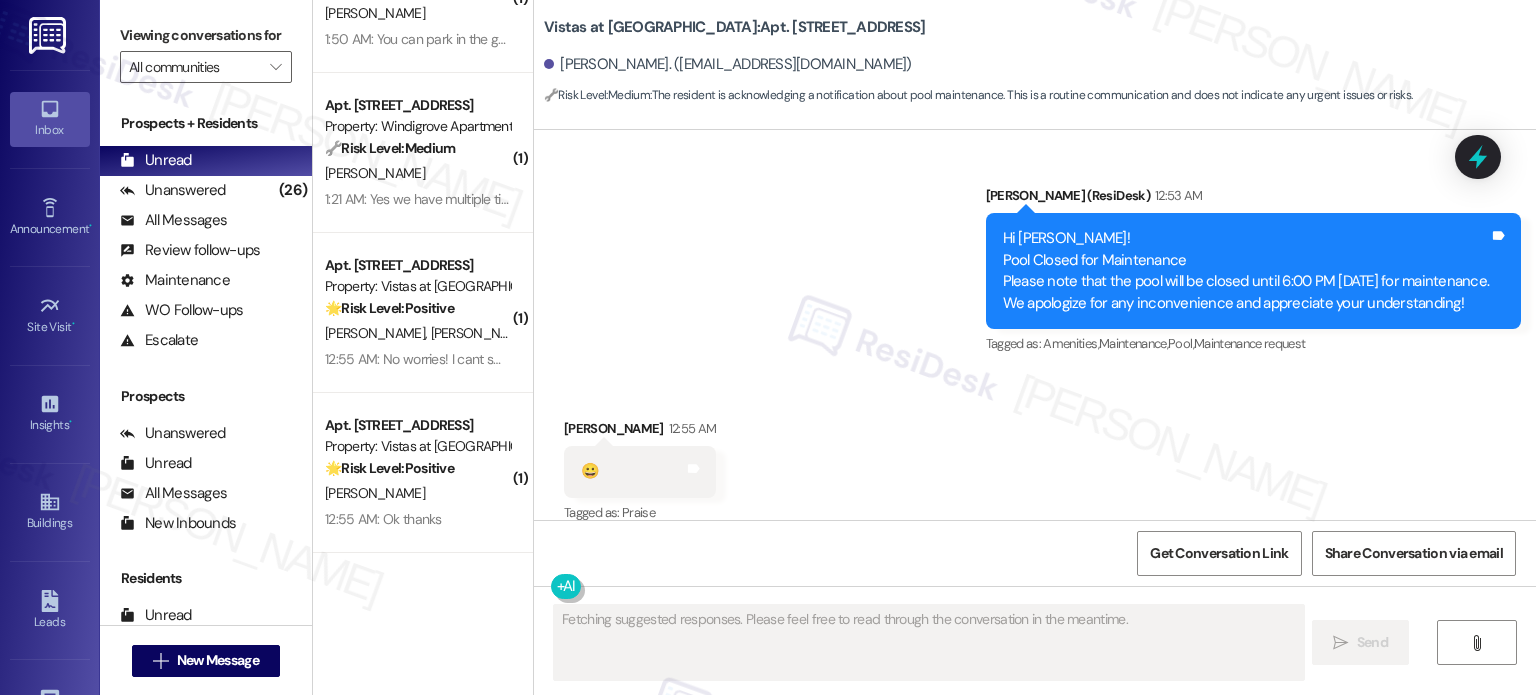 scroll, scrollTop: 1345, scrollLeft: 0, axis: vertical 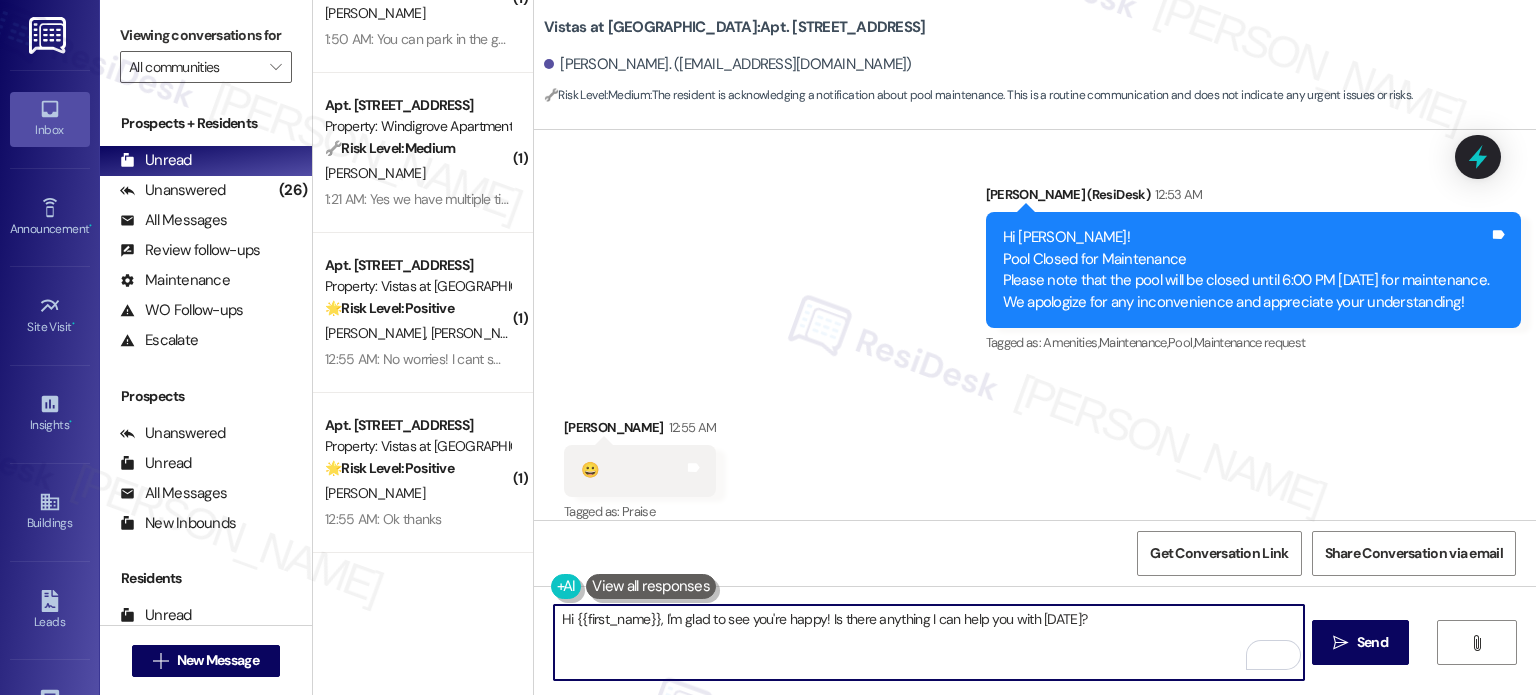 drag, startPoint x: 1131, startPoint y: 612, endPoint x: 820, endPoint y: 621, distance: 311.1302 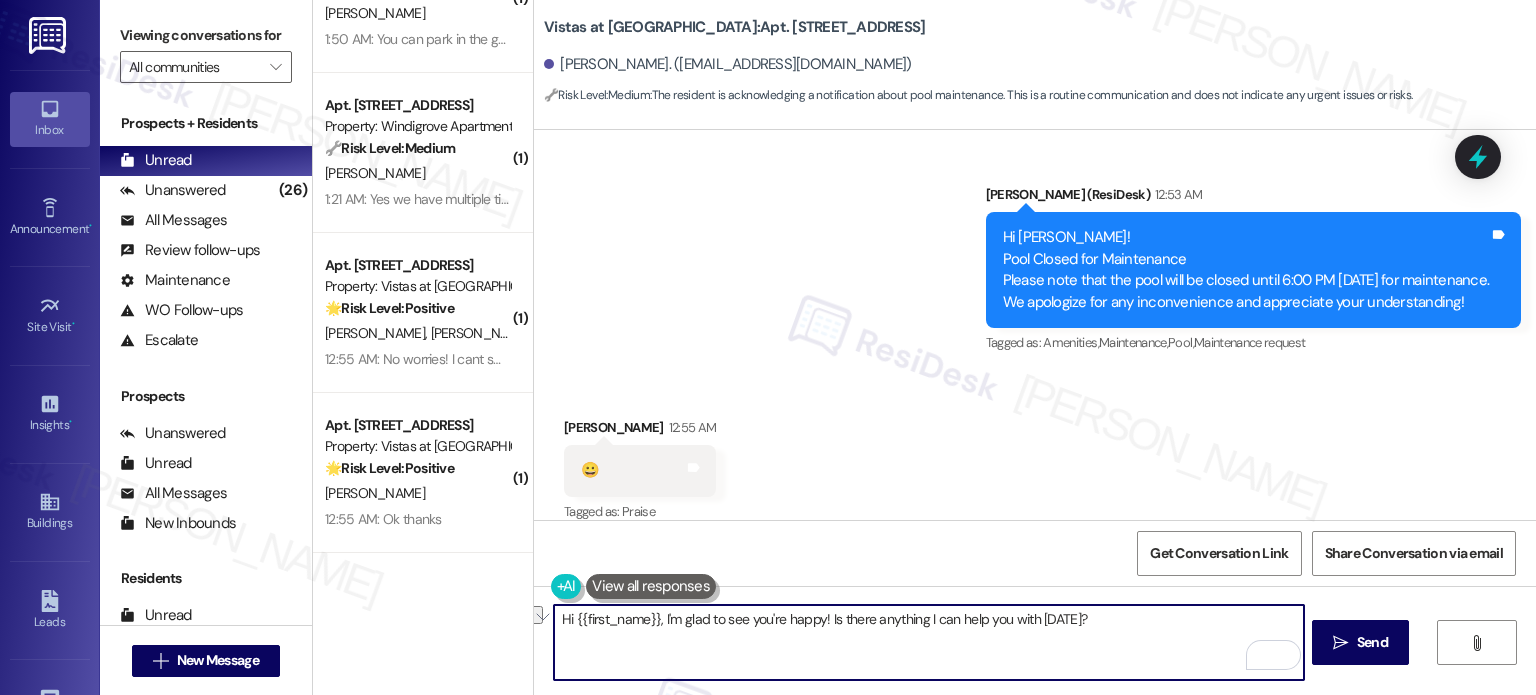 paste on "Feel free to contact me if anything pops up!" 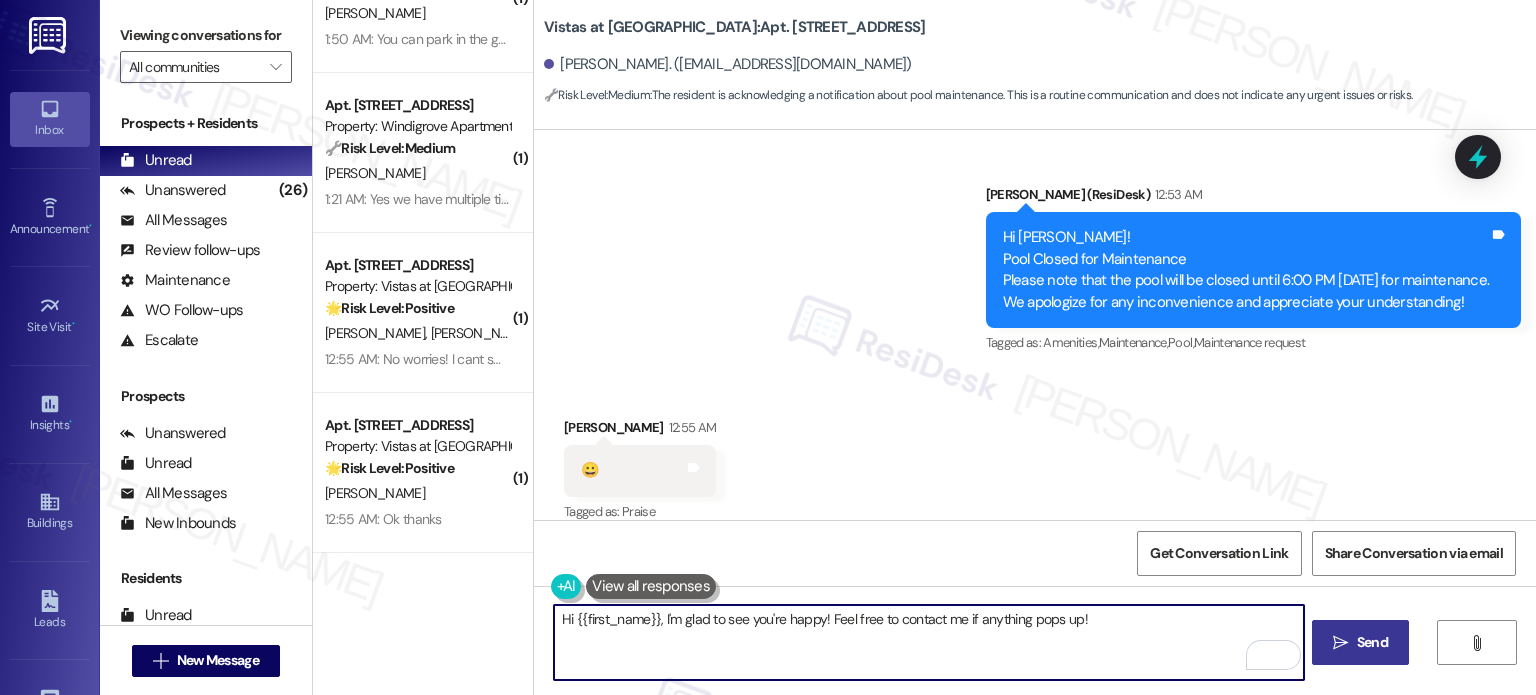 type on "Hi {{first_name}}, I'm glad to see you're happy! Feel free to contact me if anything pops up!" 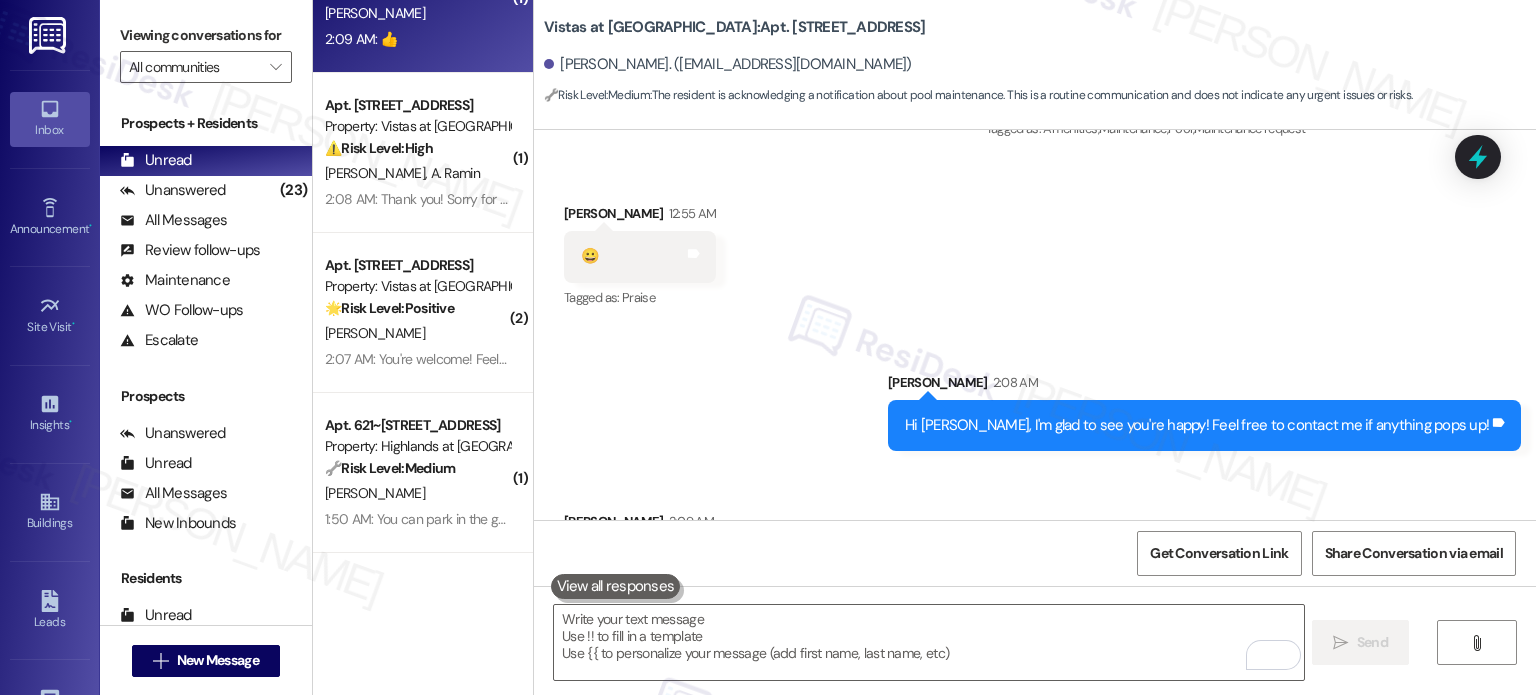 scroll, scrollTop: 1524, scrollLeft: 0, axis: vertical 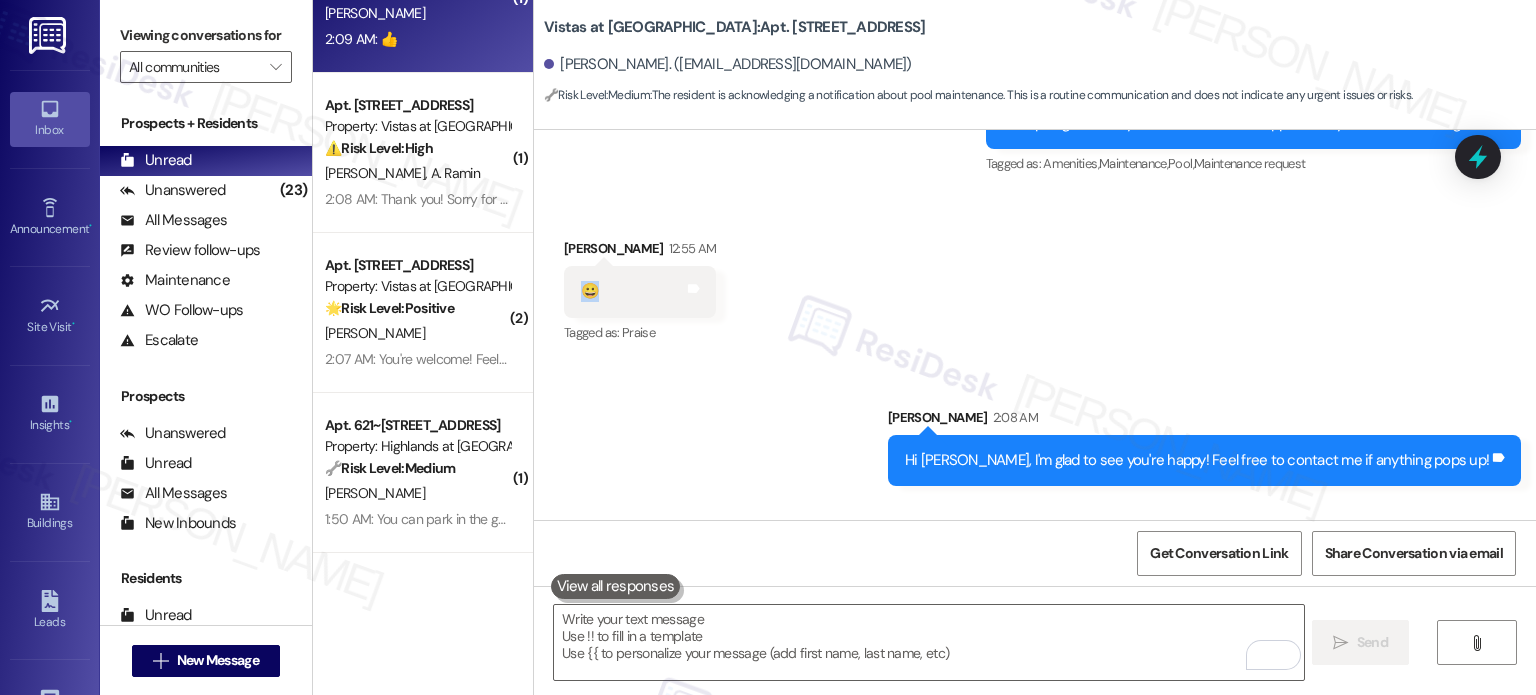 drag, startPoint x: 590, startPoint y: 270, endPoint x: 562, endPoint y: 267, distance: 28.160255 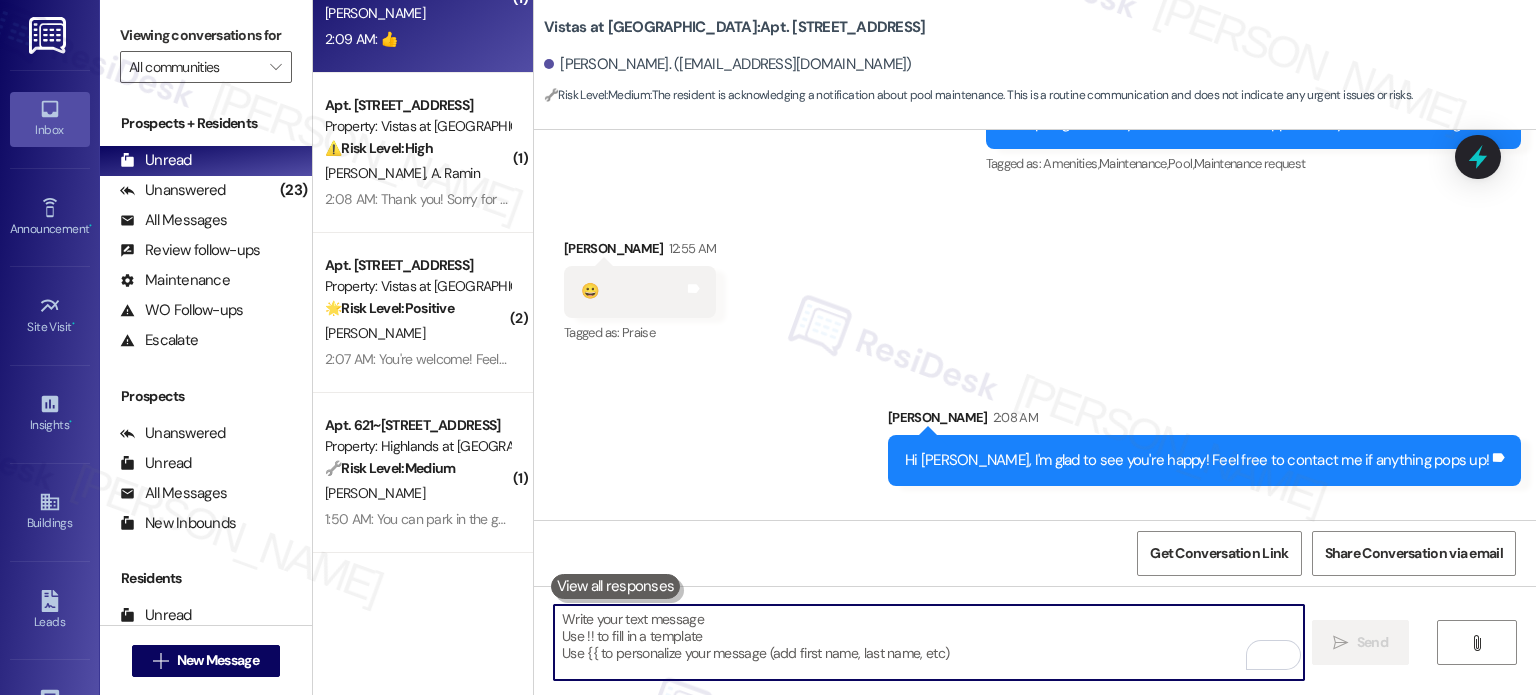 click at bounding box center (928, 642) 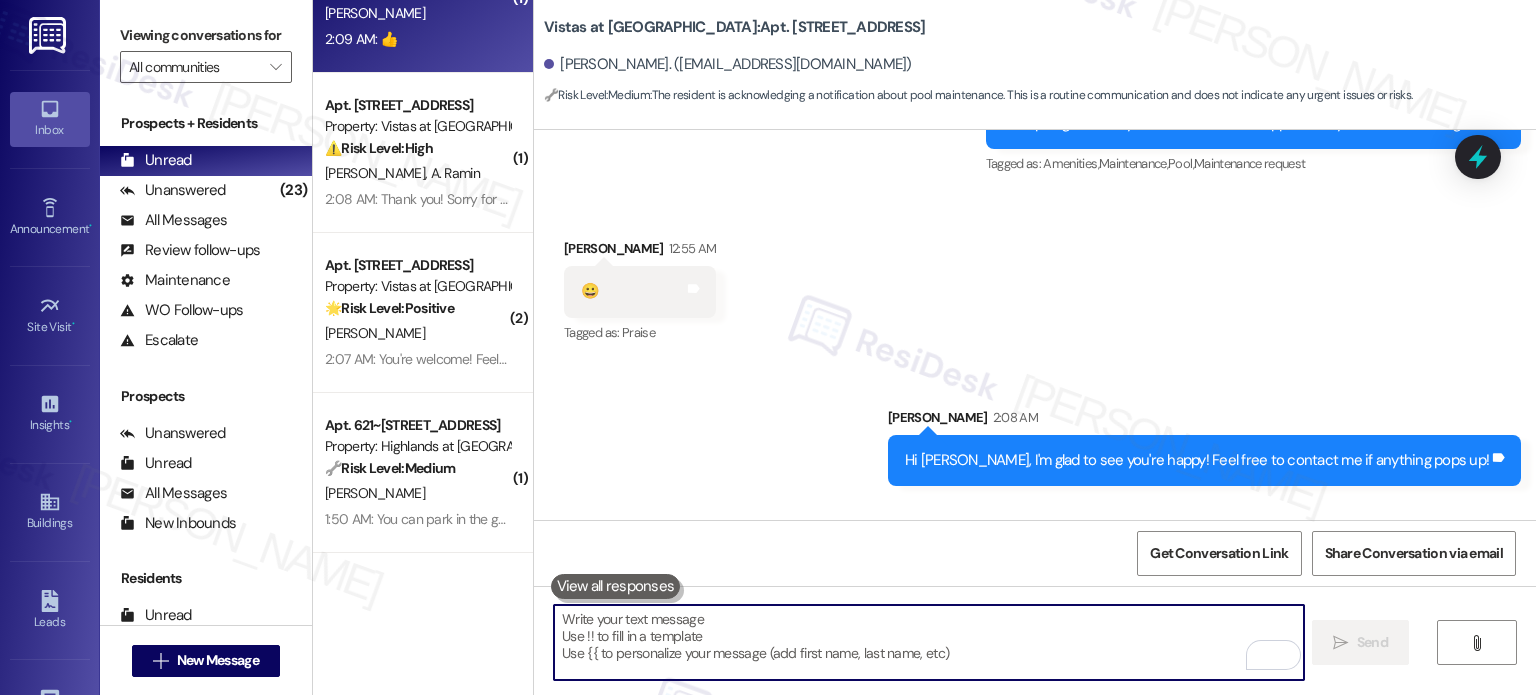 paste on "😀" 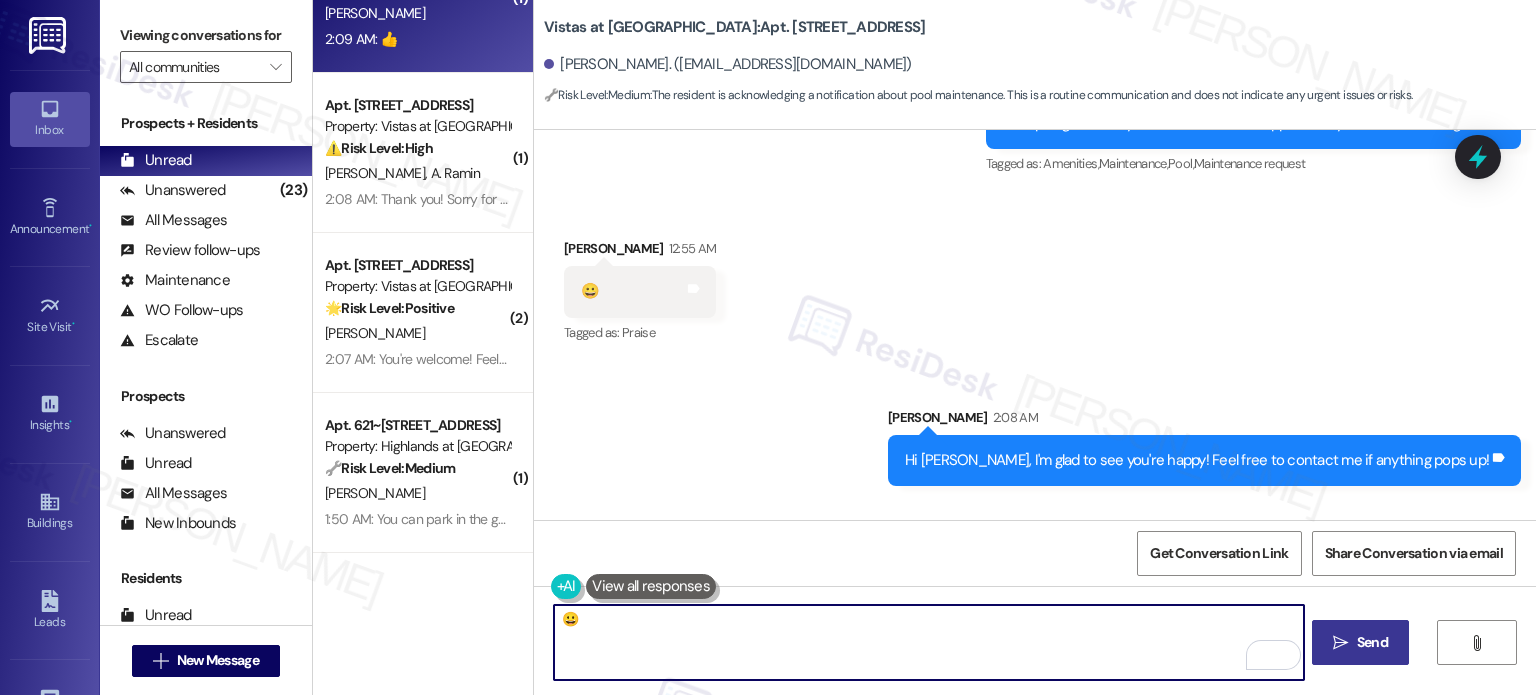 type on "😀" 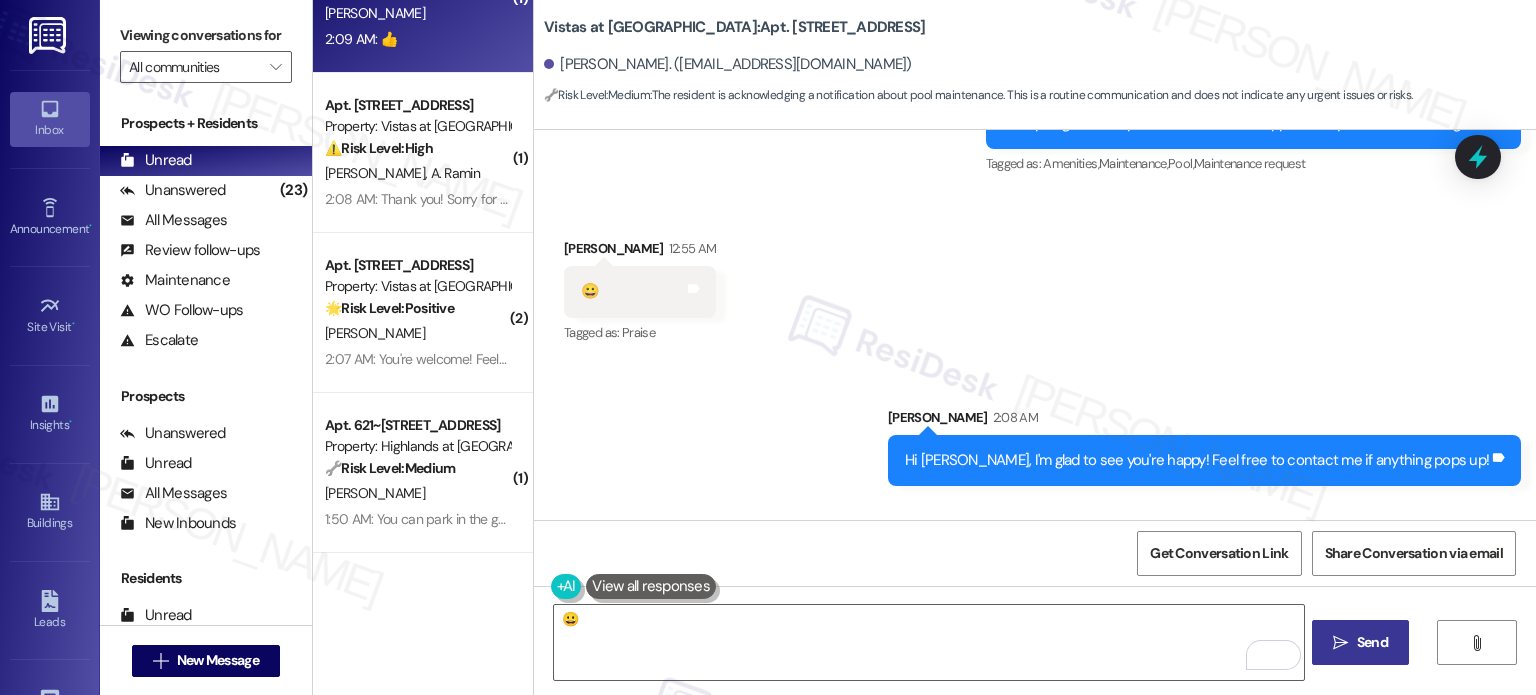 click on "Send" at bounding box center (1372, 642) 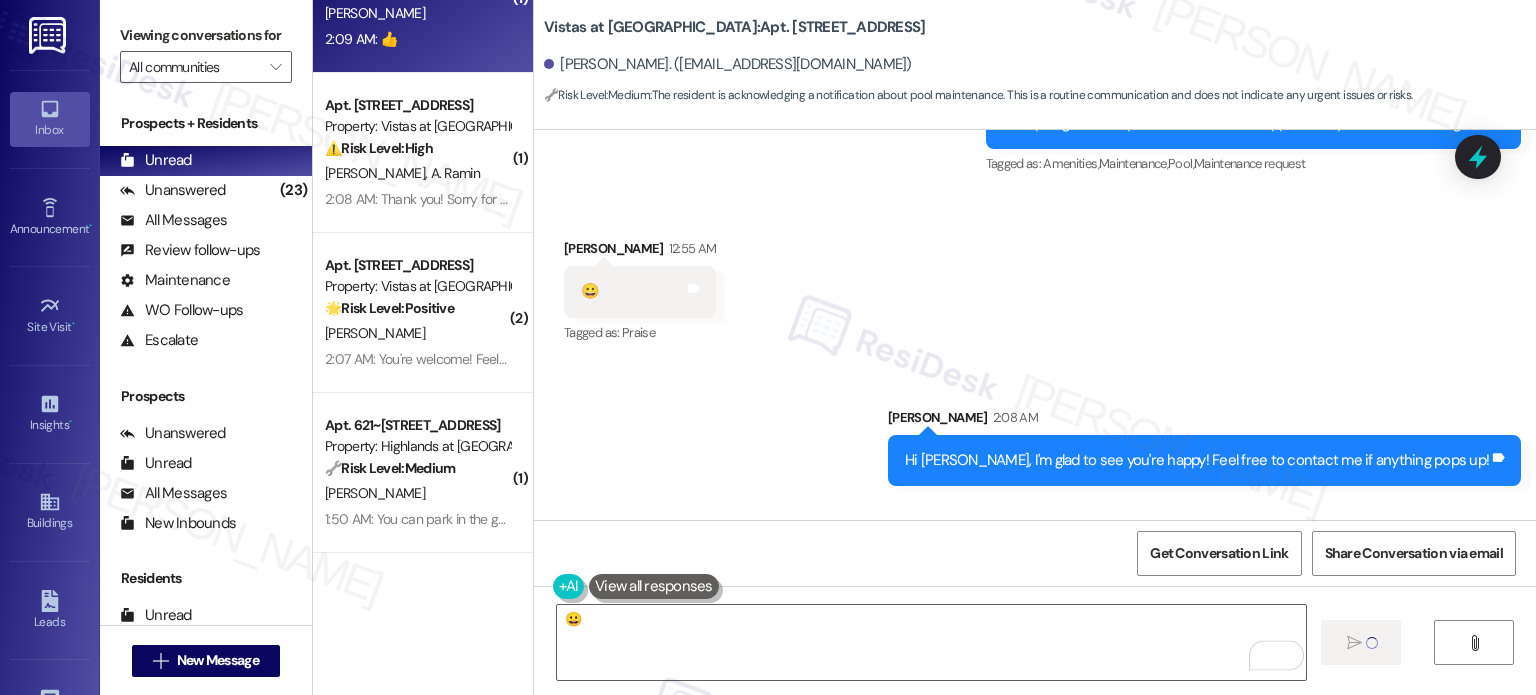 scroll, scrollTop: 1624, scrollLeft: 0, axis: vertical 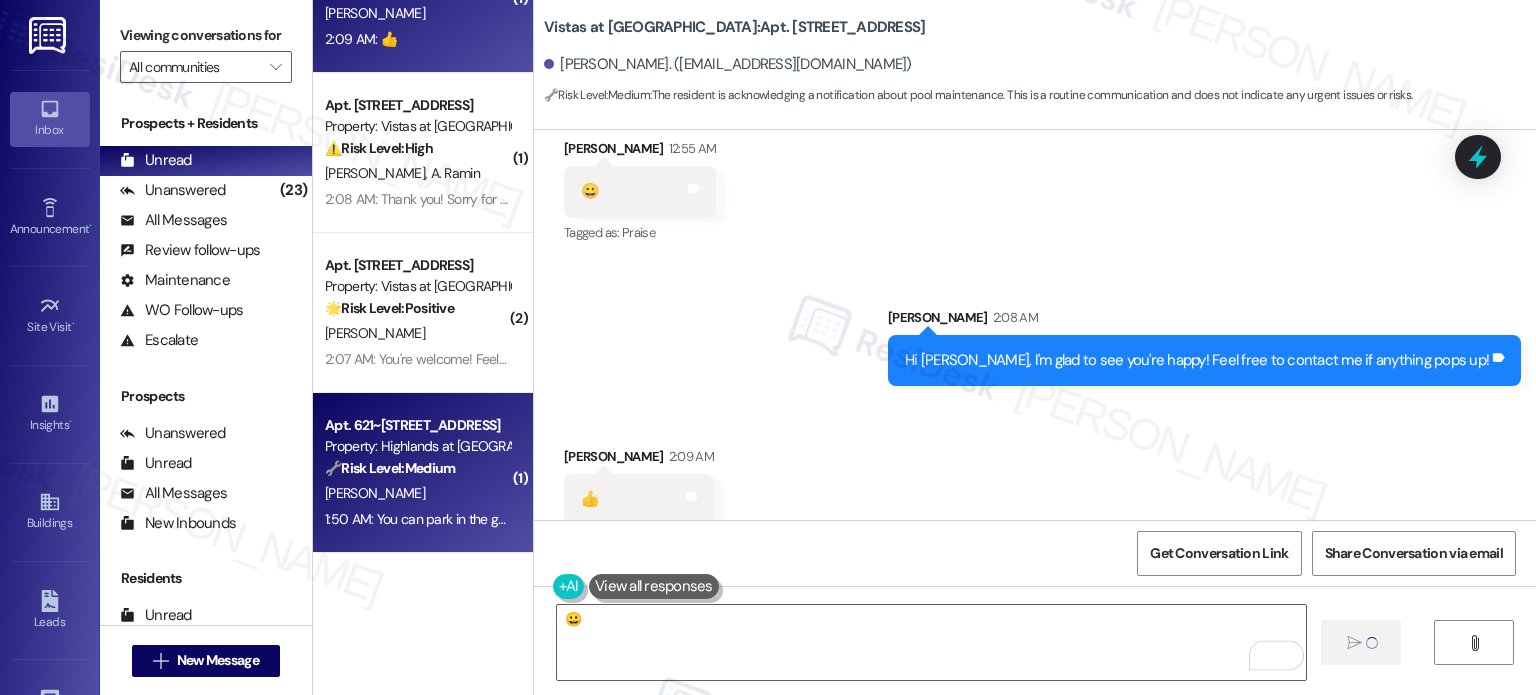 type 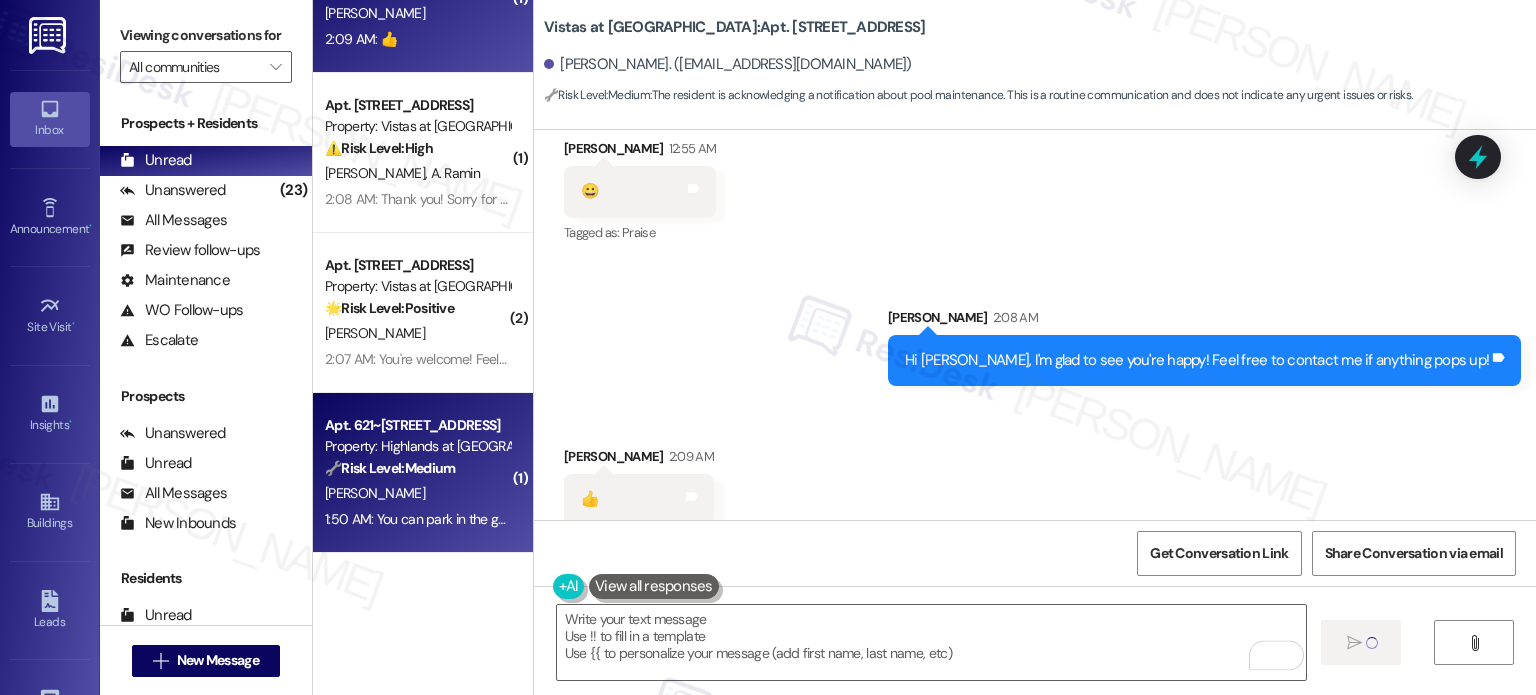 scroll, scrollTop: 1623, scrollLeft: 0, axis: vertical 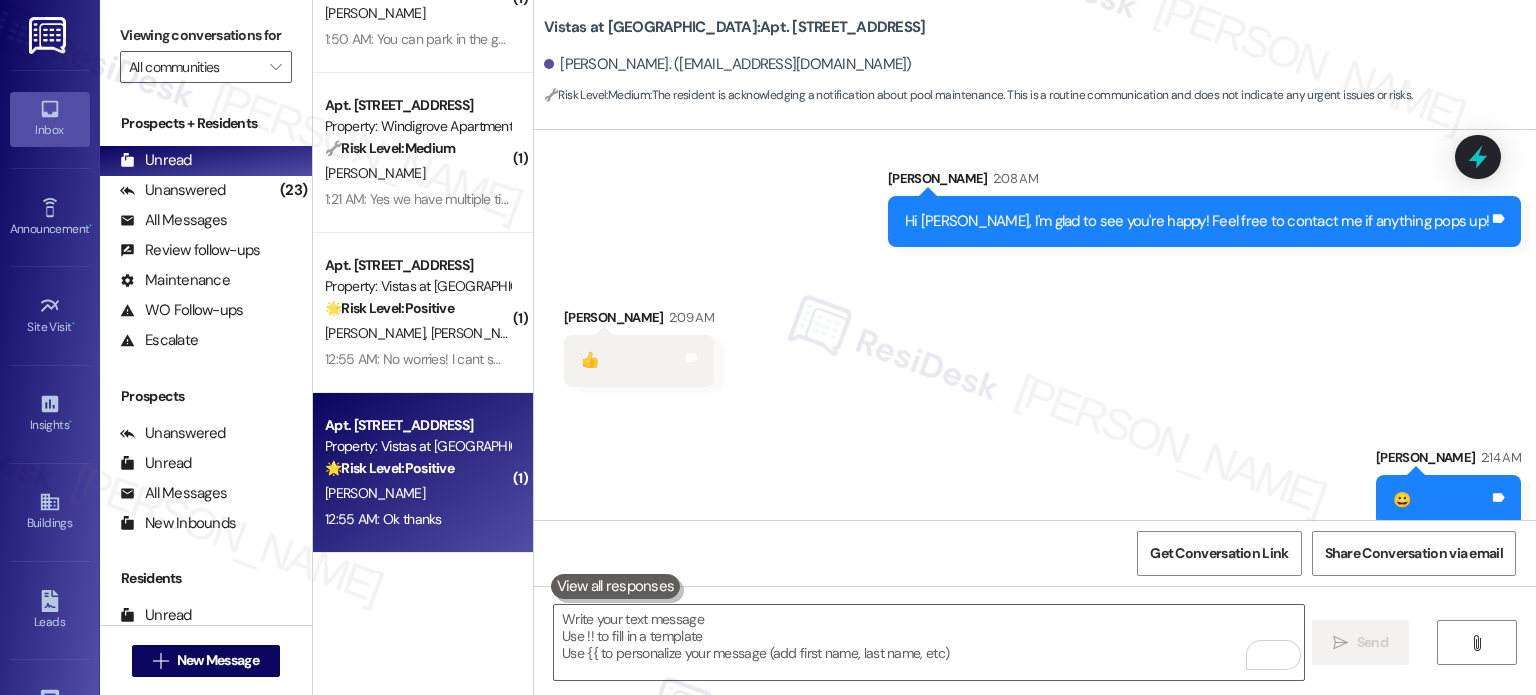 click on "[PERSON_NAME]" at bounding box center (417, 493) 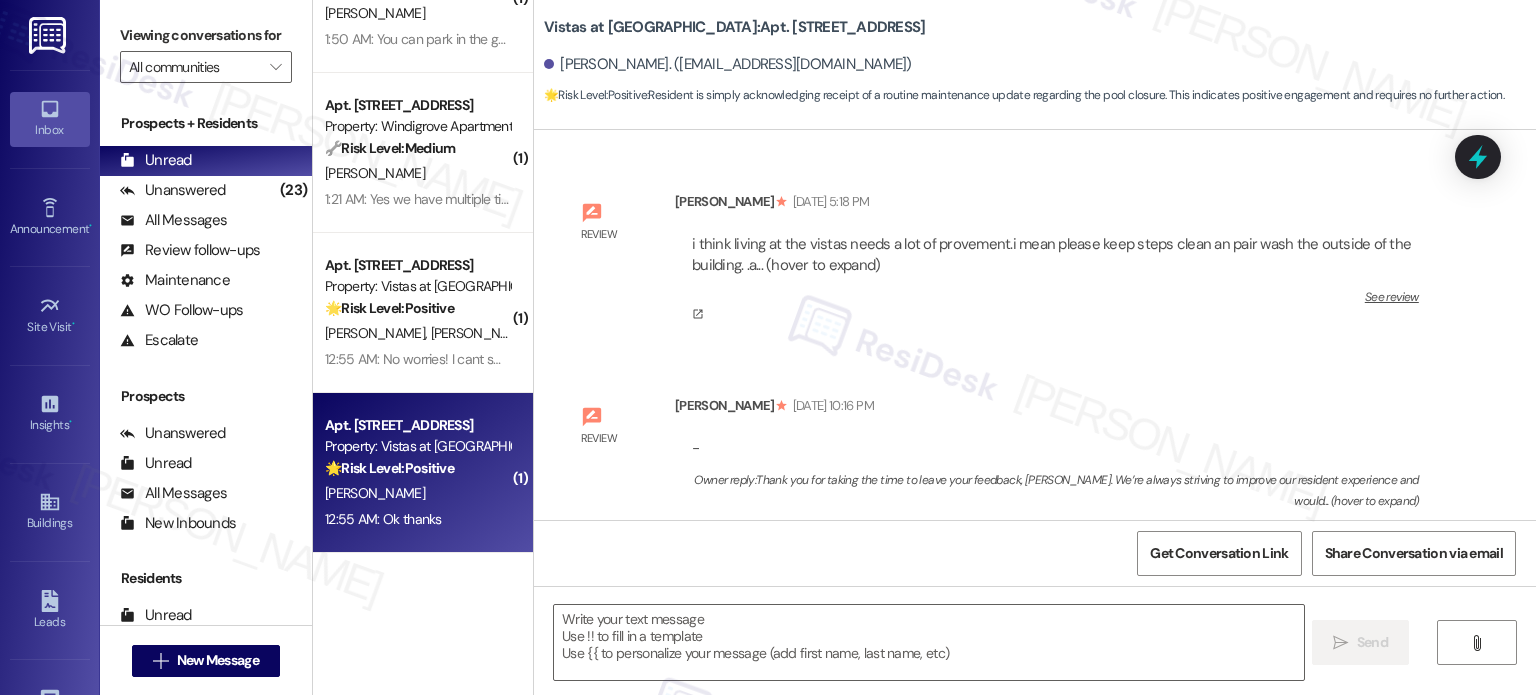 scroll, scrollTop: 11852, scrollLeft: 0, axis: vertical 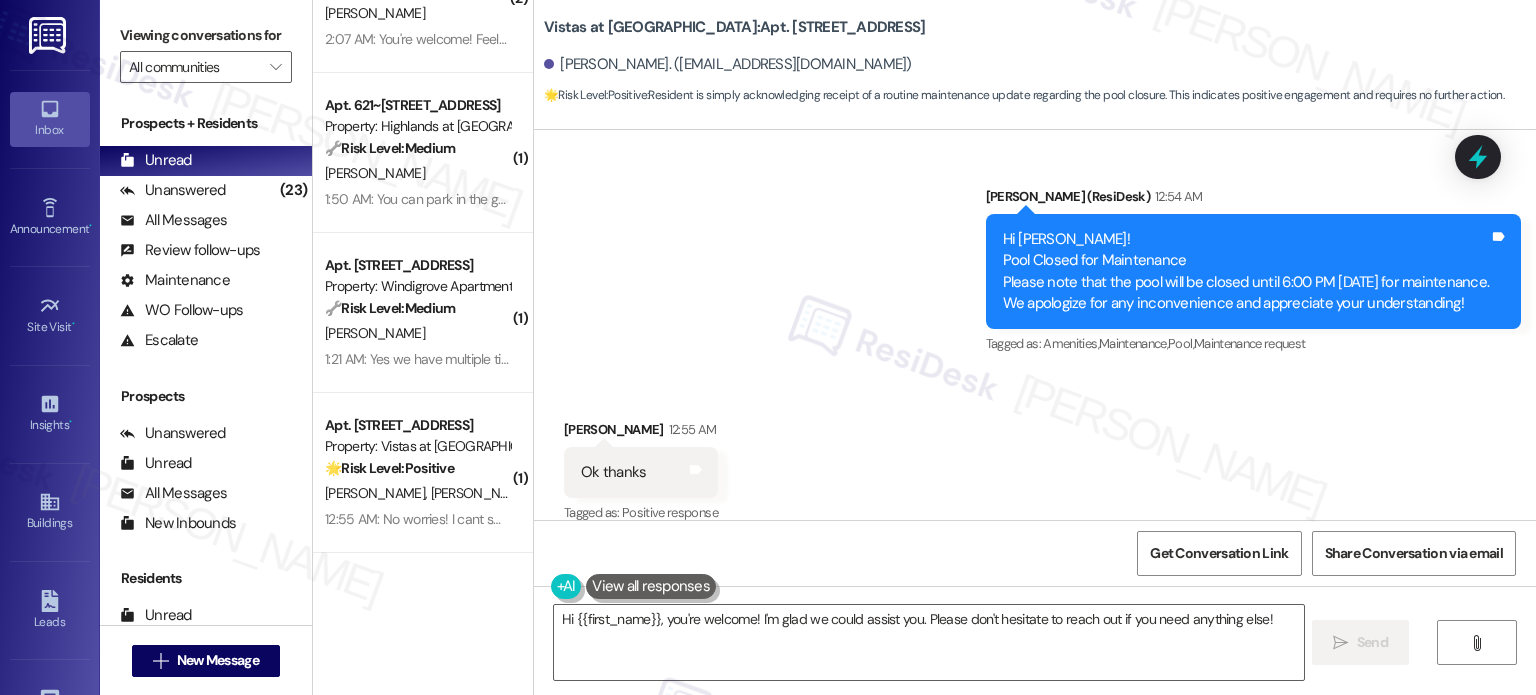click on "Bernice Lewis. (lewisbernice580@gmail.com)" at bounding box center [1040, 65] 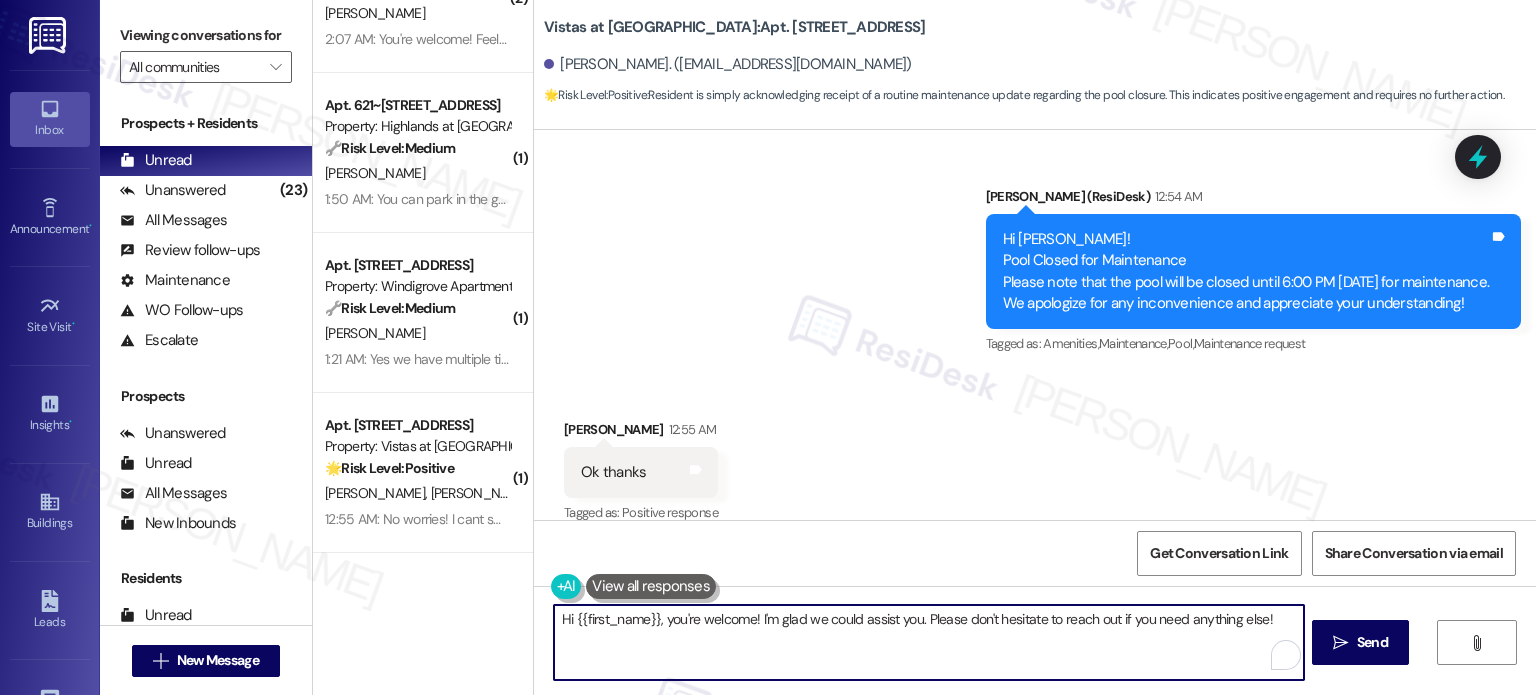 click on "Hi {{first_name}}, you're welcome! I'm glad we could assist you. Please don't hesitate to reach out if you need anything else!" at bounding box center (928, 642) 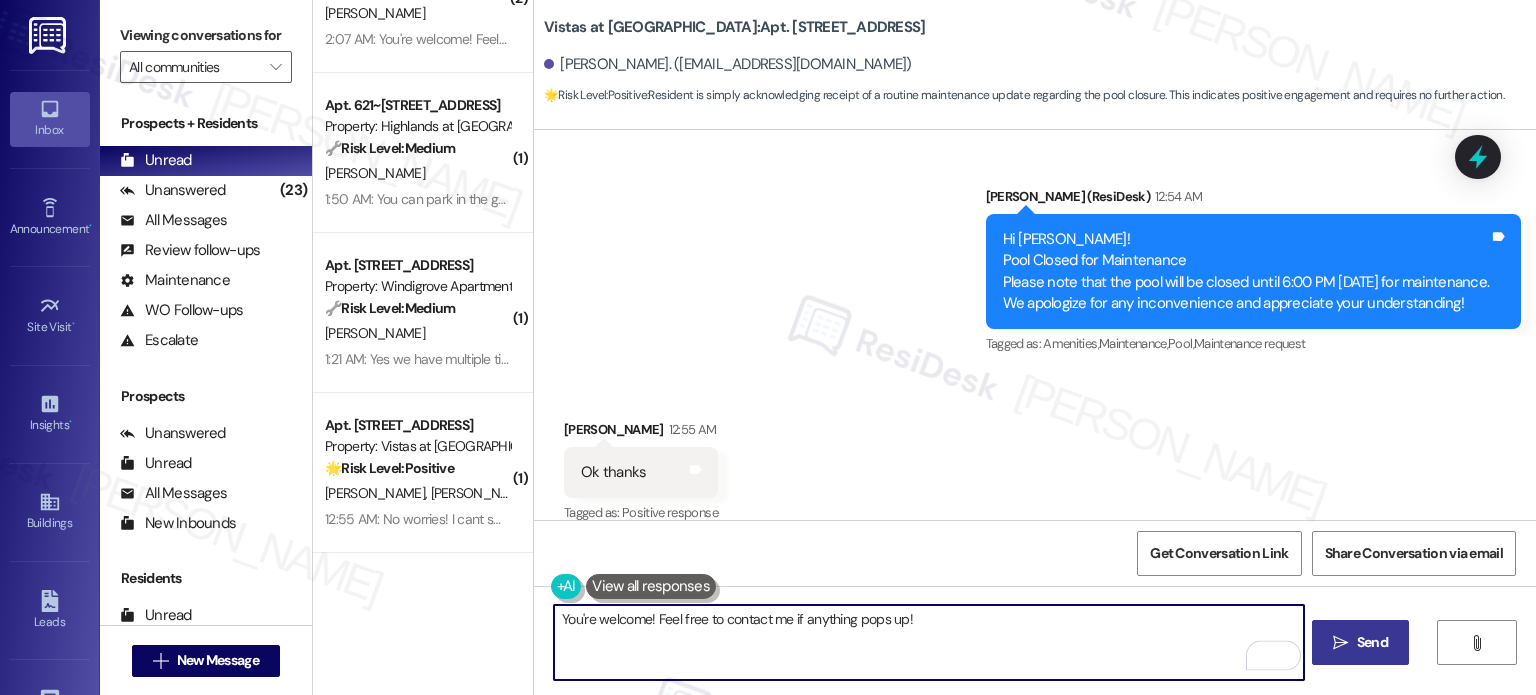 type on "You're welcome! Feel free to contact me if anything pops up!" 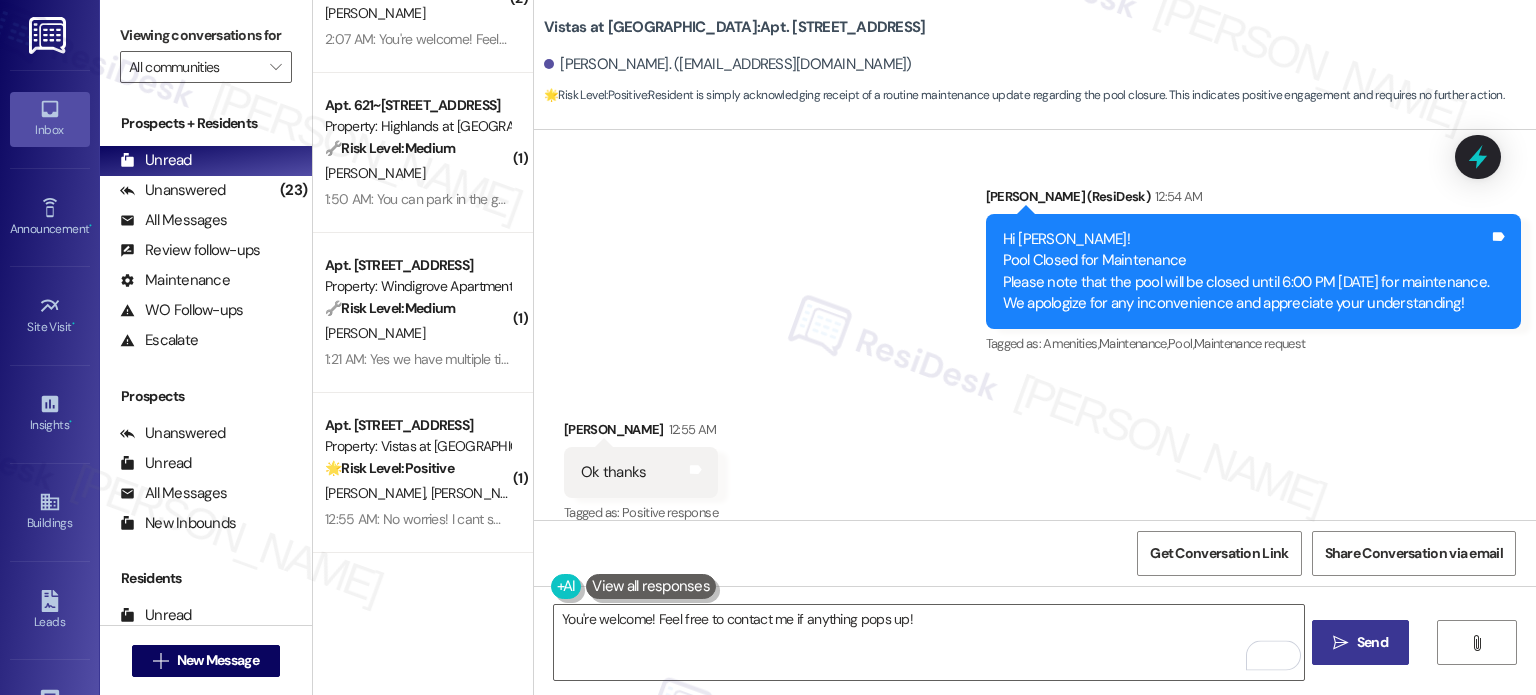 click on " Send" at bounding box center (1360, 642) 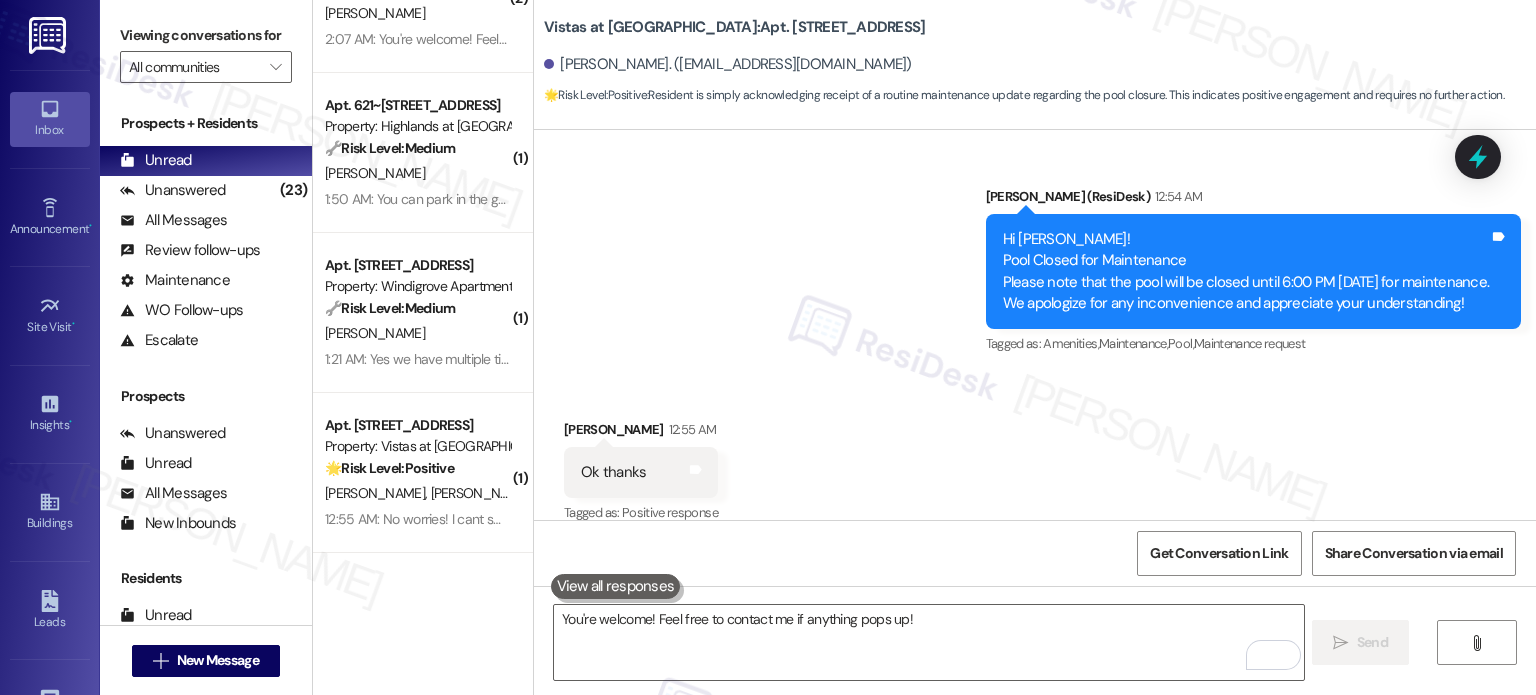type 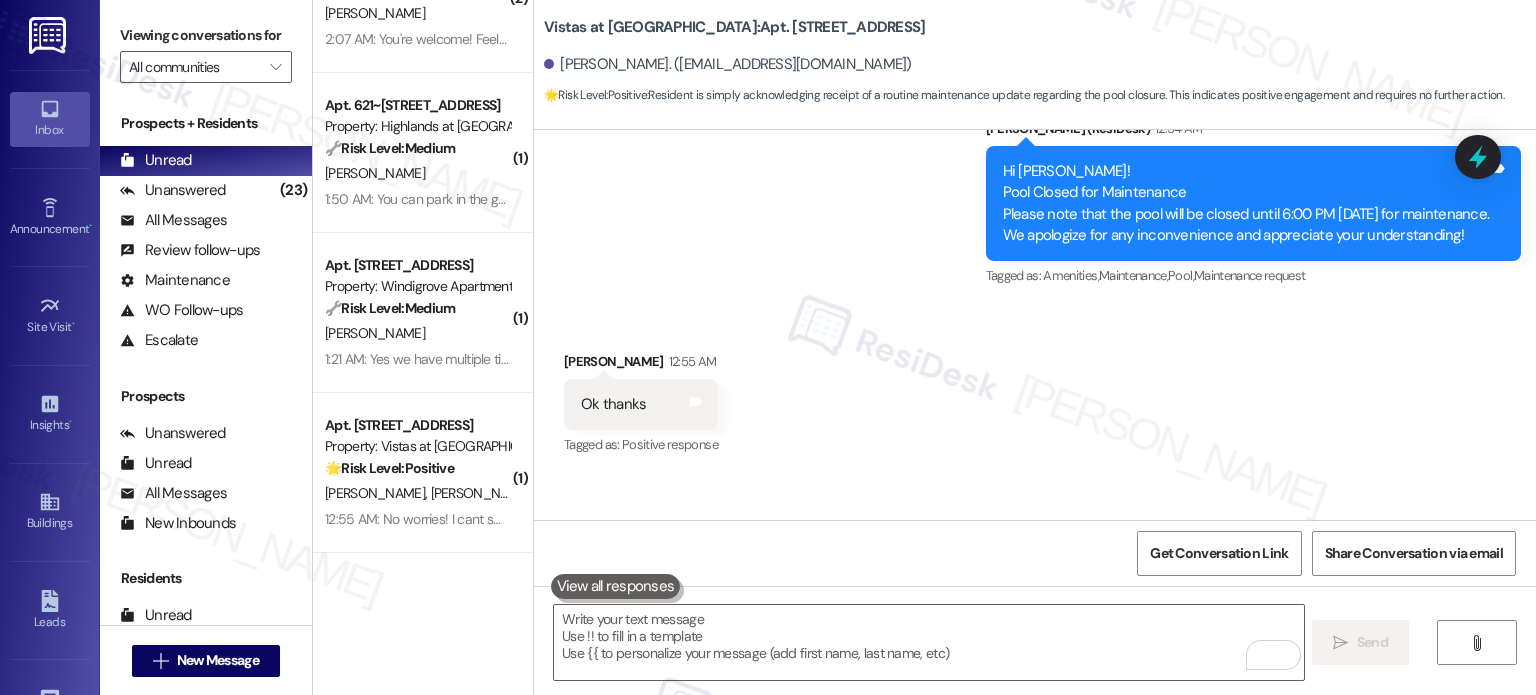 scroll, scrollTop: 11991, scrollLeft: 0, axis: vertical 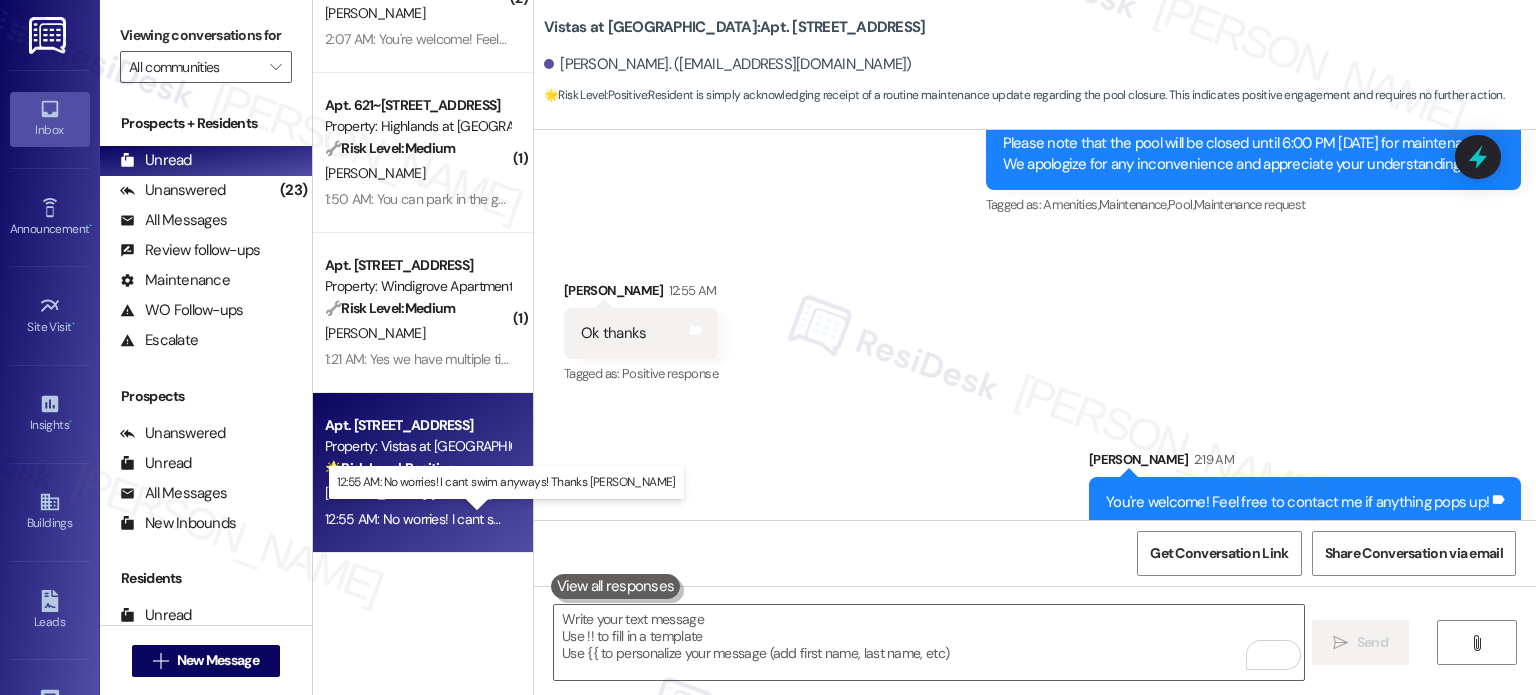 click on "12:55 AM: No worries! I cant swim anyways!
Thanks Sarah 12:55 AM: No worries! I cant swim anyways!
Thanks Sarah" at bounding box center [525, 519] 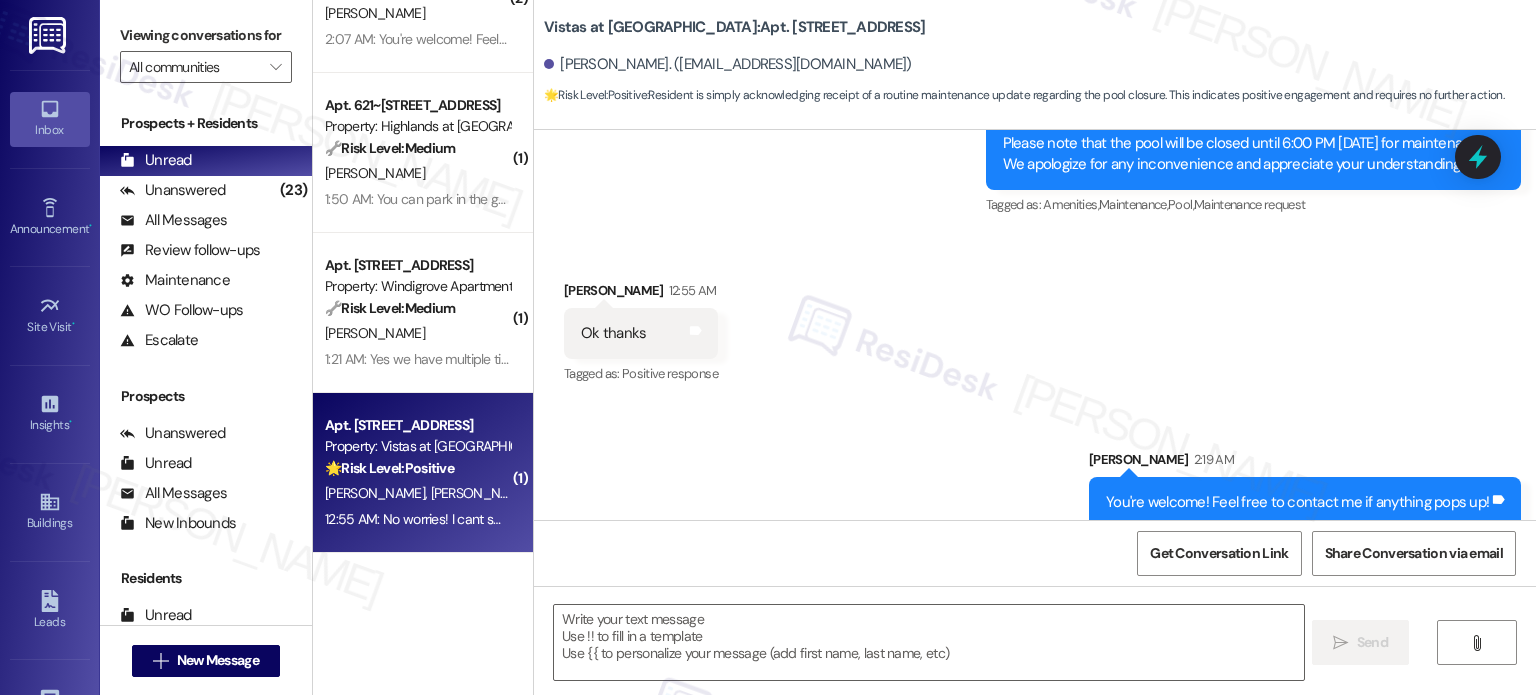 type on "Fetching suggested responses. Please feel free to read through the conversation in the meantime." 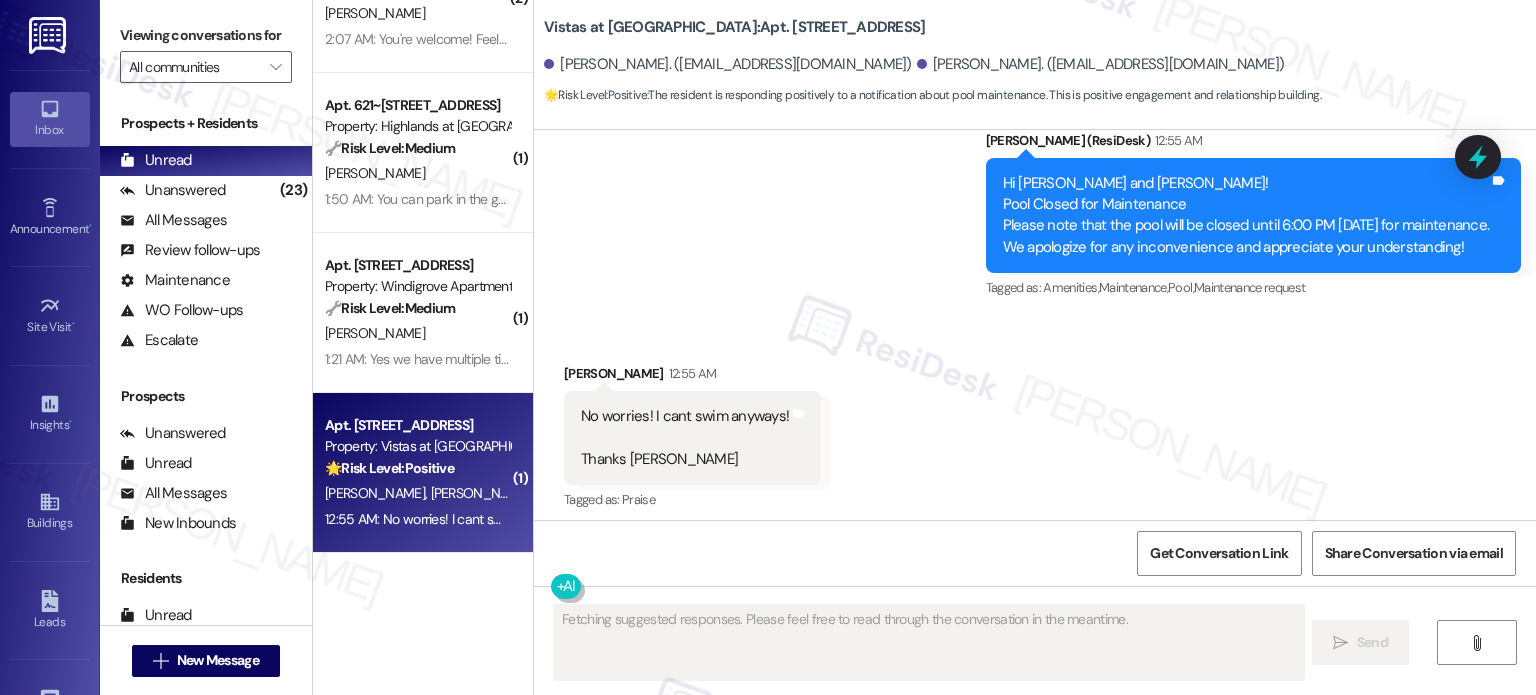 scroll, scrollTop: 1900, scrollLeft: 0, axis: vertical 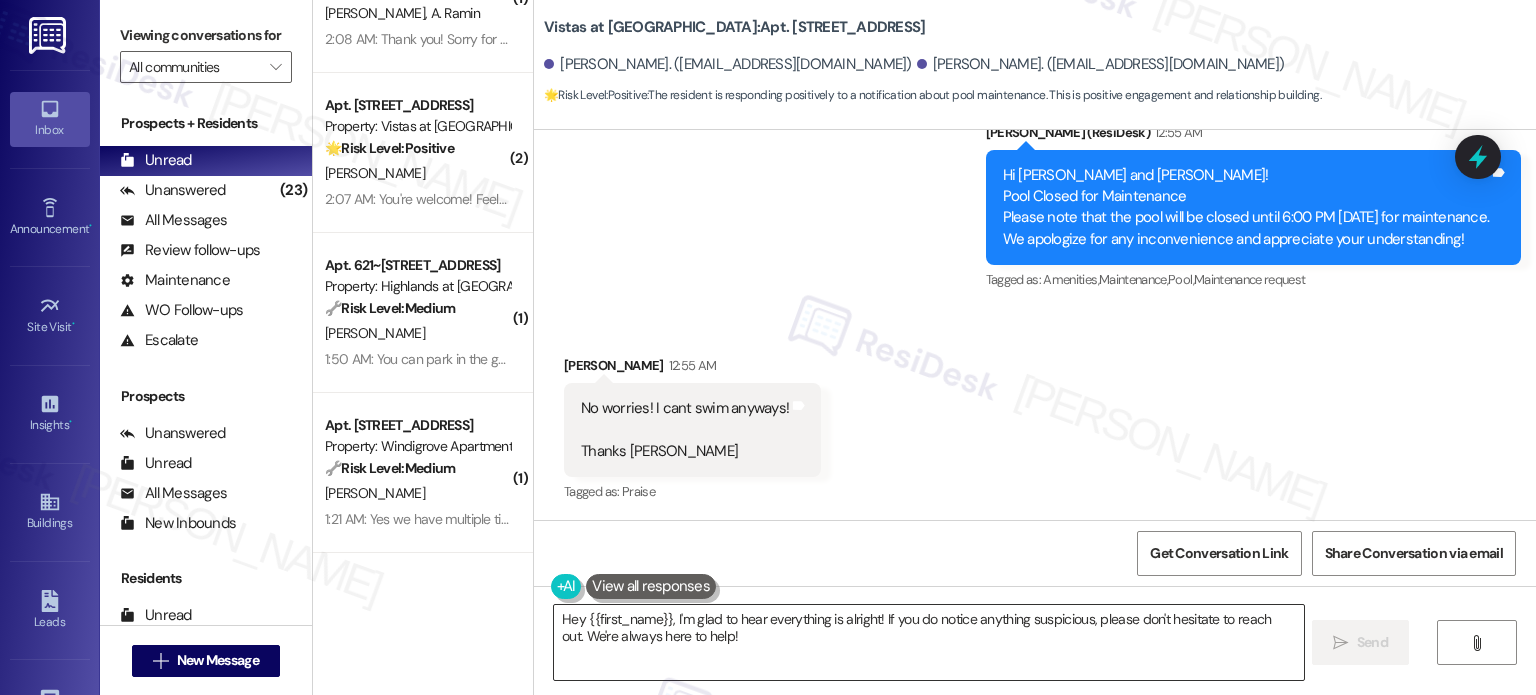 click on "Hey {{first_name}}, I'm glad to hear everything is alright! If you do notice anything suspicious, please don't hesitate to reach out. We're always here to help!" at bounding box center [928, 642] 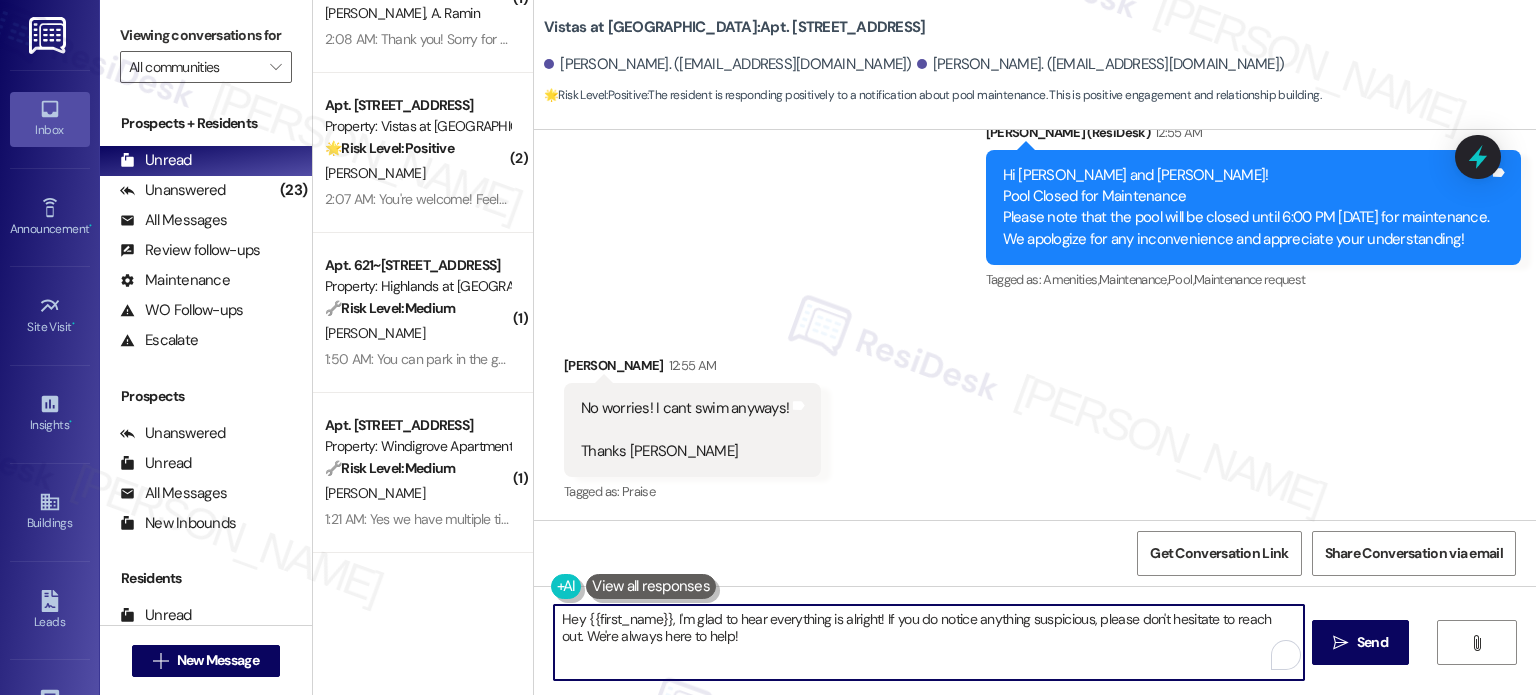 click on "Hey {{first_name}}, I'm glad to hear everything is alright! If you do notice anything suspicious, please don't hesitate to reach out. We're always here to help!" at bounding box center [928, 642] 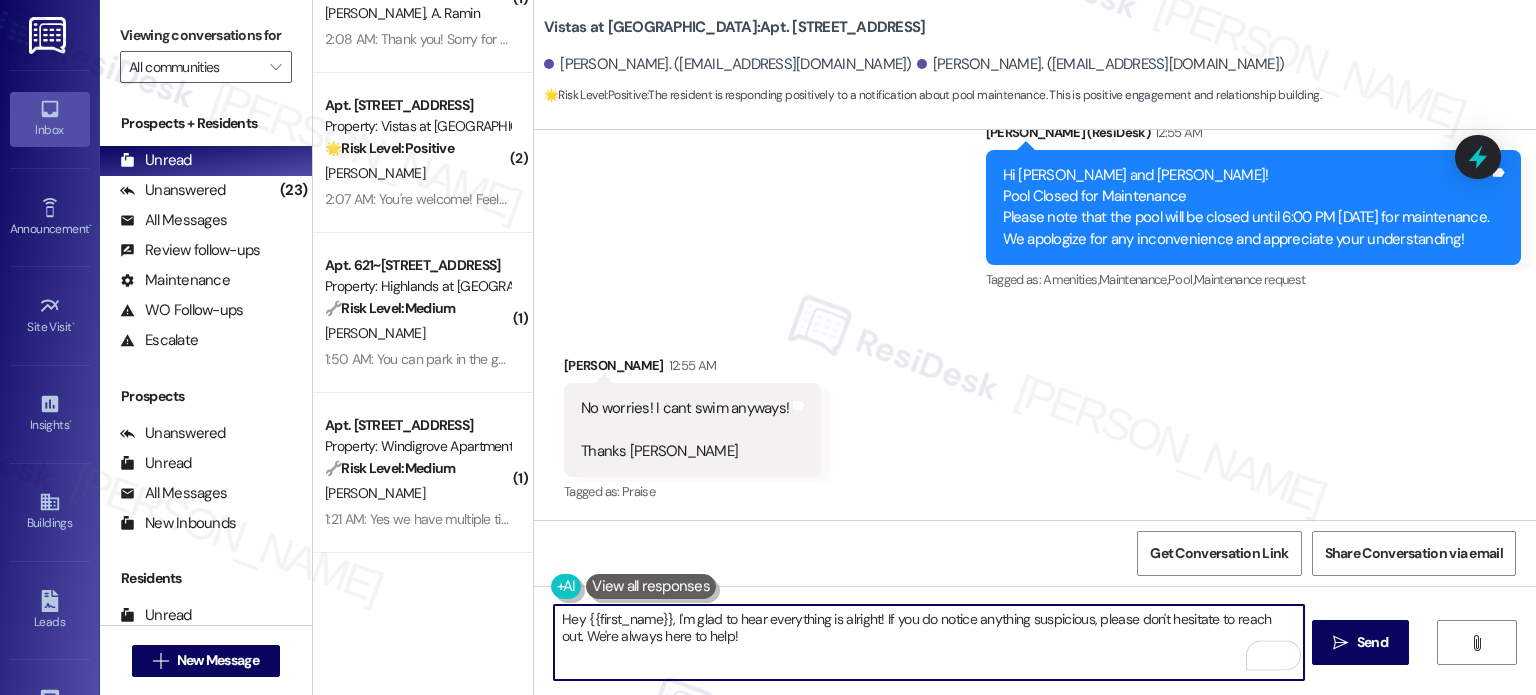 paste on "You're welcome! Feel free to contact me if anything pops up!" 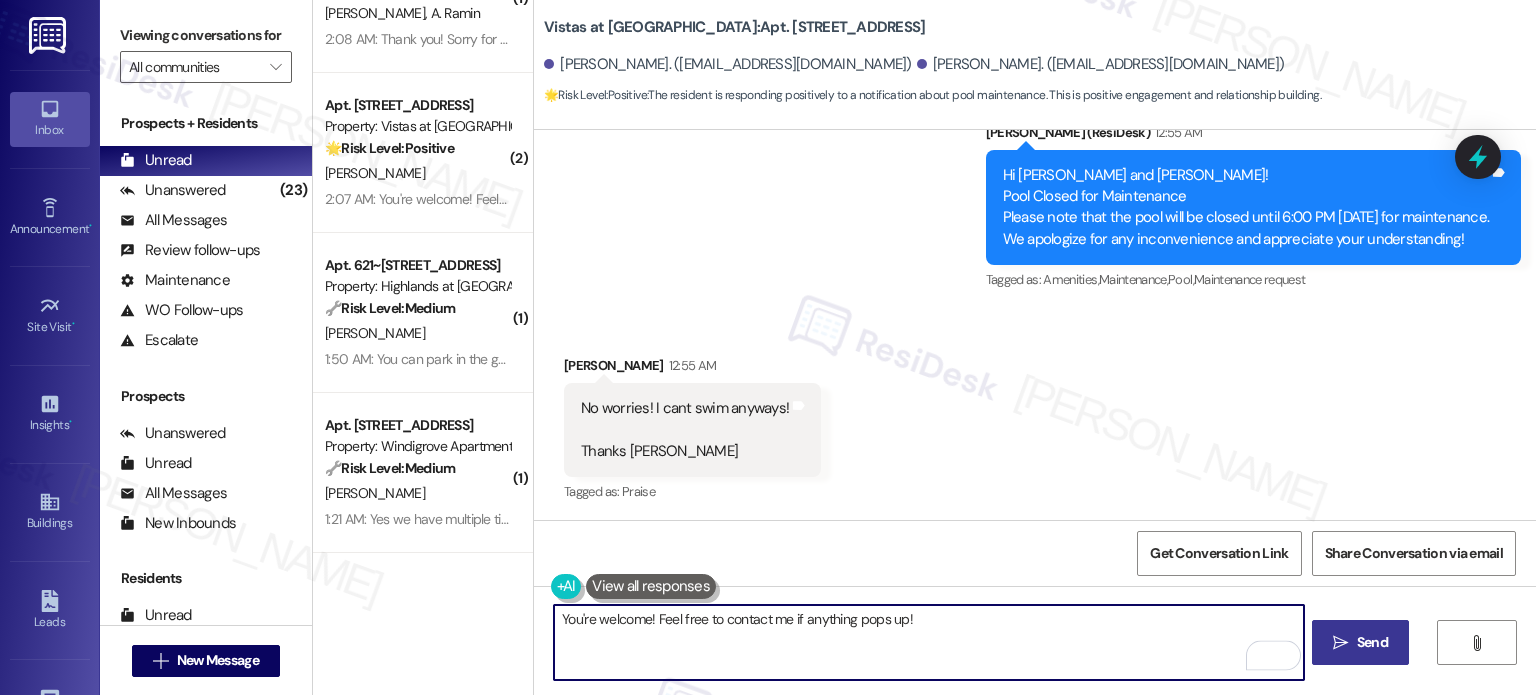 type on "You're welcome! Feel free to contact me if anything pops up!" 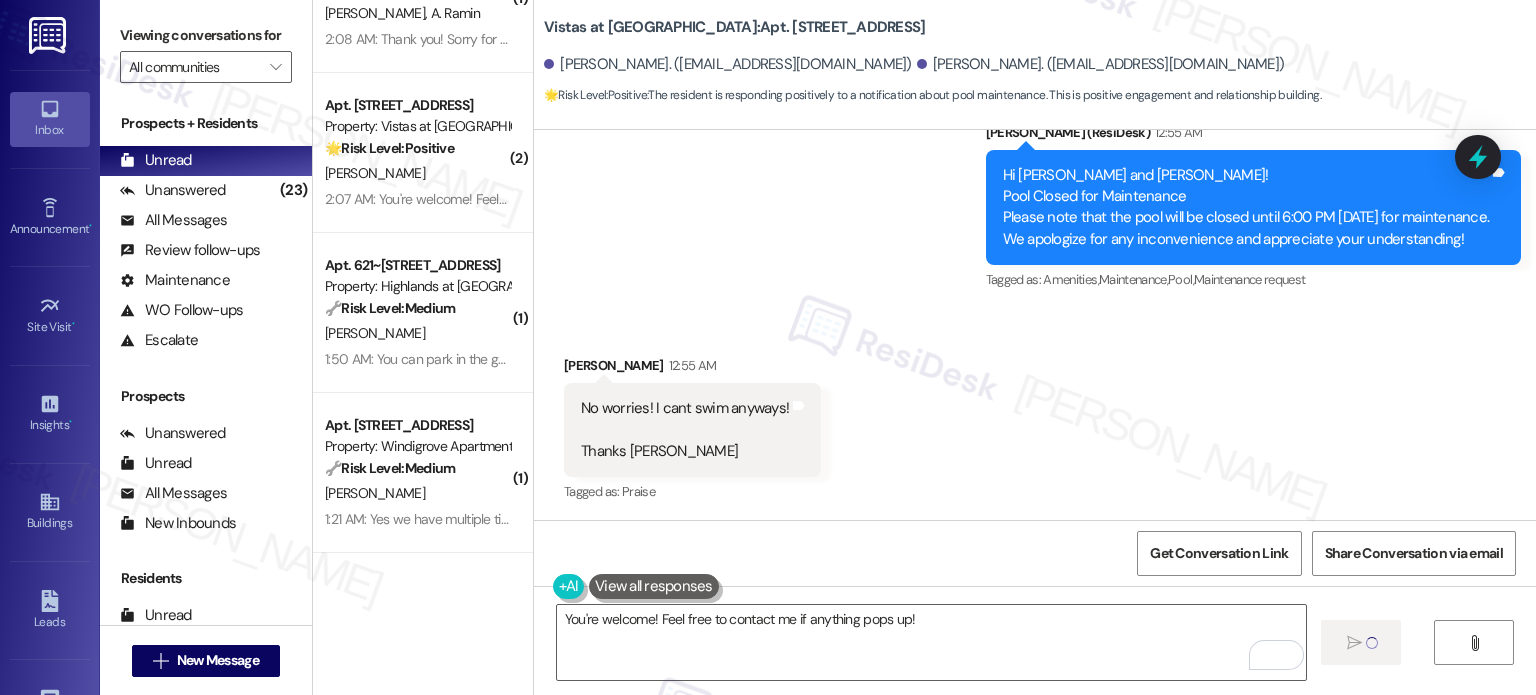 type 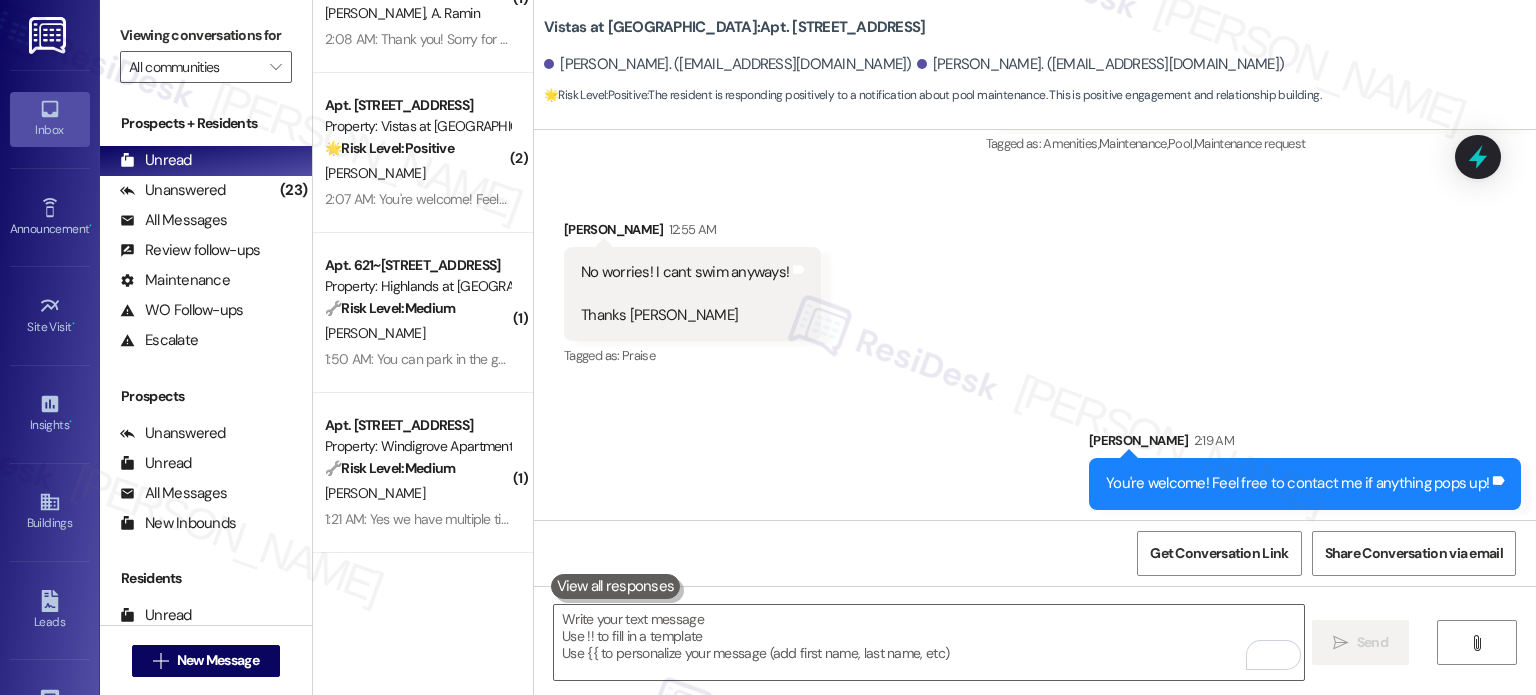 scroll, scrollTop: 2040, scrollLeft: 0, axis: vertical 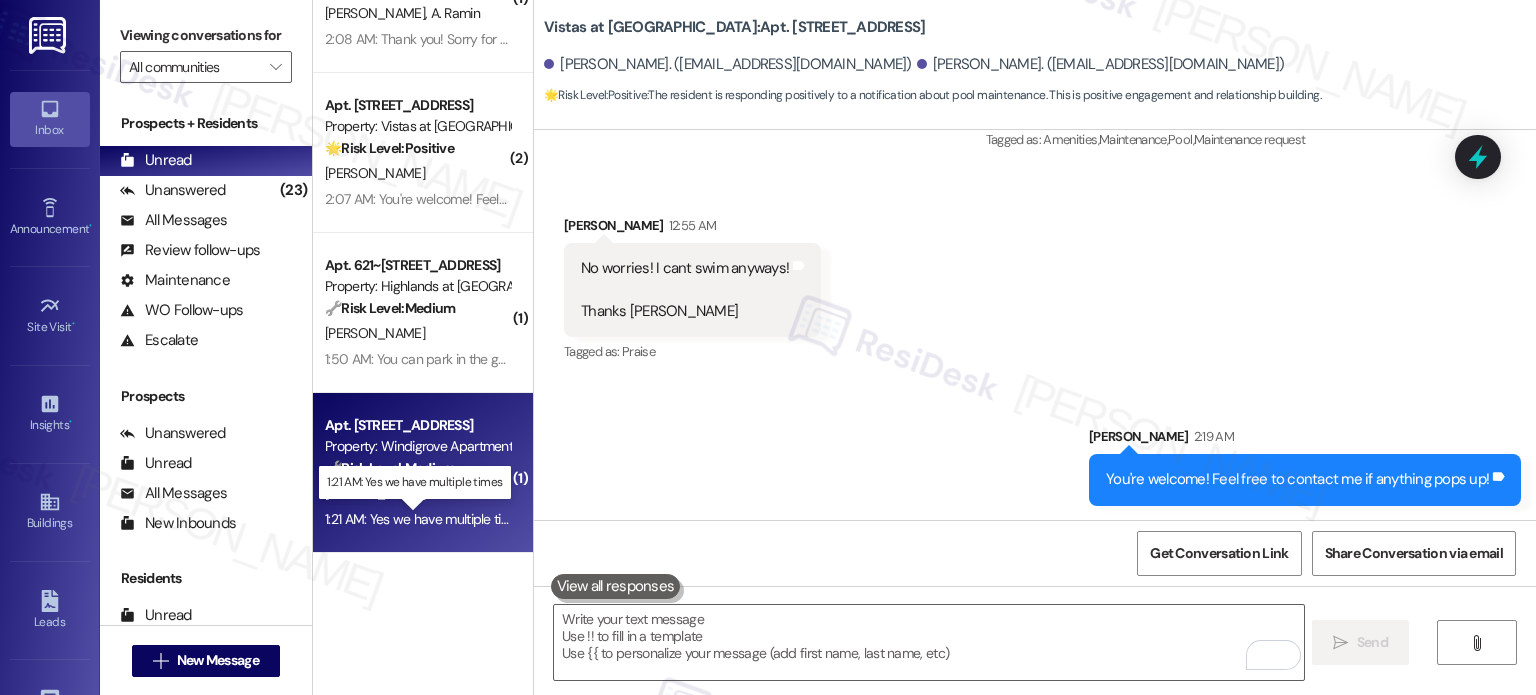 click on "1:21 AM: Yes we have multiple times 1:21 AM: Yes we have multiple times" at bounding box center (425, 519) 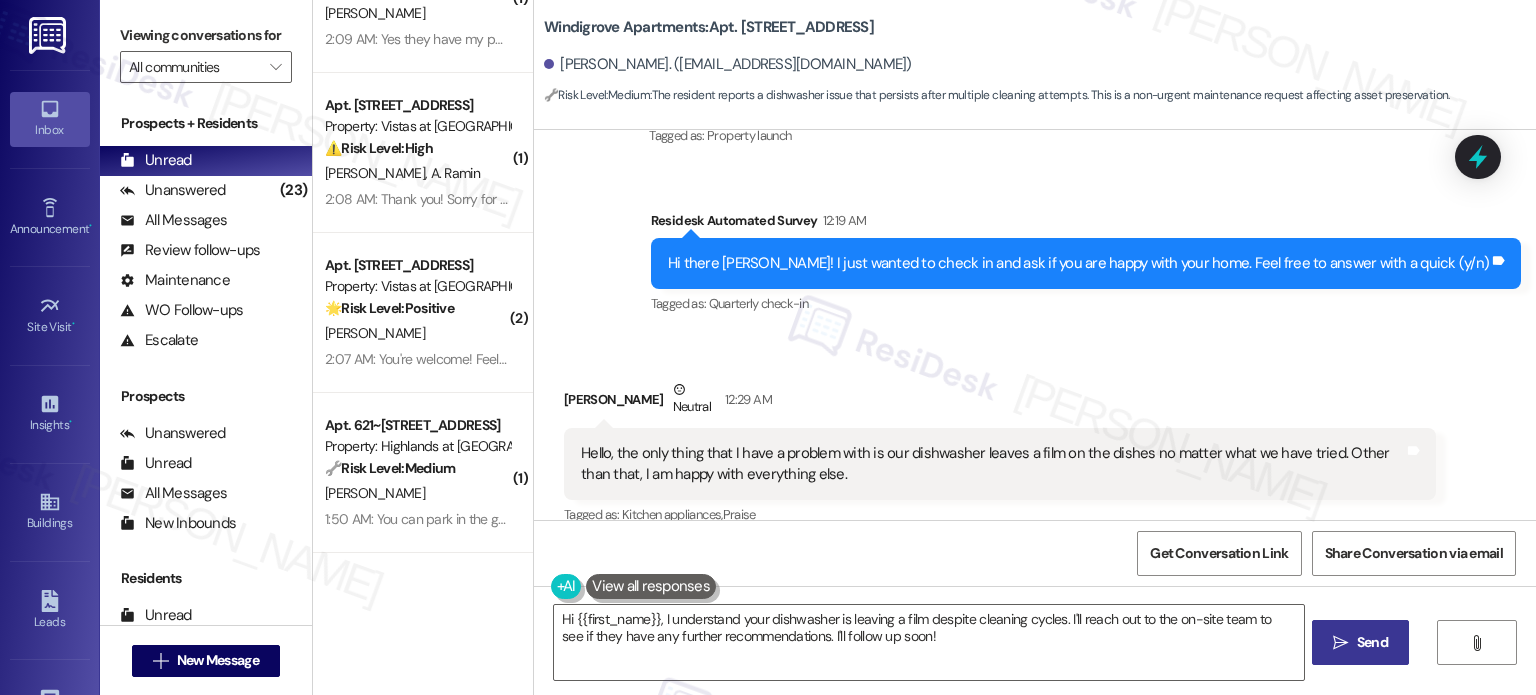 scroll, scrollTop: 732, scrollLeft: 0, axis: vertical 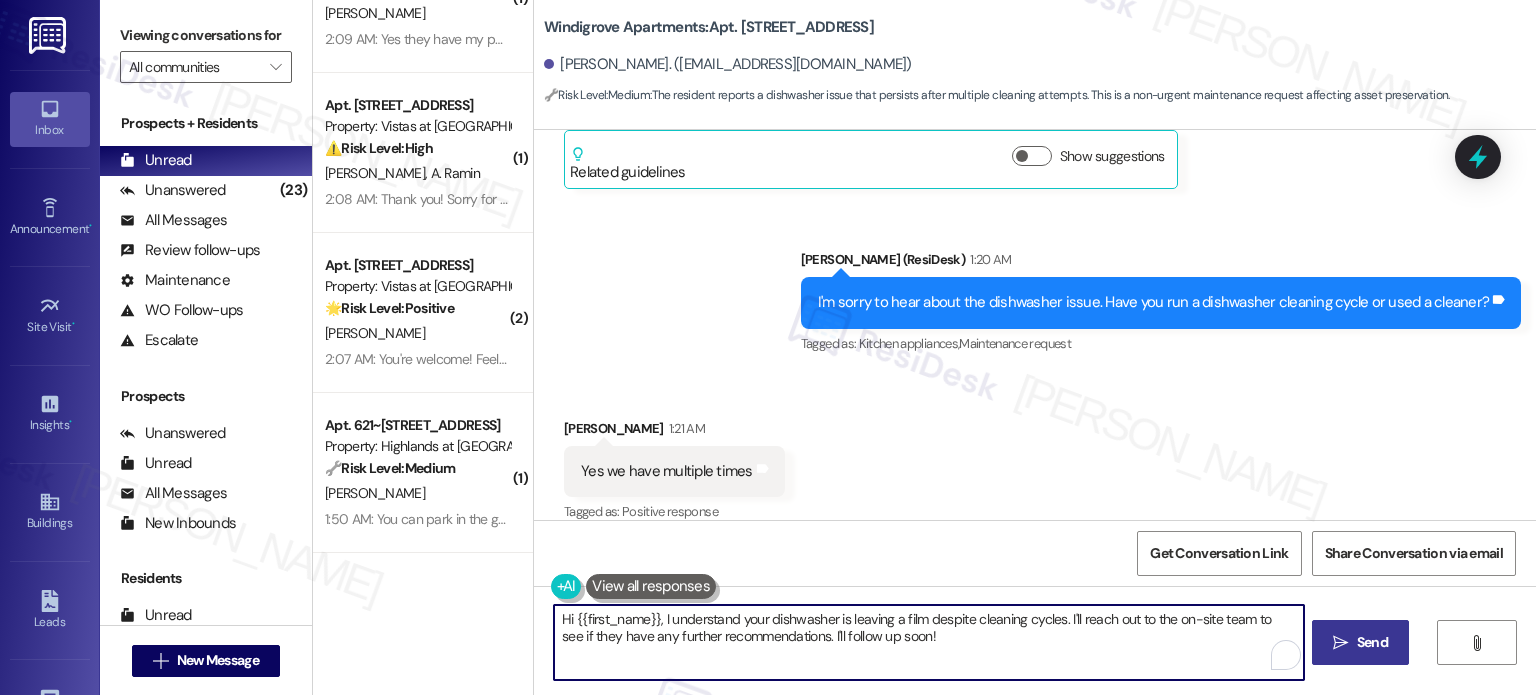 click on "Hi {{first_name}}, I understand your dishwasher is leaving a film despite cleaning cycles. I'll reach out to the on-site team to see if they have any further recommendations. I'll follow up soon!" at bounding box center [928, 642] 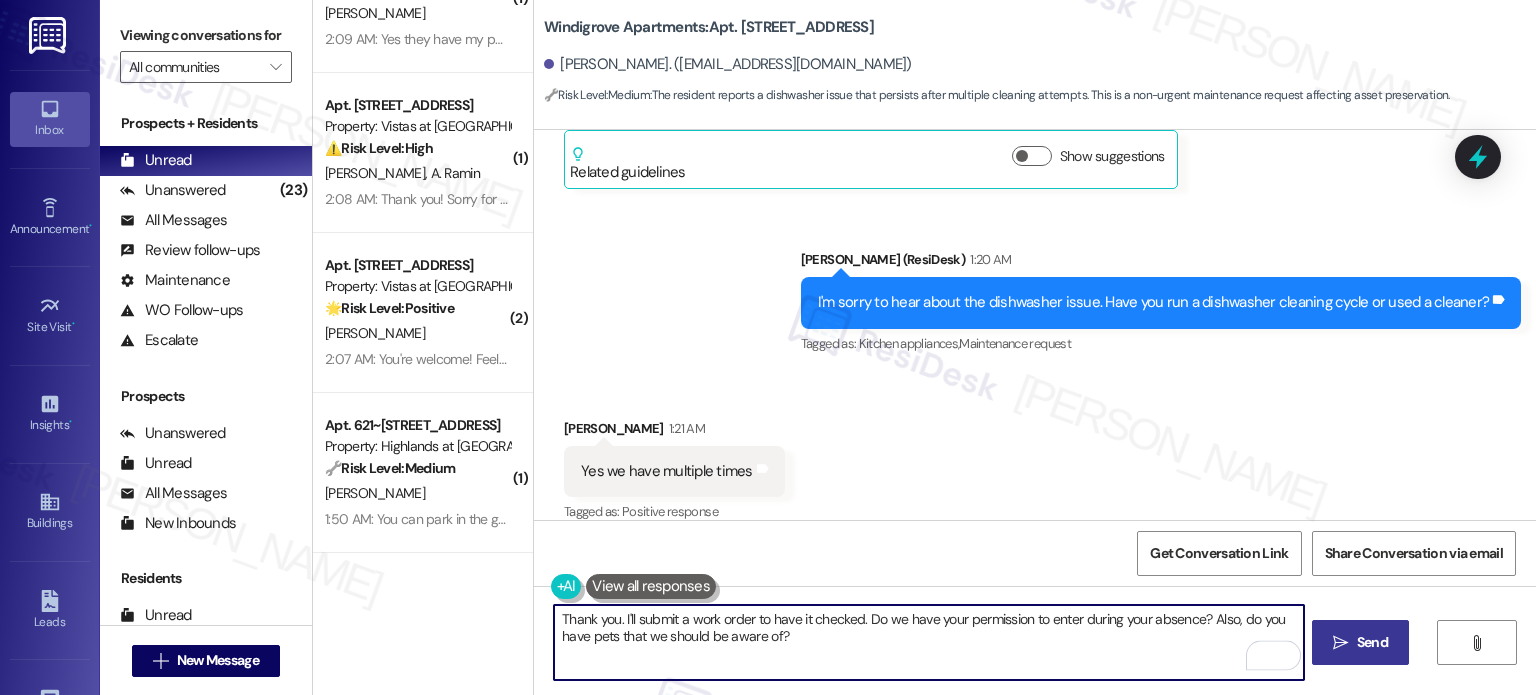 type on "Thank you. I'll submit a work order to have it checked. Do we have your permission to enter during your absence? Also, do you have pets that we should be aware of?" 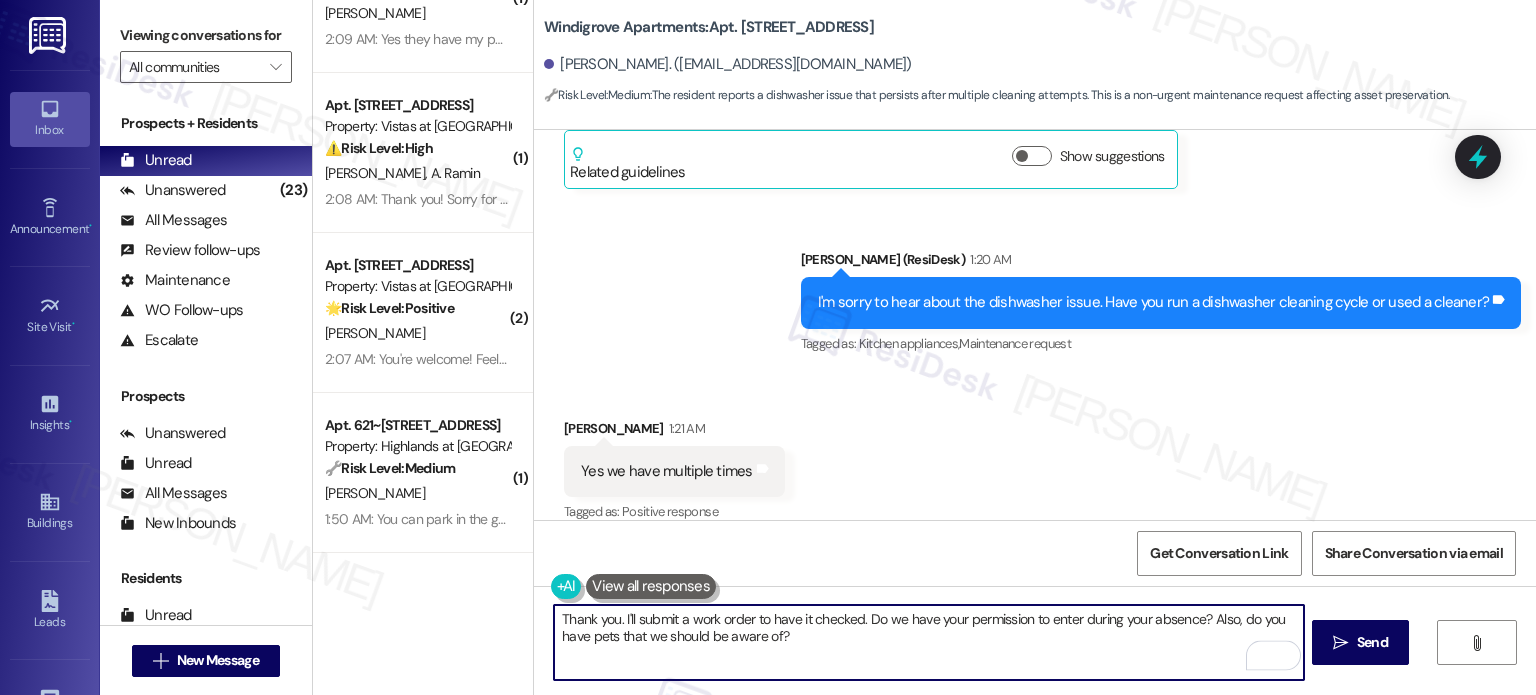 drag, startPoint x: 1367, startPoint y: 634, endPoint x: 1332, endPoint y: 524, distance: 115.43397 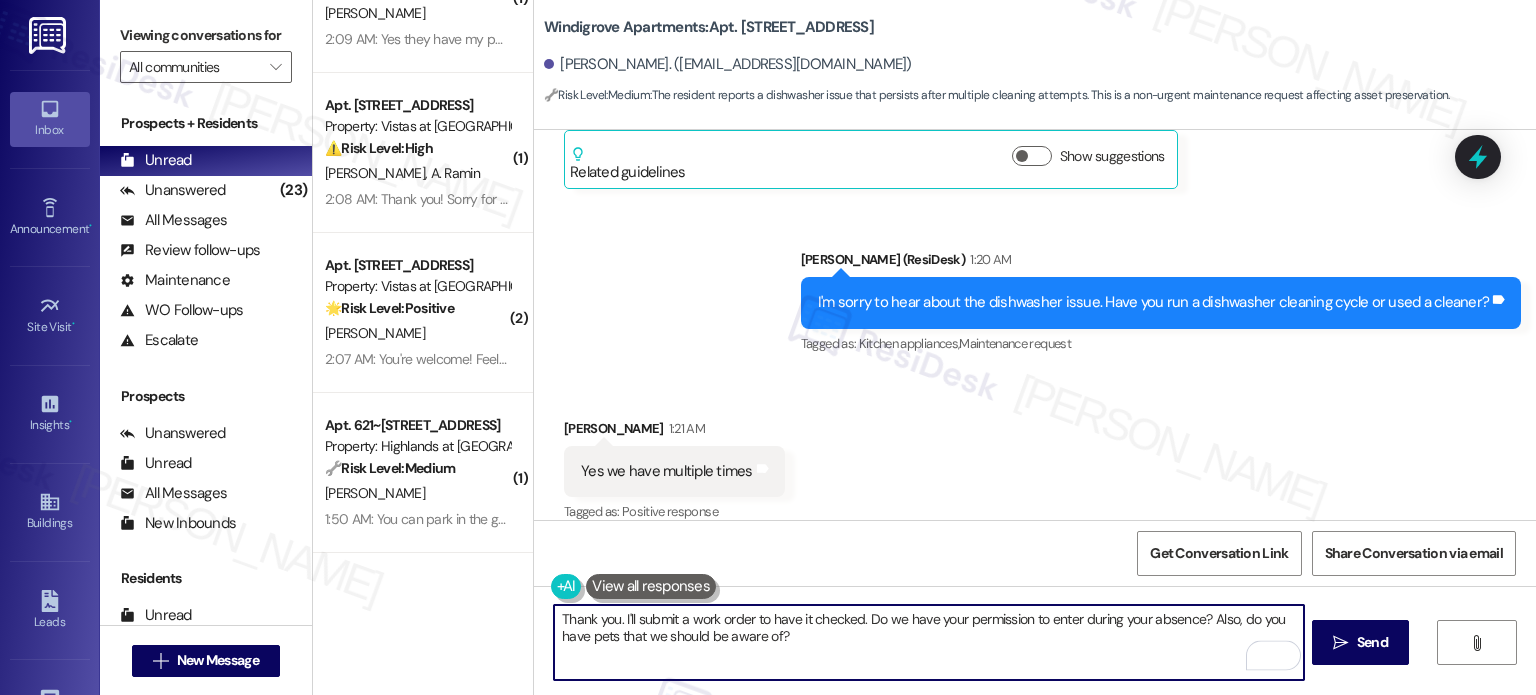 click on "Thank you. I'll submit a work order to have it checked. Do we have your permission to enter during your absence? Also, do you have pets that we should be aware of?
 Send " at bounding box center (1035, 661) 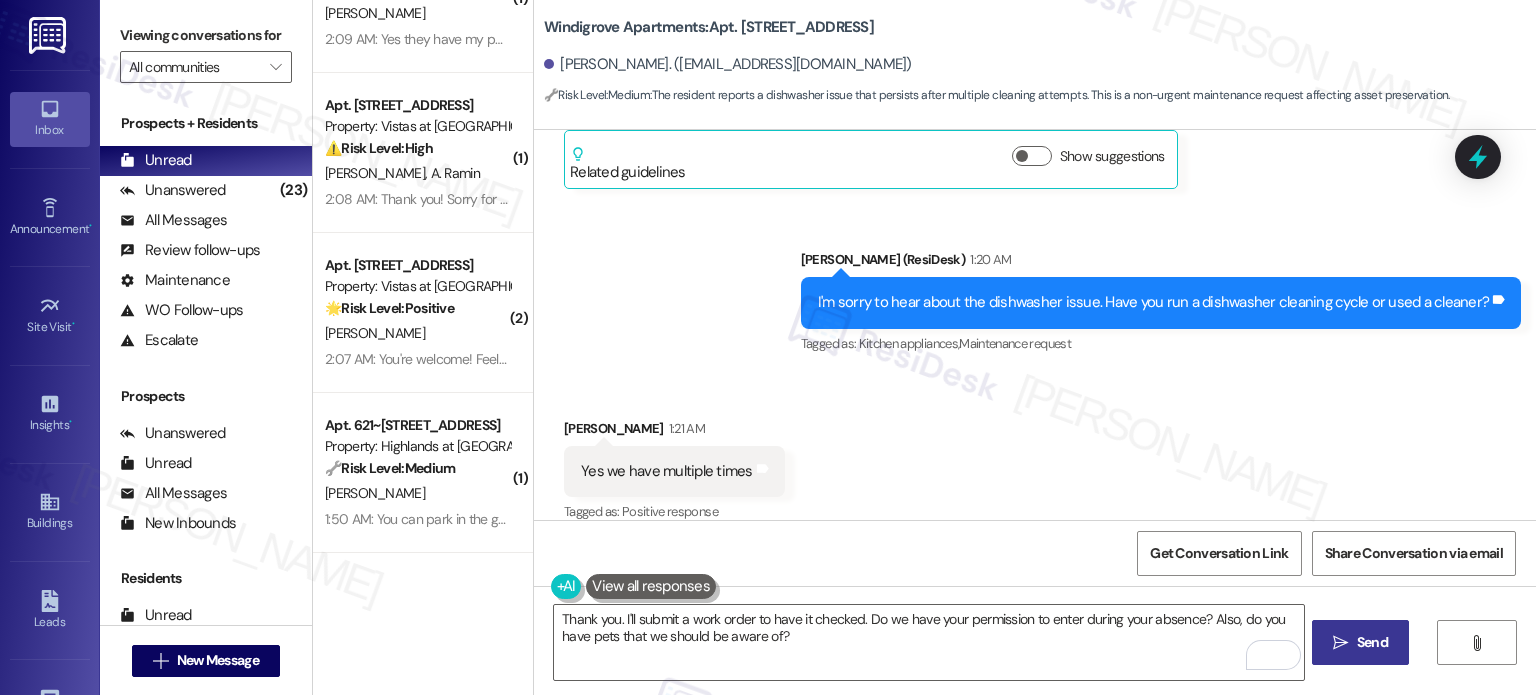 click on "Send" at bounding box center (1372, 642) 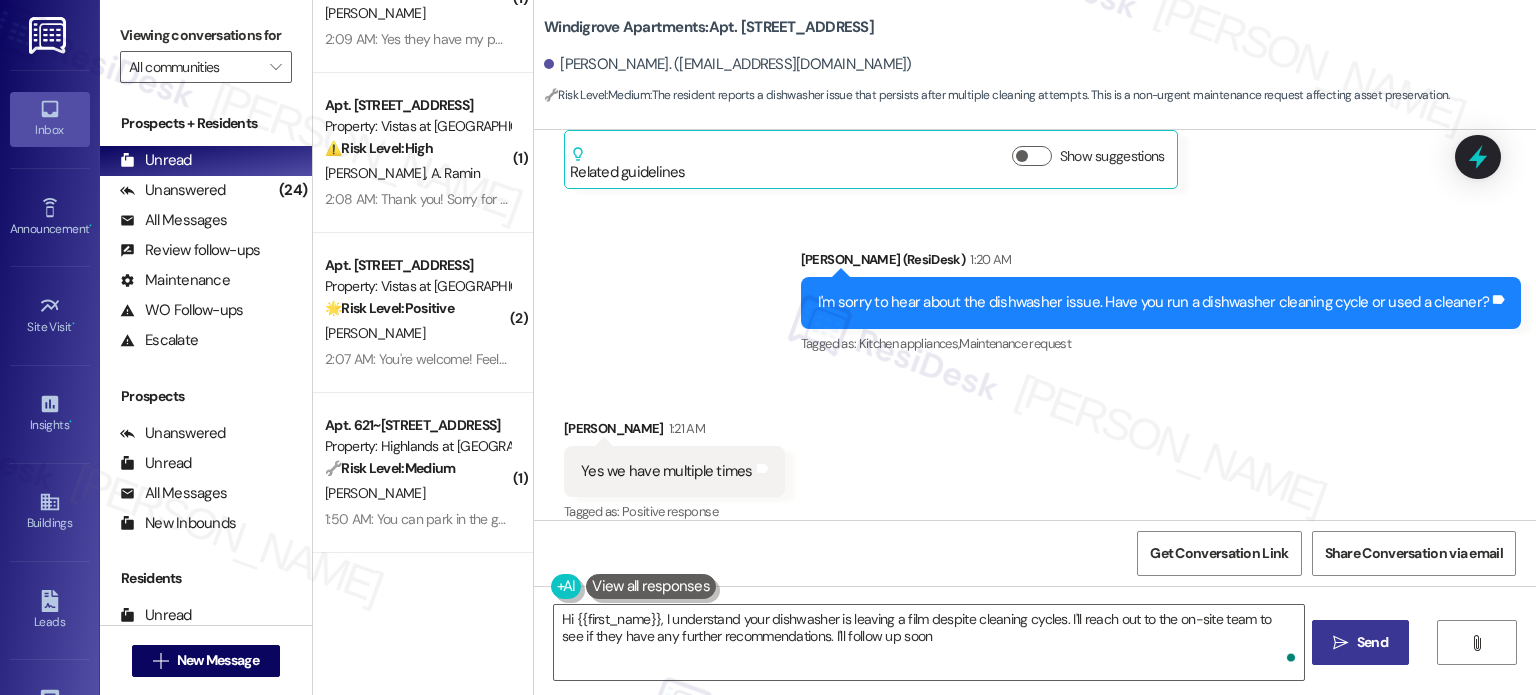 type on "Hi {{first_name}}, I understand your dishwasher is leaving a film despite cleaning cycles. I'll reach out to the on-site team to see if they have any further recommendations. I'll follow up soon!" 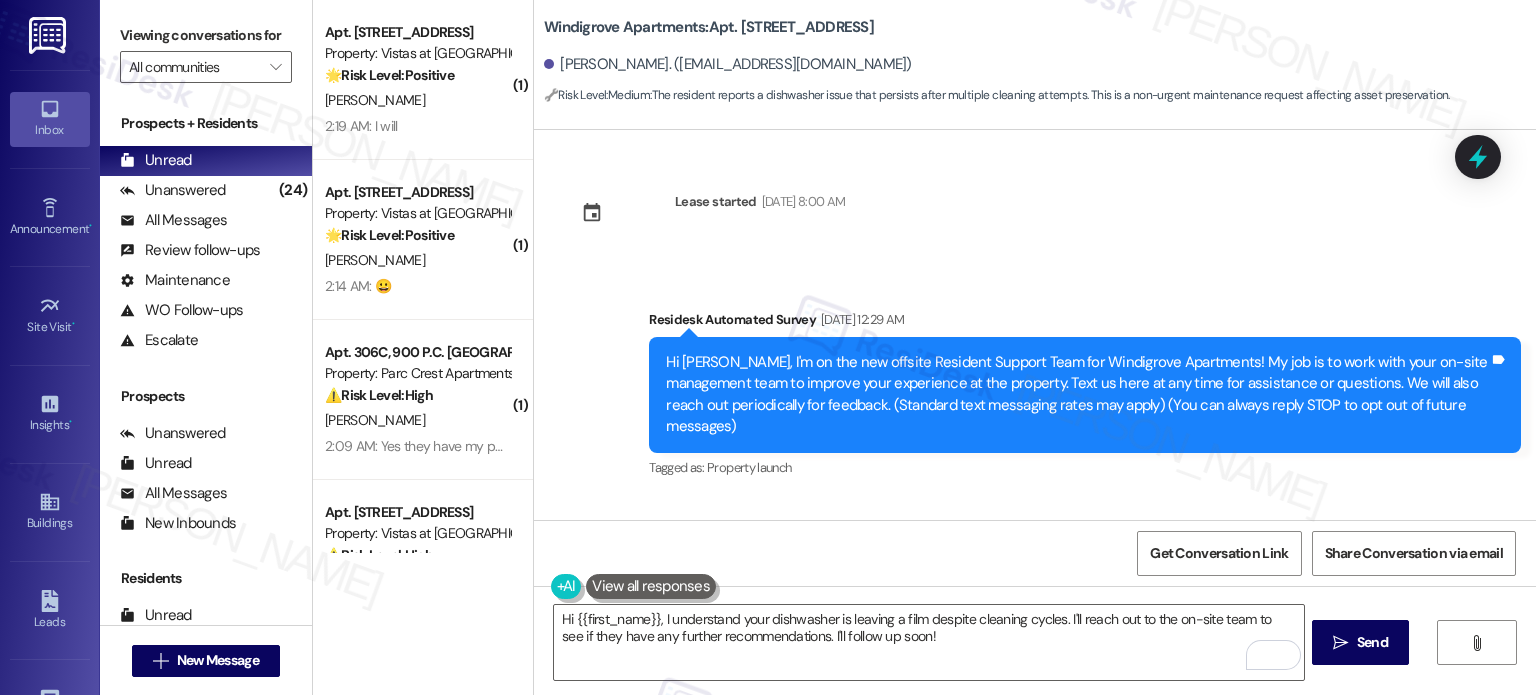 scroll, scrollTop: 0, scrollLeft: 0, axis: both 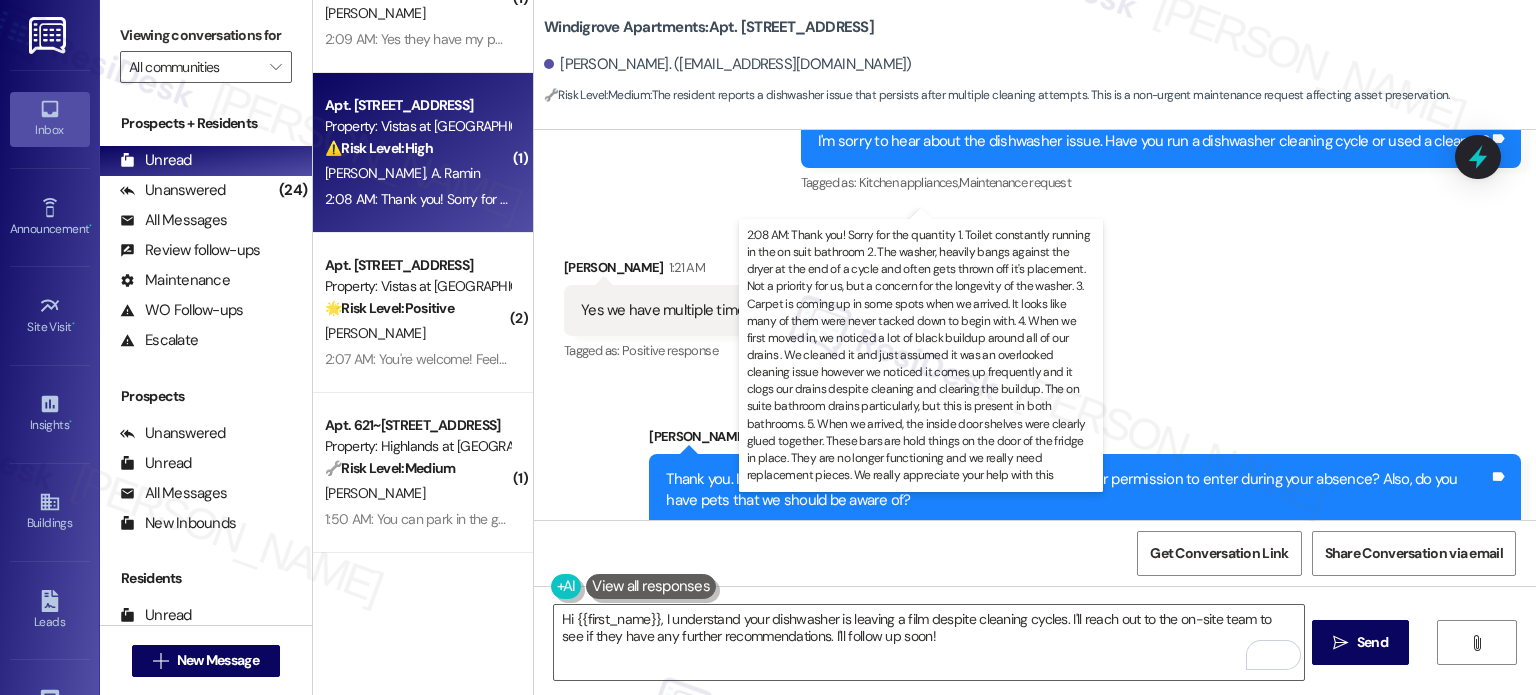 click on "2:08 AM: Thank you! Sorry for the quantity
1. Toilet constantly running in the on suit bathroom
2. The washer, heavily bangs against the dryer at the end of a cycle and often gets thrown off it's placement. Not a priority for us, but a concern for the longevity of the washer.
3. Carpet is coming up in some spots when we arrived. It looks like many of them were never tacked down to begin with.
4. When we first moved in, we noticed a lot of black buildup around all of our drains . We cleaned it and just assumed it was an overlooked cleaning issue however we noticed it comes up frequently and it clogs our drains despite cleaning and clearing the buildup. The on suite bathroom drains particularly, but this is present in both bathrooms.
5. When we arrived, the inside door shelves were clearly glued together. These bars are hold things on the door of the fridge in place. They are no longer functioning and we really need replacement pieces.
We really appreciate your help with this" at bounding box center (3150, 199) 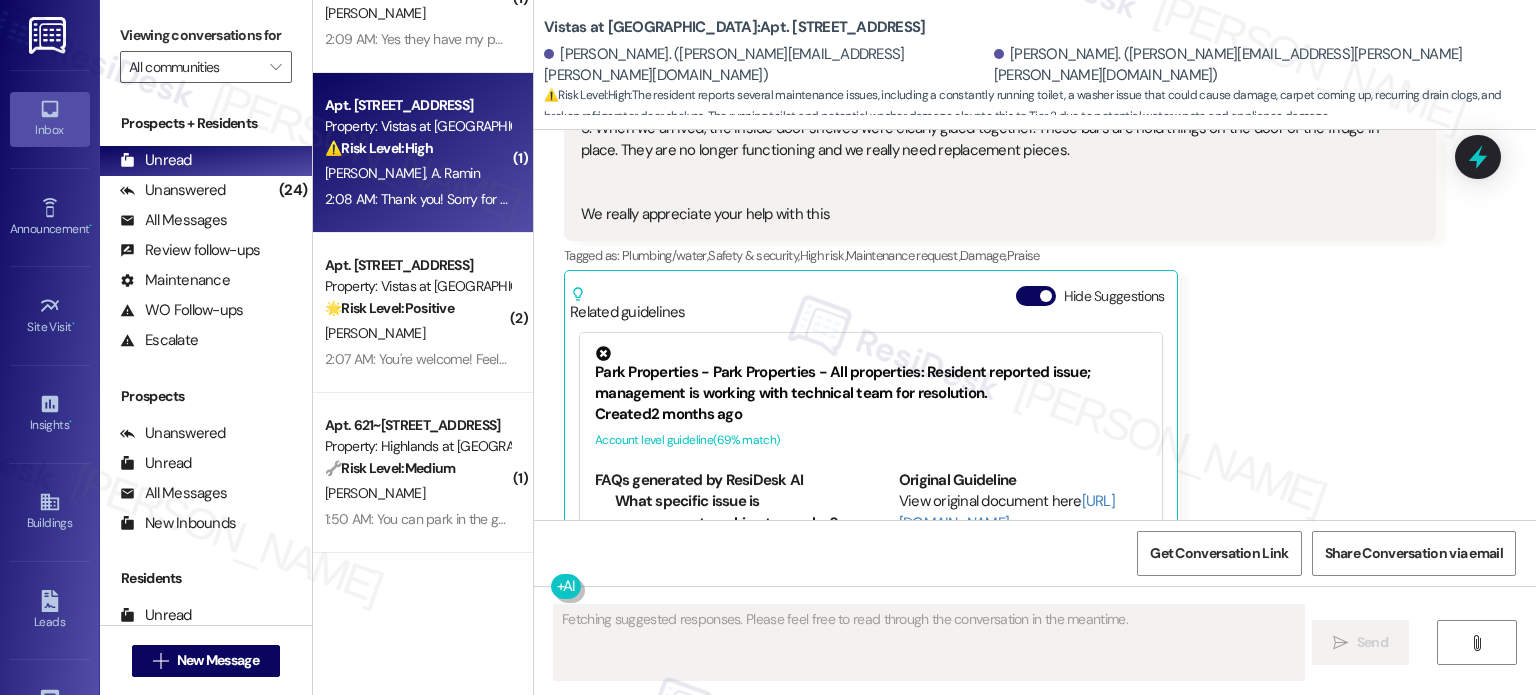 scroll, scrollTop: 2354, scrollLeft: 0, axis: vertical 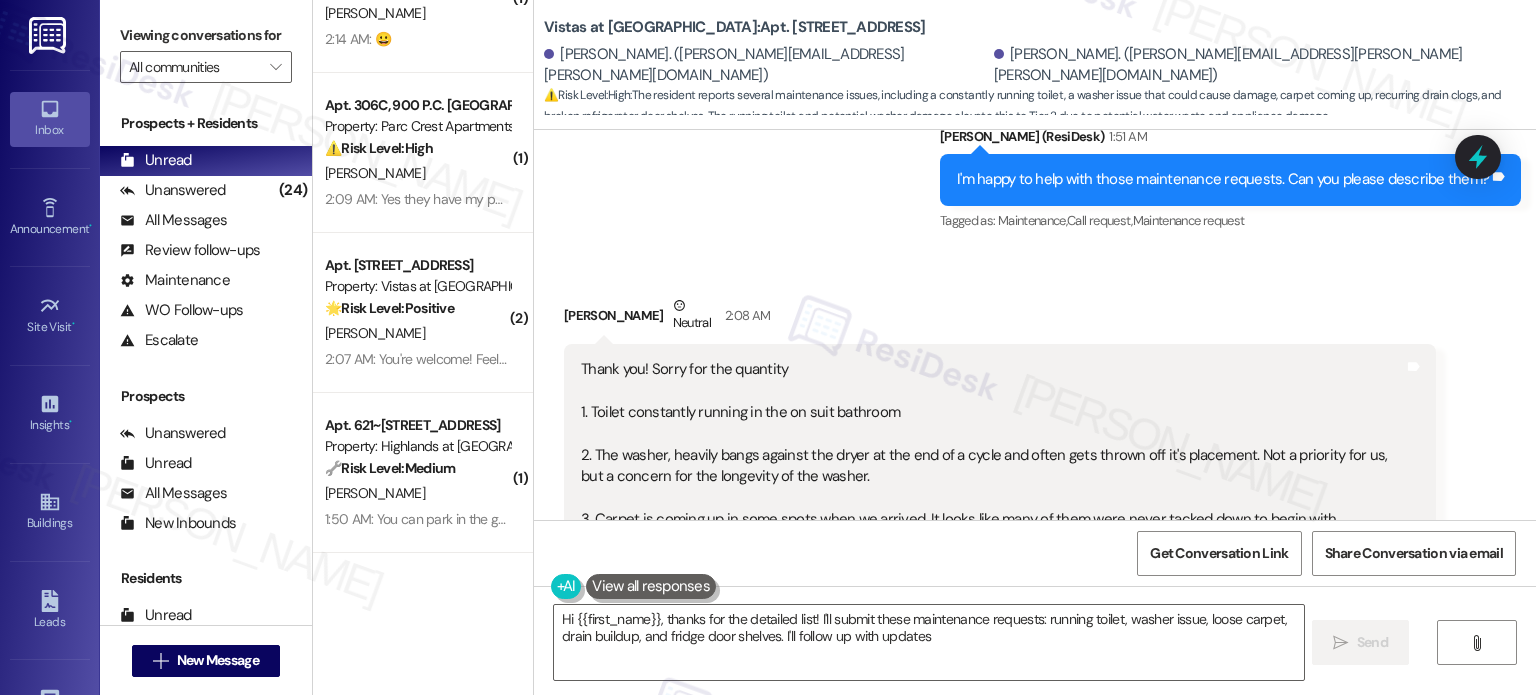 type on "Hi {{first_name}}, thanks for the detailed list! I'll submit these maintenance requests: running toilet, washer issue, loose carpet, drain buildup, and fridge door shelves. I'll follow up with updates!" 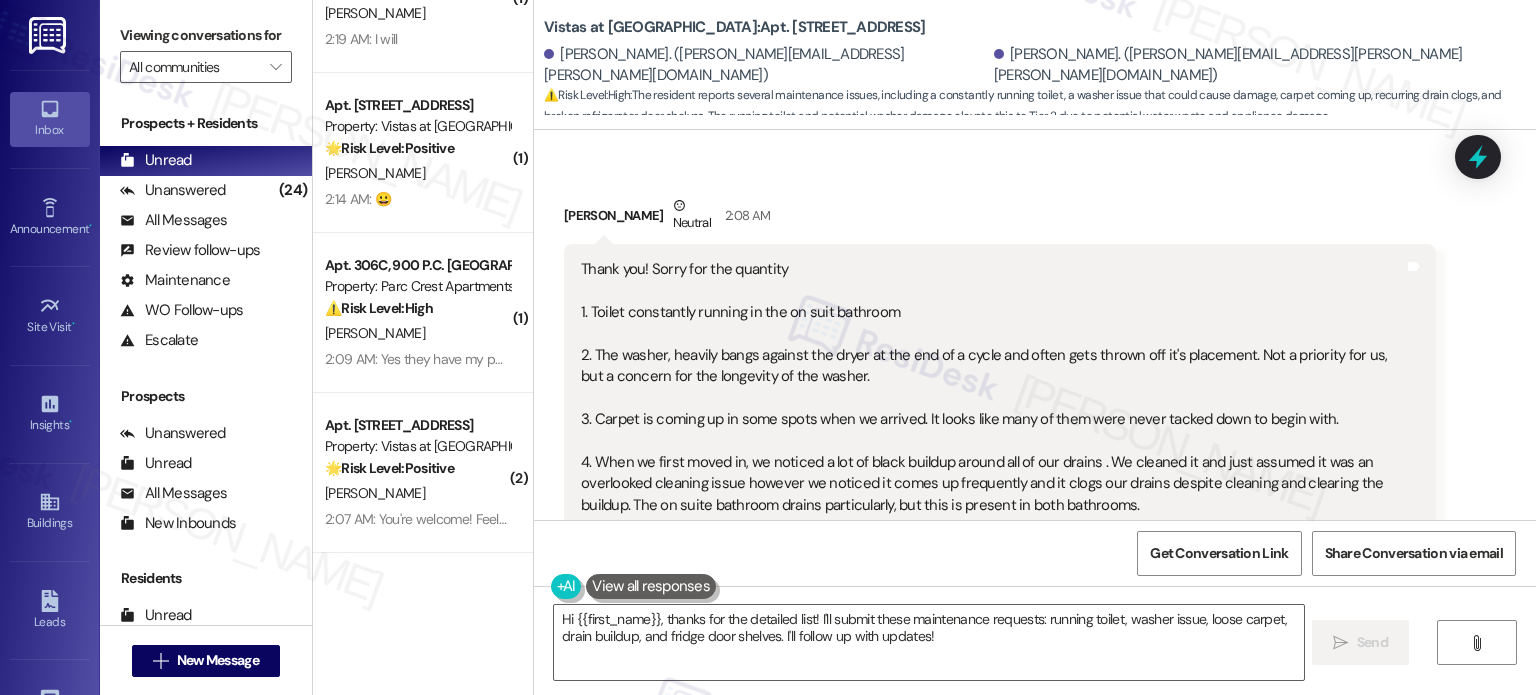 scroll, scrollTop: 2154, scrollLeft: 0, axis: vertical 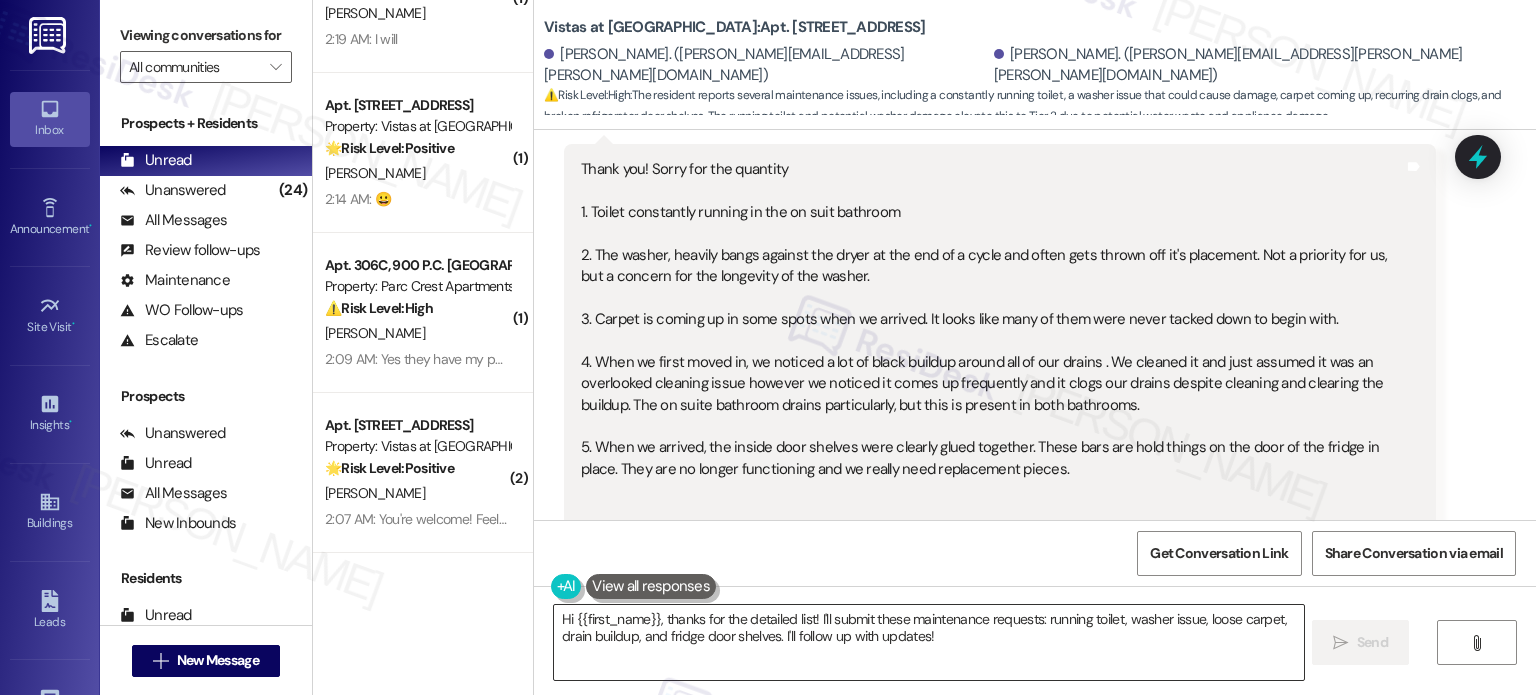 click on "Hi {{first_name}}, thanks for the detailed list! I'll submit these maintenance requests: running toilet, washer issue, loose carpet, drain buildup, and fridge door shelves. I'll follow up with updates!" at bounding box center [928, 642] 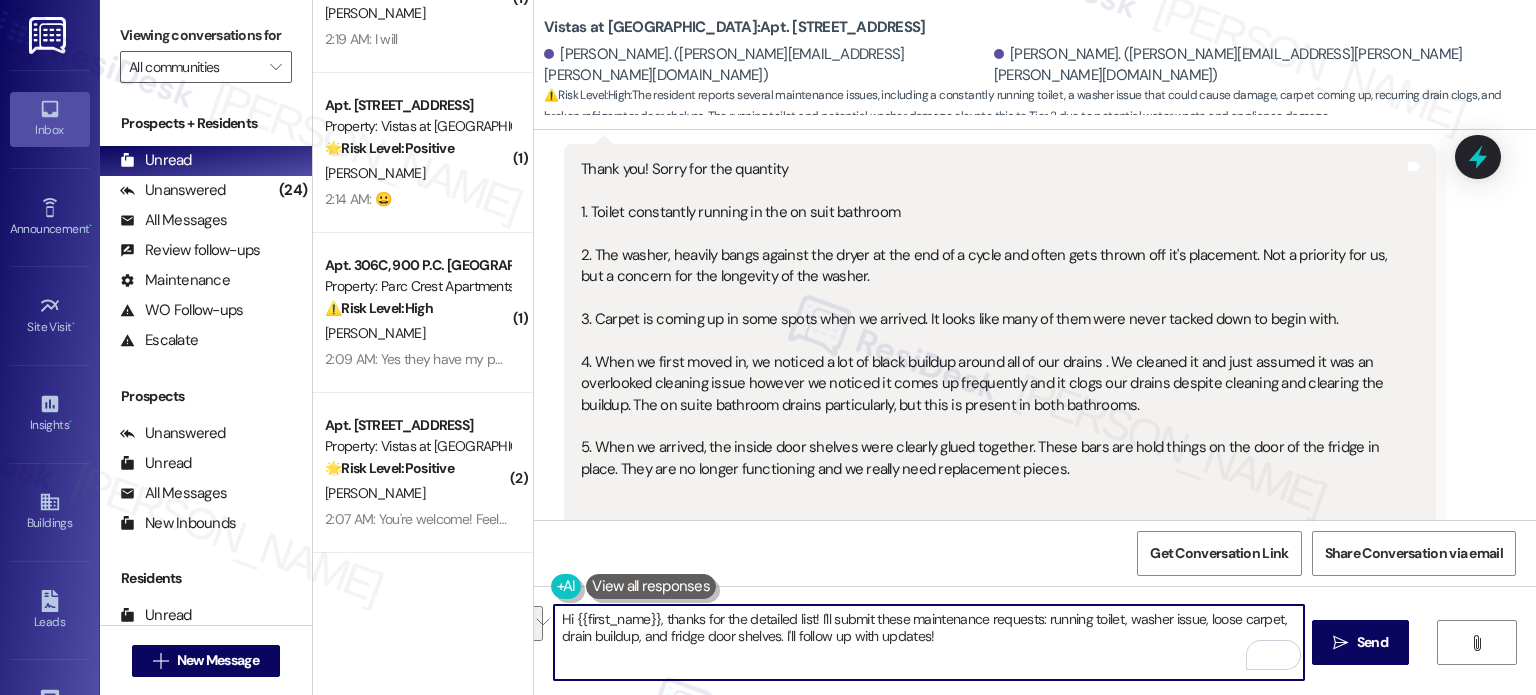 drag, startPoint x: 807, startPoint y: 615, endPoint x: 990, endPoint y: 659, distance: 188.2153 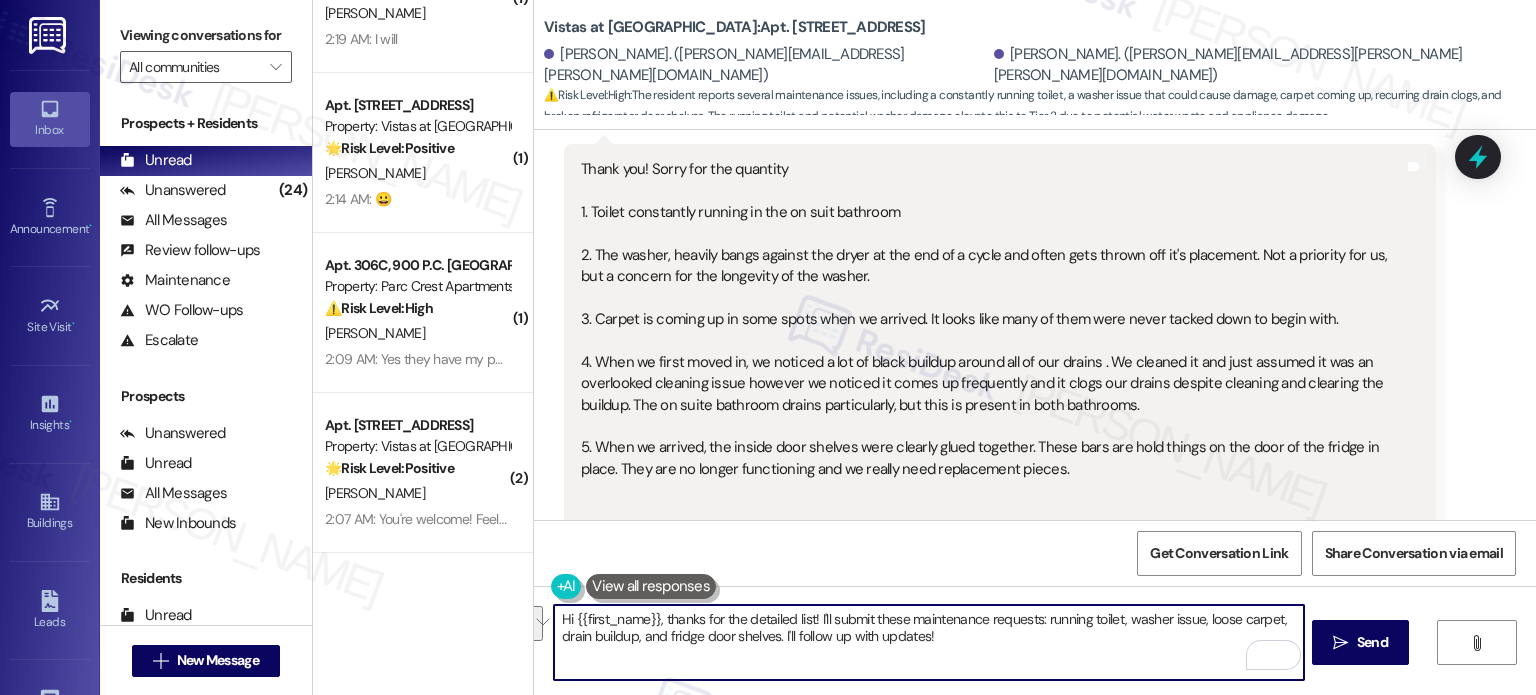 click on "Hi {{first_name}}, thanks for the detailed list! I'll submit these maintenance requests: running toilet, washer issue, loose carpet, drain buildup, and fridge door shelves. I'll follow up with updates!" at bounding box center [928, 642] 